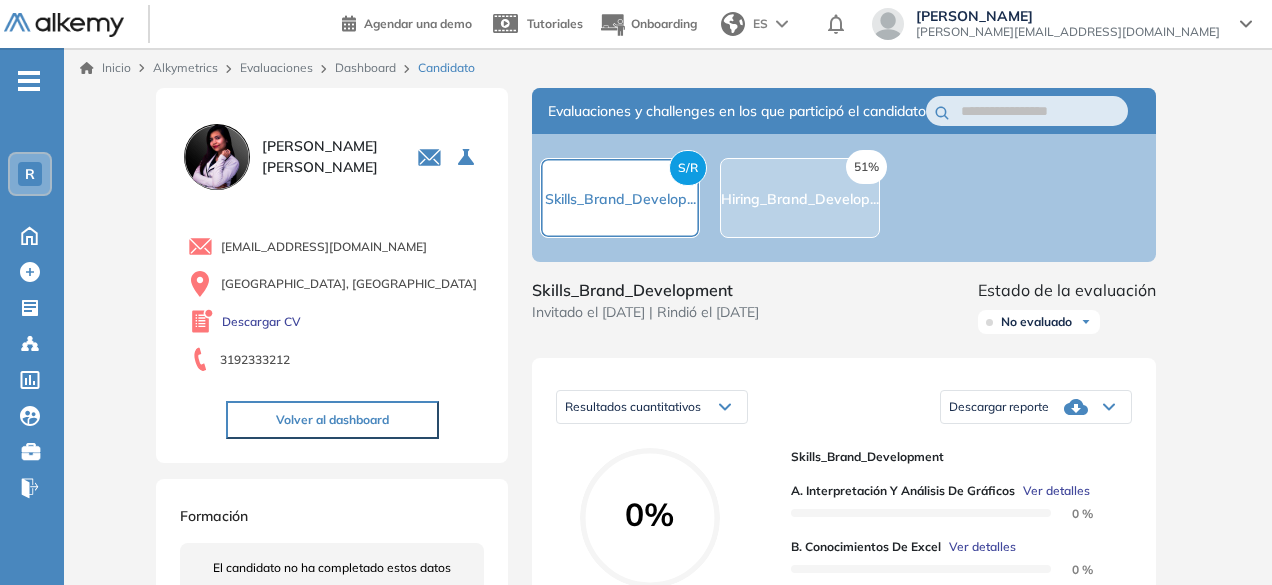 scroll, scrollTop: 0, scrollLeft: 0, axis: both 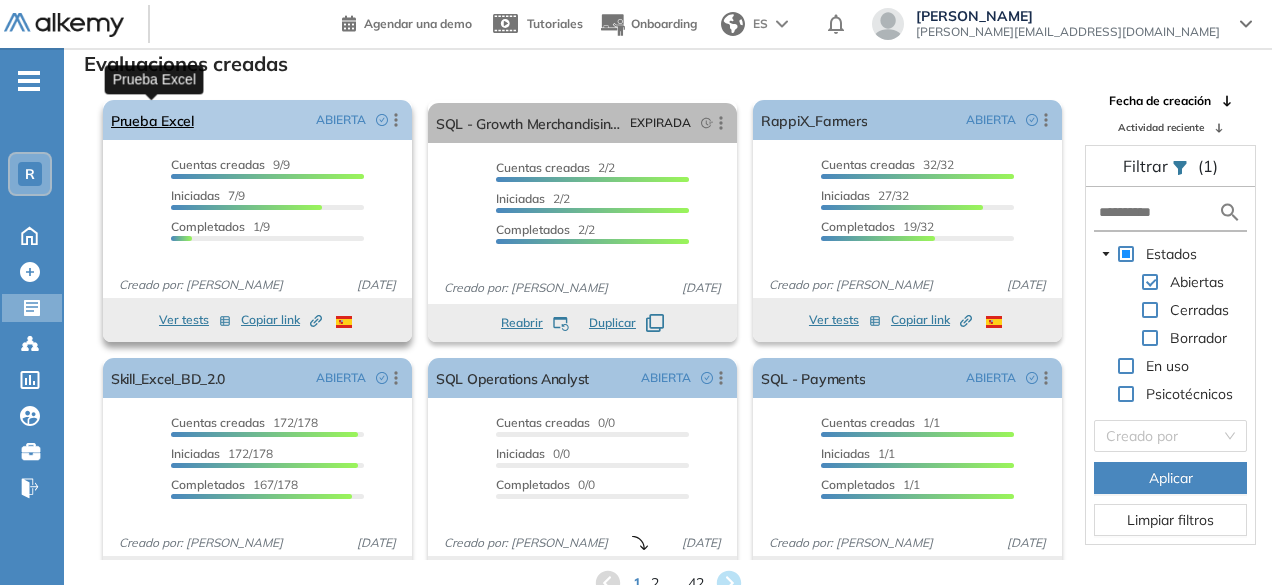 click on "Prueba Excel" at bounding box center [152, 120] 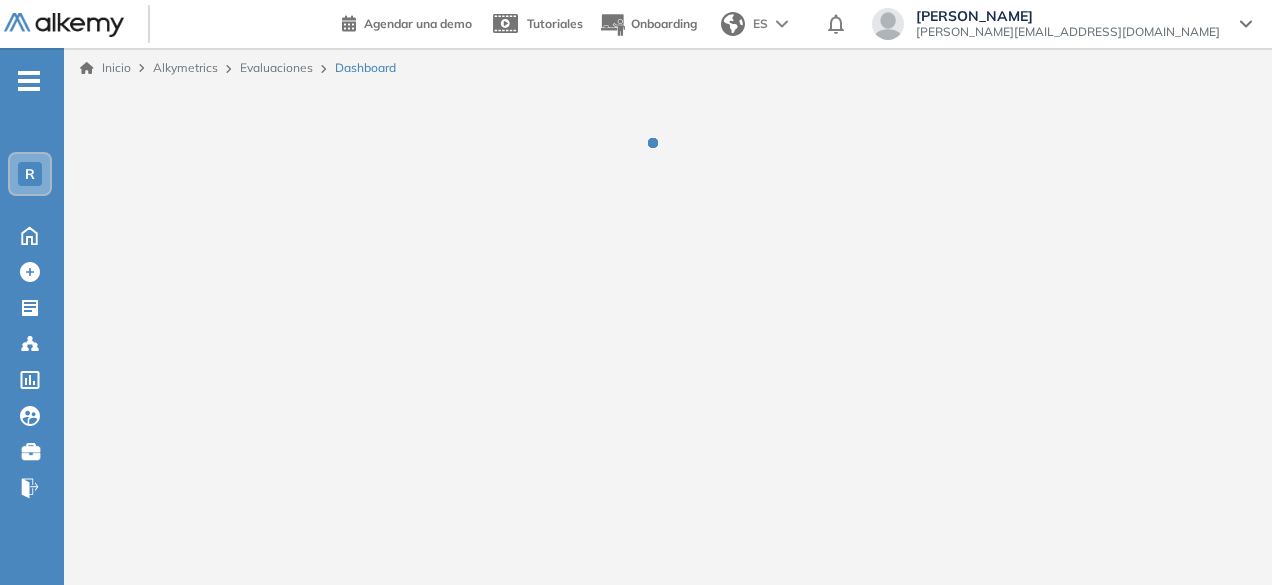 scroll, scrollTop: 0, scrollLeft: 0, axis: both 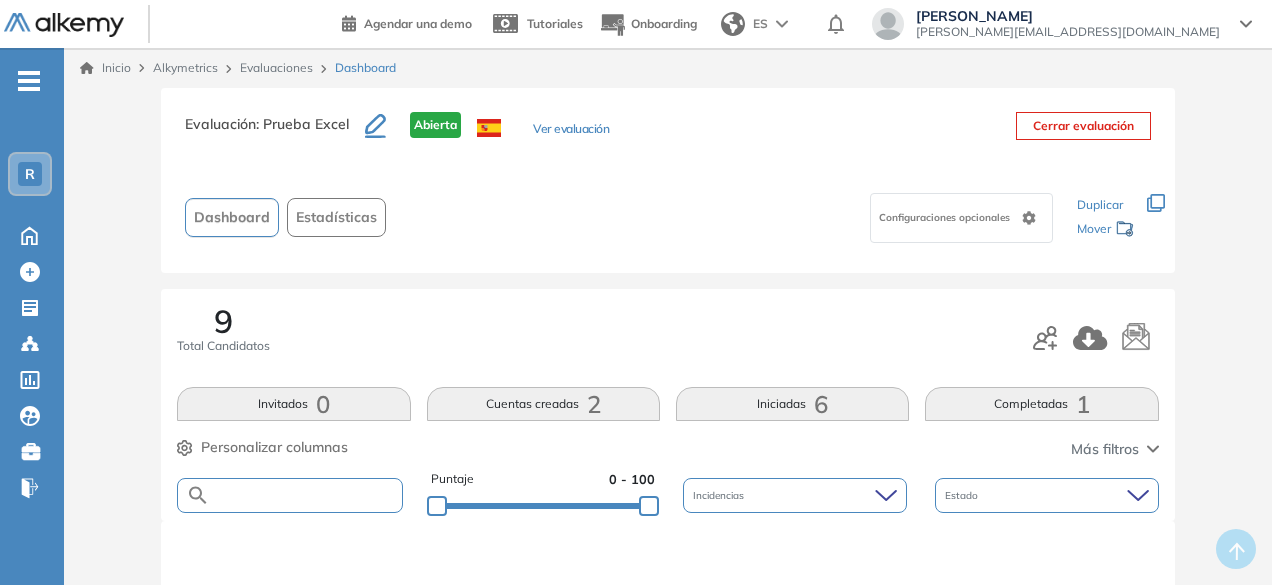 click at bounding box center (305, 495) 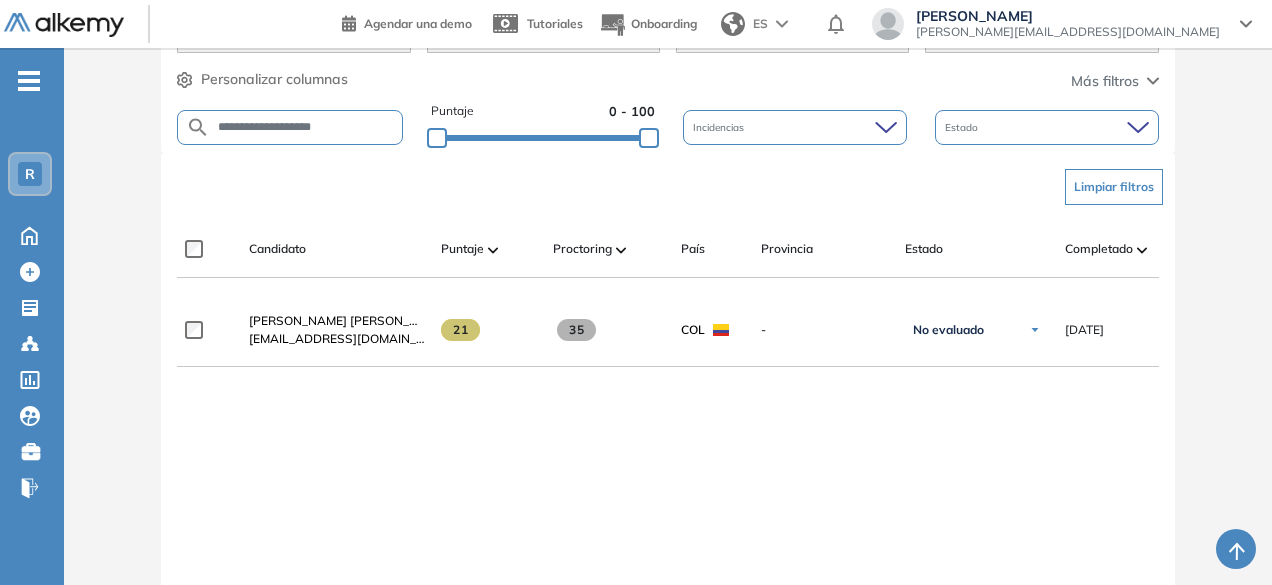 scroll, scrollTop: 362, scrollLeft: 0, axis: vertical 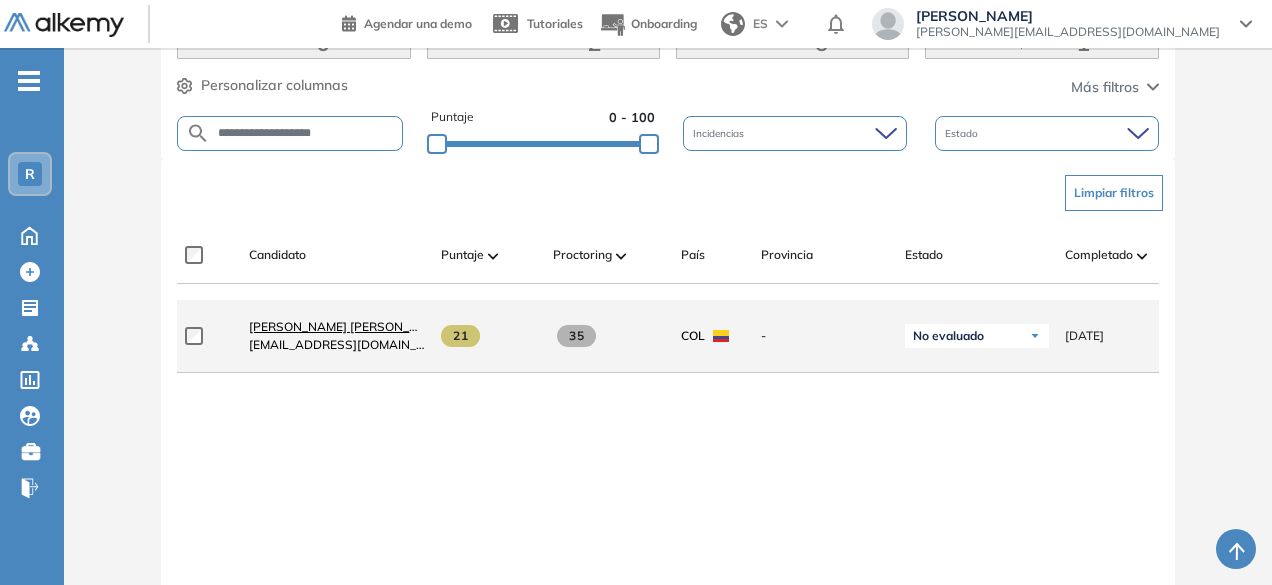 type on "**********" 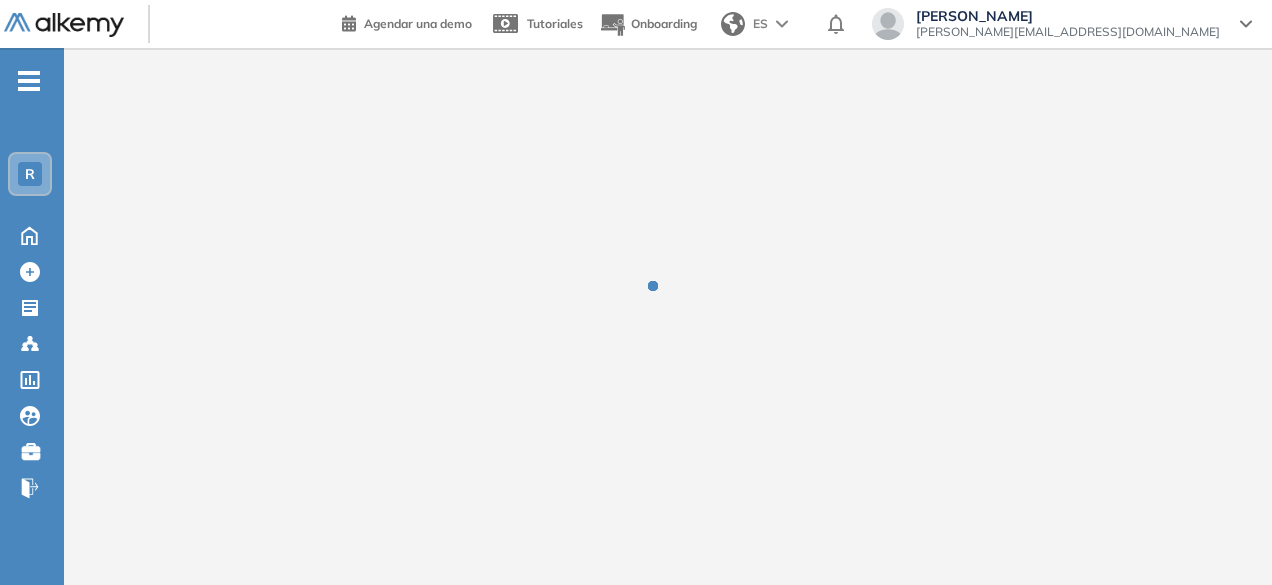 scroll, scrollTop: 0, scrollLeft: 0, axis: both 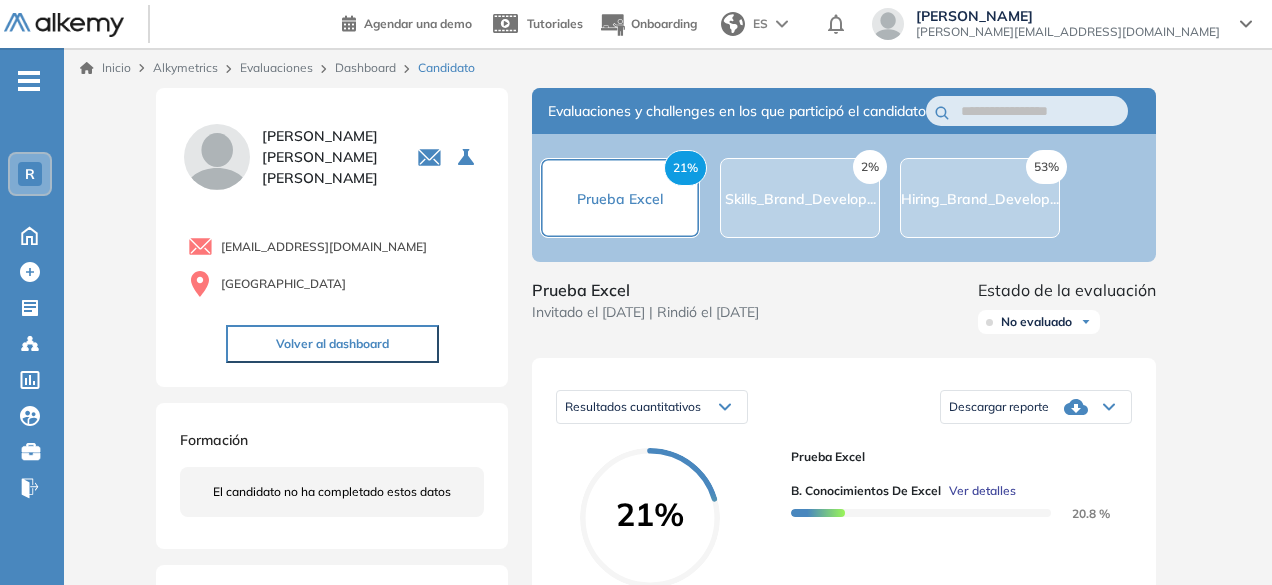 click on "Inicio Alkymetrics Evaluaciones Dashboard Candidato Duración :  00:00:00 Cantidad de preguntas:   Correcta Parcialmente correcta Incorrecta Neutra Saltada Cerrar ¿Eliminar talento? Si lo haces, no podrás recuperar sus datos. Podrás volver a invitarlo por email, no por link. Entendido LINA MARCELA   OROZCO ARCE 0 . Prueba Excel 1 . SQL - Growth Merchandisin Analyst 2 . RappiX_Farmers 3 . Skill_Excel_BD_2.0 4 . SQL Operations Analyst 5 . SQL - Payments 6 . SQL Data Analyst Prueba 2 7 . SQL PRUEBA 3 8 . SQL Rappi Test 9 . SQL - Commercial Analyst 10 . Prueba Python 11 . English RGM 12 . English -DP 13 . Excel Básico (NO USAR) 14 . Groceries Operations Analyst 15 . Hiring_Brand_Development 16 . Skills_Brand_Development 17 . Desafío Excel, data y negociación 18 . Prueba Rappi Excel 19 . Análisis de Datos 20 . Argumentación en negociaciones 21 . Prueba IPV RappiX 22 . Prueba de negociación RappiX 23 . Sin nombre 24 . SQL Territory Lead 25 . Inventario de Personalidad para Vendedores - IPV 26 . 27 . 28 ." at bounding box center [668, 647] 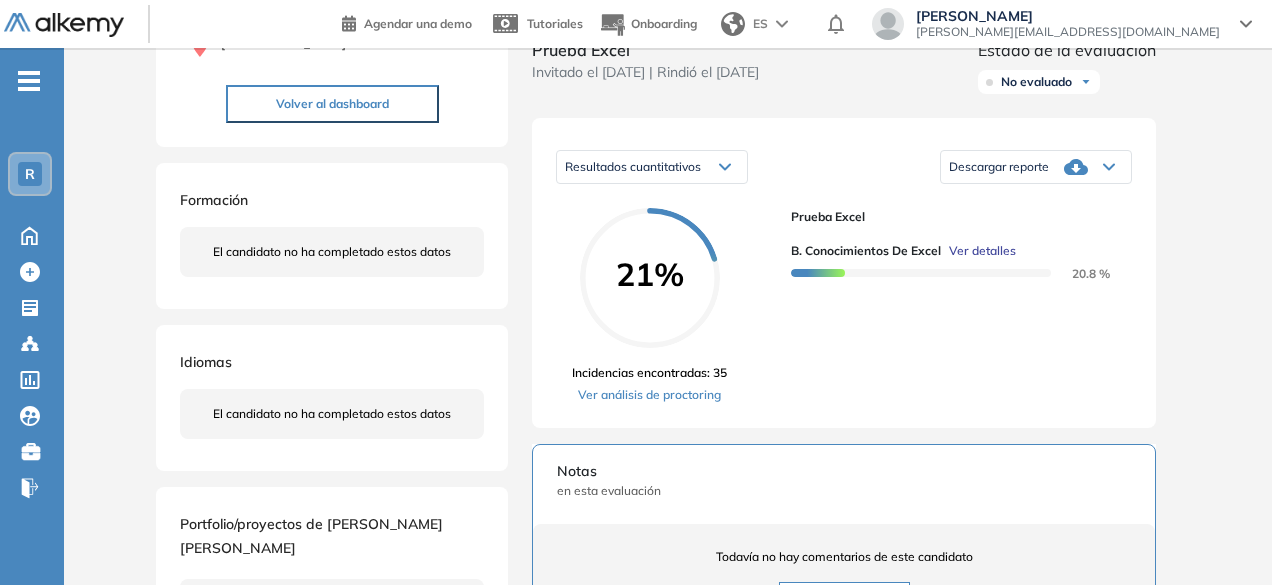 scroll, scrollTop: 241, scrollLeft: 0, axis: vertical 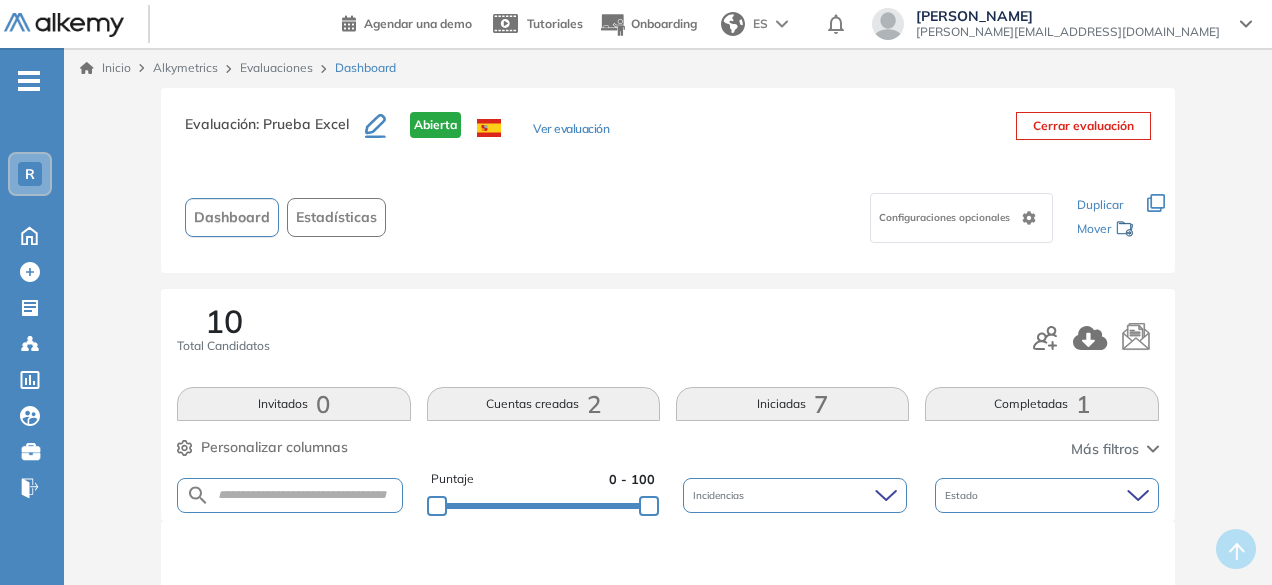 click at bounding box center [289, 495] 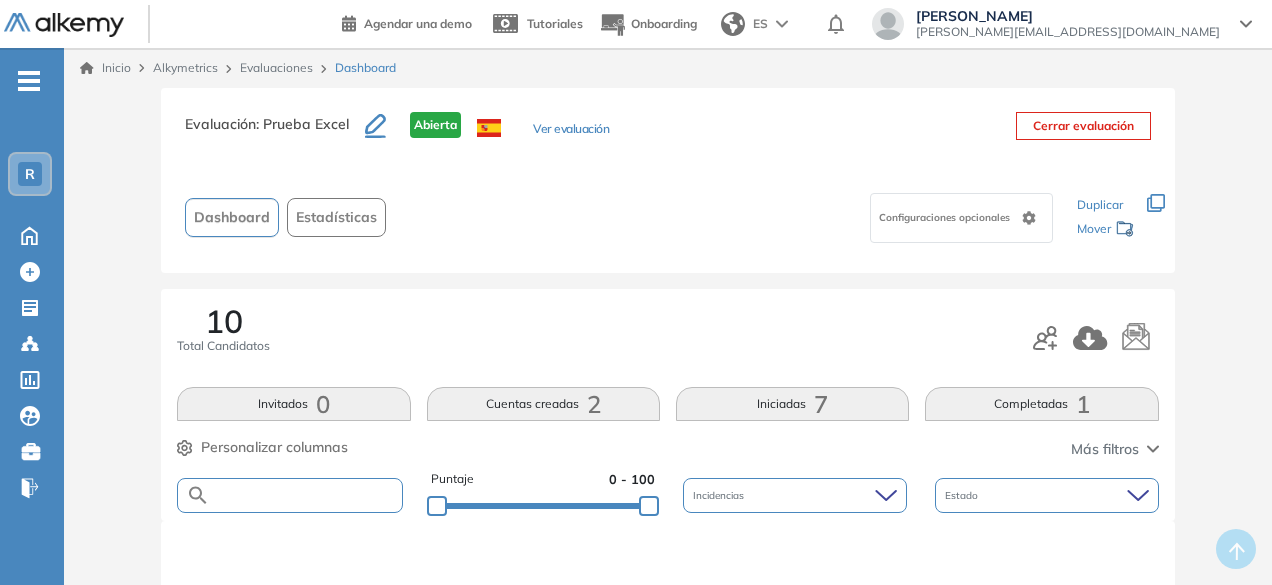 click at bounding box center (305, 495) 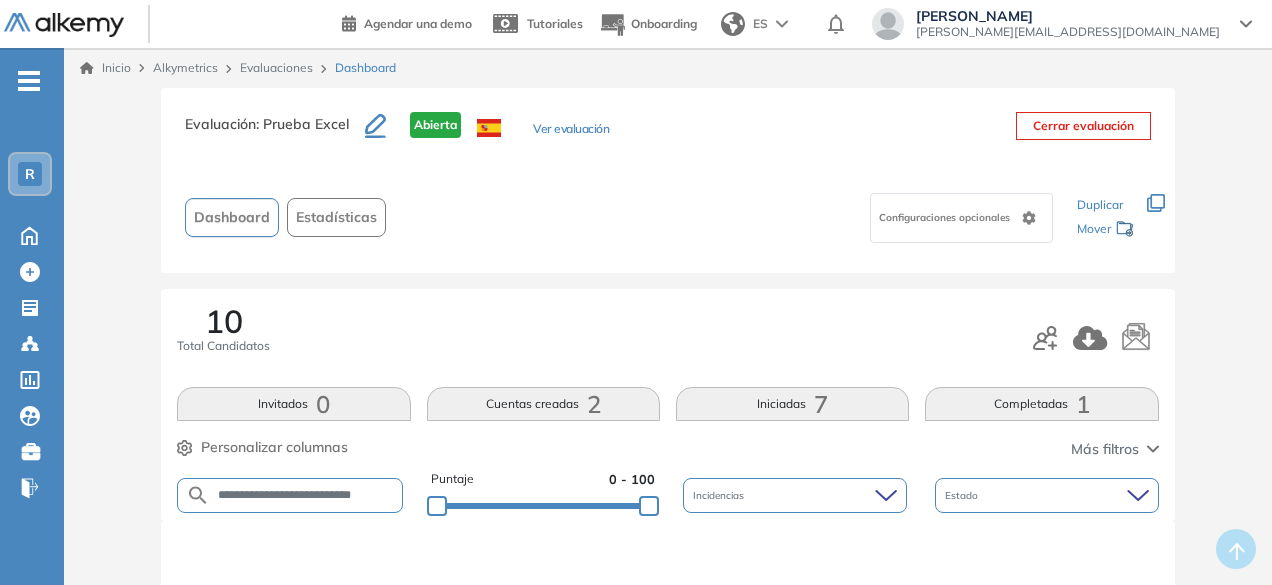 scroll, scrollTop: 0, scrollLeft: 34, axis: horizontal 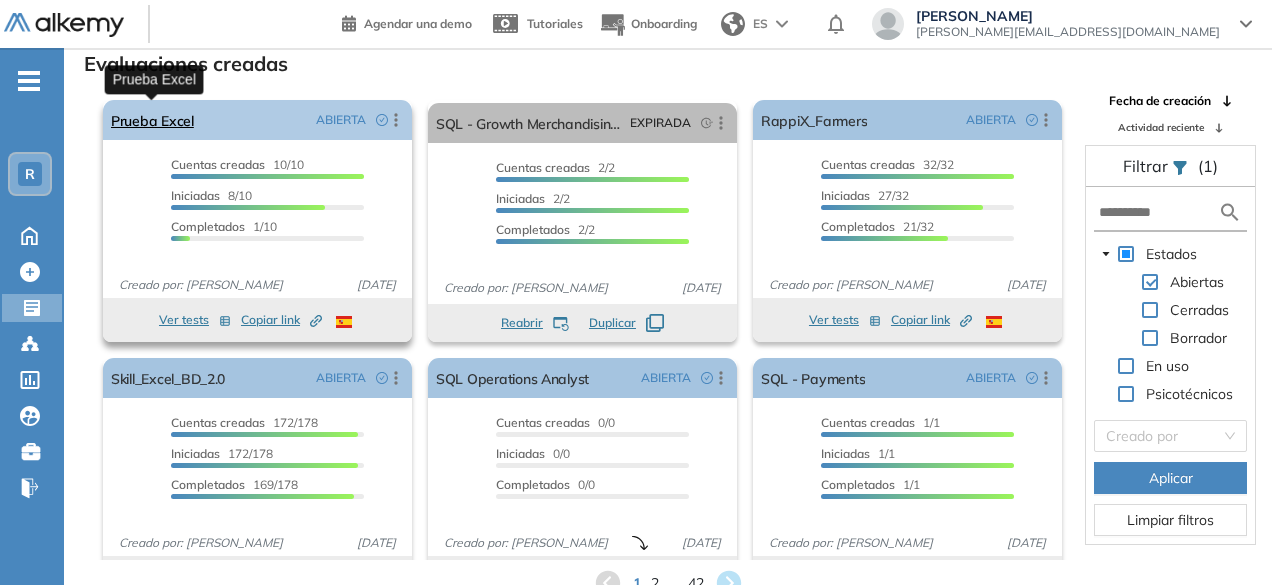 click on "Prueba Excel" at bounding box center [152, 120] 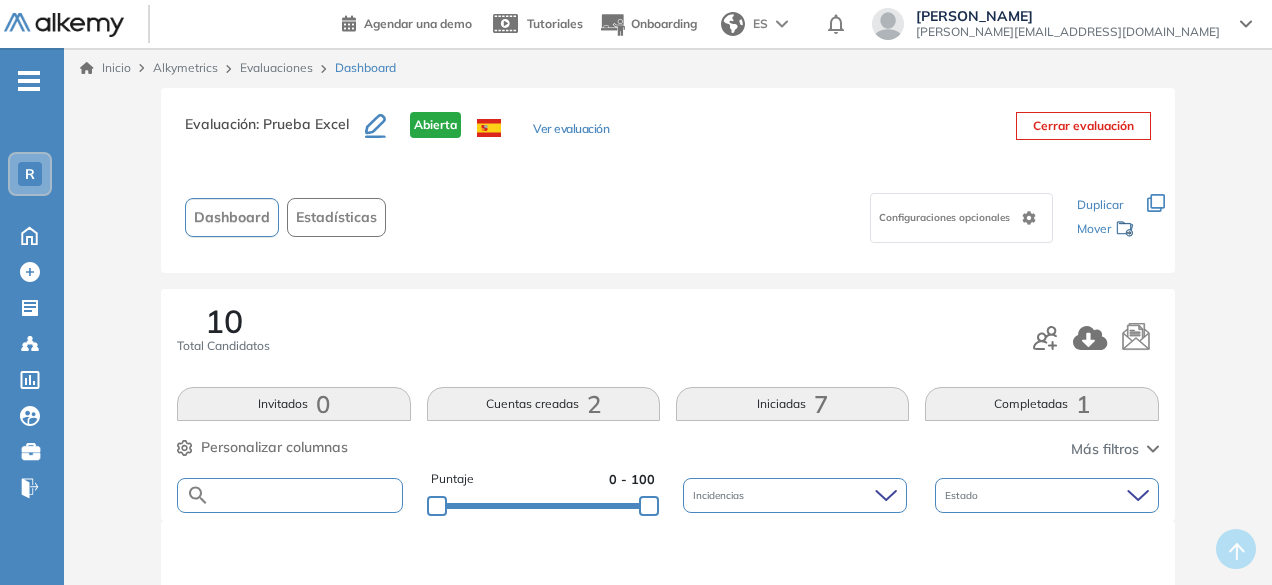 click at bounding box center (305, 495) 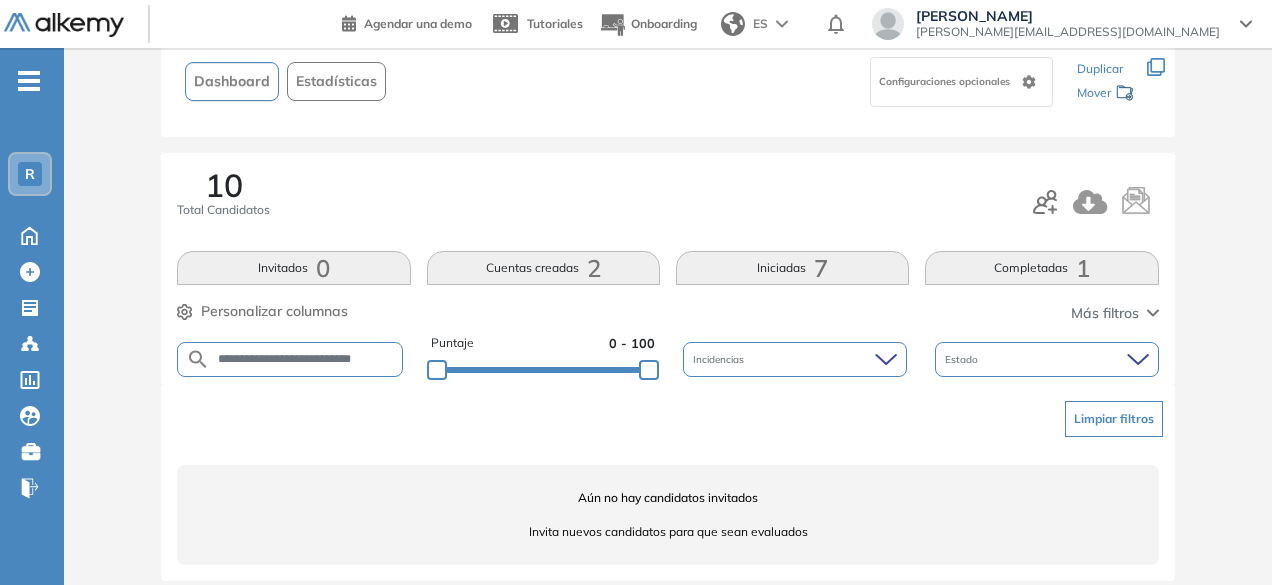 scroll, scrollTop: 154, scrollLeft: 0, axis: vertical 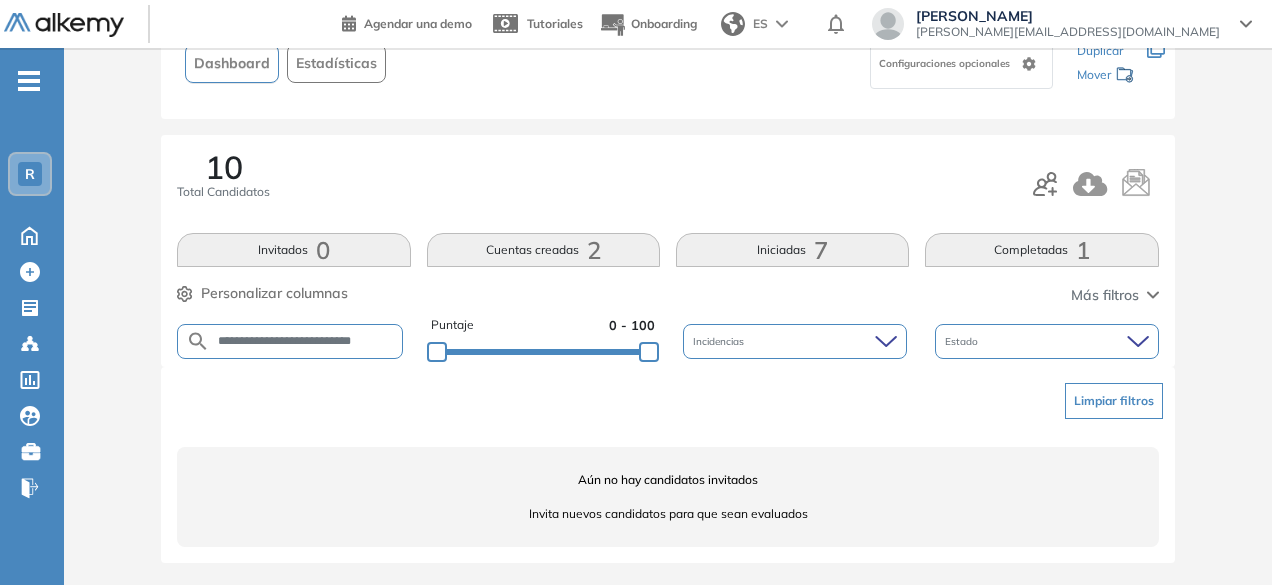 click on "**********" at bounding box center [305, 341] 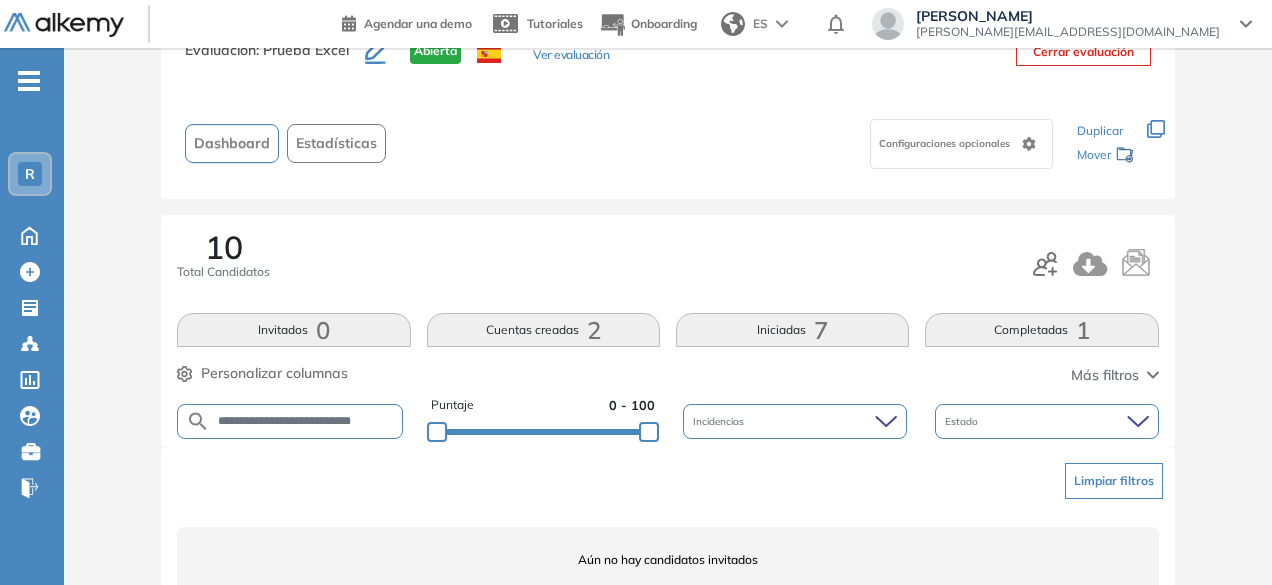 scroll, scrollTop: 154, scrollLeft: 0, axis: vertical 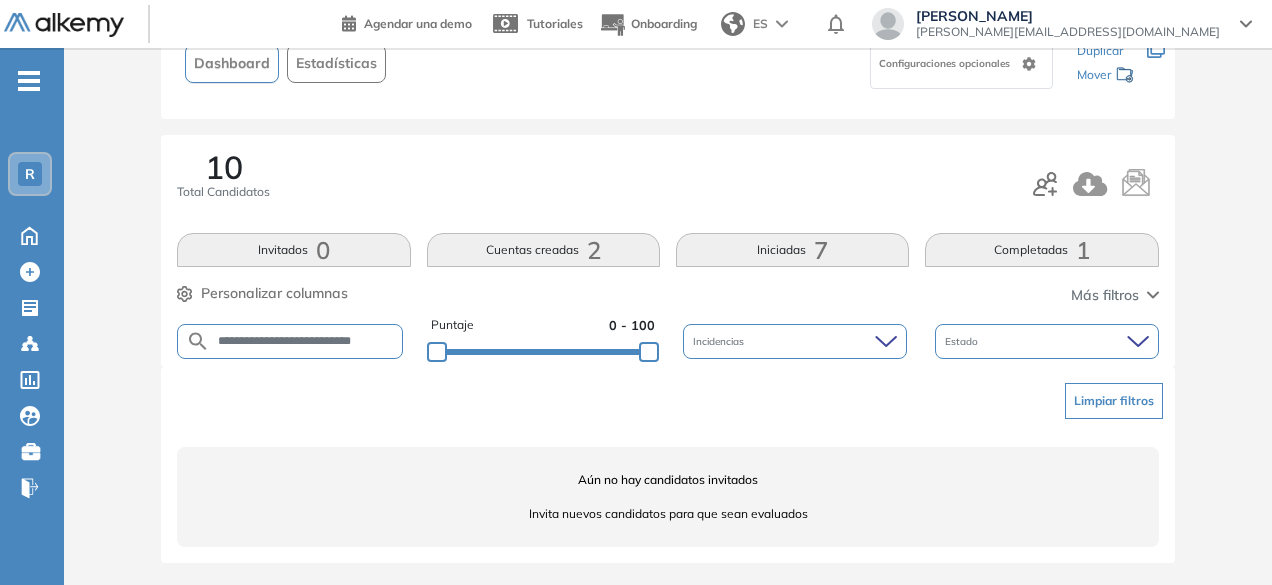 click on "**********" at bounding box center [306, 341] 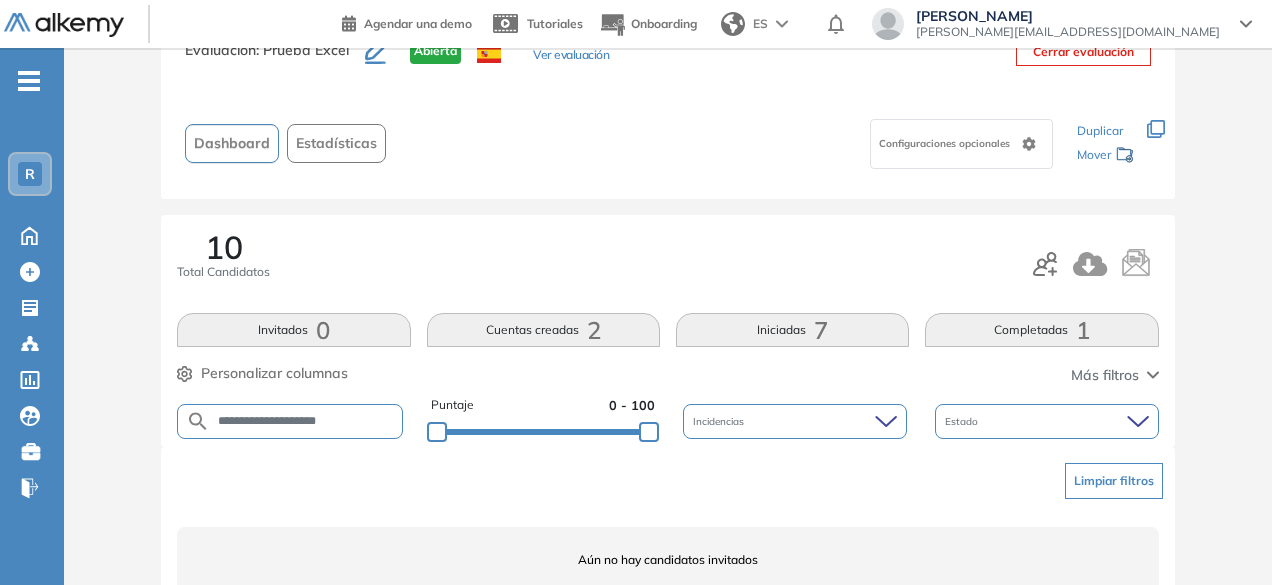 scroll, scrollTop: 154, scrollLeft: 0, axis: vertical 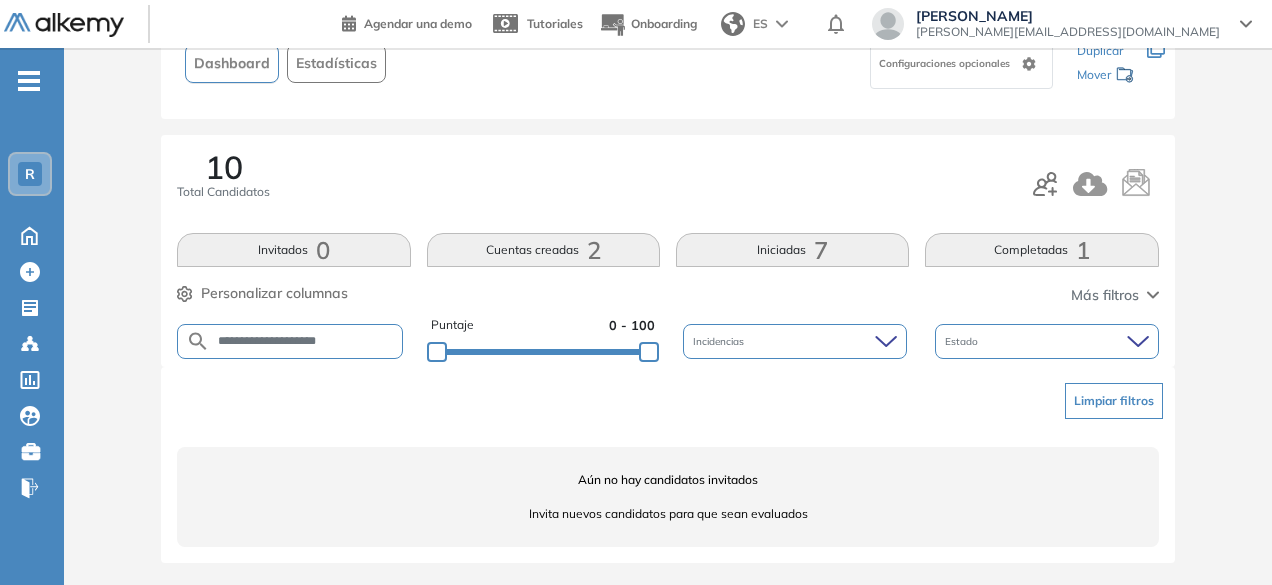 drag, startPoint x: 302, startPoint y: 341, endPoint x: 252, endPoint y: 337, distance: 50.159744 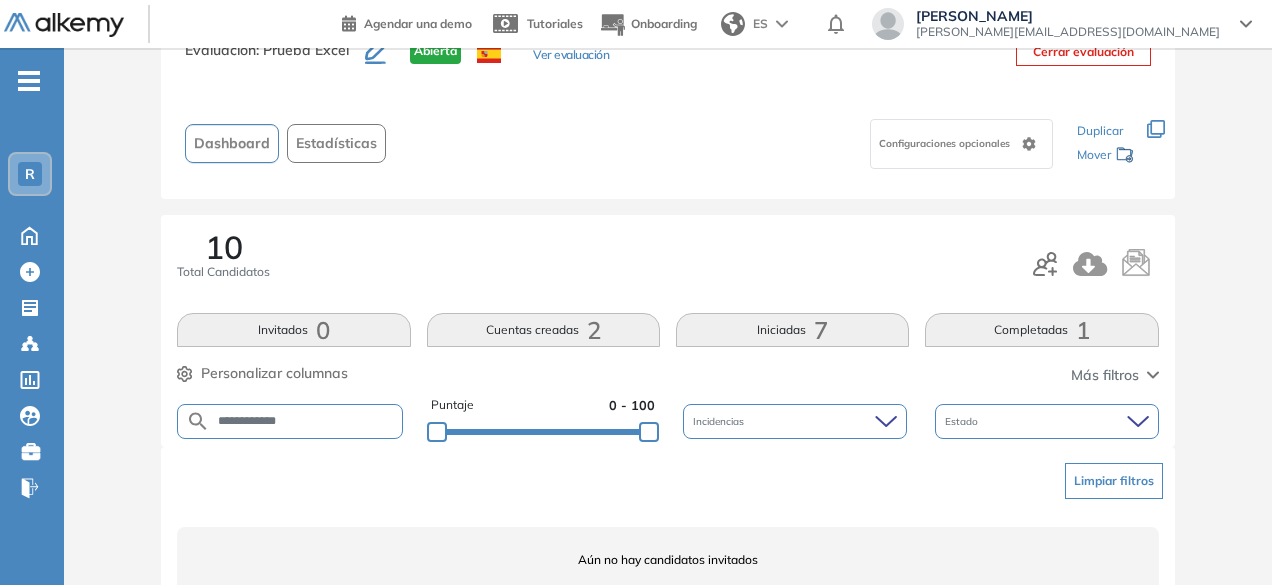 scroll, scrollTop: 154, scrollLeft: 0, axis: vertical 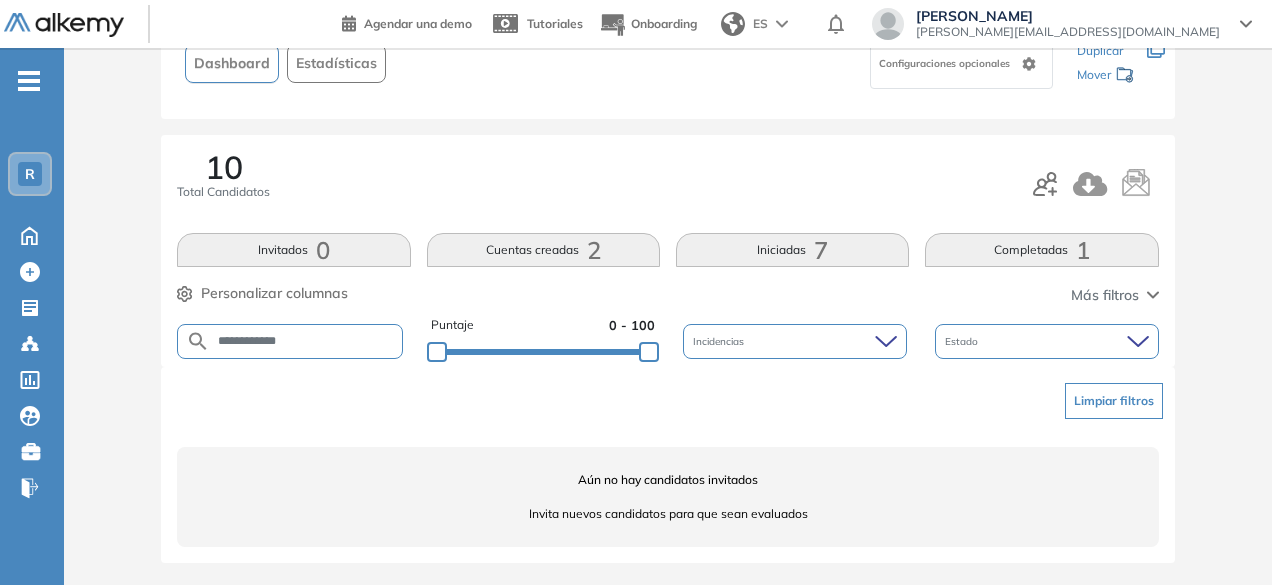 click on "**********" at bounding box center [290, 341] 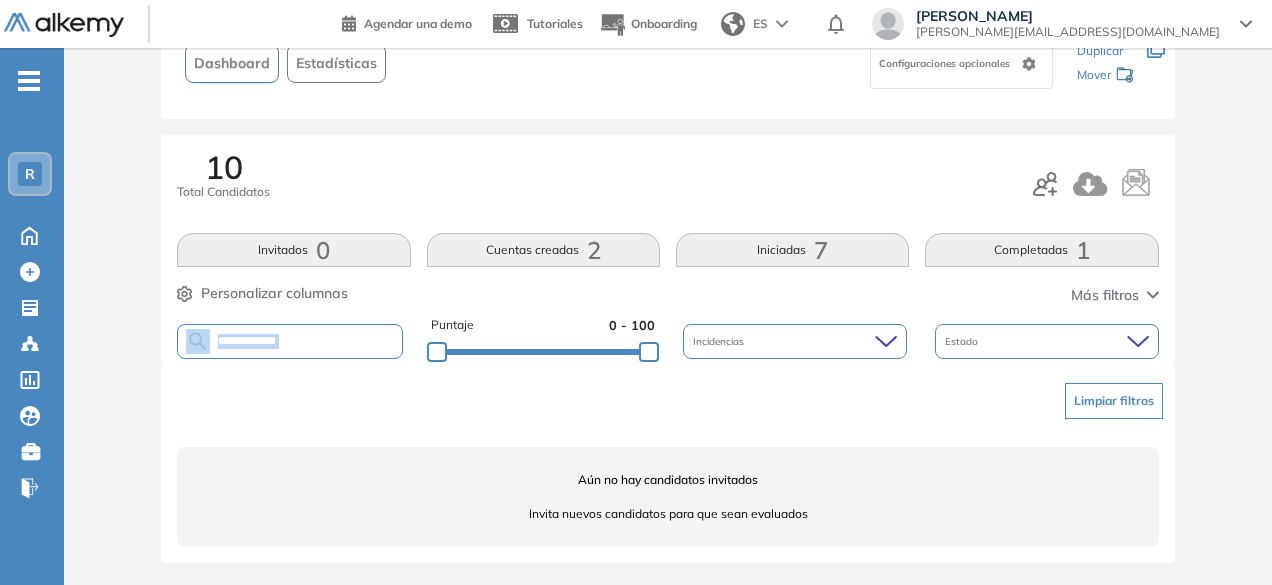 click on "**********" at bounding box center [290, 341] 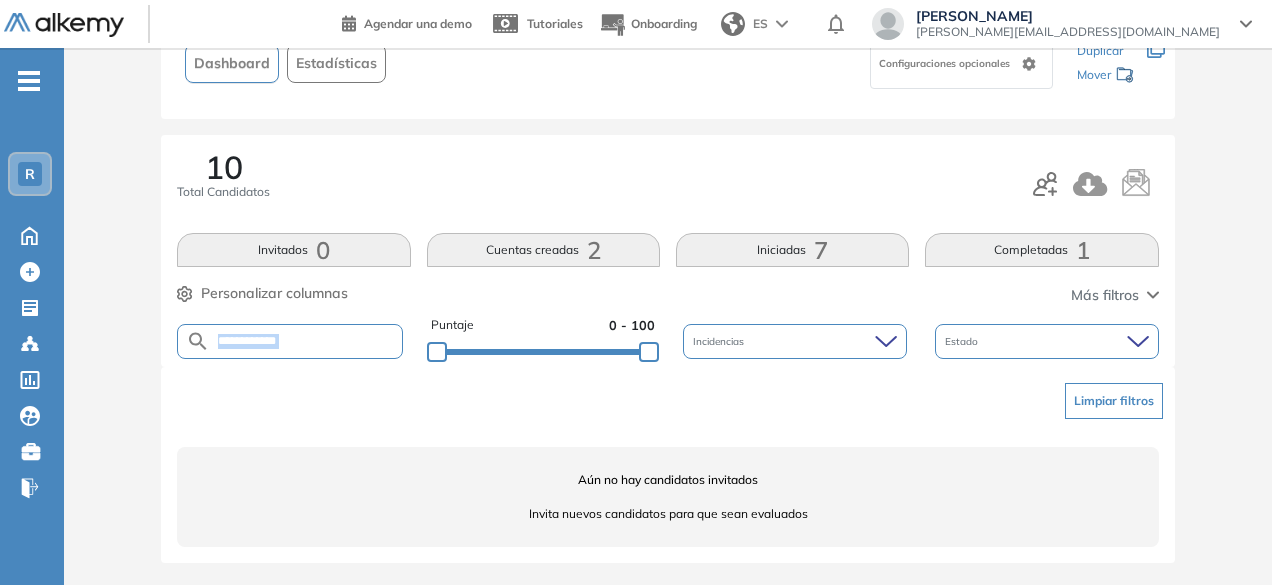 click on "**********" at bounding box center [290, 341] 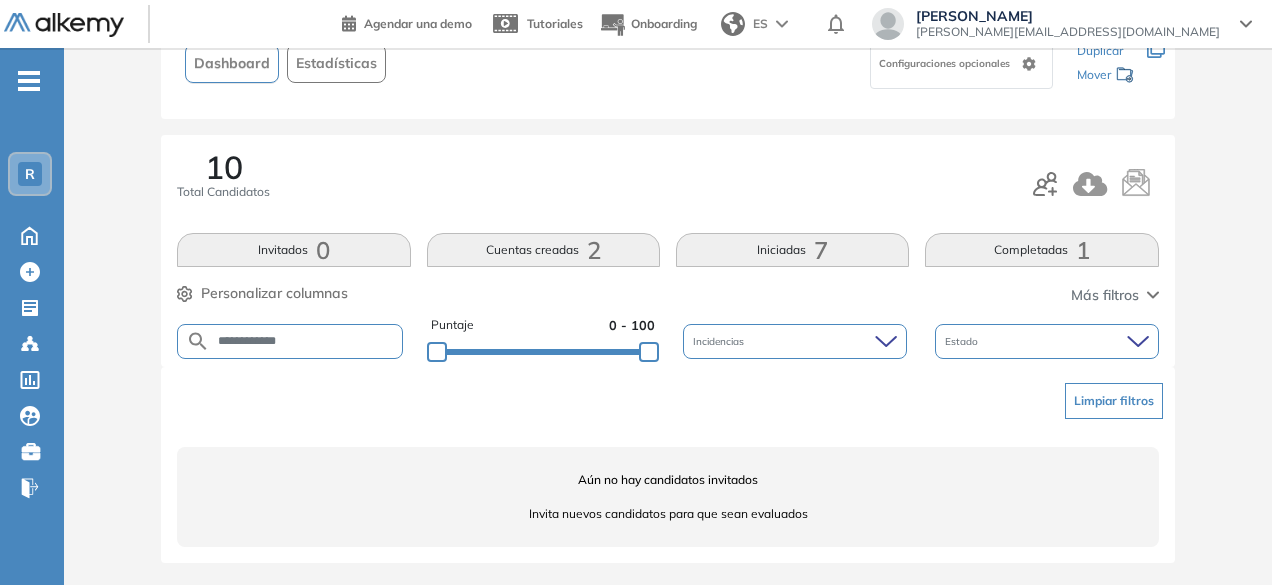 click on "**********" at bounding box center [290, 341] 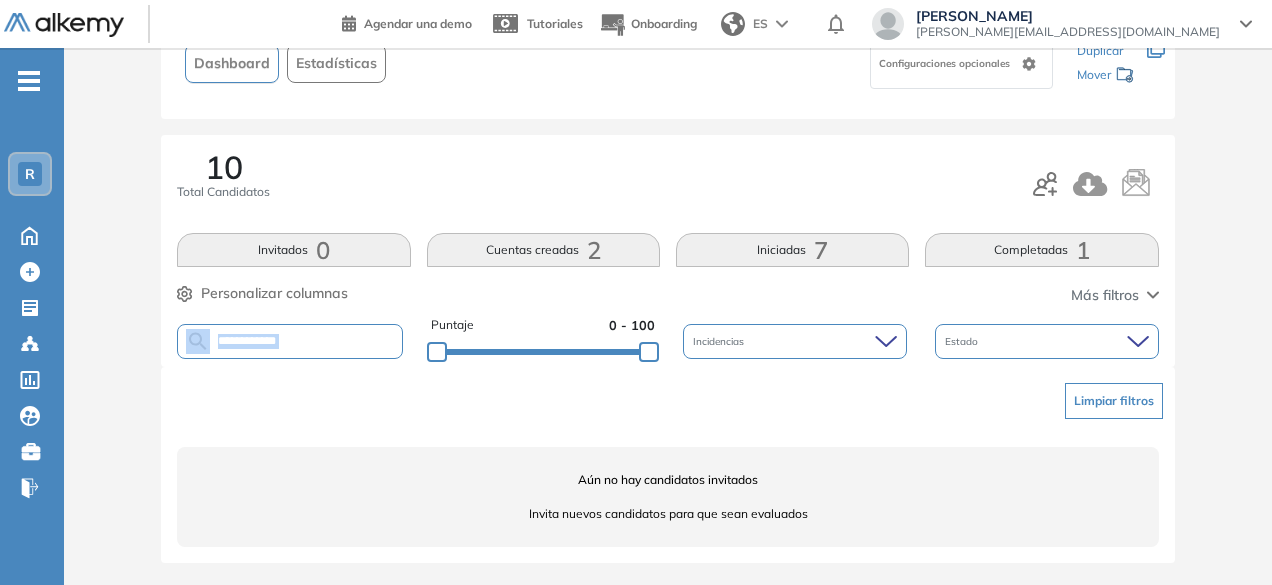 click on "**********" at bounding box center (290, 341) 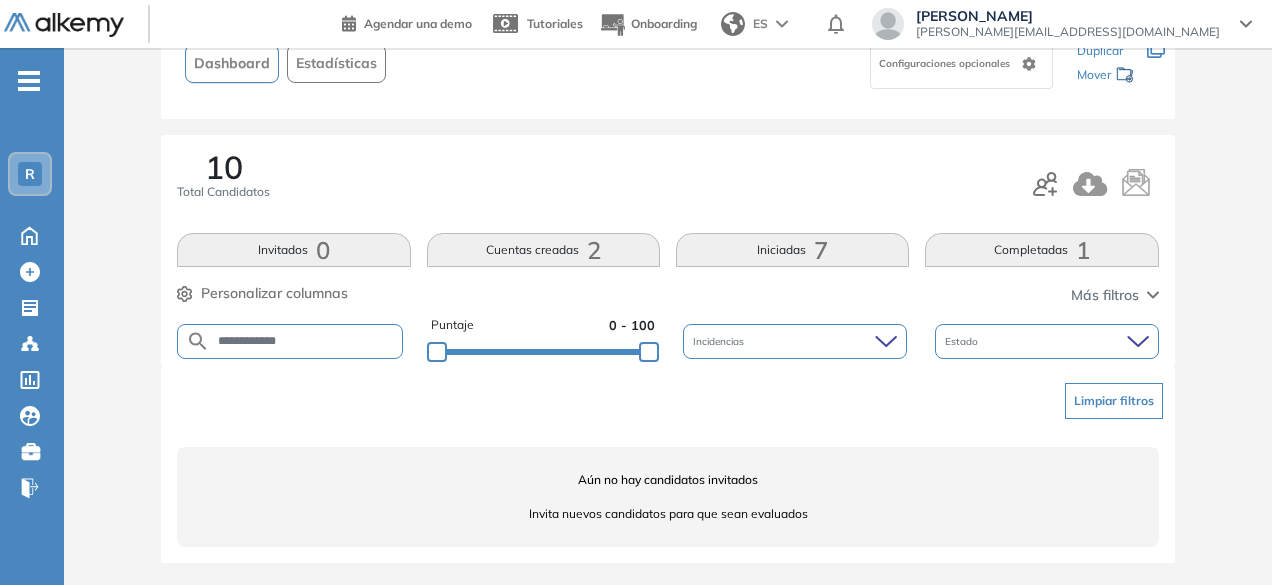click on "**********" at bounding box center (306, 341) 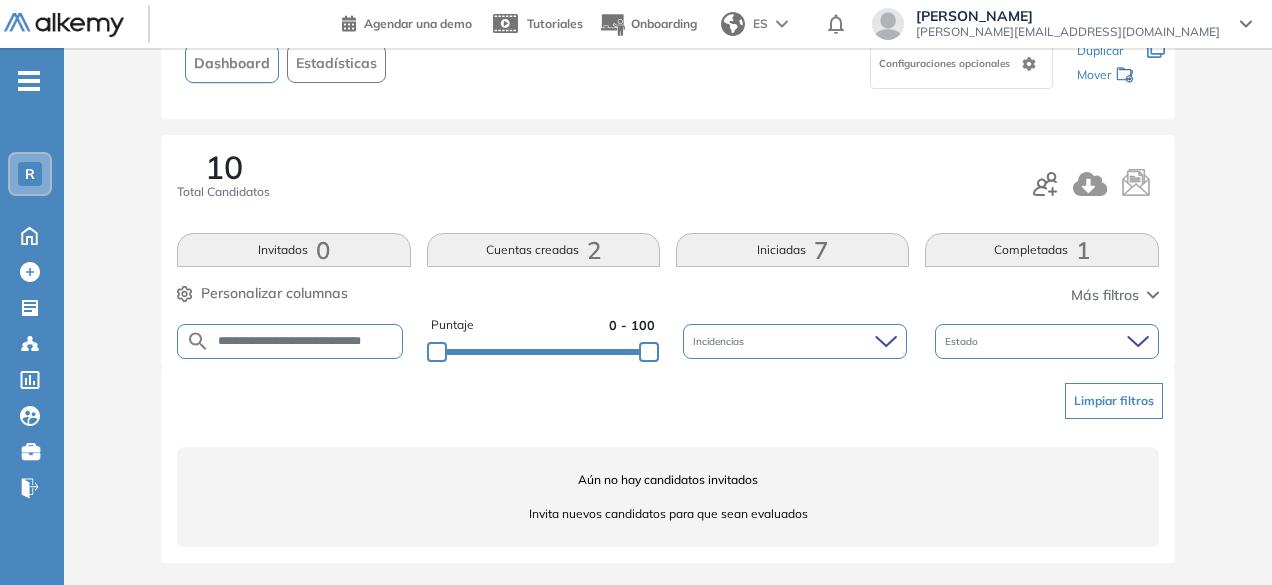 scroll, scrollTop: 0, scrollLeft: 0, axis: both 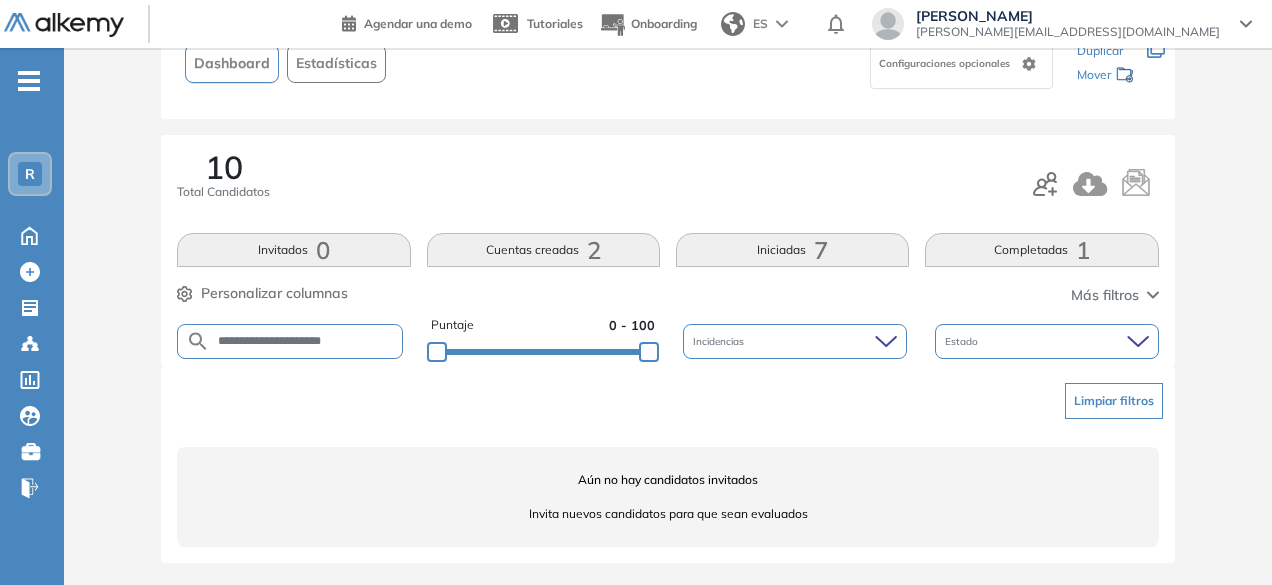drag, startPoint x: 300, startPoint y: 340, endPoint x: 268, endPoint y: 333, distance: 32.75668 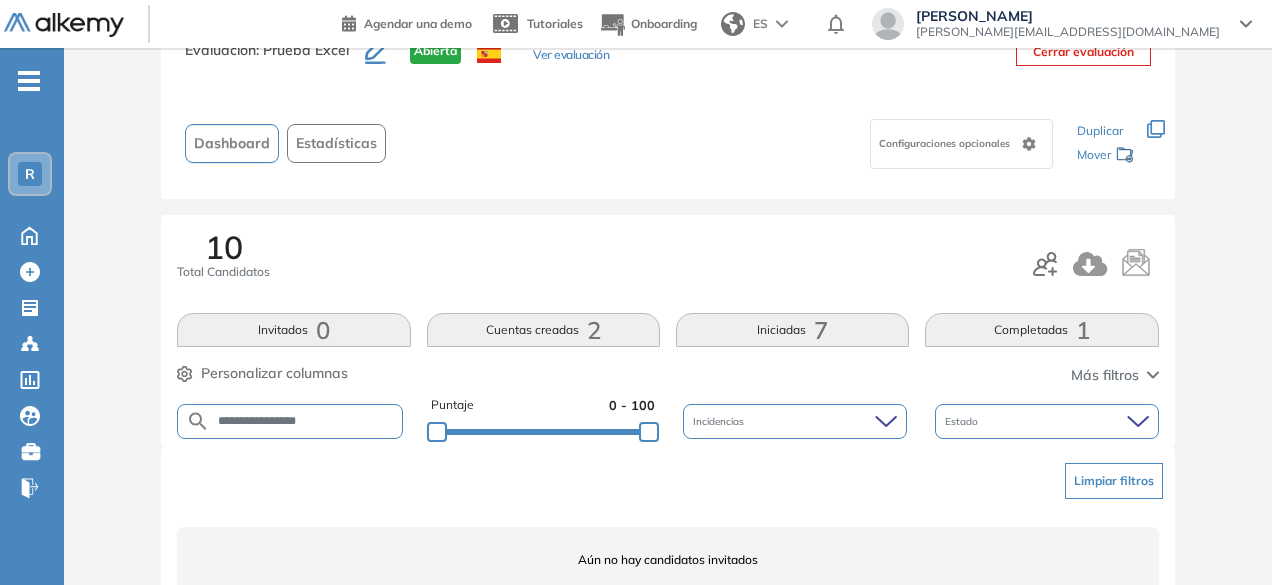 scroll, scrollTop: 154, scrollLeft: 0, axis: vertical 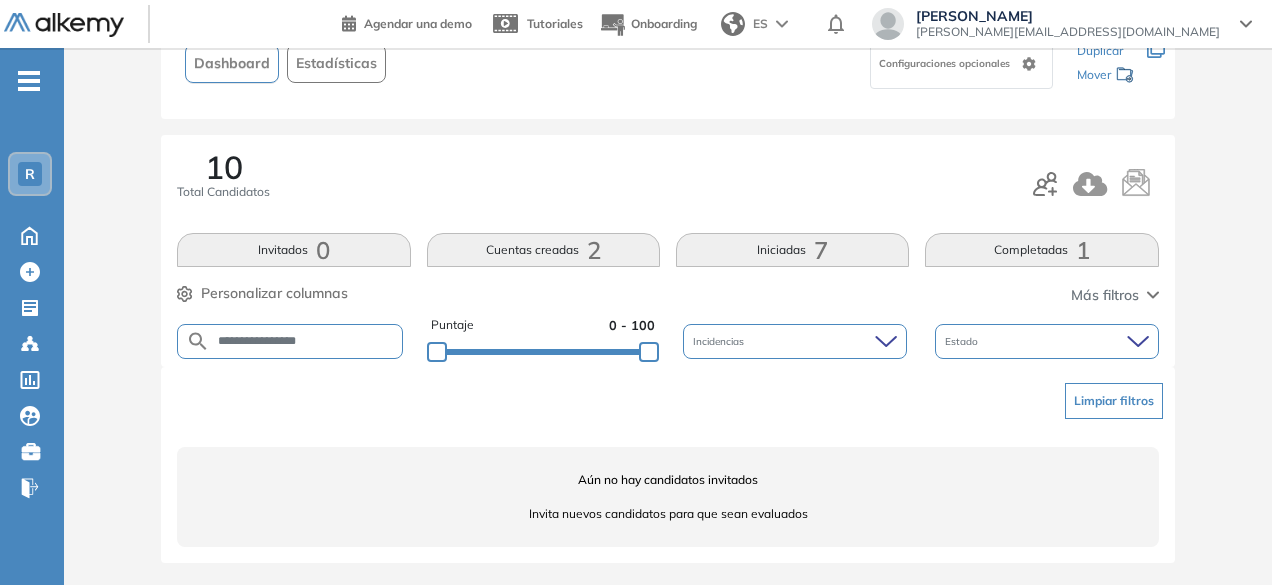 click on "**********" at bounding box center [306, 341] 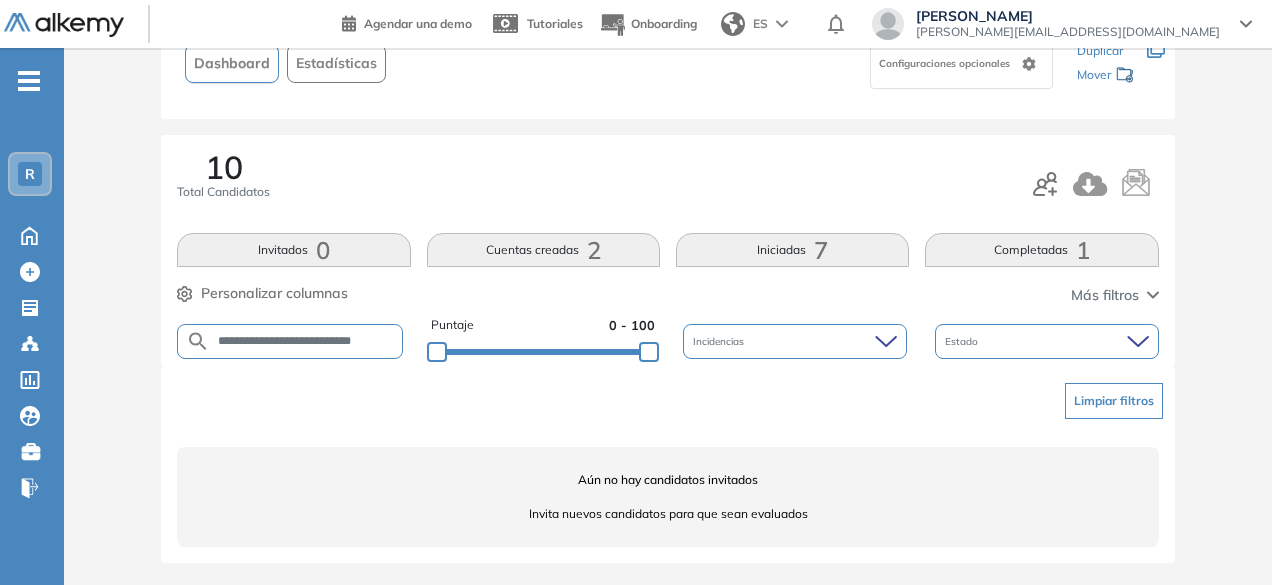 scroll, scrollTop: 0, scrollLeft: 36, axis: horizontal 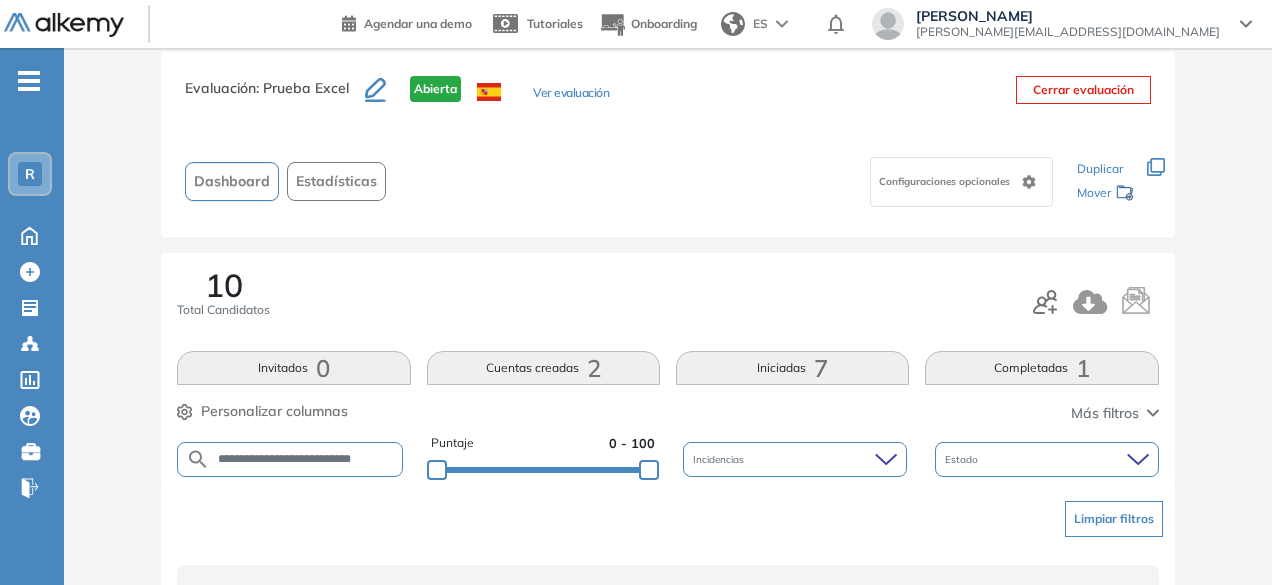 click on "**********" at bounding box center [306, 459] 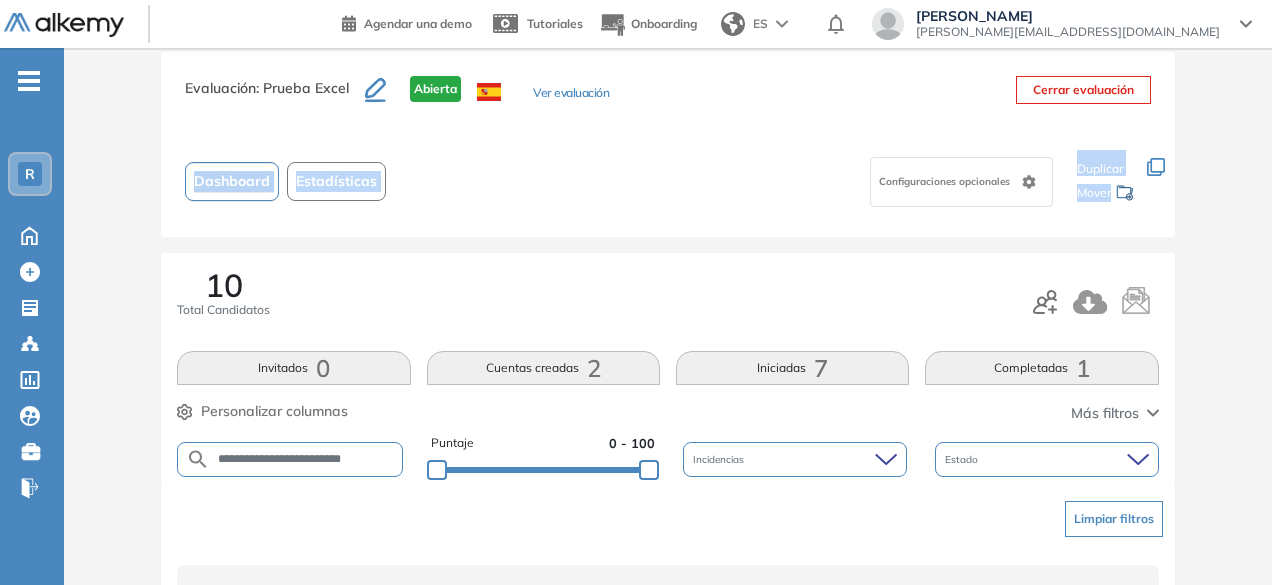 drag, startPoint x: 1270, startPoint y: 122, endPoint x: 1272, endPoint y: 177, distance: 55.03635 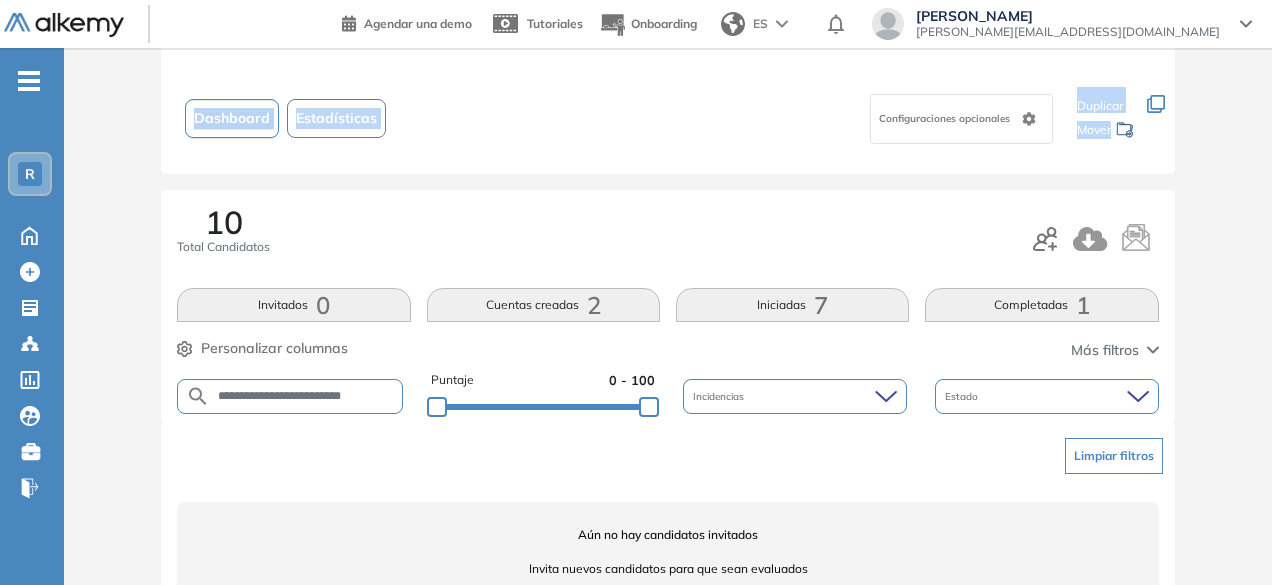 scroll, scrollTop: 32, scrollLeft: 0, axis: vertical 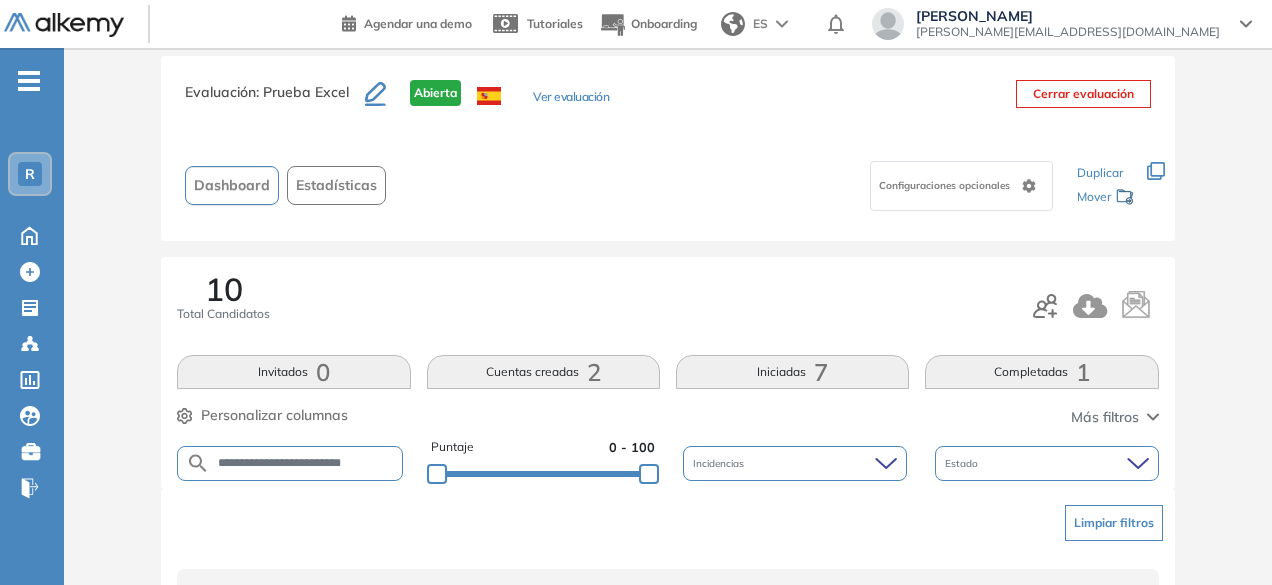 click on "**********" at bounding box center (306, 463) 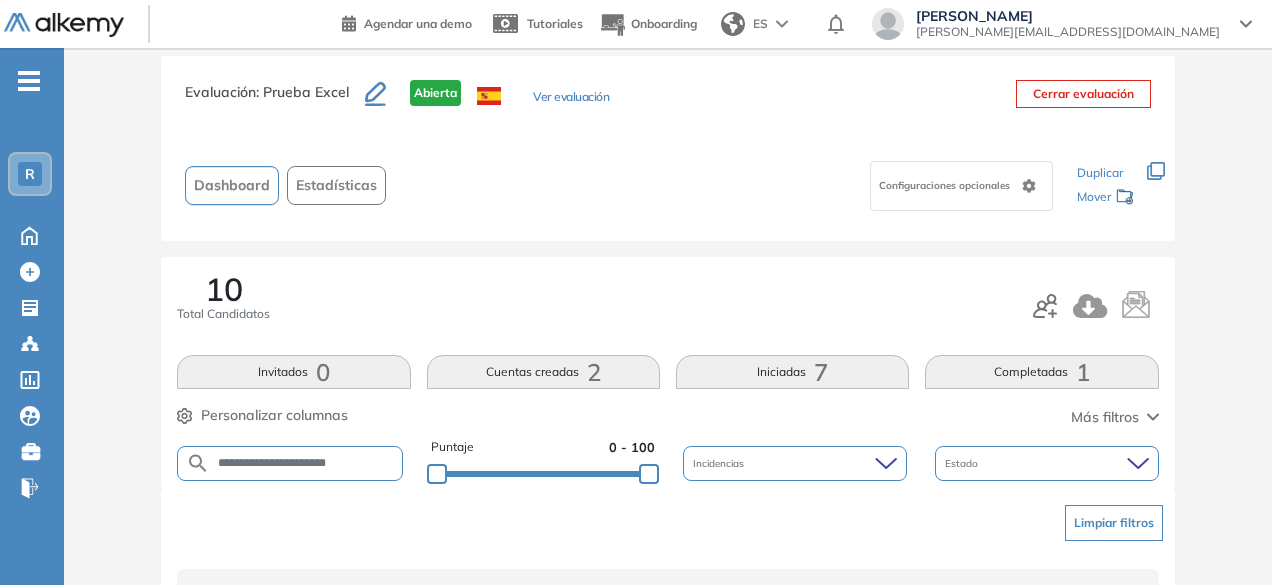 click on "**********" at bounding box center (306, 463) 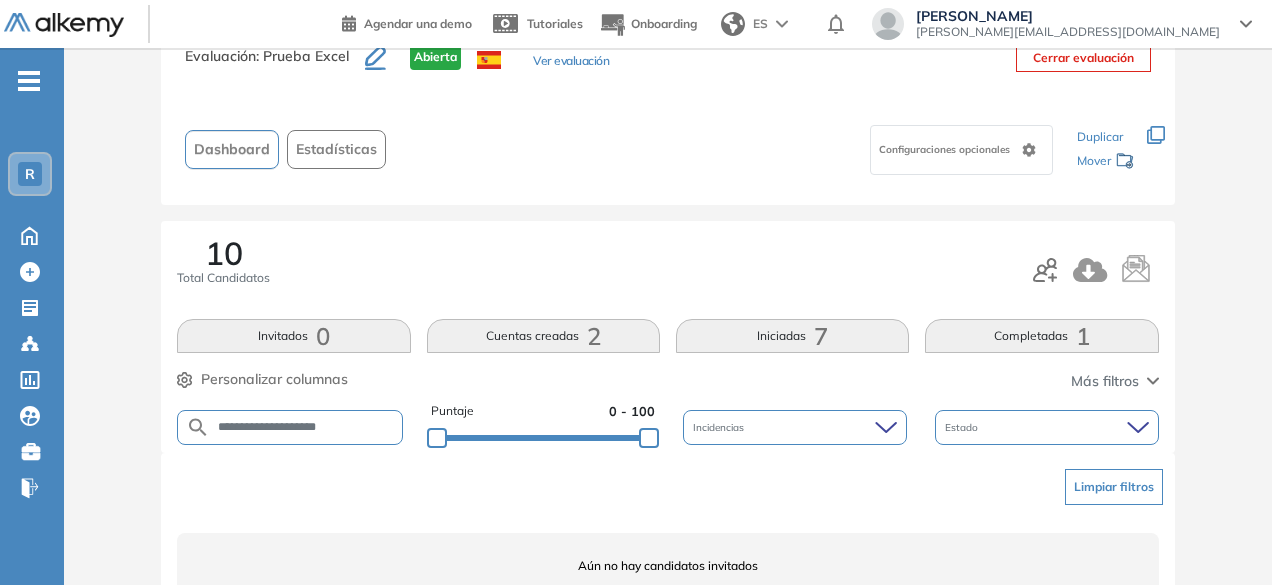 scroll, scrollTop: 65, scrollLeft: 0, axis: vertical 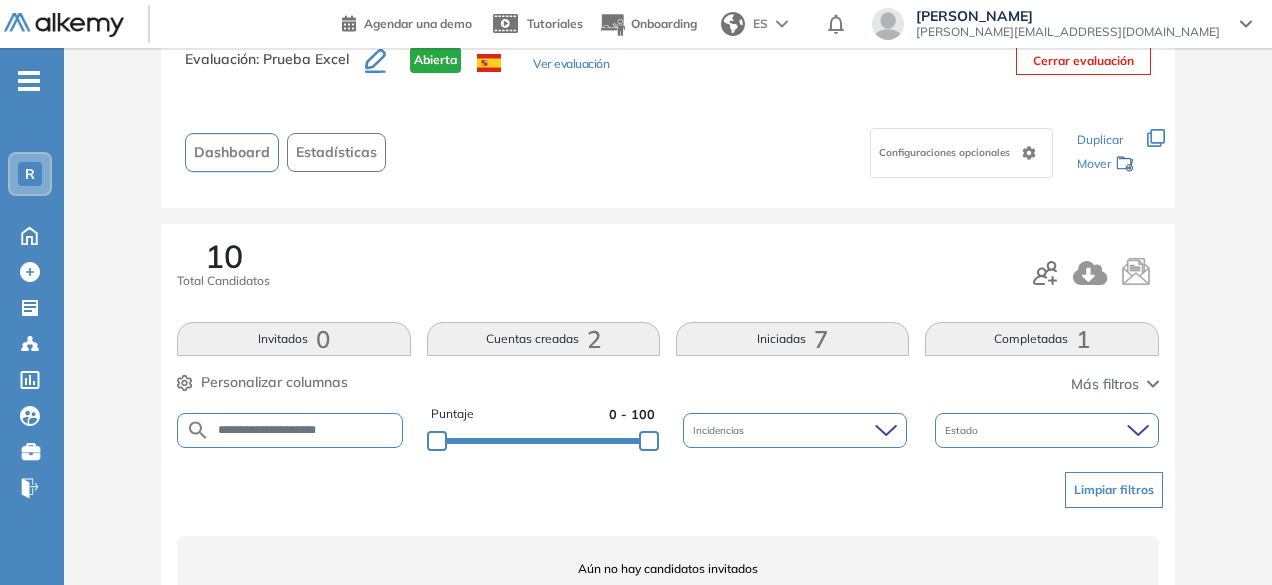 click on "**********" at bounding box center [306, 430] 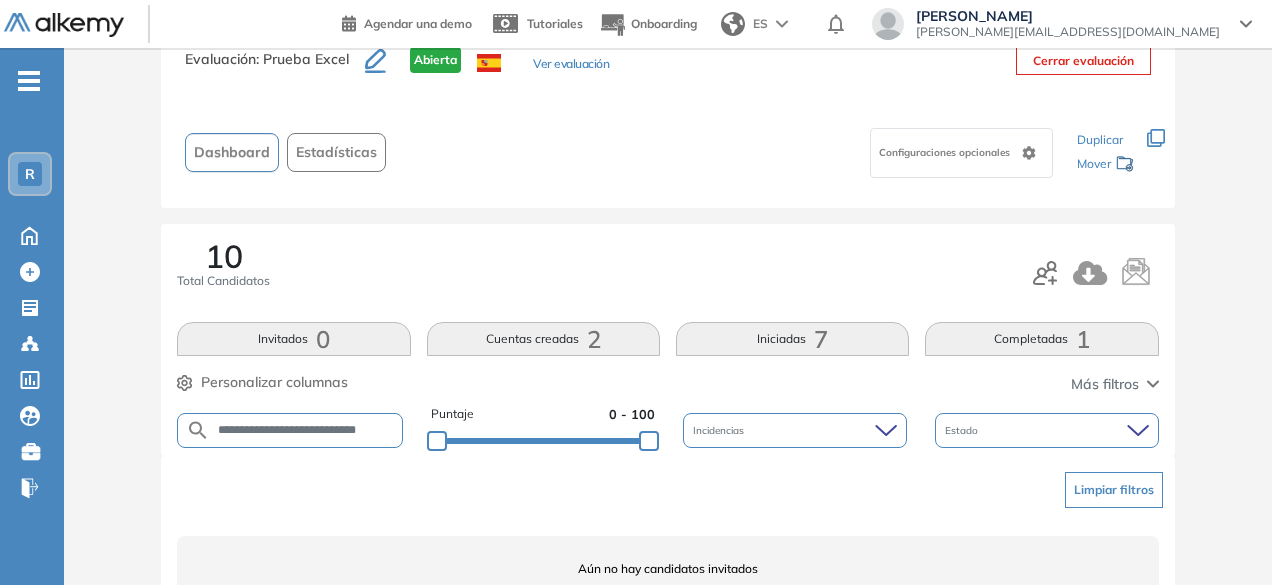 scroll, scrollTop: 0, scrollLeft: 25, axis: horizontal 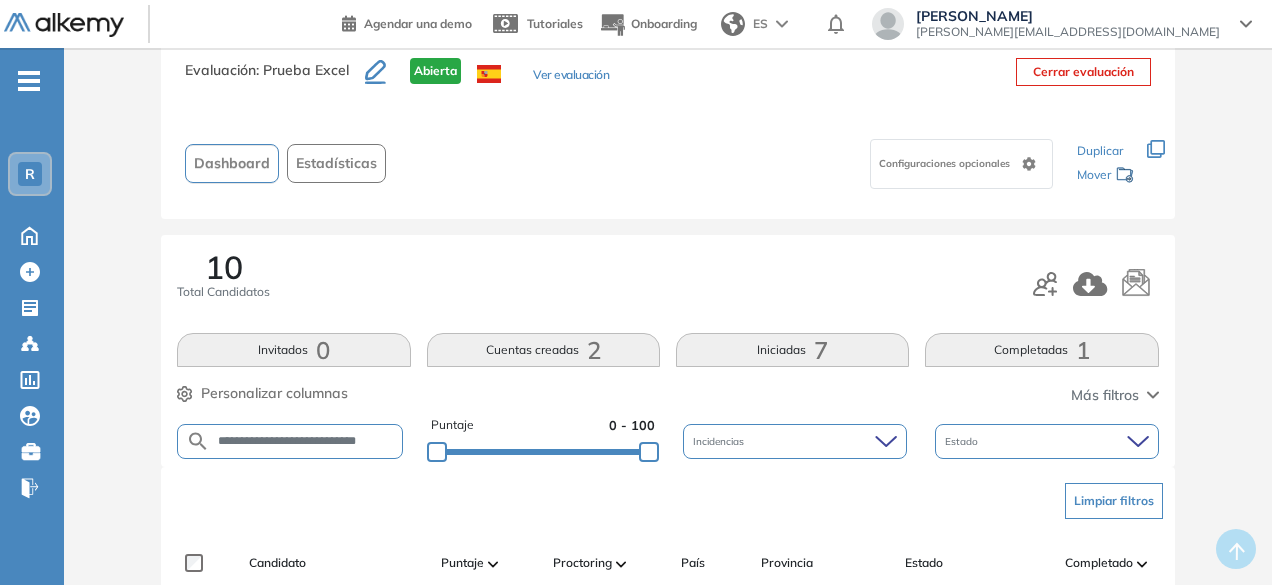 click on "**********" at bounding box center (306, 441) 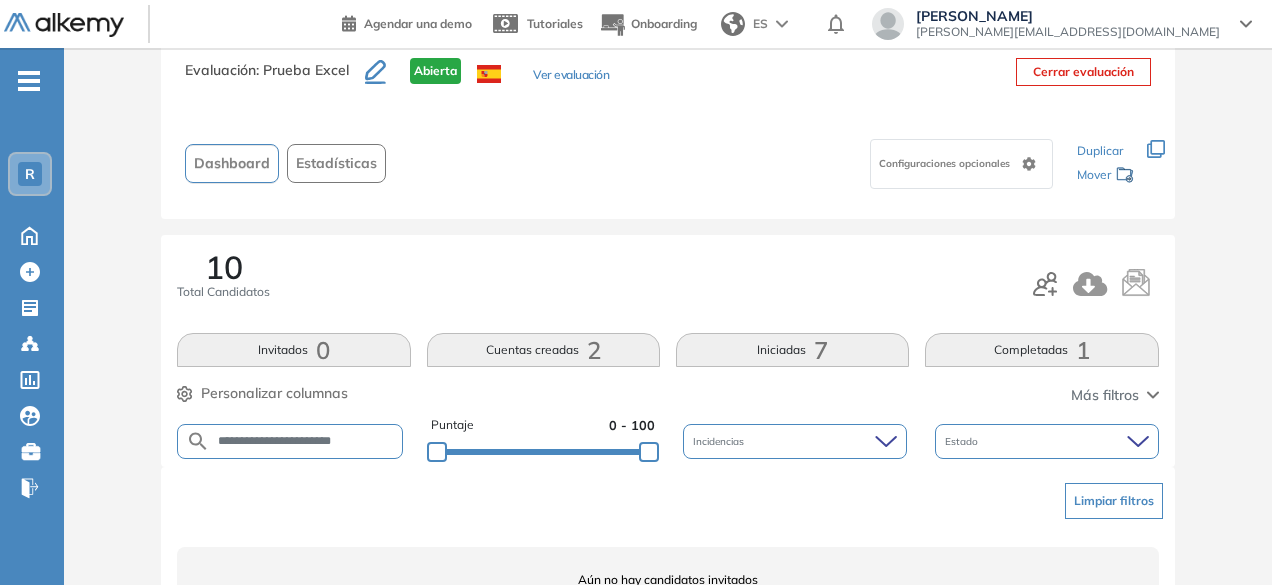 click on "**********" at bounding box center [290, 441] 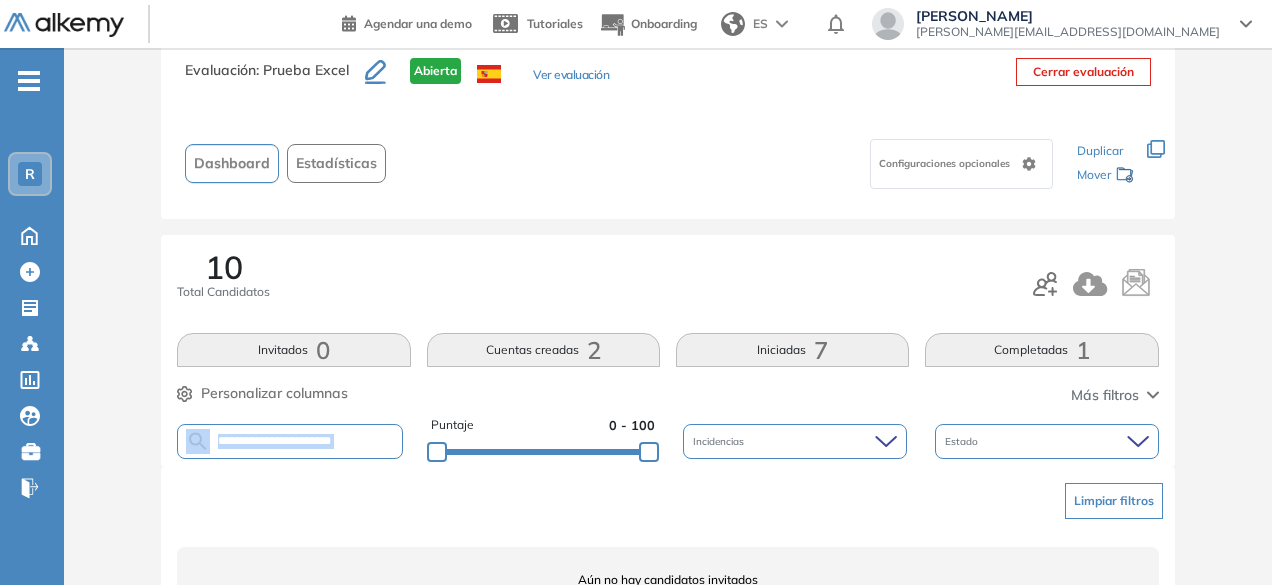 click on "**********" at bounding box center [290, 441] 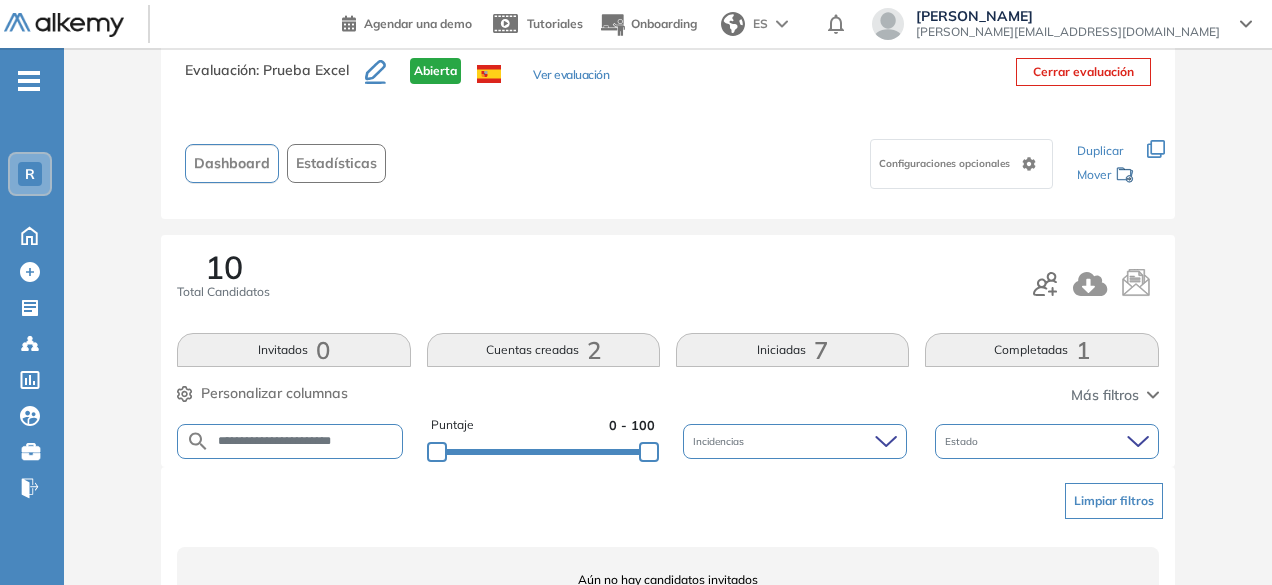 click on "**********" at bounding box center (306, 441) 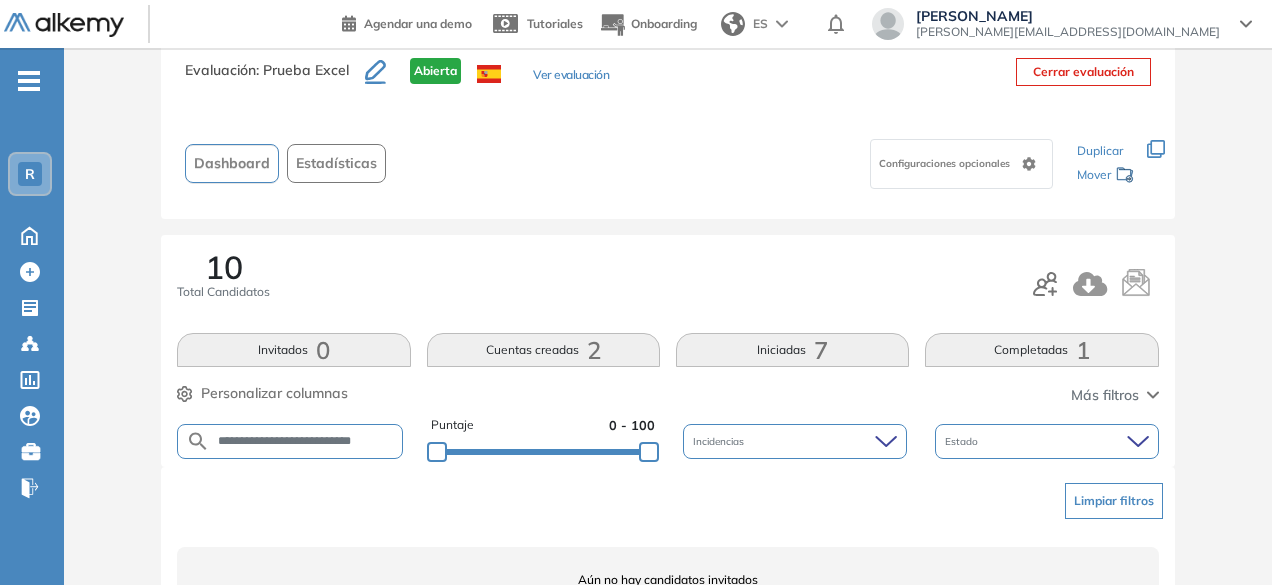 scroll, scrollTop: 0, scrollLeft: 7, axis: horizontal 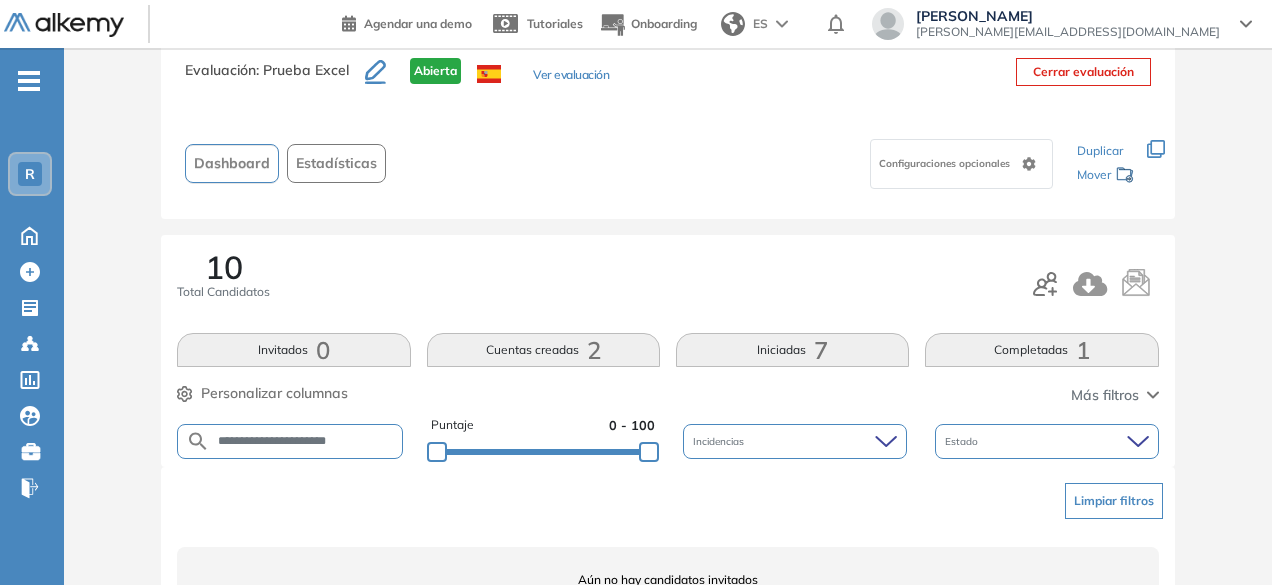 click on "**********" at bounding box center [306, 441] 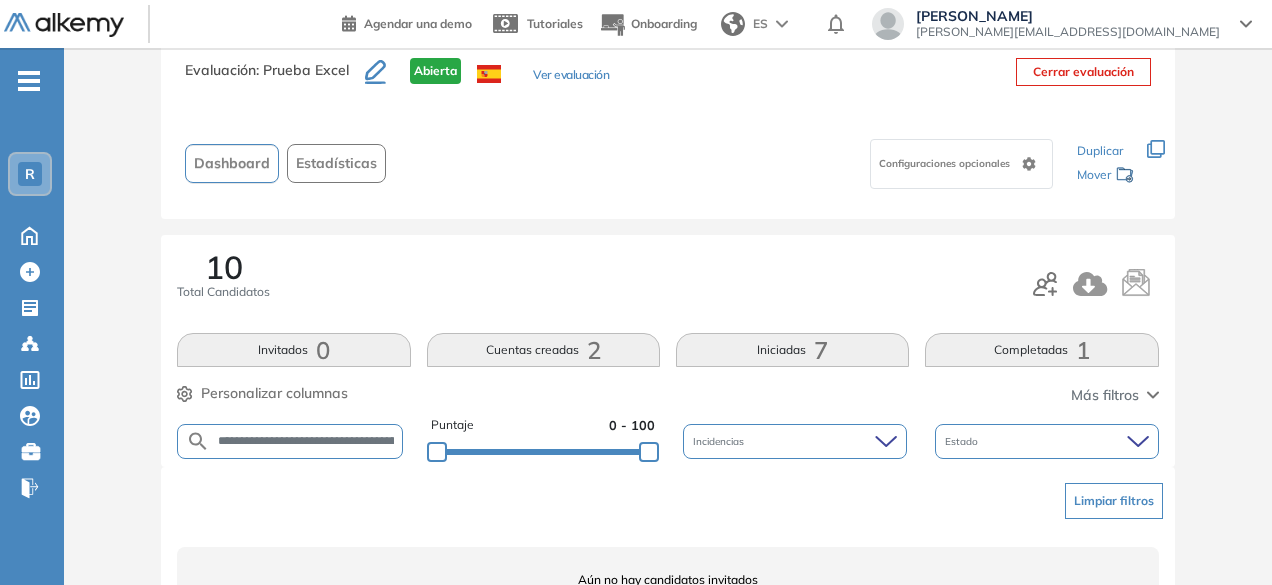 scroll, scrollTop: 0, scrollLeft: 72, axis: horizontal 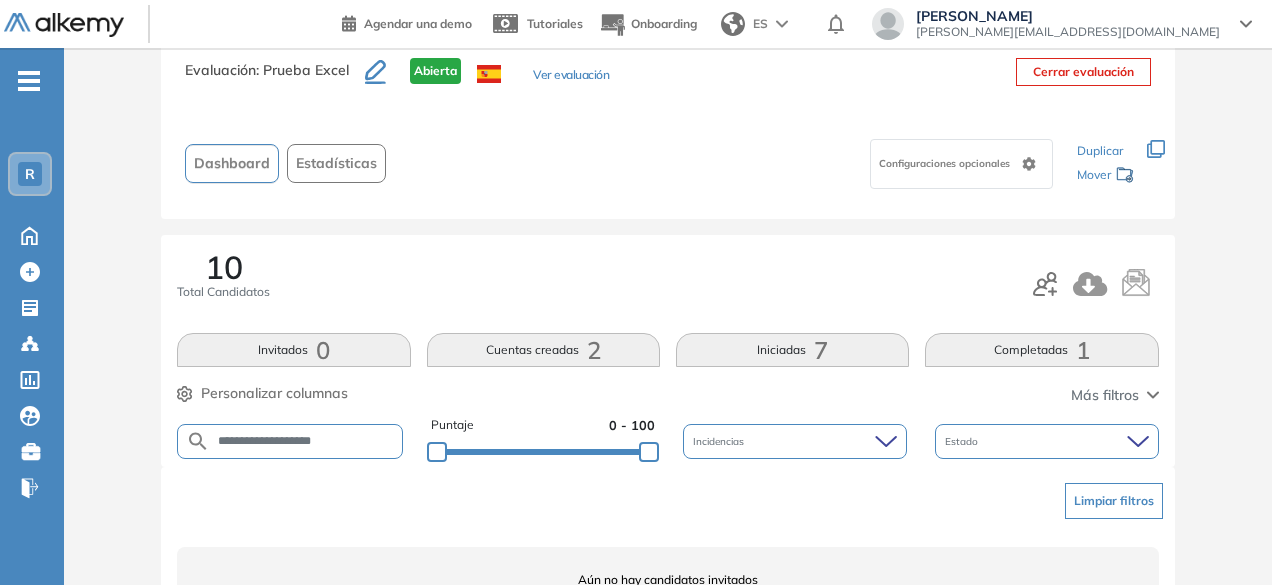 click on "**********" at bounding box center [306, 441] 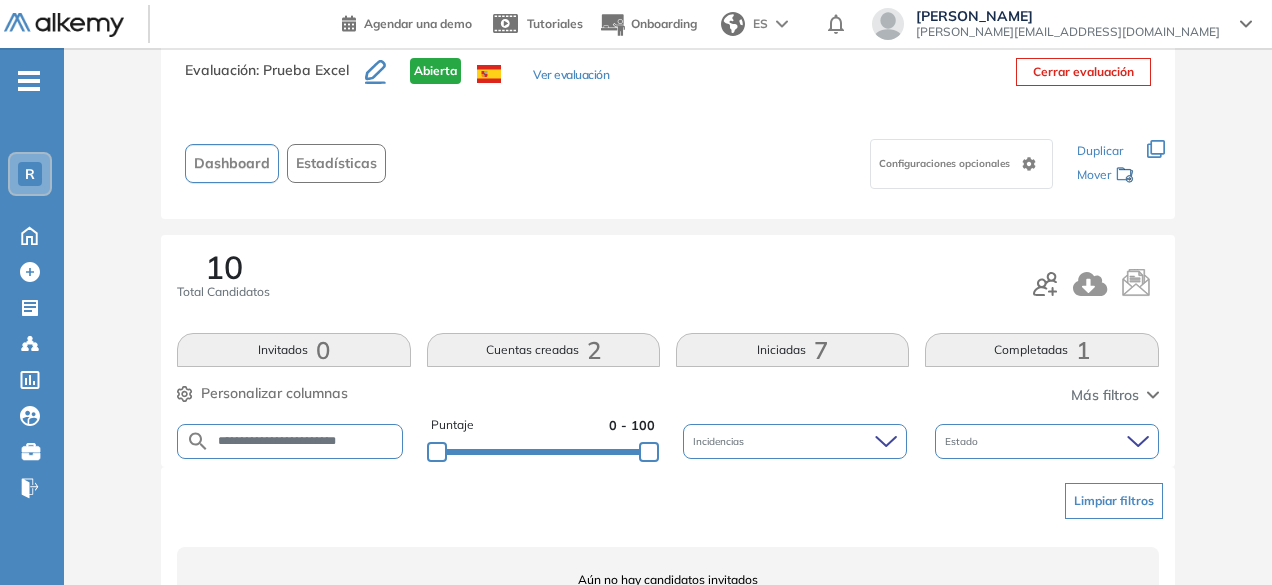 click on "**********" at bounding box center [306, 441] 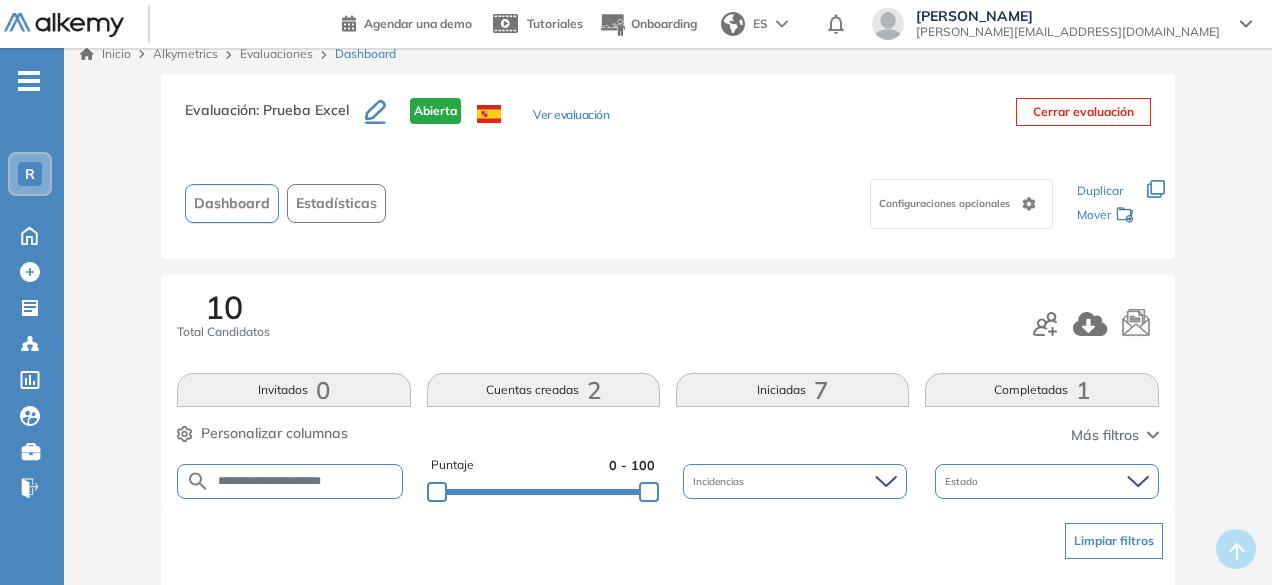 scroll, scrollTop: 0, scrollLeft: 0, axis: both 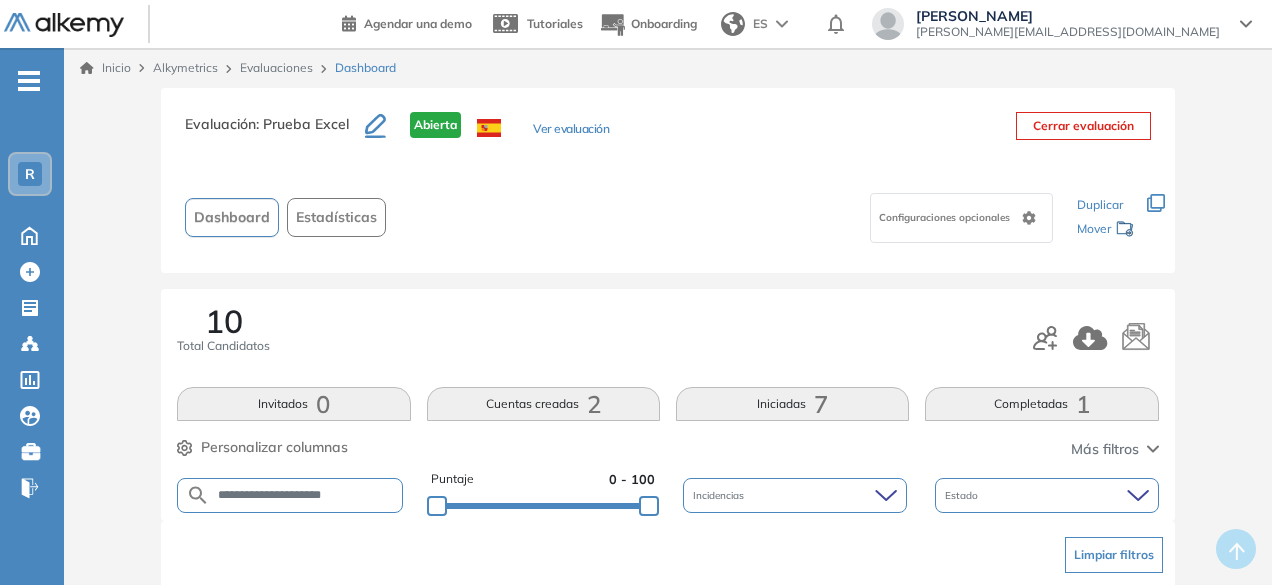 click on "**********" at bounding box center [306, 495] 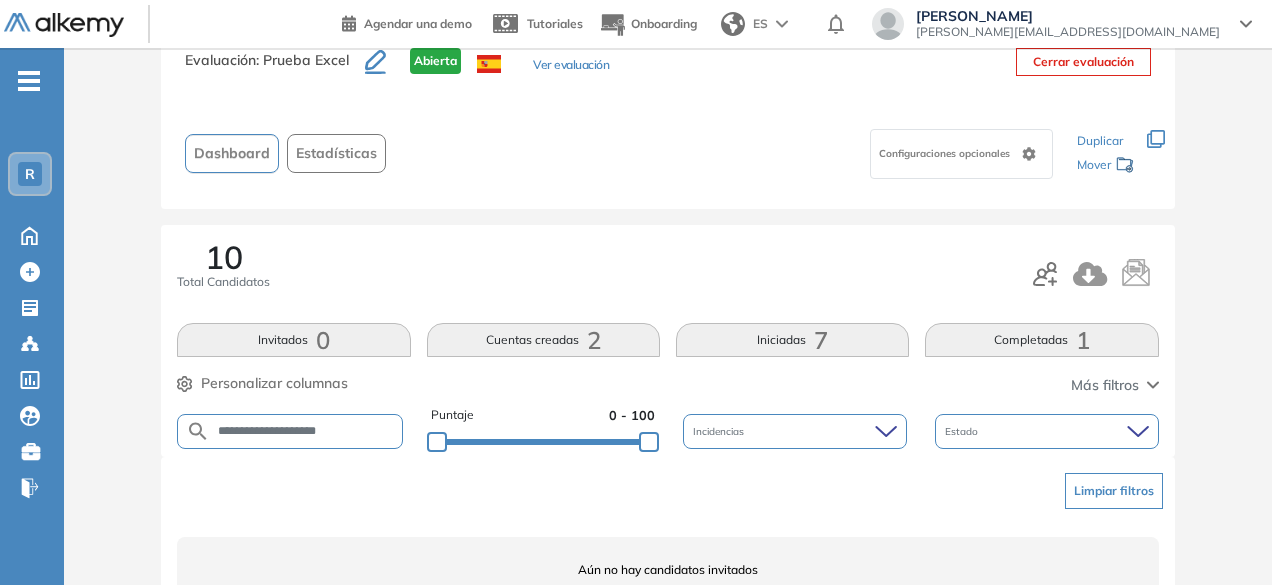 scroll, scrollTop: 66, scrollLeft: 0, axis: vertical 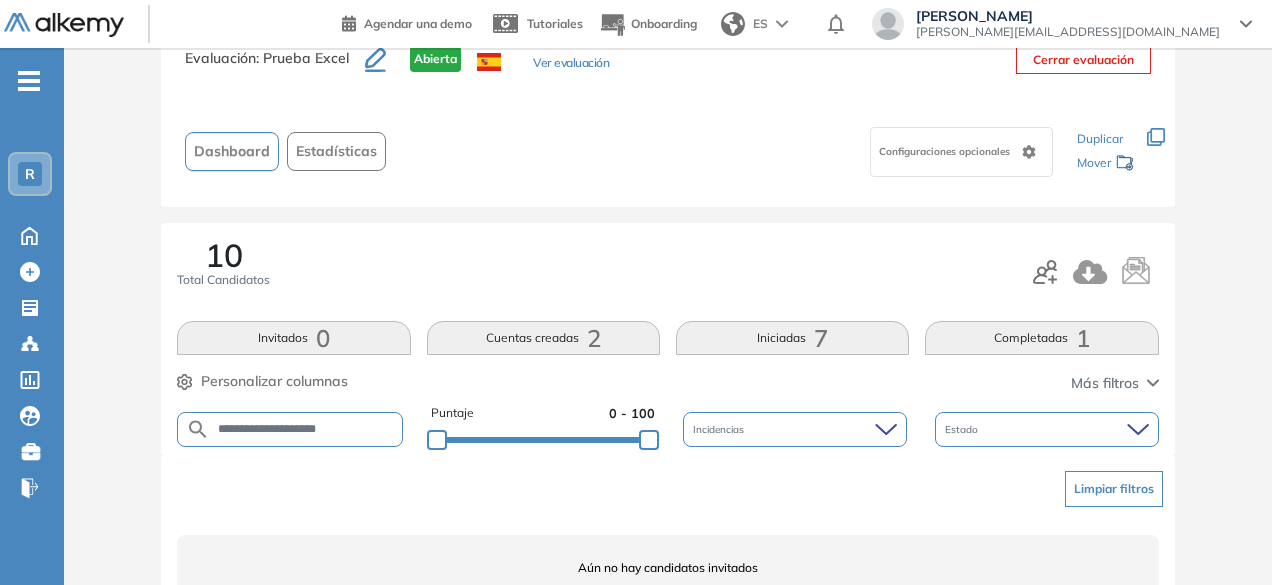 click on "**********" at bounding box center [306, 429] 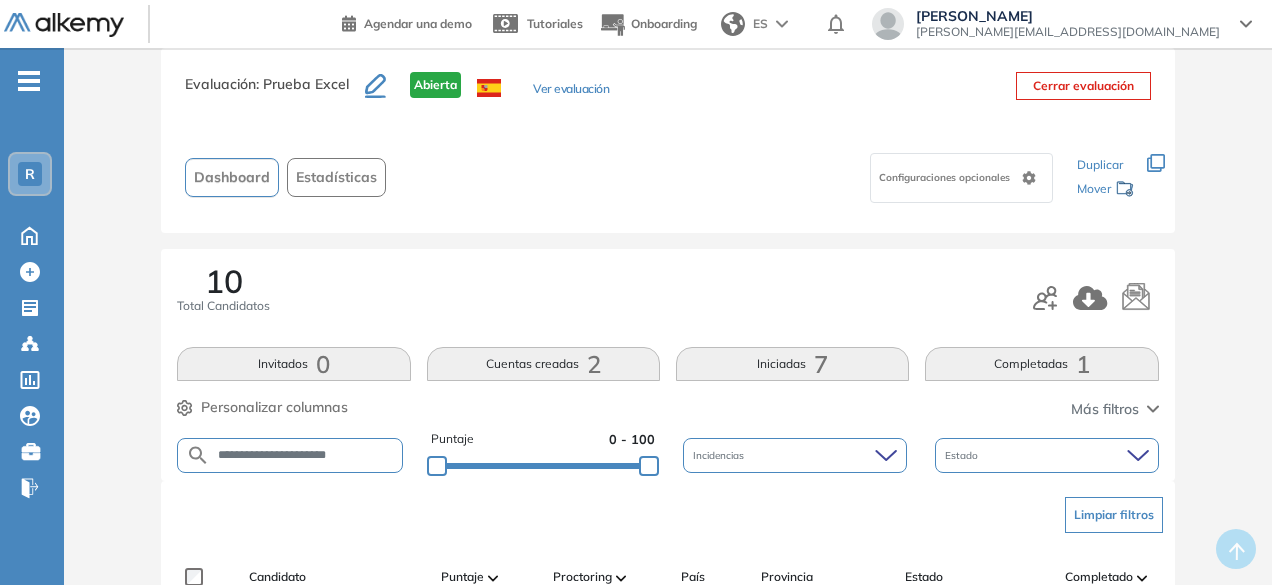 scroll, scrollTop: 0, scrollLeft: 0, axis: both 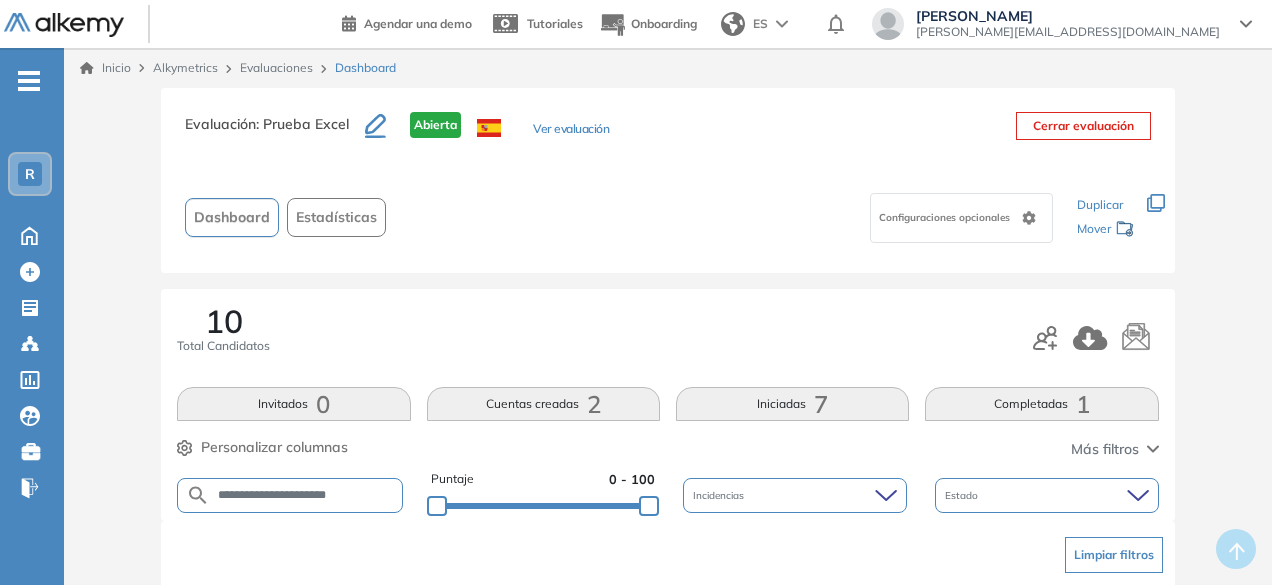 click on "**********" at bounding box center (306, 495) 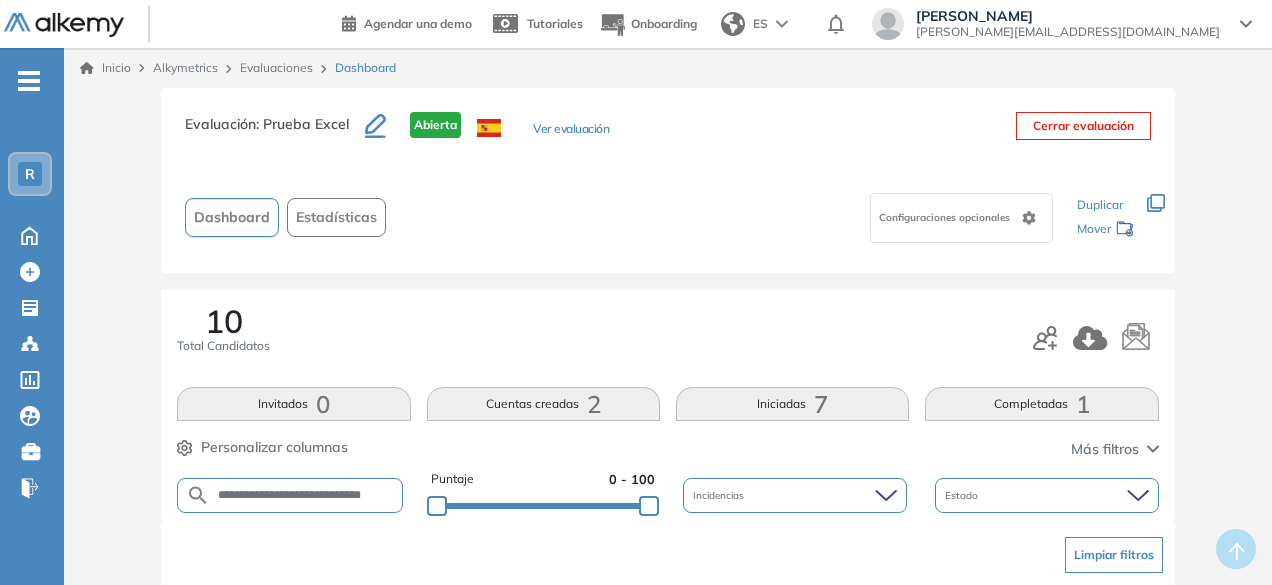 scroll, scrollTop: 0, scrollLeft: 23, axis: horizontal 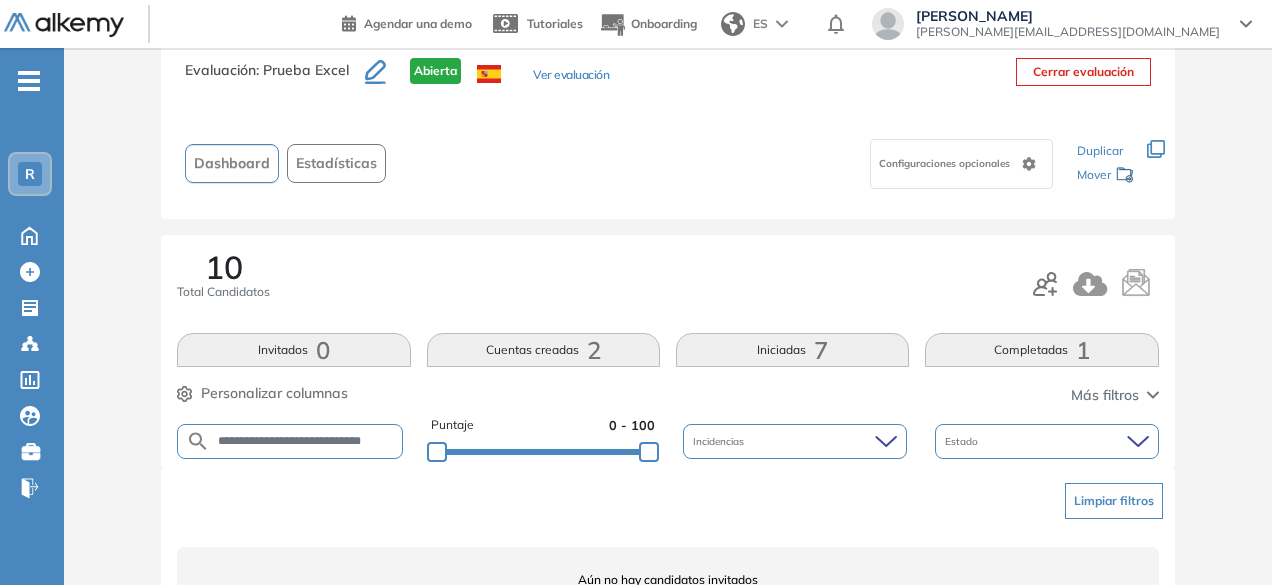 click on "**********" at bounding box center [306, 441] 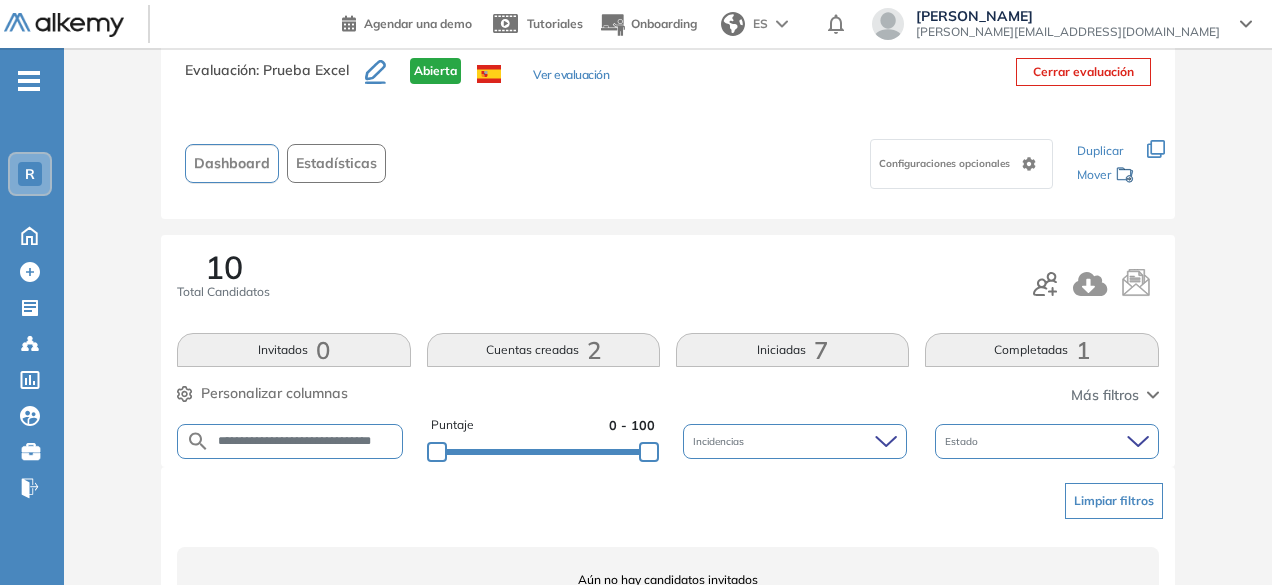 scroll, scrollTop: 0, scrollLeft: 32, axis: horizontal 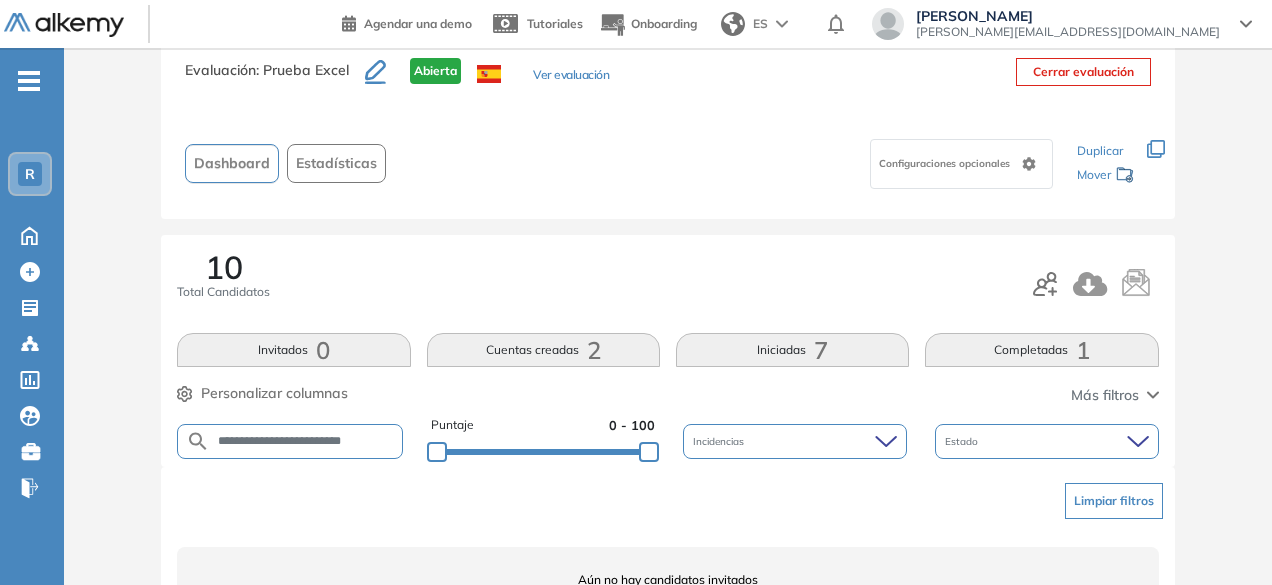 click on "**********" at bounding box center (306, 441) 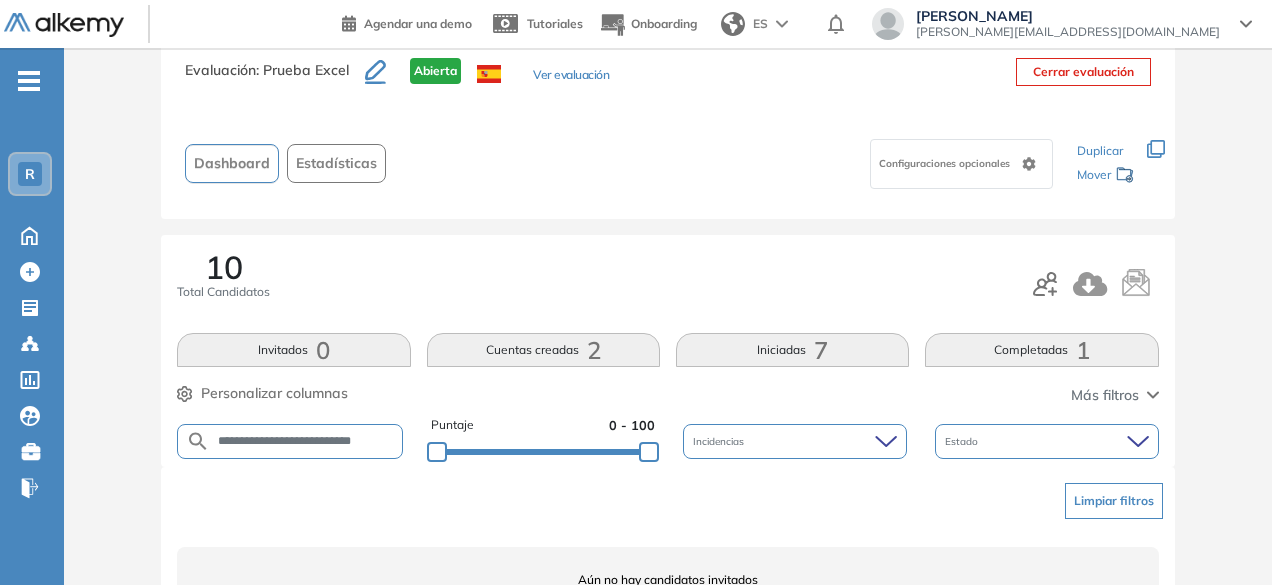 scroll, scrollTop: 0, scrollLeft: 19, axis: horizontal 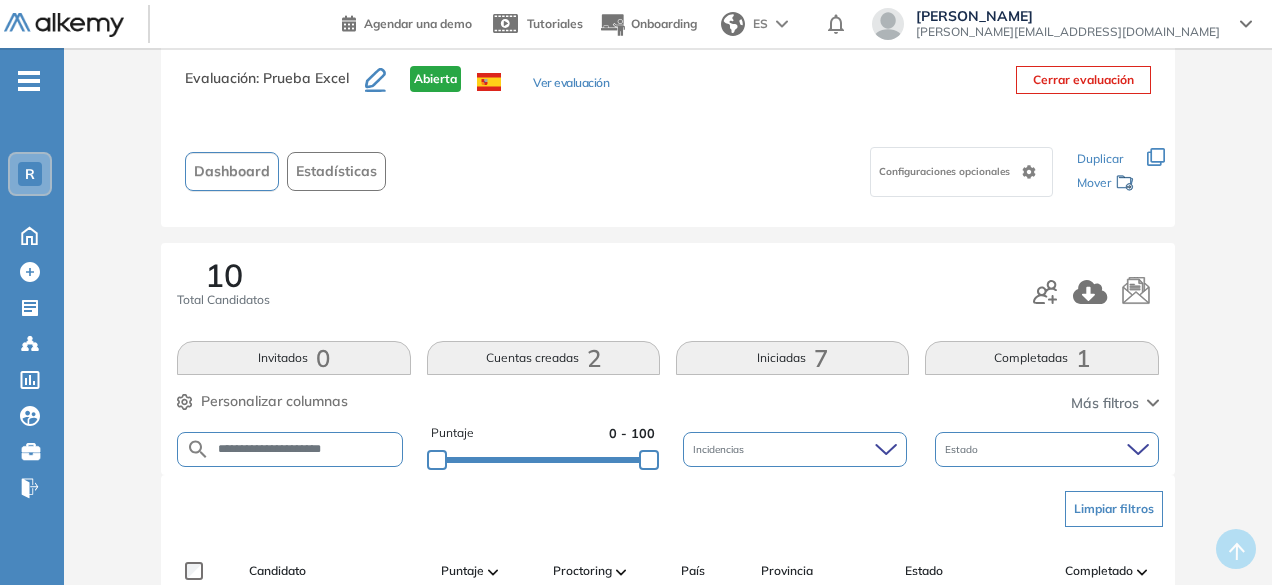 click on "**********" at bounding box center (306, 449) 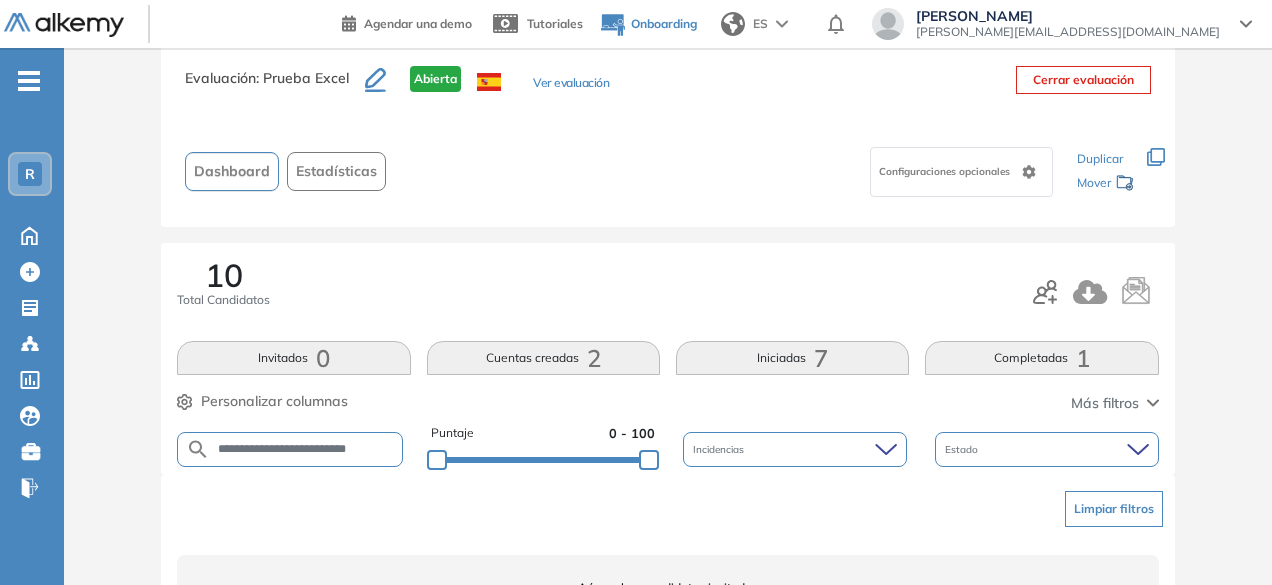 scroll, scrollTop: 0, scrollLeft: 0, axis: both 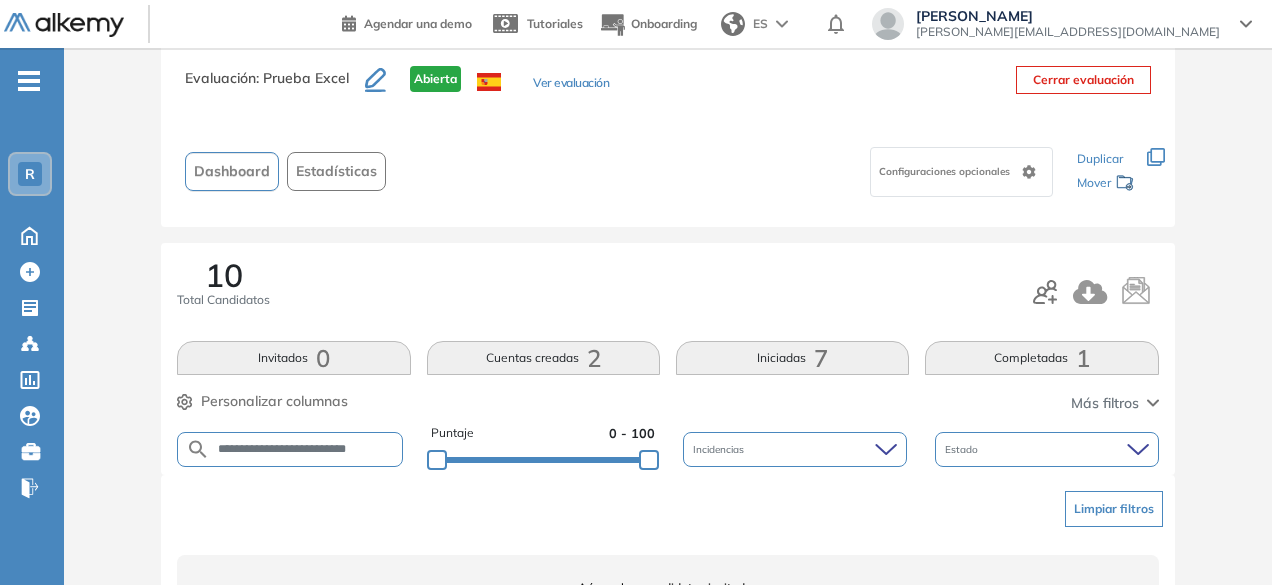 click on "**********" at bounding box center [306, 449] 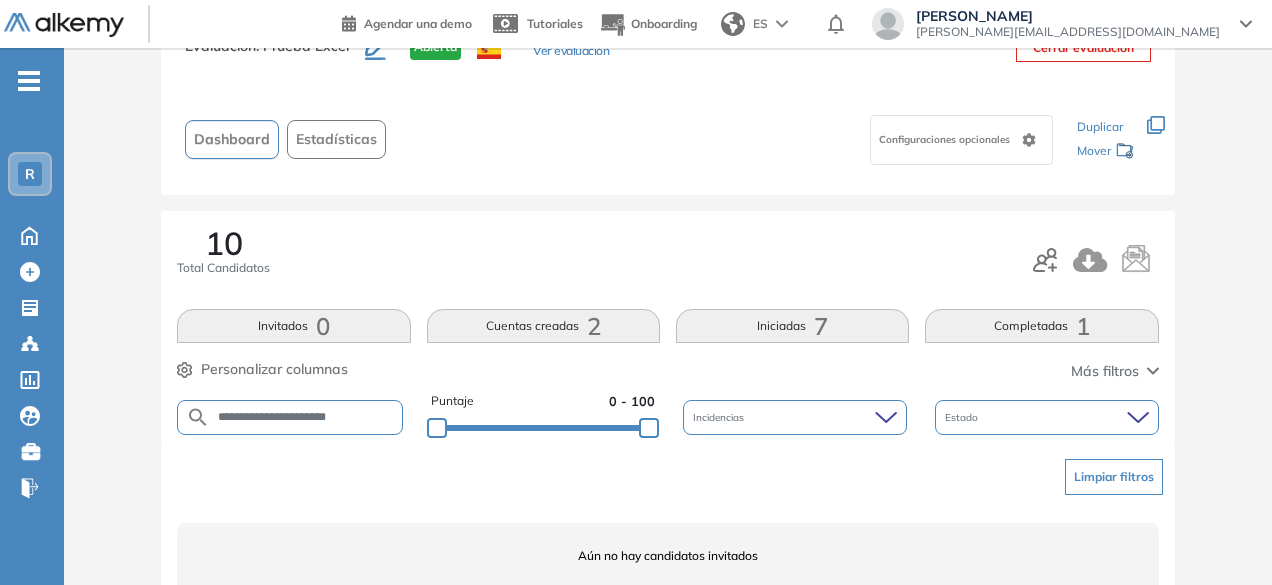 scroll, scrollTop: 74, scrollLeft: 0, axis: vertical 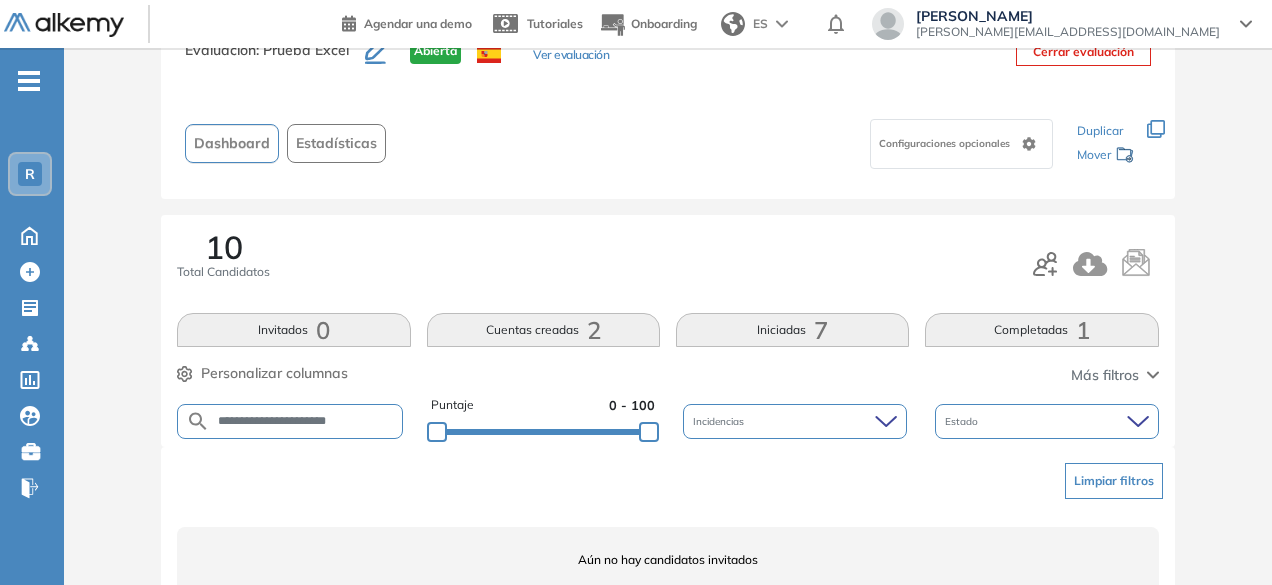 click on "**********" at bounding box center (306, 421) 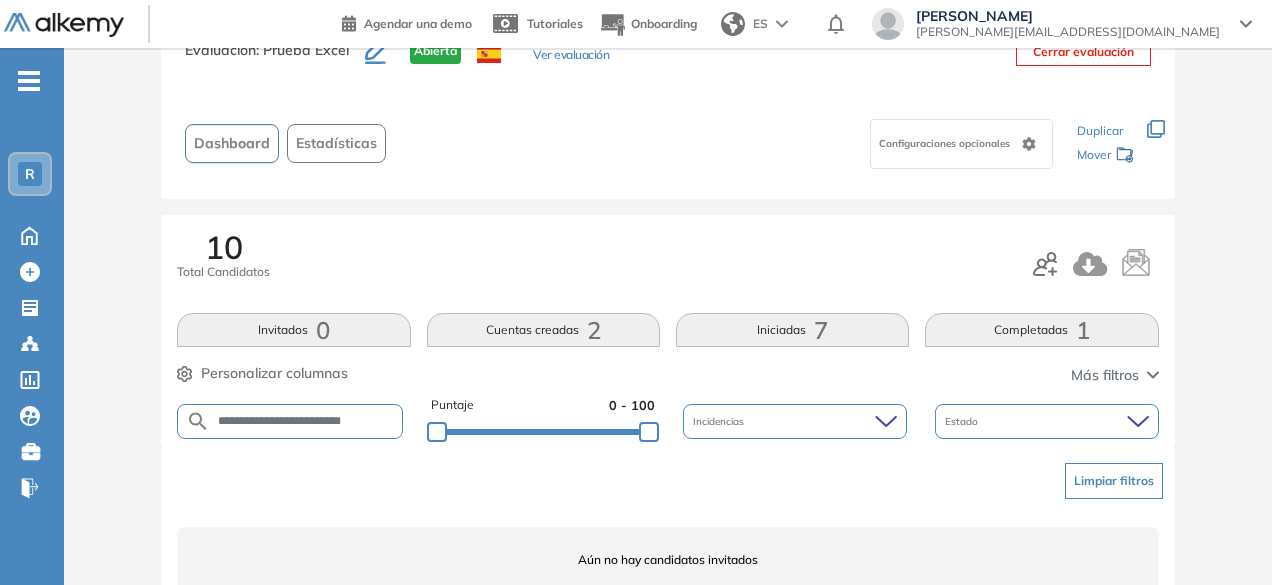 click on "**********" at bounding box center [306, 421] 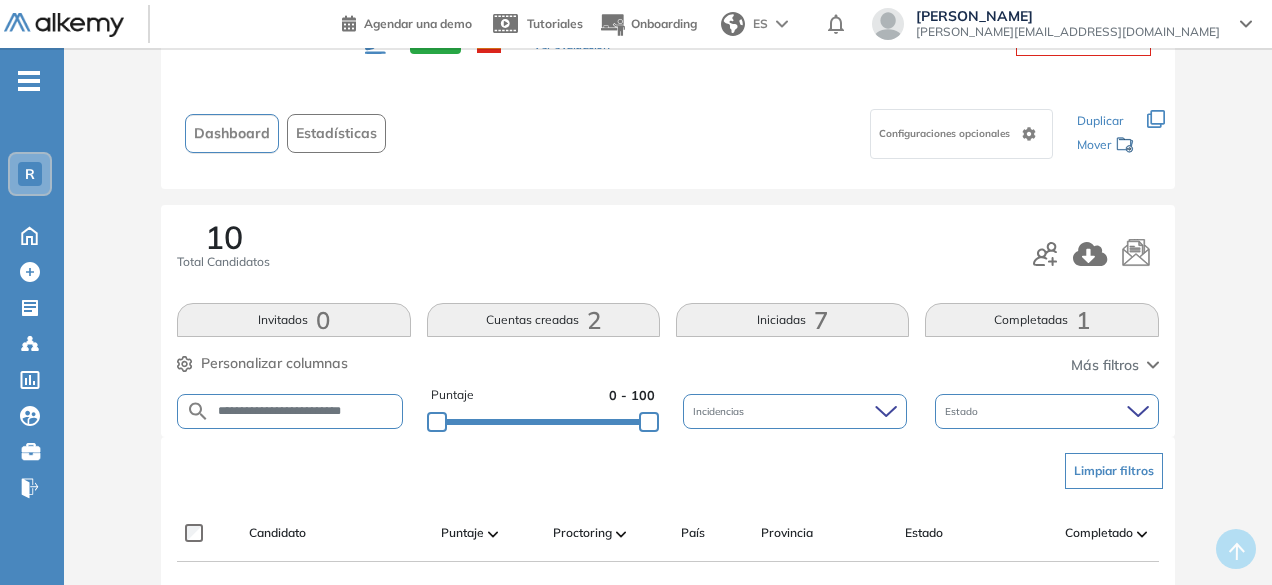 scroll, scrollTop: 53, scrollLeft: 0, axis: vertical 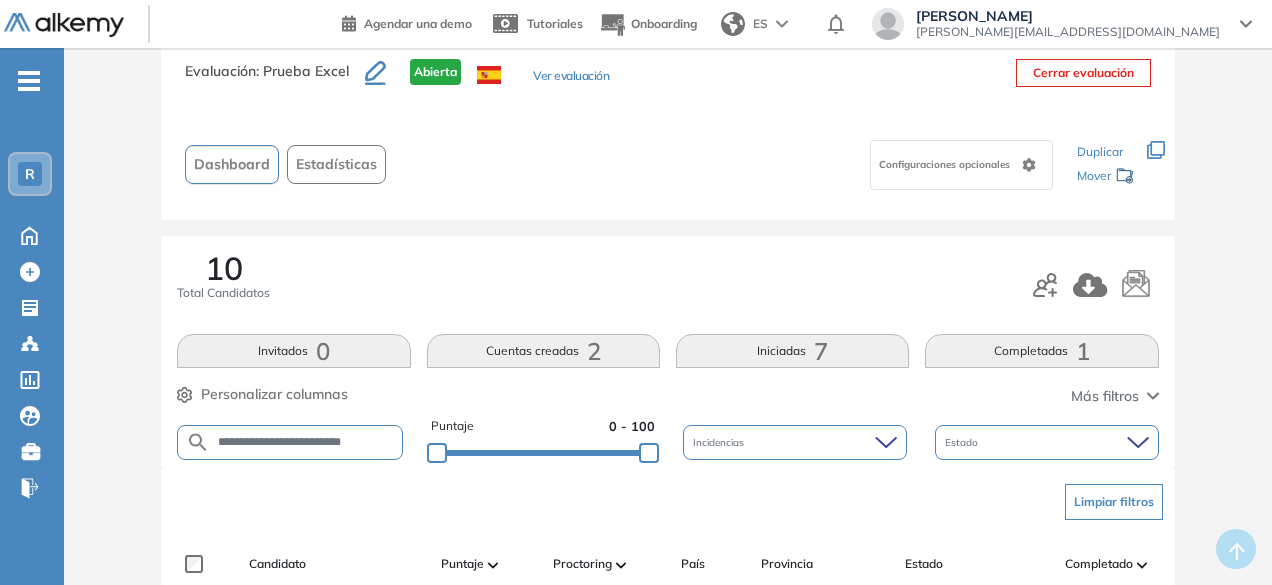 click on "**********" at bounding box center (306, 442) 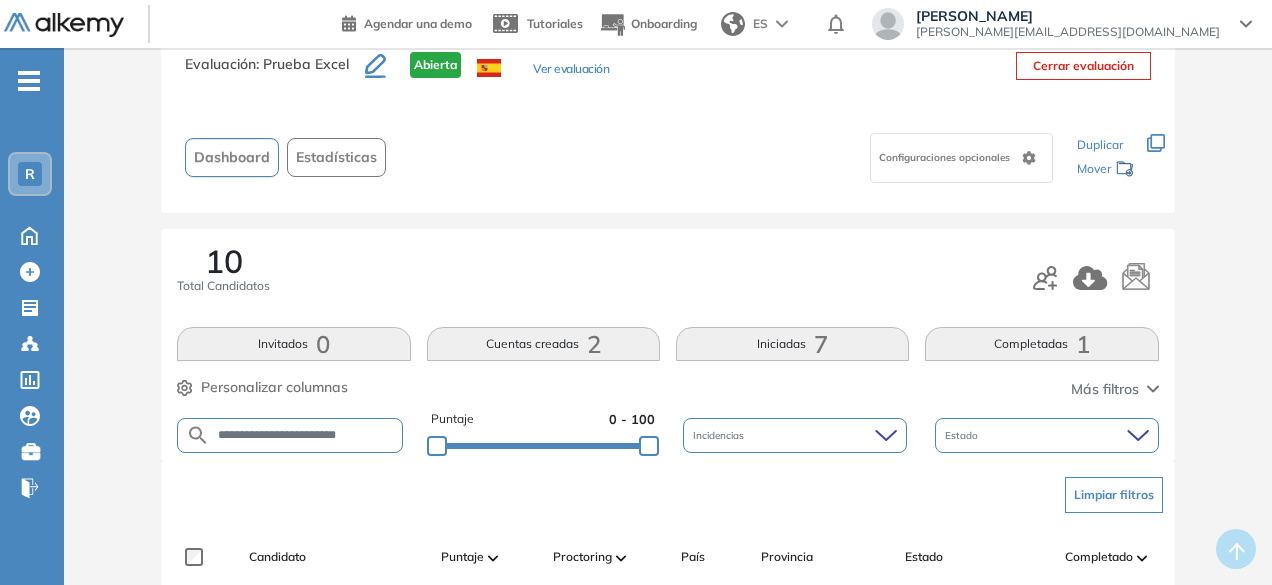 scroll, scrollTop: 26, scrollLeft: 0, axis: vertical 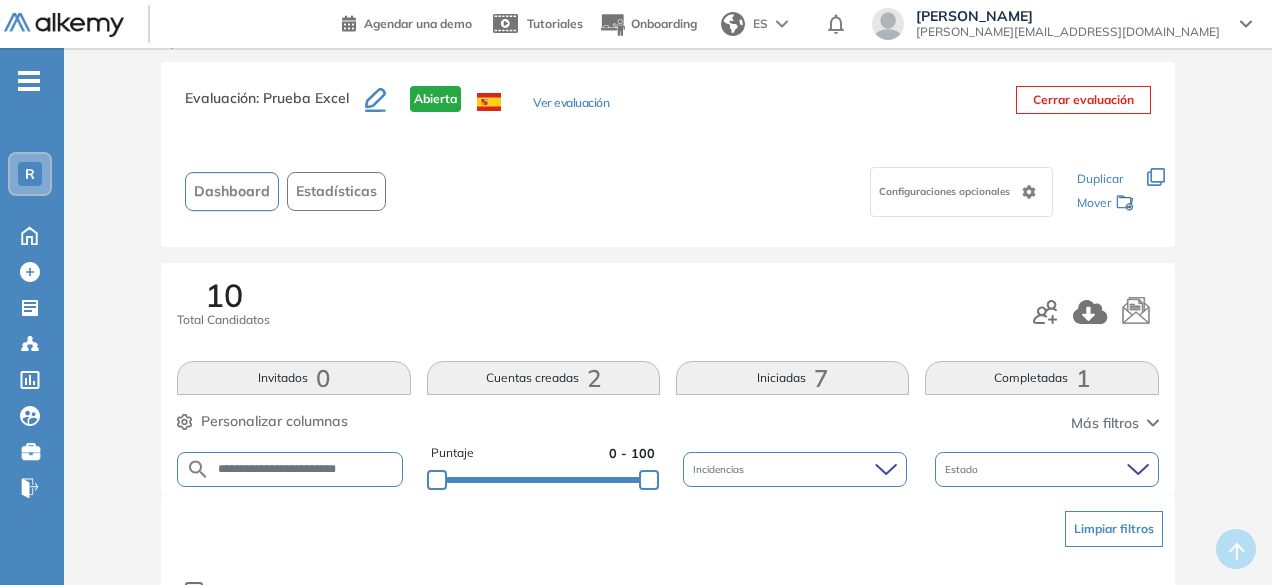 click on "**********" at bounding box center (306, 469) 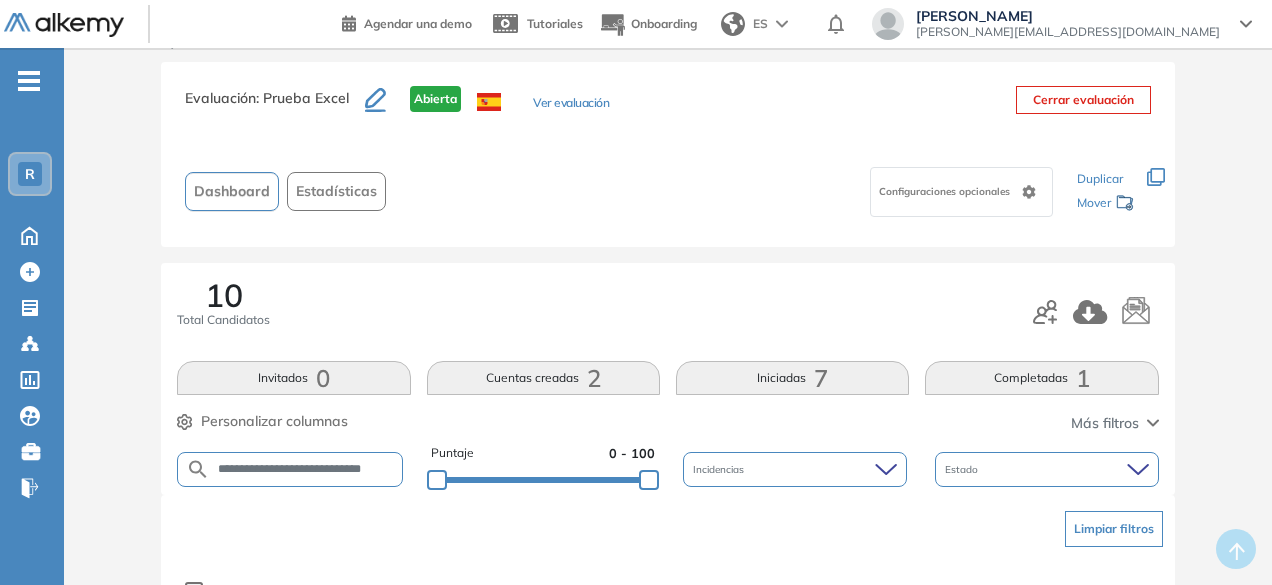 scroll, scrollTop: 0, scrollLeft: 20, axis: horizontal 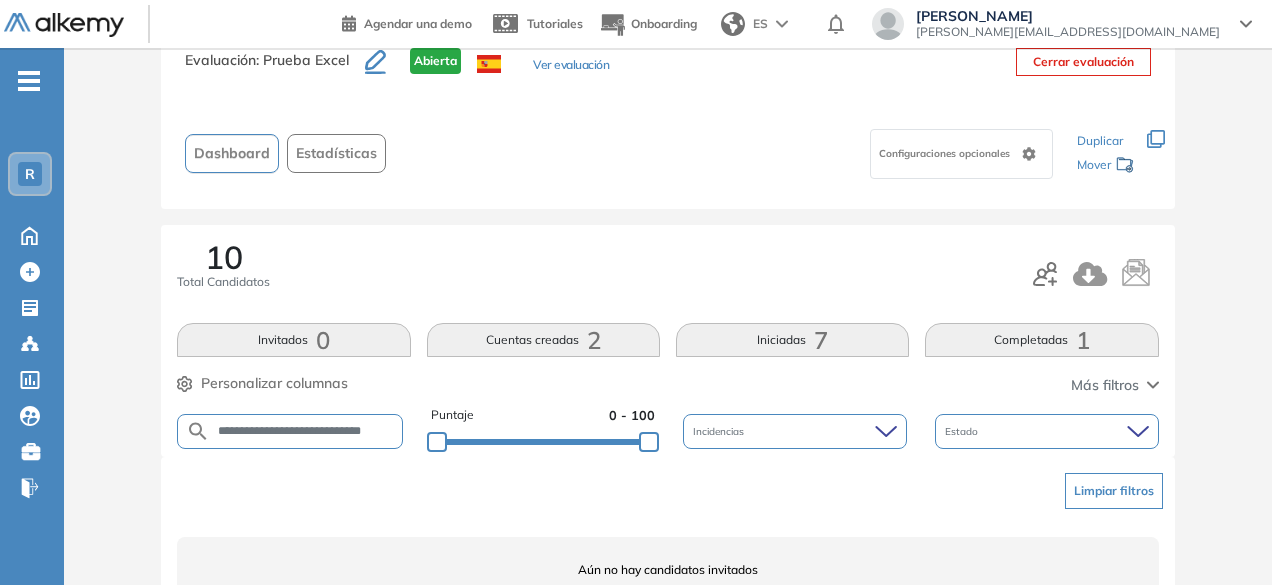 click on "**********" at bounding box center [306, 431] 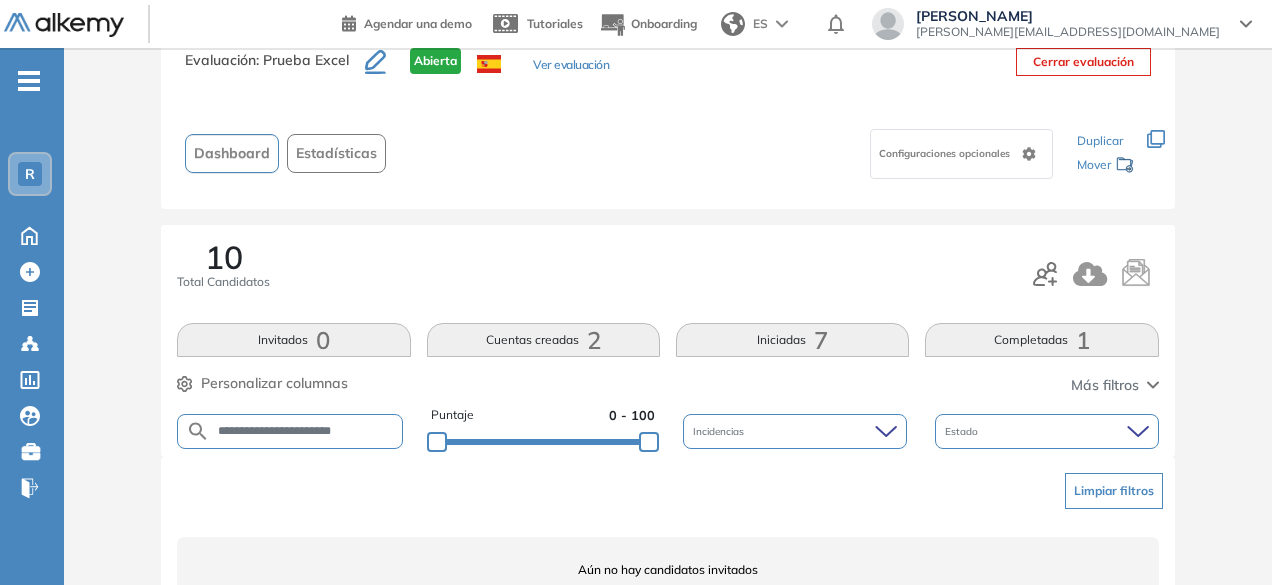 type on "**********" 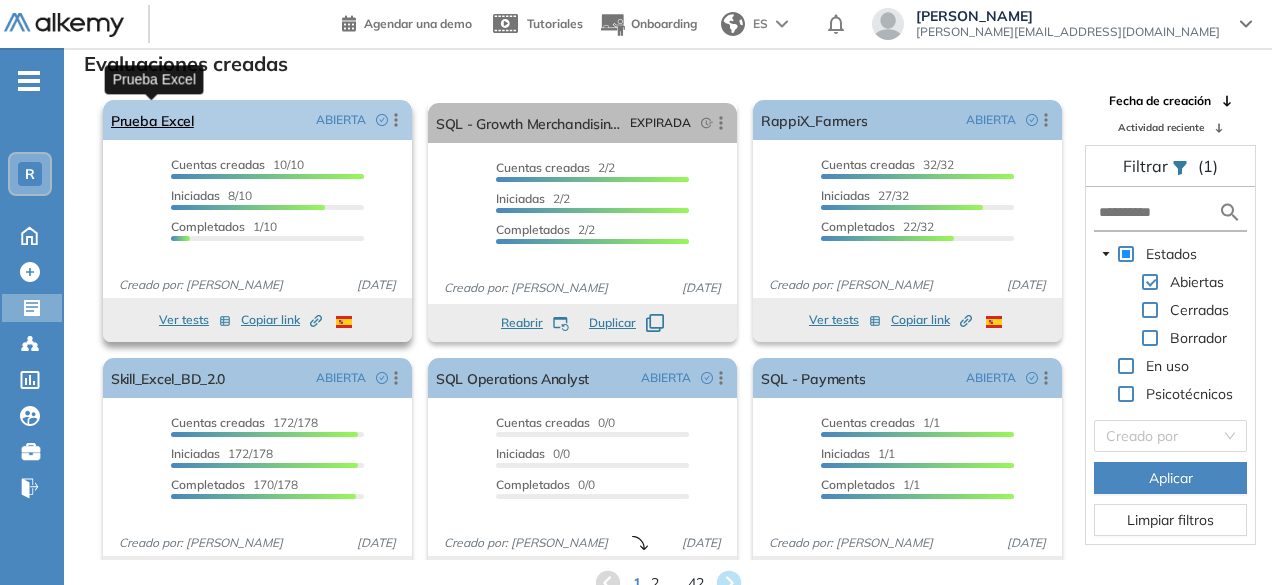 click on "Prueba Excel" at bounding box center [152, 120] 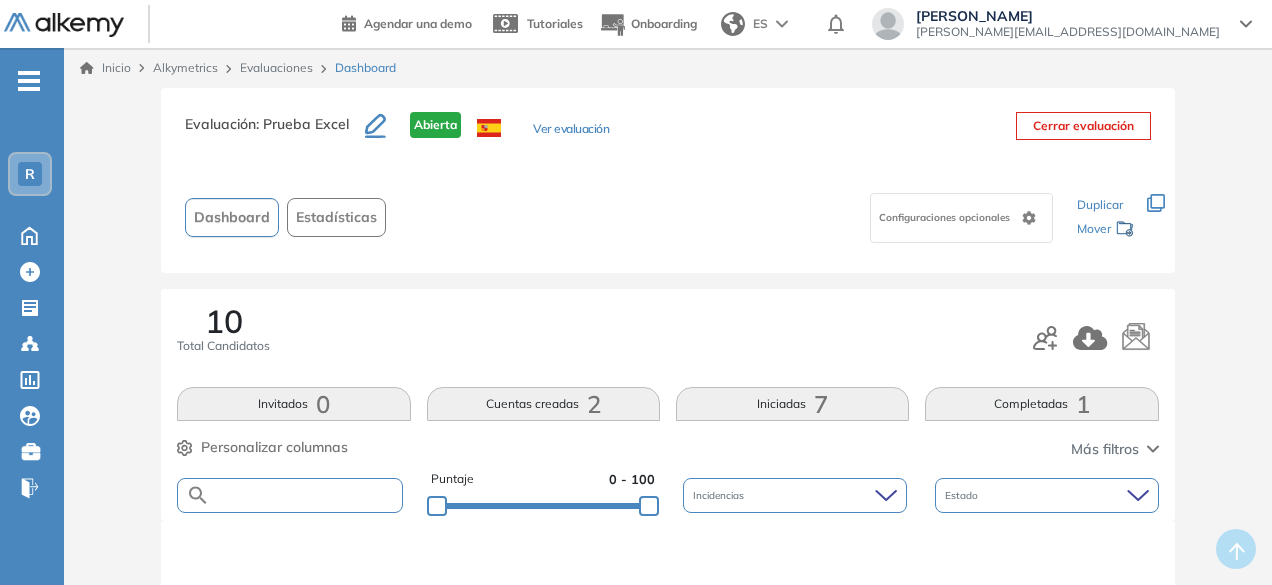 click at bounding box center [305, 495] 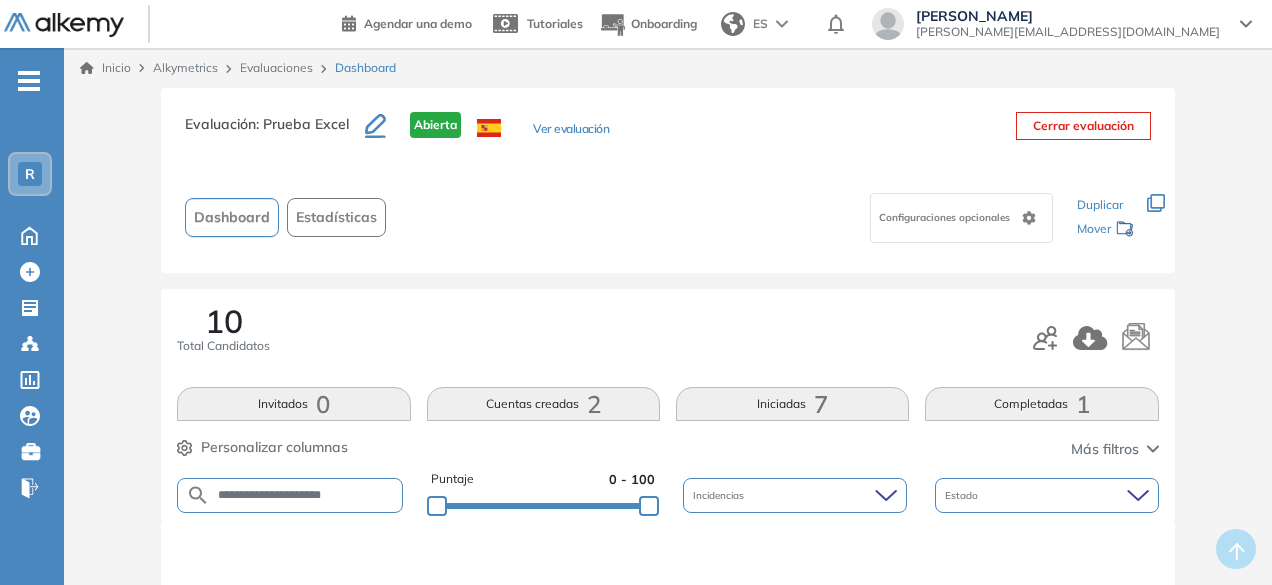 type on "**********" 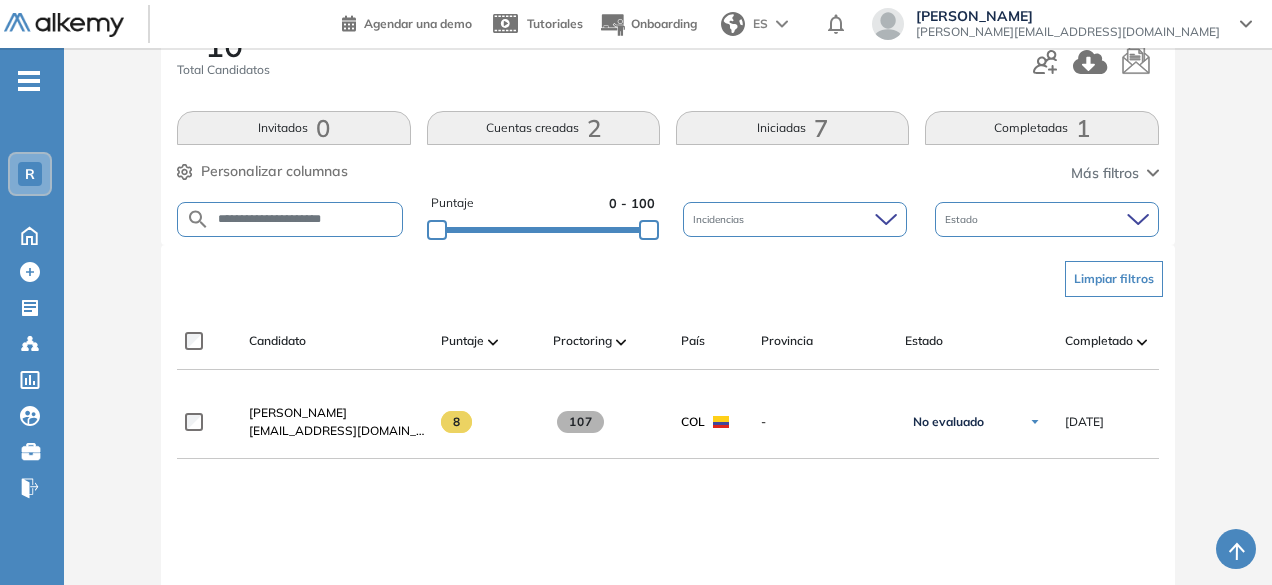 scroll, scrollTop: 300, scrollLeft: 0, axis: vertical 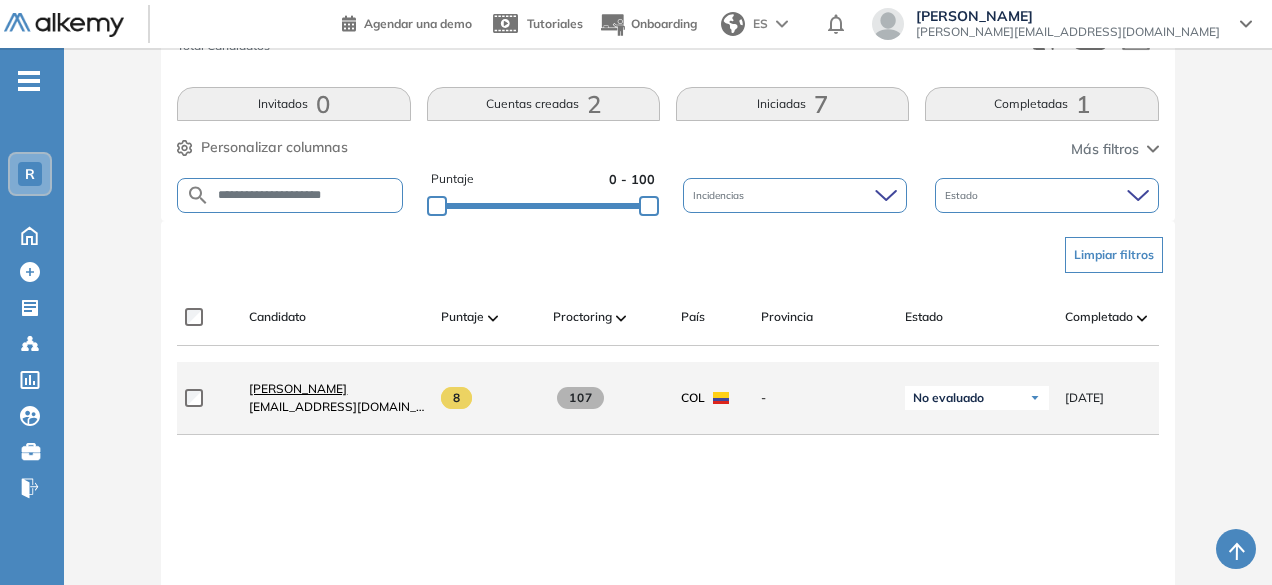 click on "Juan Felipe Ruiz Rico" at bounding box center [298, 388] 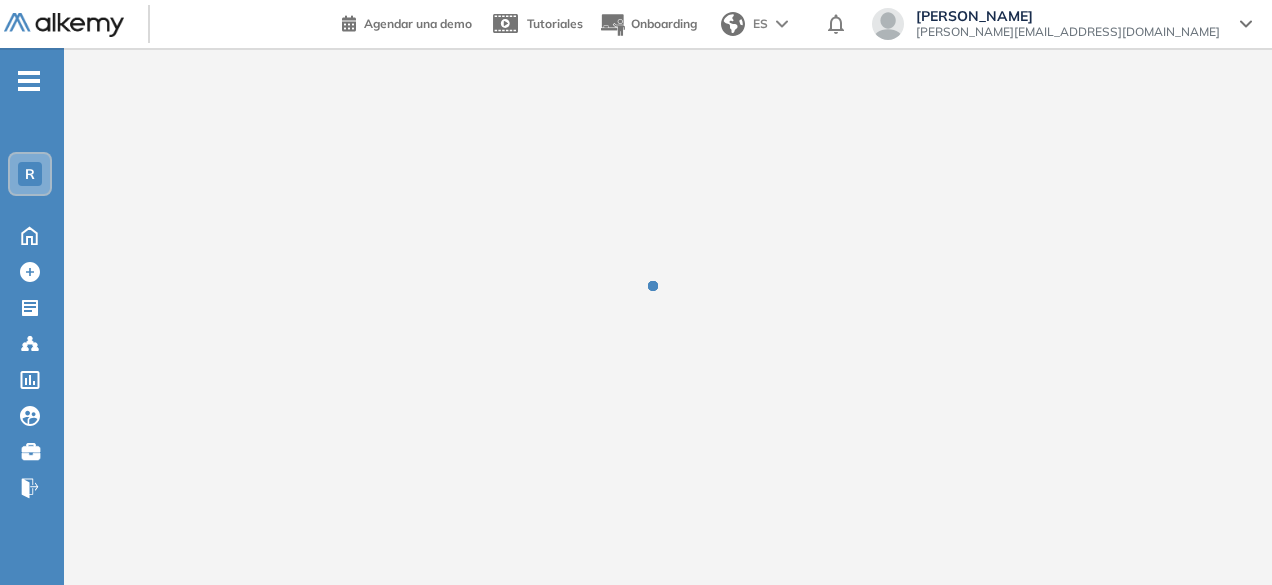 scroll, scrollTop: 0, scrollLeft: 0, axis: both 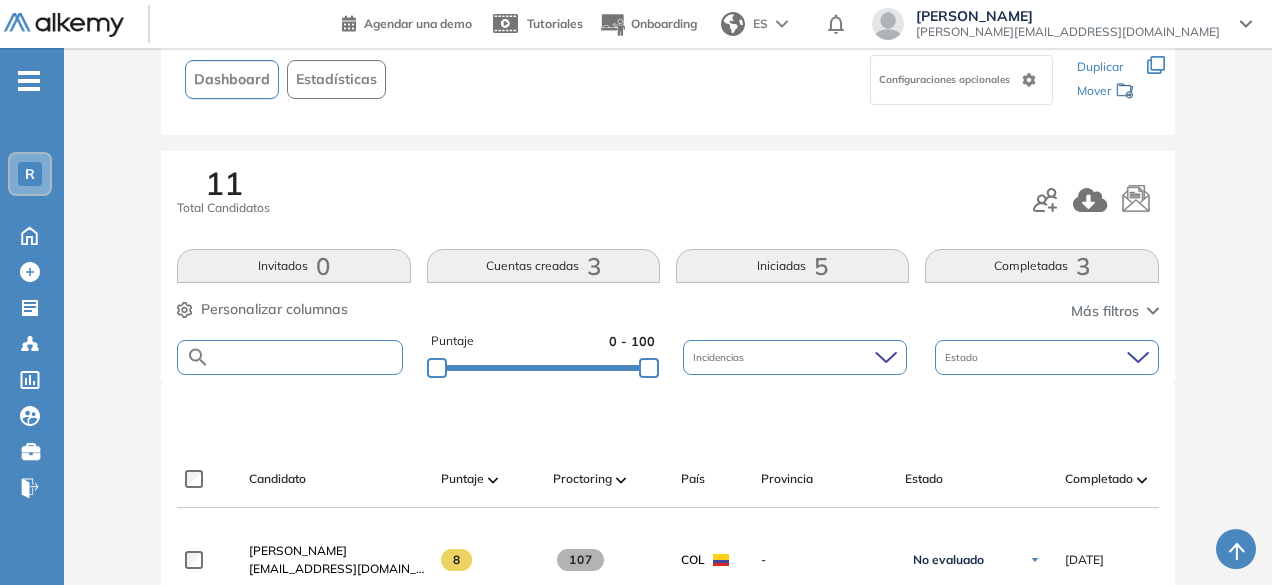 click at bounding box center (305, 357) 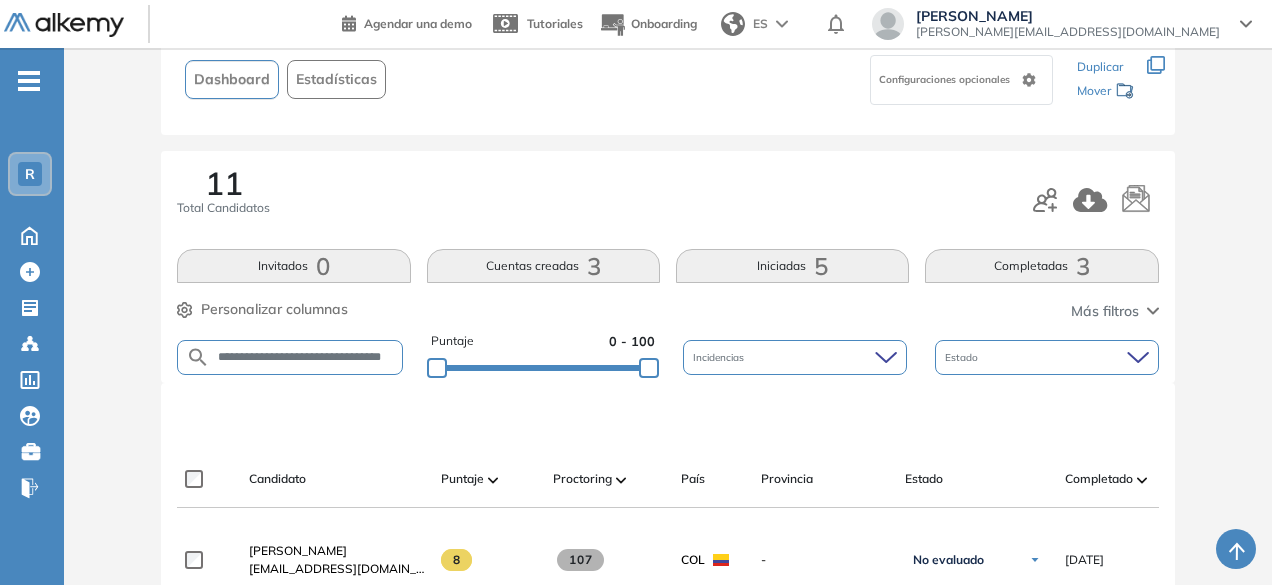 scroll, scrollTop: 0, scrollLeft: 21, axis: horizontal 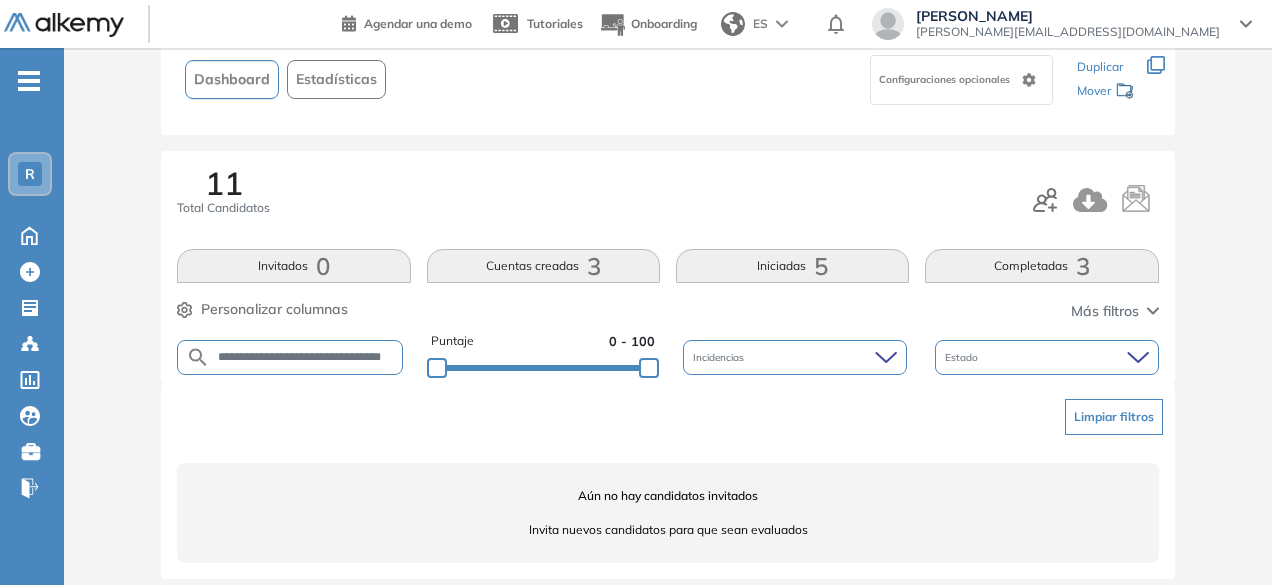 click on "**********" at bounding box center (306, 357) 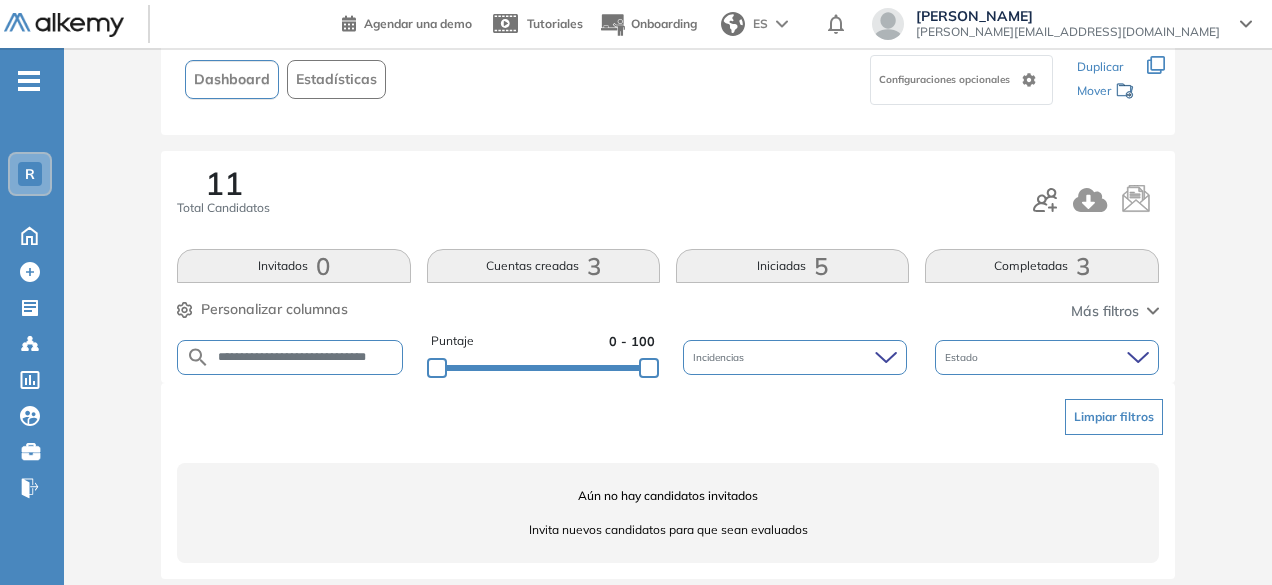 scroll, scrollTop: 0, scrollLeft: 12, axis: horizontal 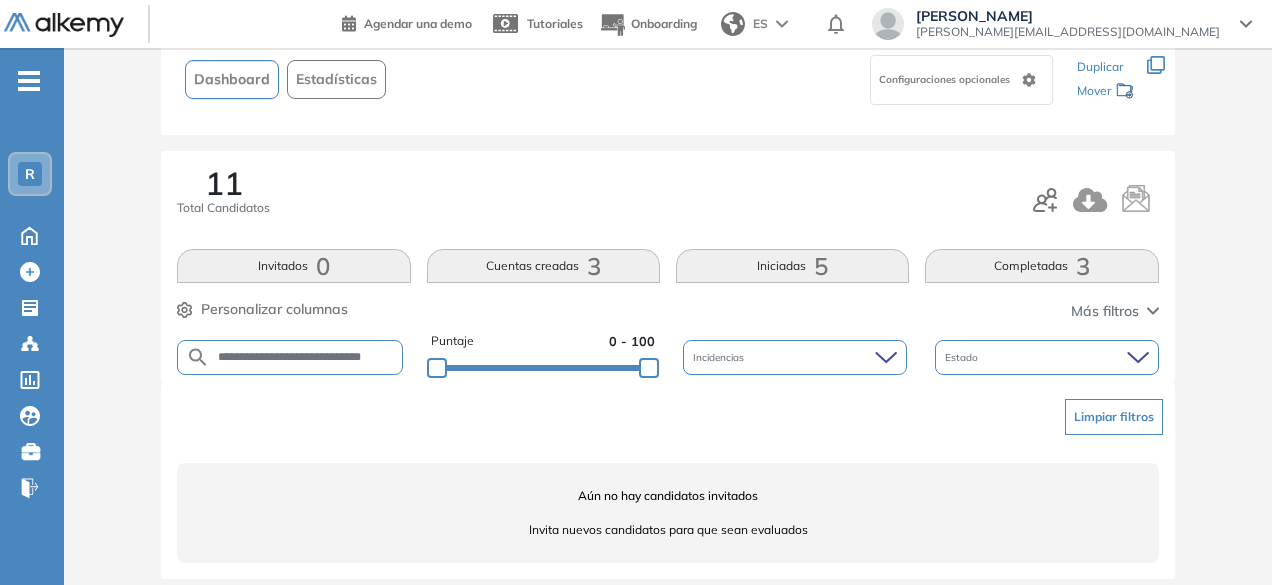 click on "**********" at bounding box center (306, 357) 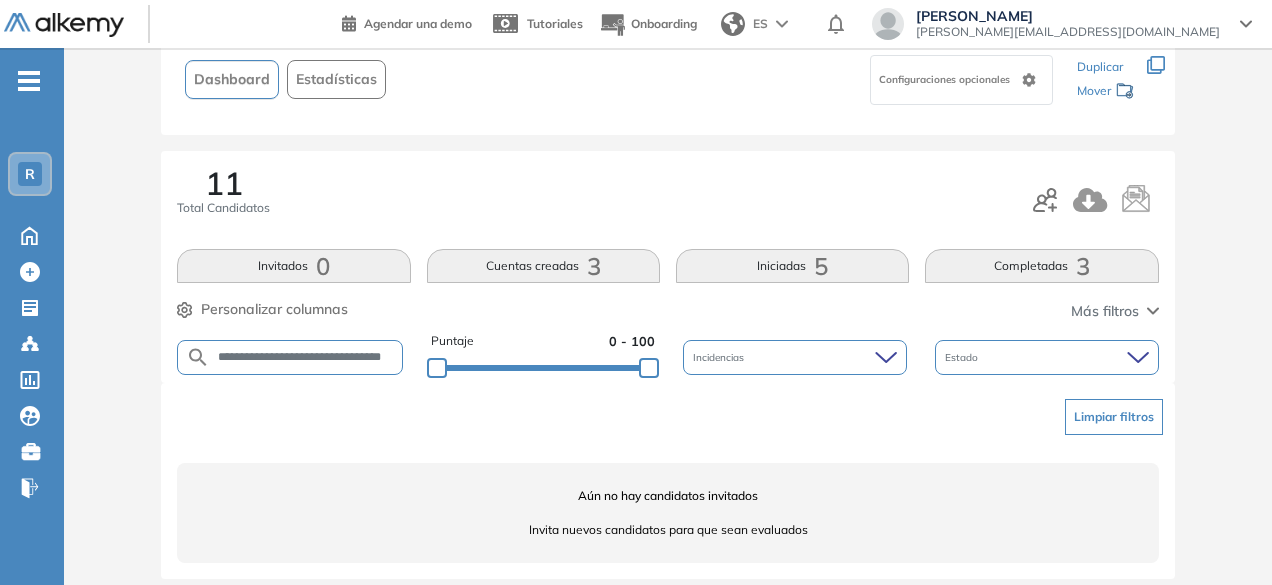 scroll, scrollTop: 0, scrollLeft: 21, axis: horizontal 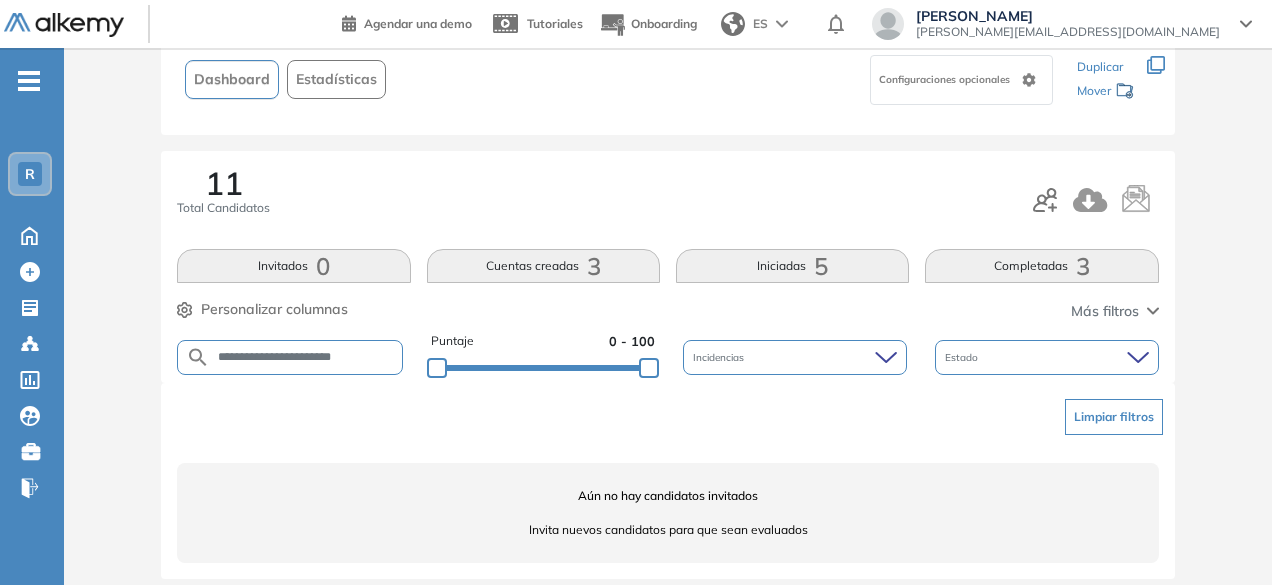 click on "**********" at bounding box center (306, 357) 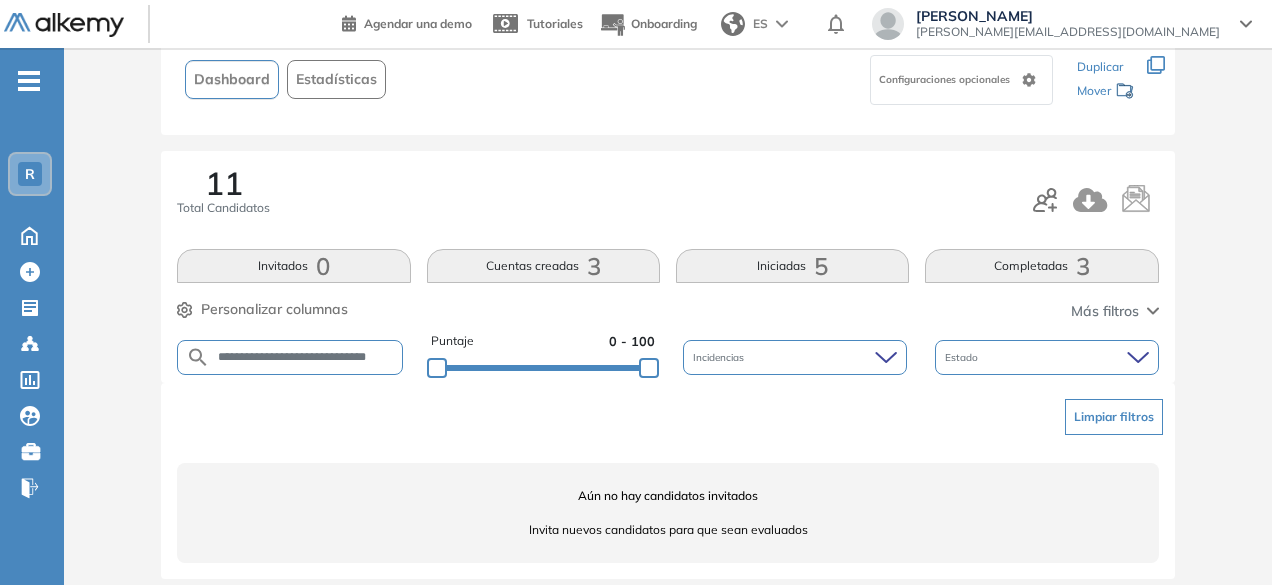 scroll, scrollTop: 0, scrollLeft: 30, axis: horizontal 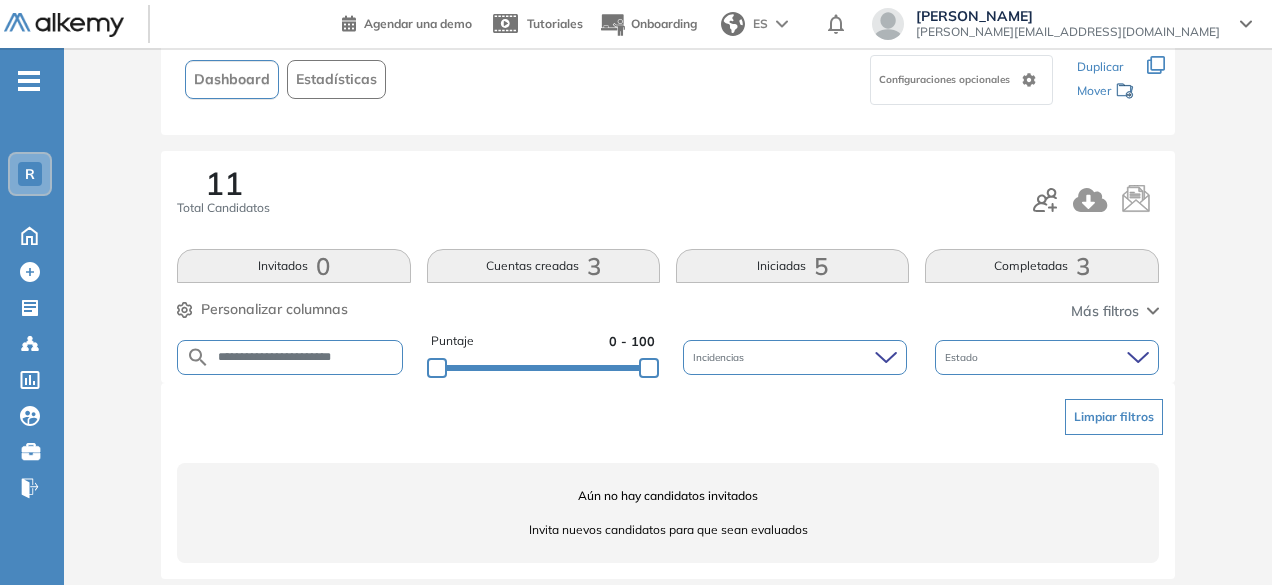 click on "**********" at bounding box center [306, 357] 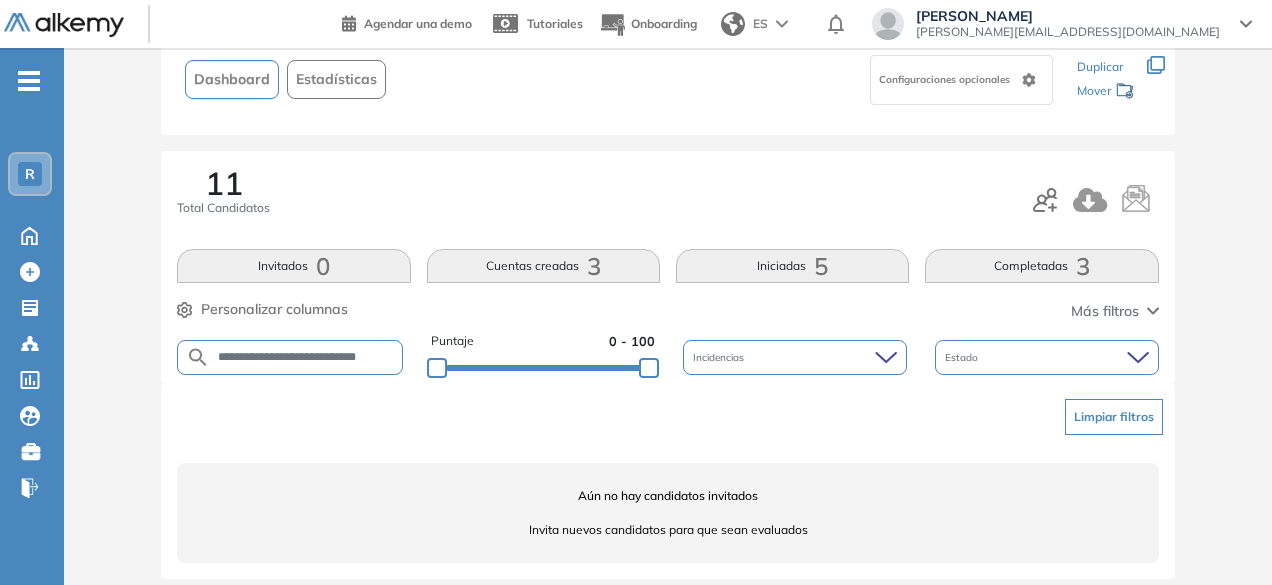 scroll, scrollTop: 0, scrollLeft: 7, axis: horizontal 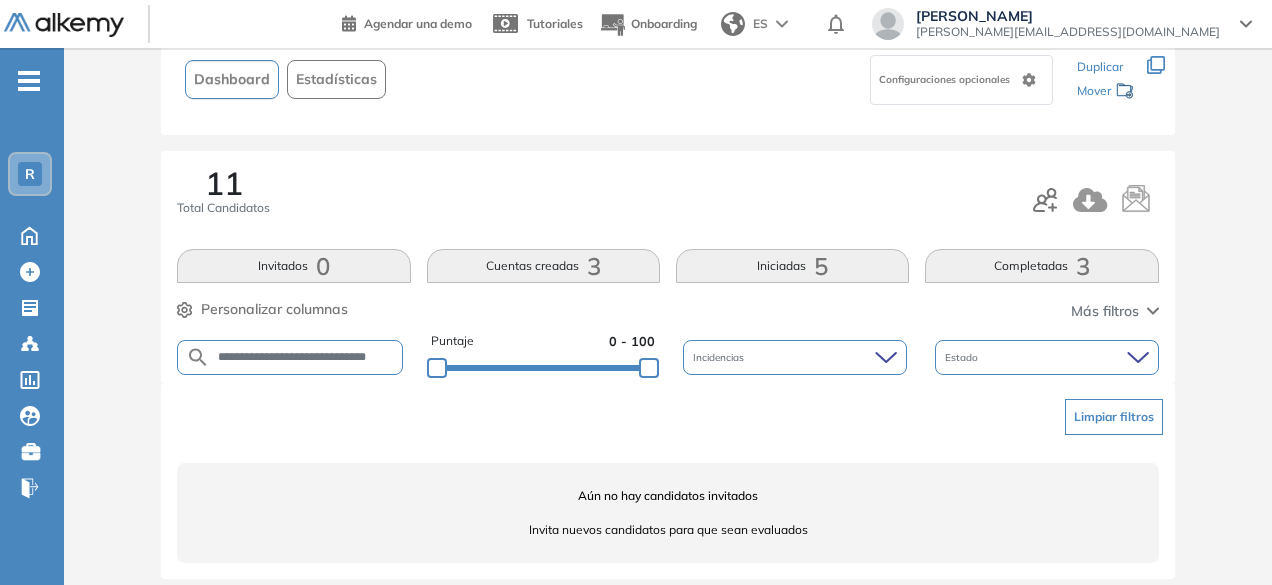type on "**********" 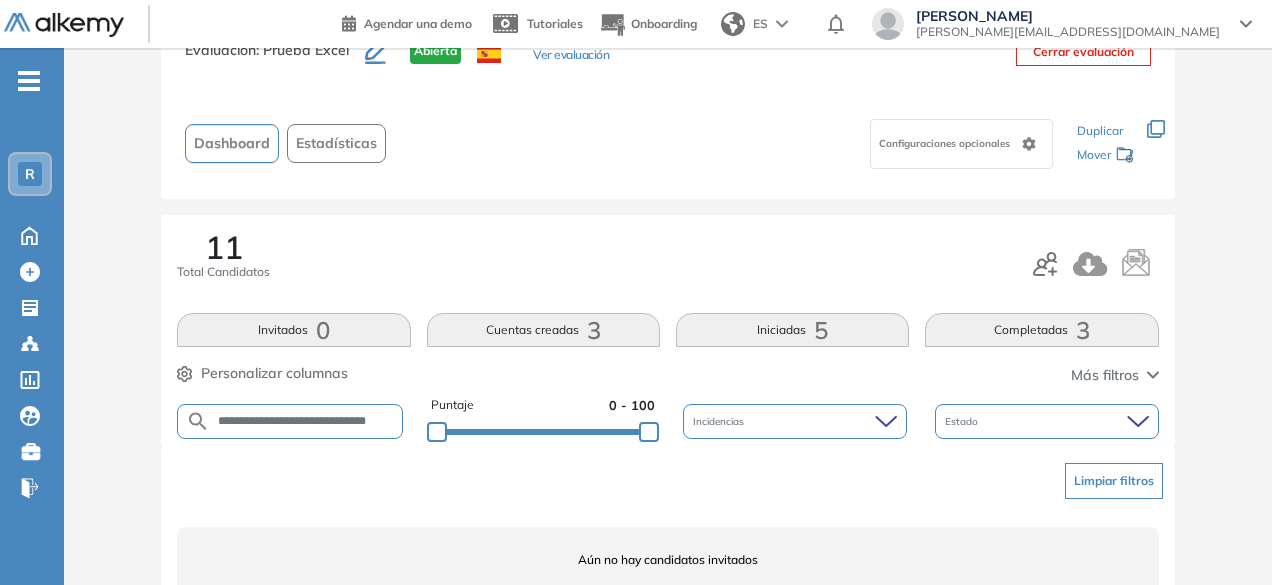 scroll, scrollTop: 138, scrollLeft: 0, axis: vertical 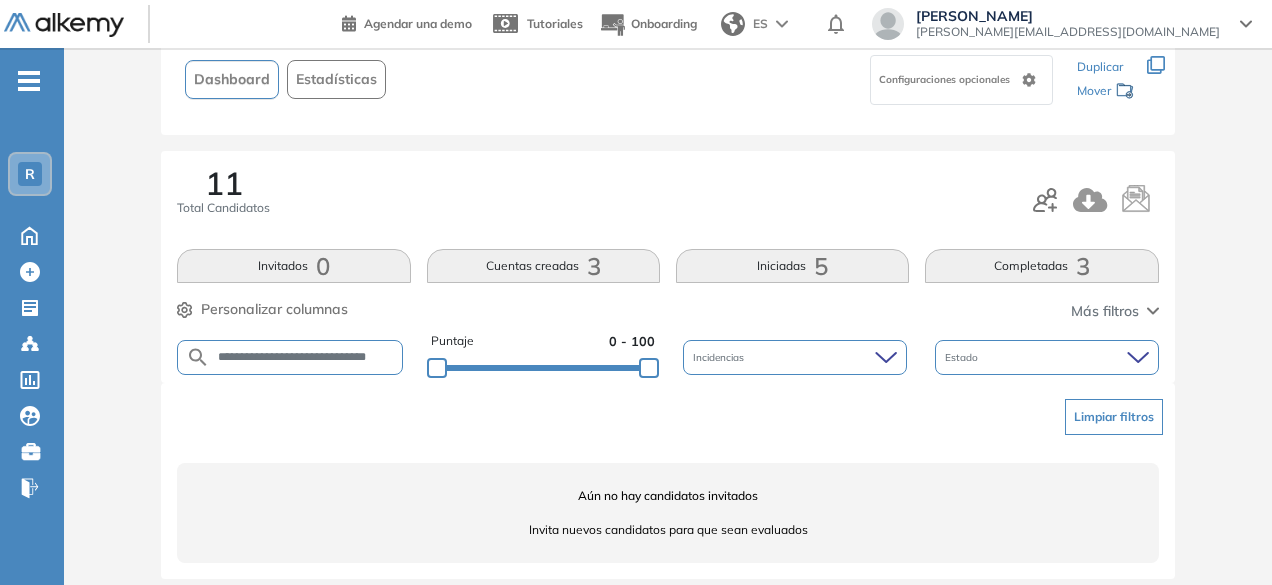 click on "Completadas 3" at bounding box center [1041, 266] 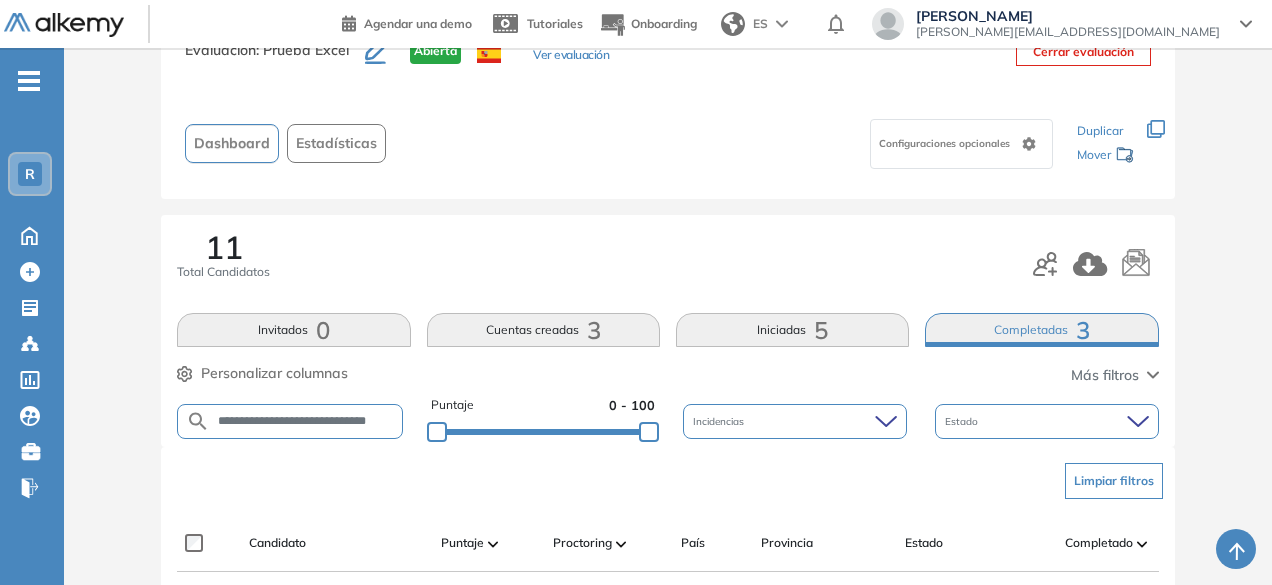 scroll, scrollTop: 138, scrollLeft: 0, axis: vertical 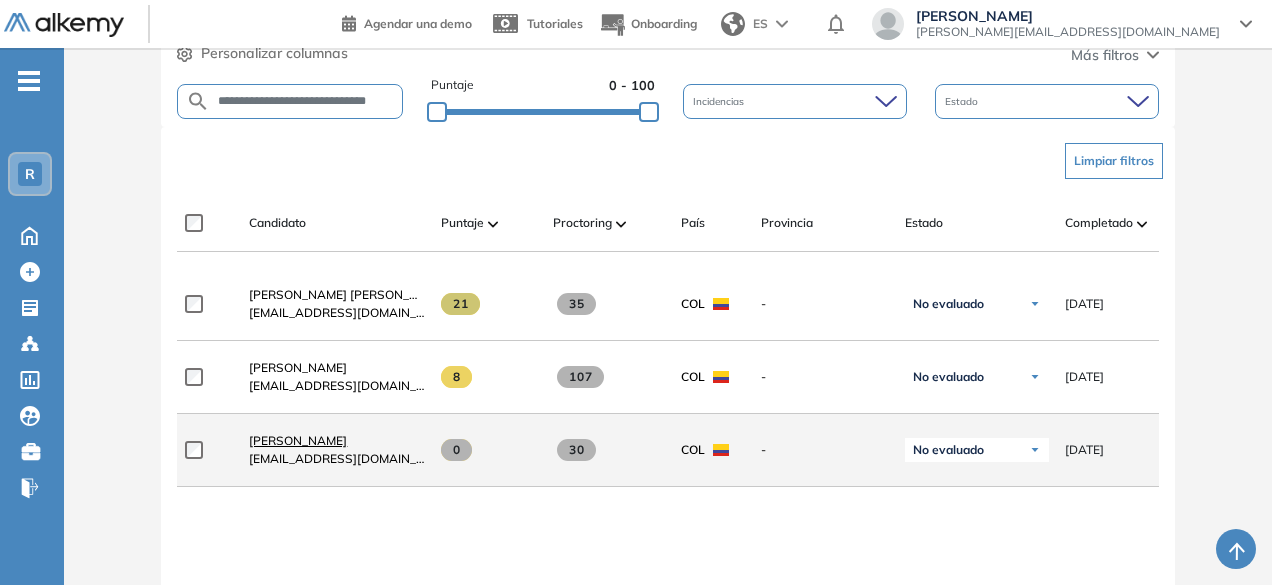 click on "Geovanny Rueda" at bounding box center (298, 440) 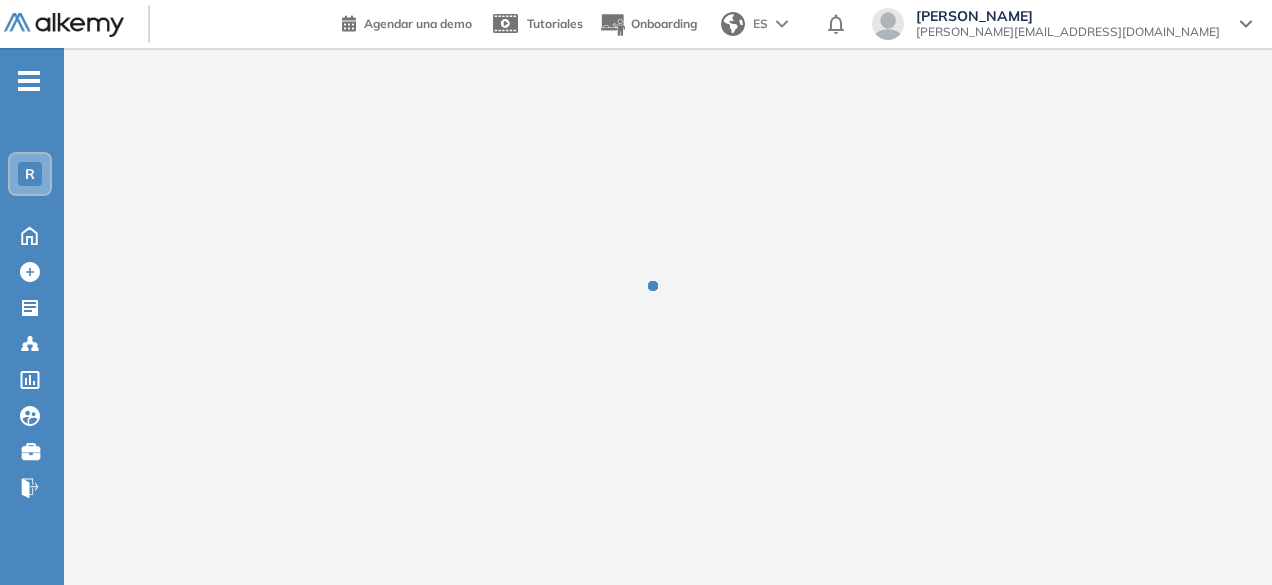 scroll, scrollTop: 0, scrollLeft: 0, axis: both 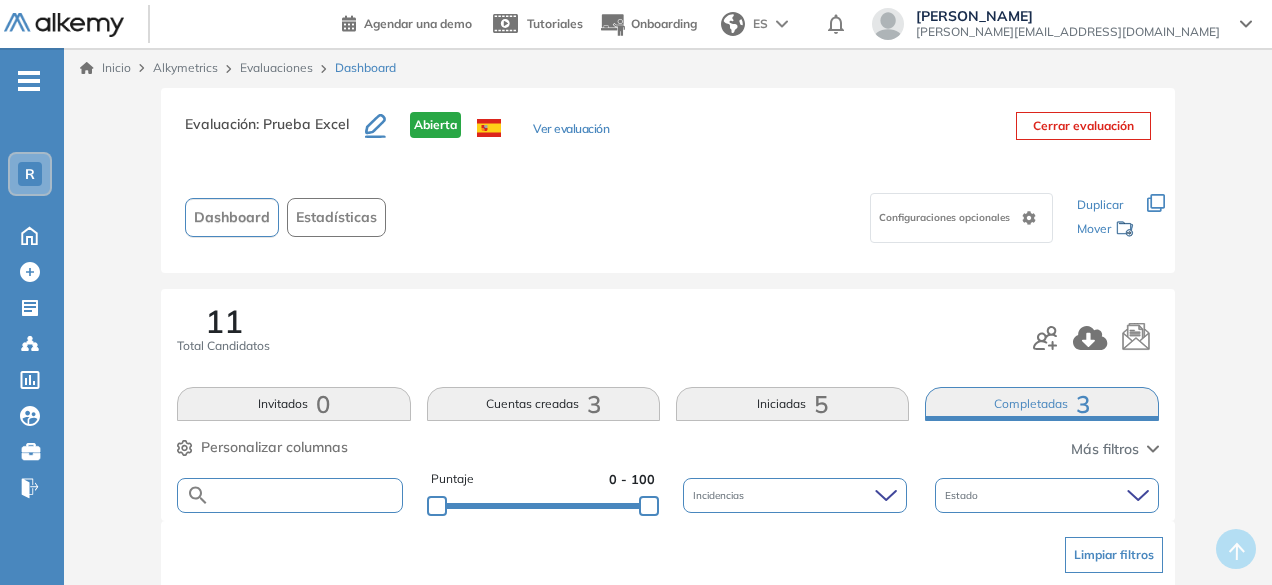 click at bounding box center (305, 495) 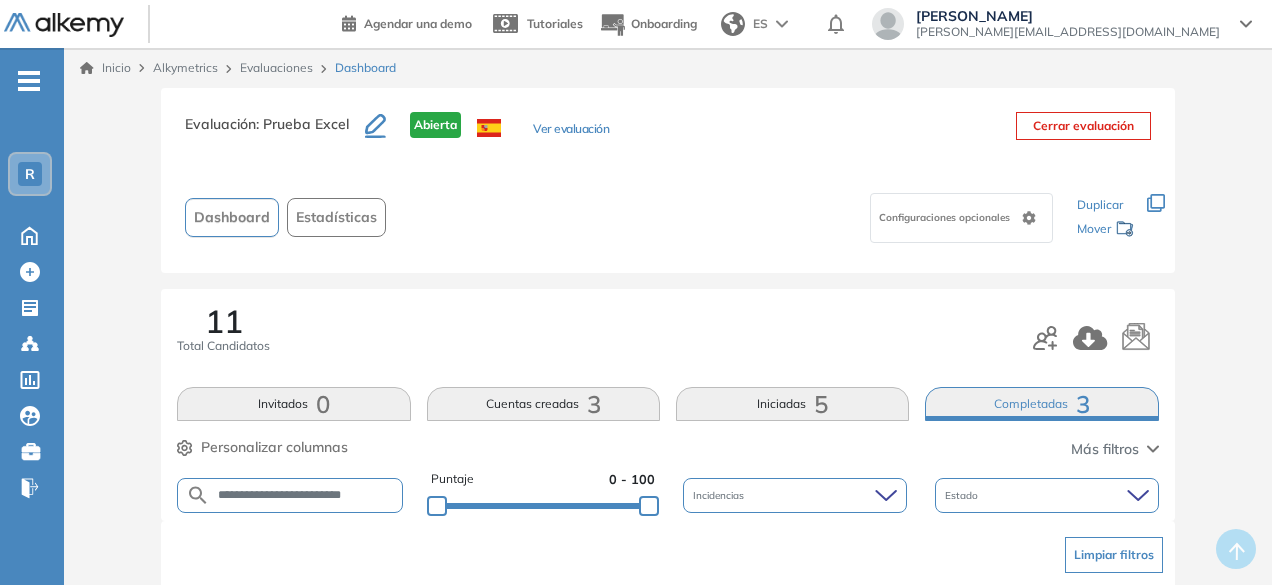 scroll, scrollTop: 0, scrollLeft: 4, axis: horizontal 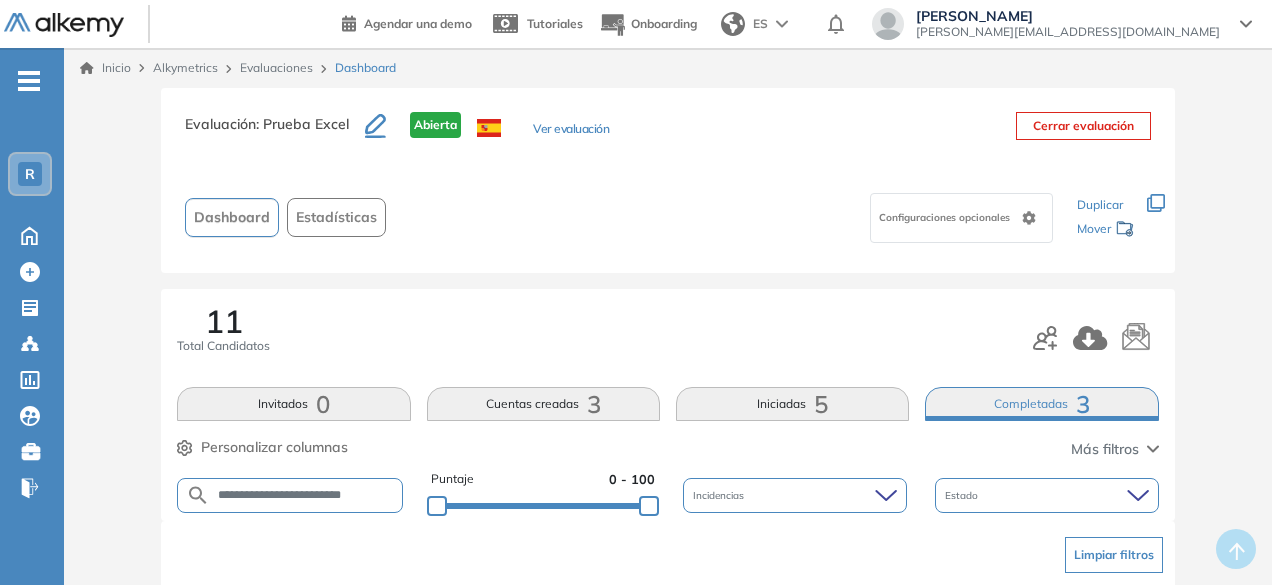 type on "**********" 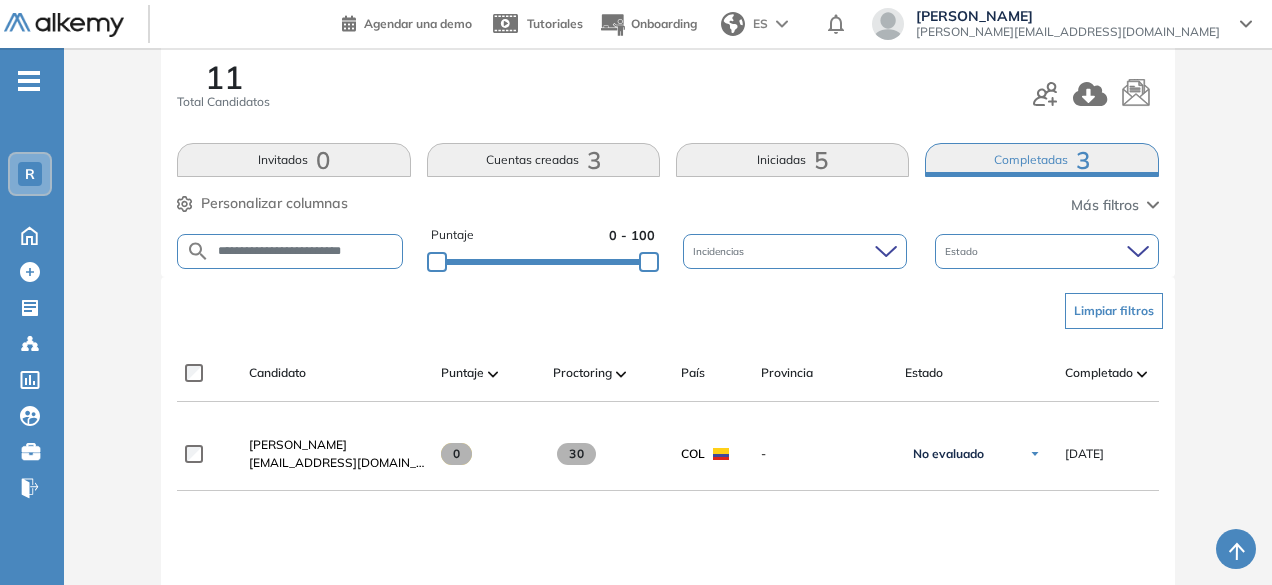 scroll, scrollTop: 241, scrollLeft: 0, axis: vertical 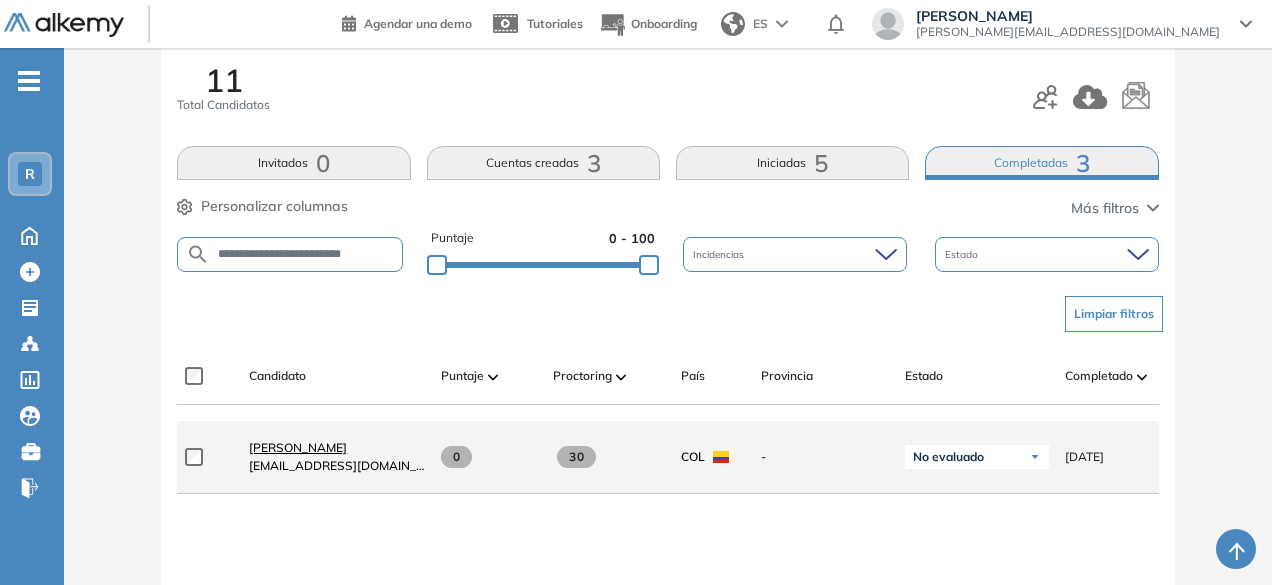 click on "Geovanny Rueda" at bounding box center [298, 447] 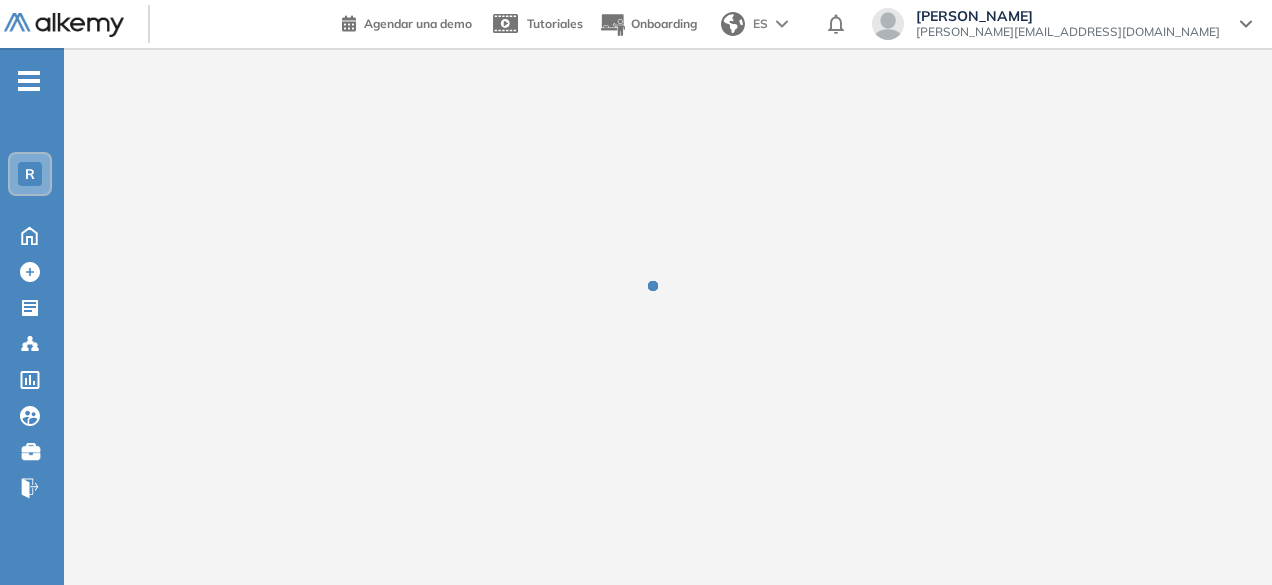 scroll, scrollTop: 0, scrollLeft: 0, axis: both 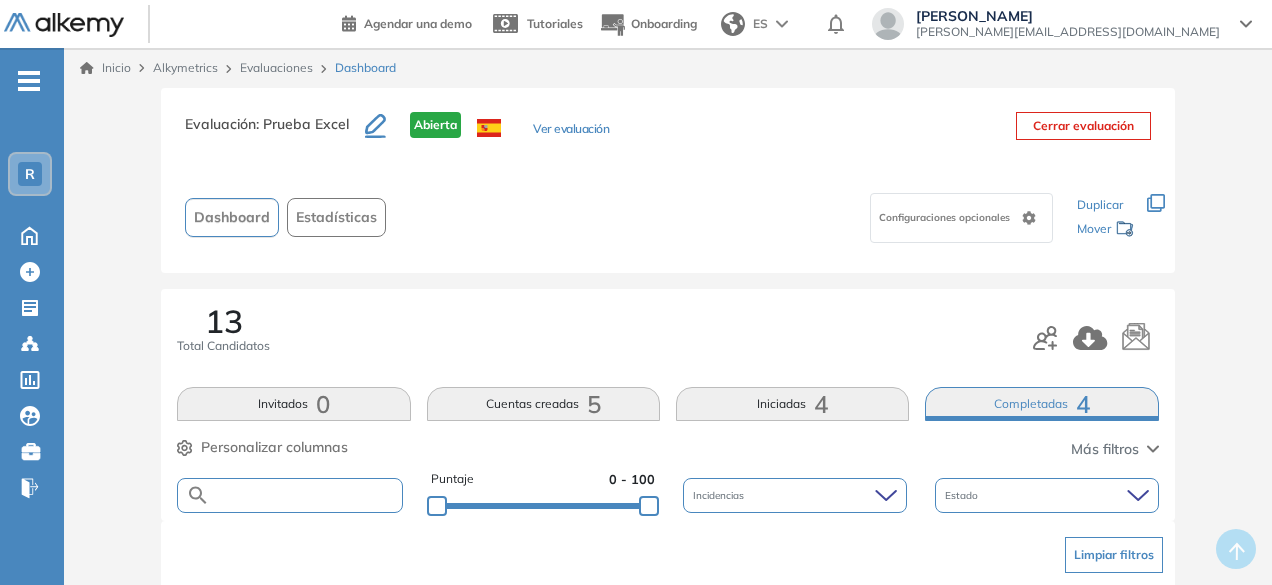 click at bounding box center [305, 495] 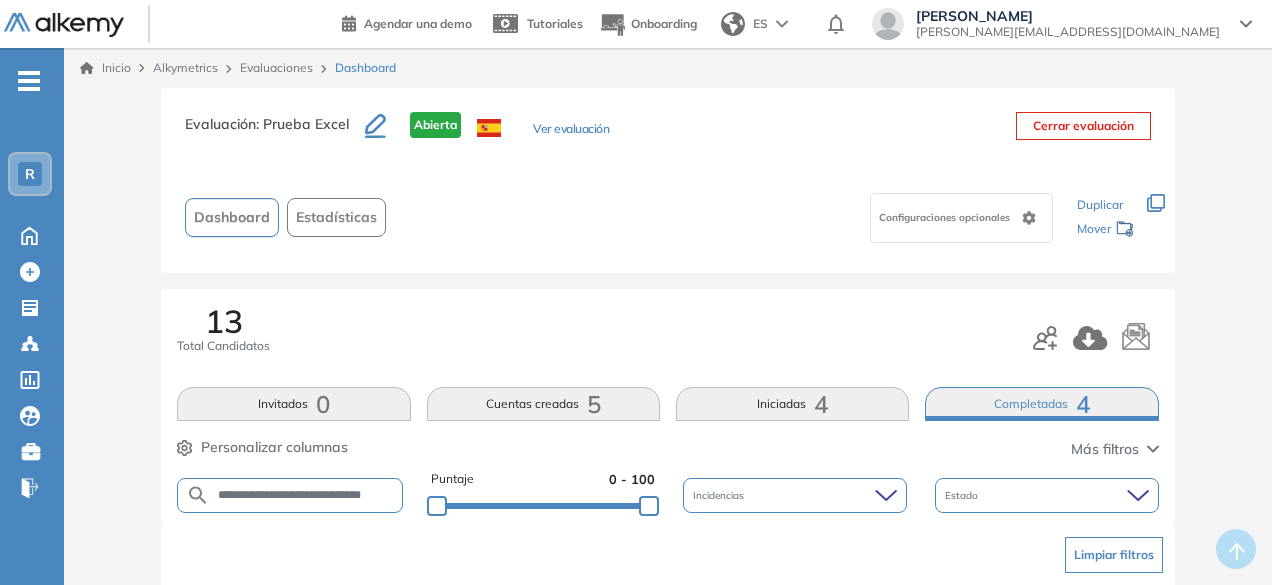 scroll, scrollTop: 0, scrollLeft: 10, axis: horizontal 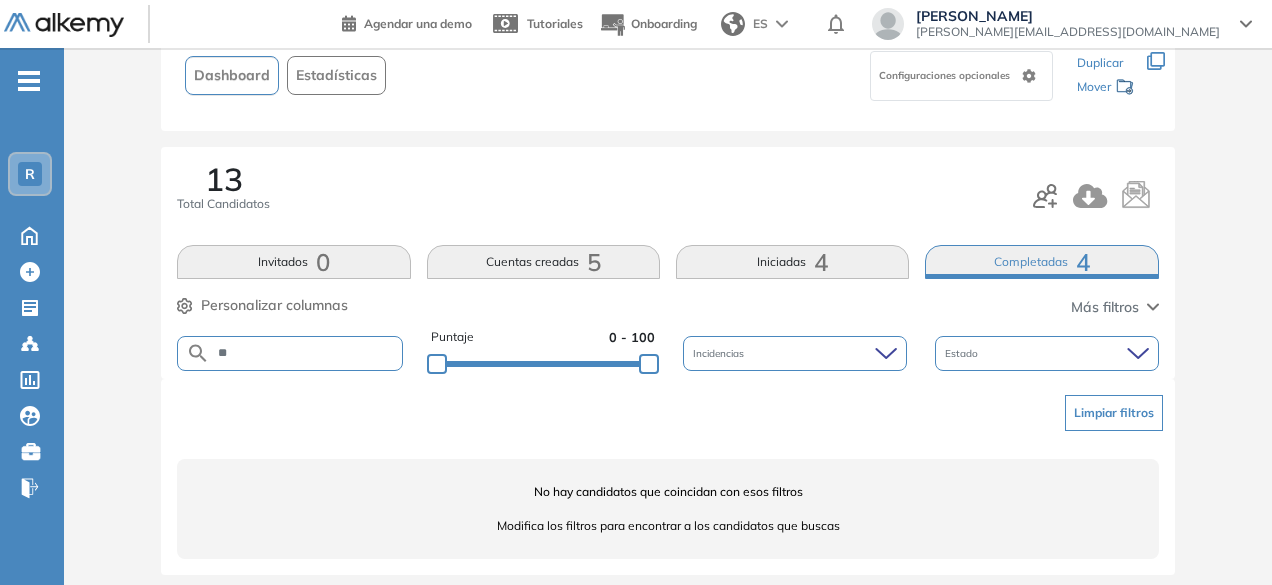 type on "*" 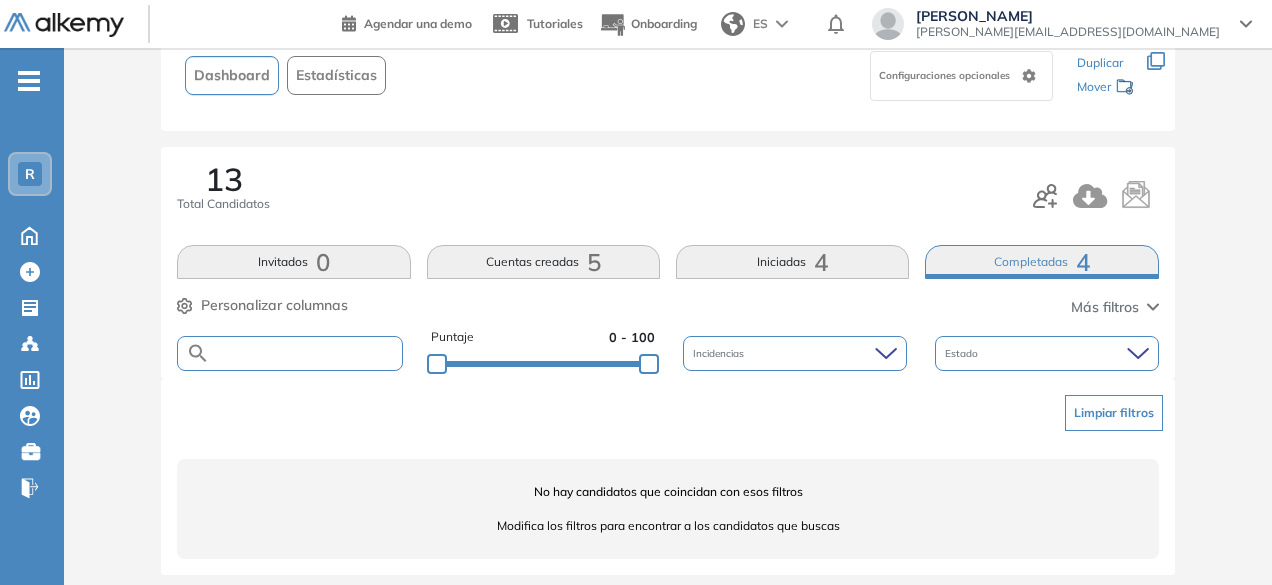paste on "**********" 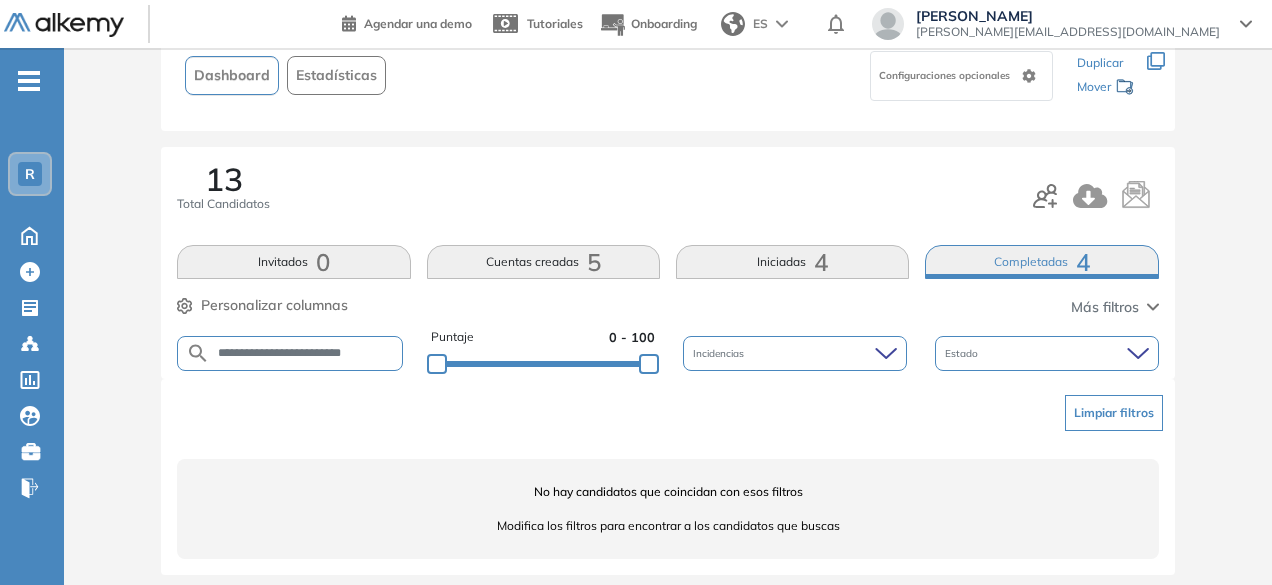 type on "**********" 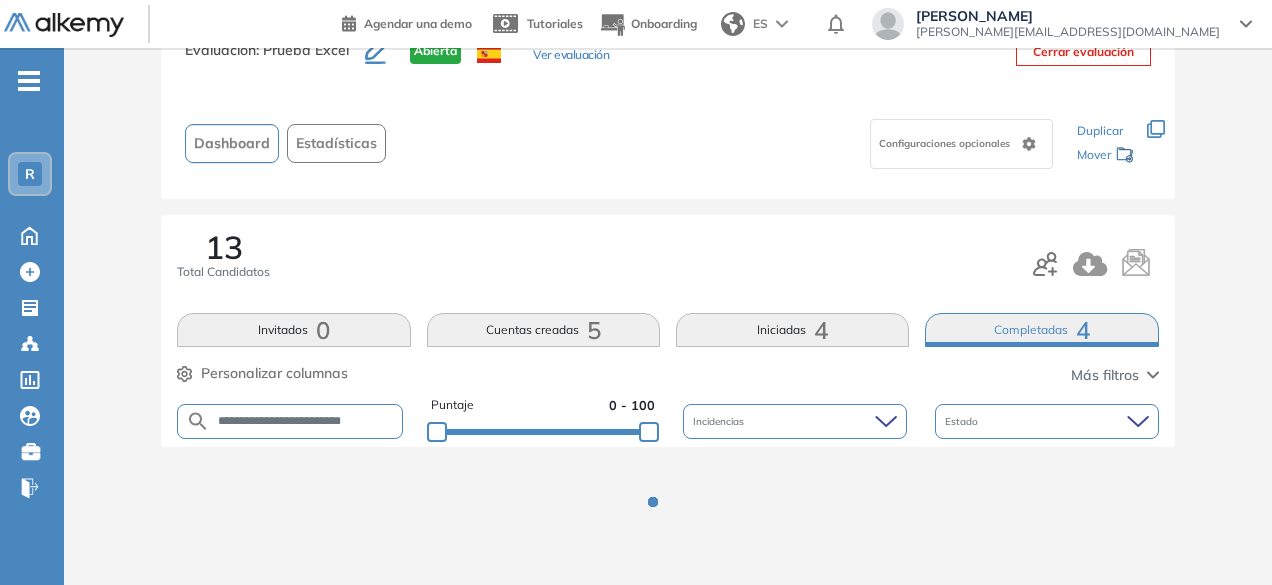 scroll, scrollTop: 142, scrollLeft: 0, axis: vertical 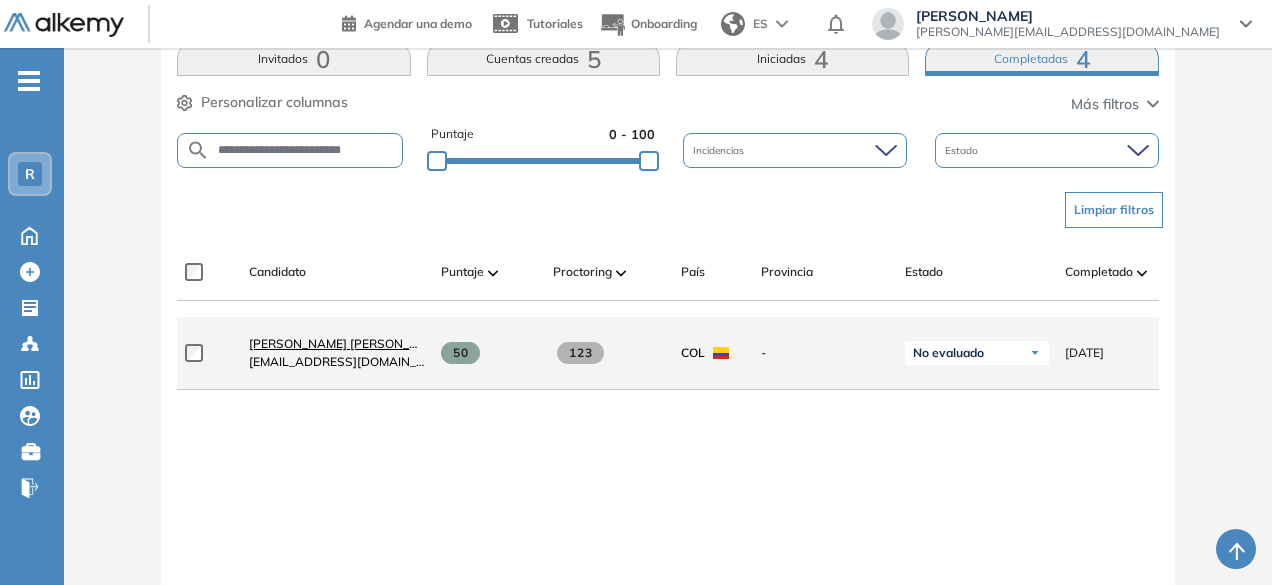 click on "JOHN WILDER PUENTES DEAZA" at bounding box center (348, 343) 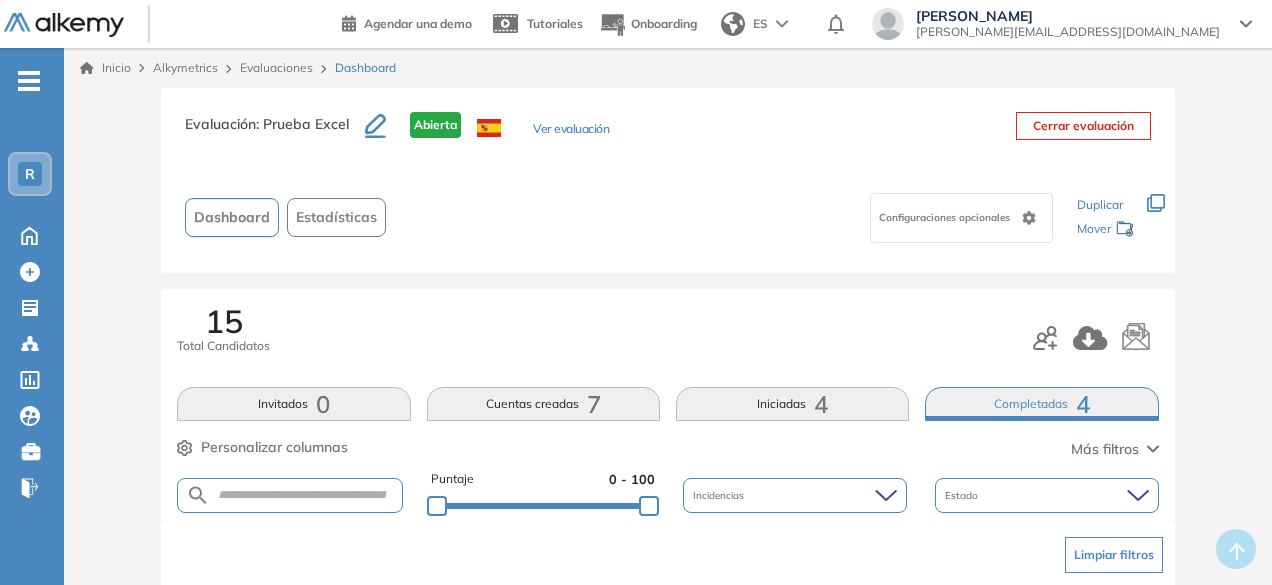 click on "Cuentas creadas 7" at bounding box center (543, 404) 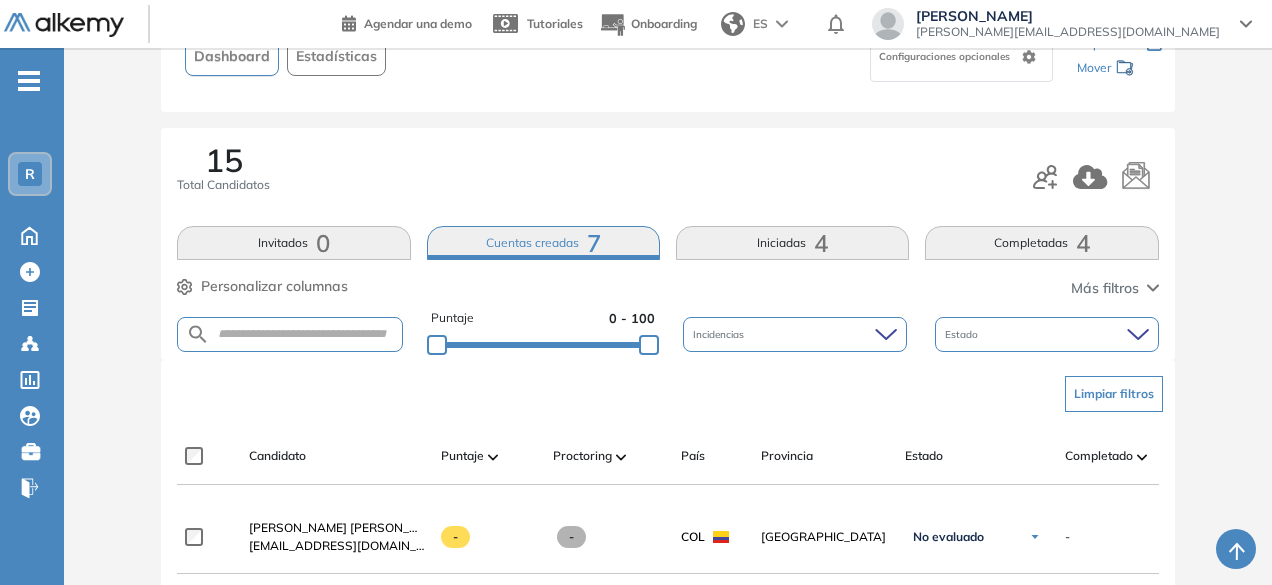 scroll, scrollTop: 0, scrollLeft: 0, axis: both 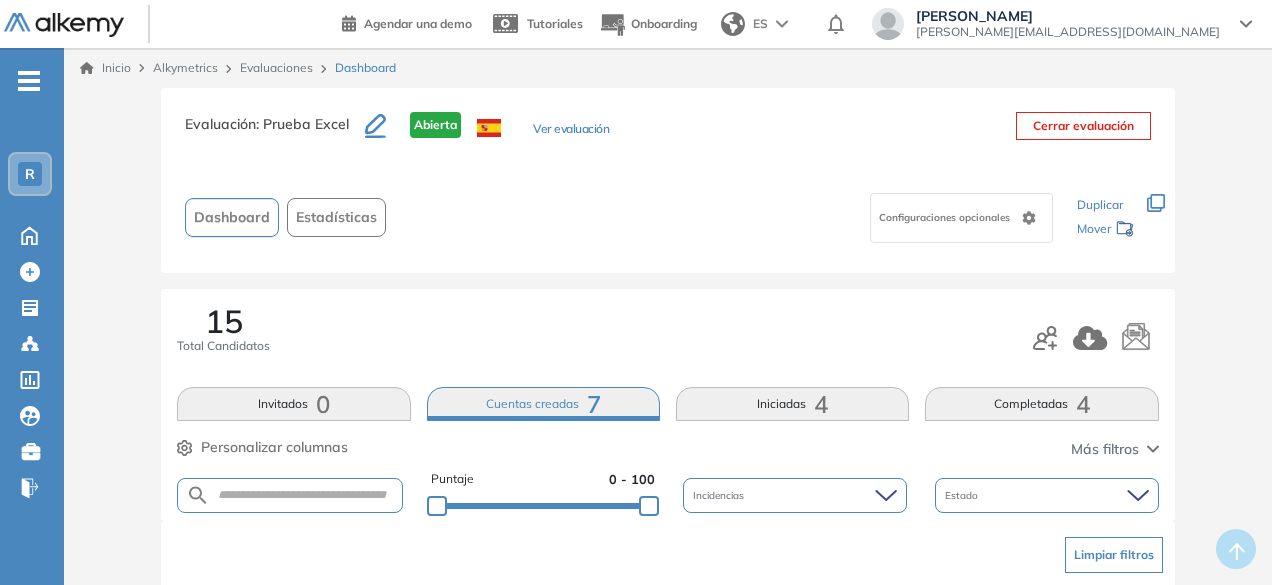 click on "Completadas 4" at bounding box center [1041, 404] 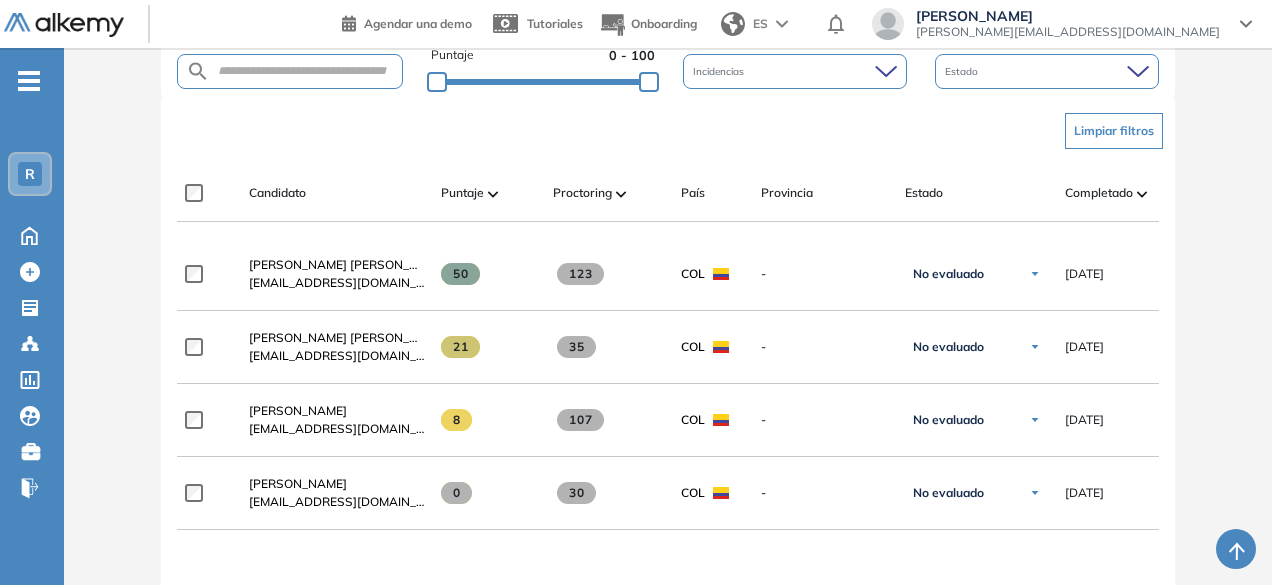 scroll, scrollTop: 408, scrollLeft: 0, axis: vertical 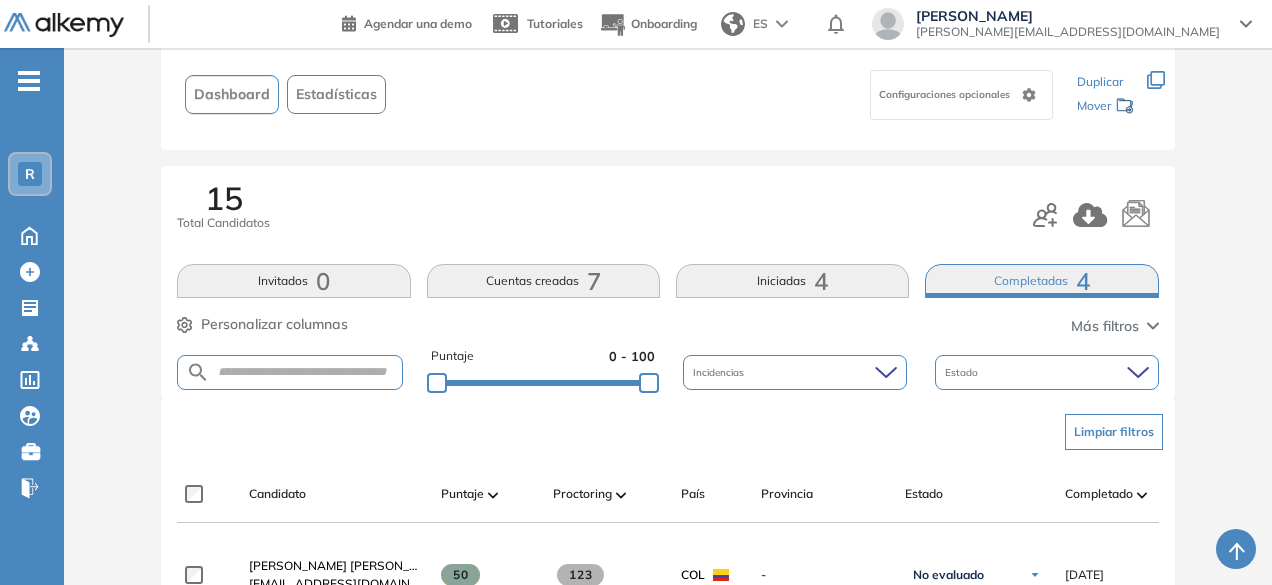 click at bounding box center [289, 372] 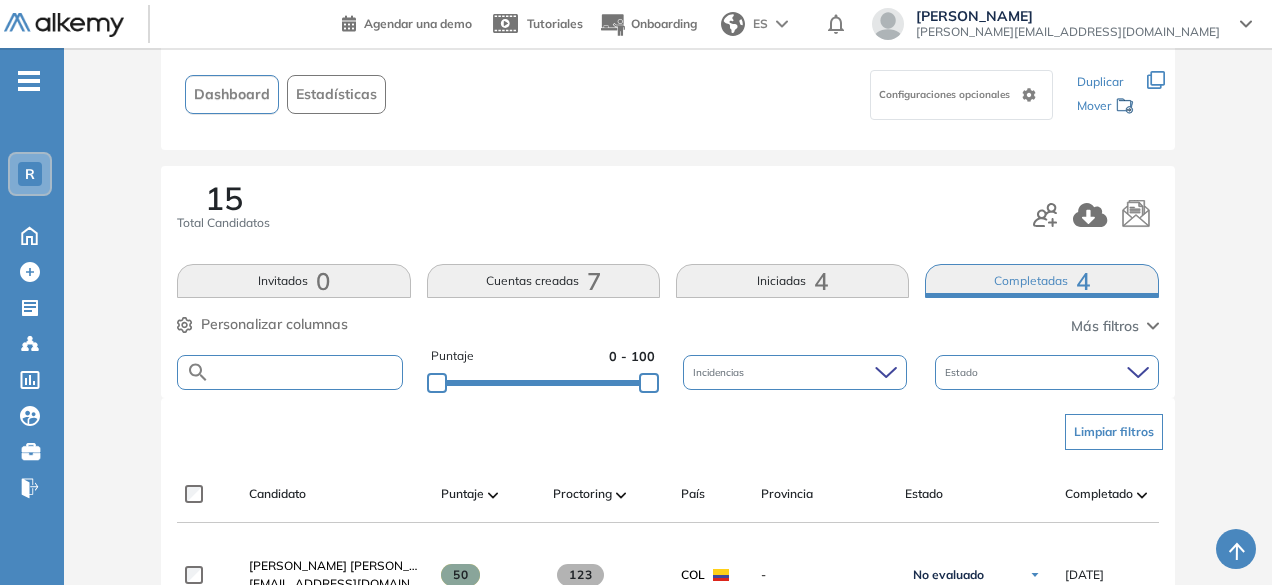 click at bounding box center [305, 372] 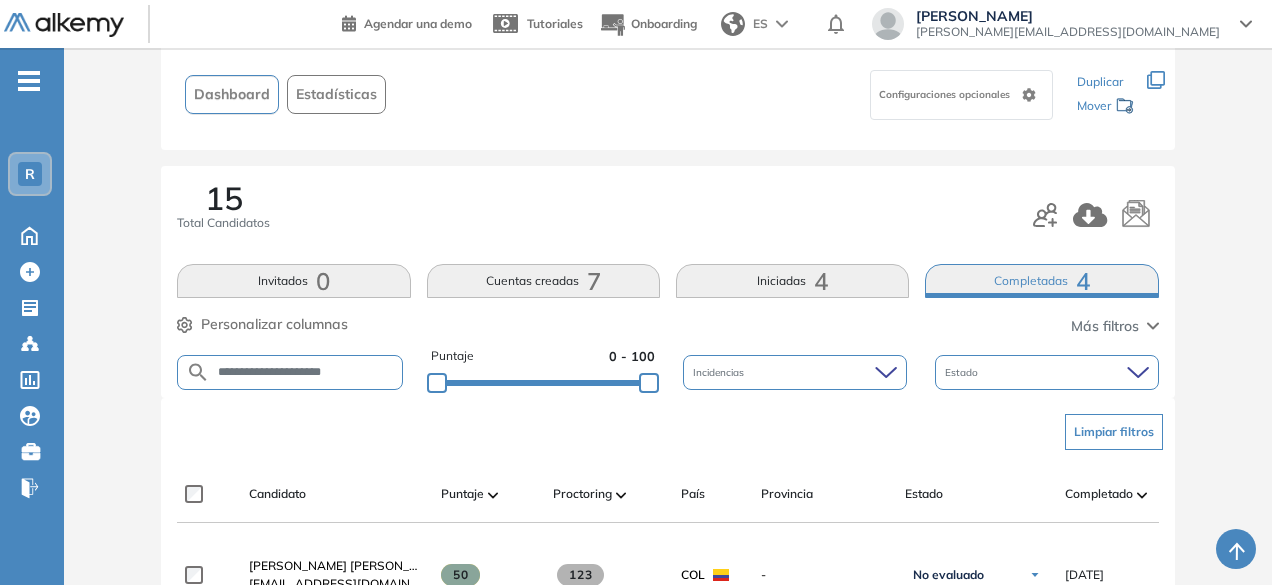 type on "**********" 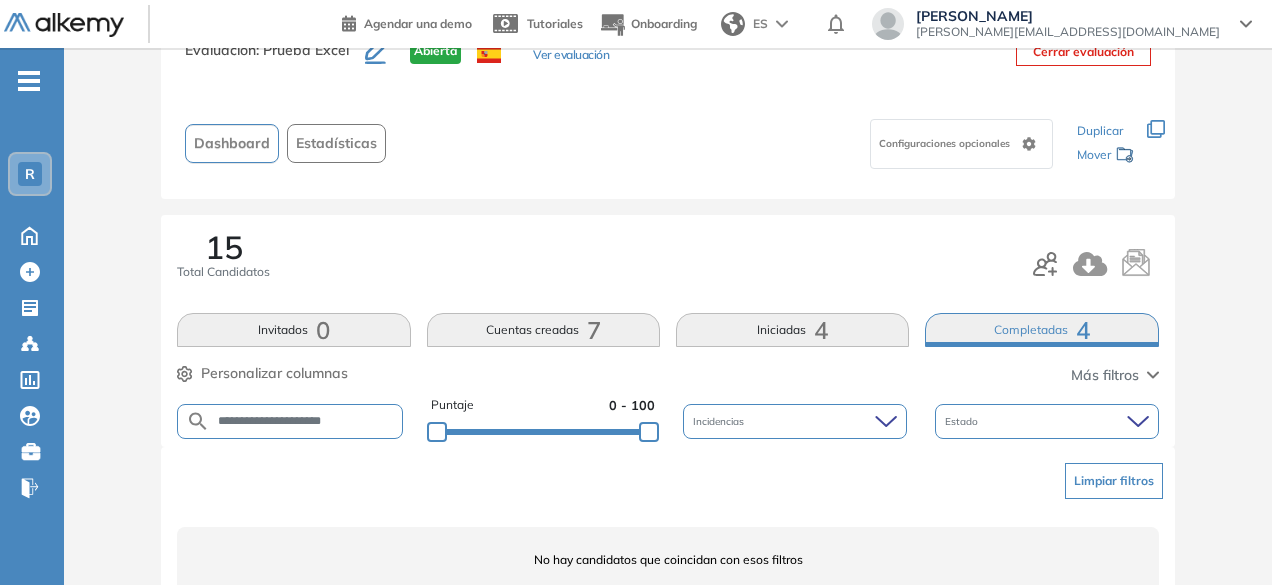 scroll, scrollTop: 123, scrollLeft: 0, axis: vertical 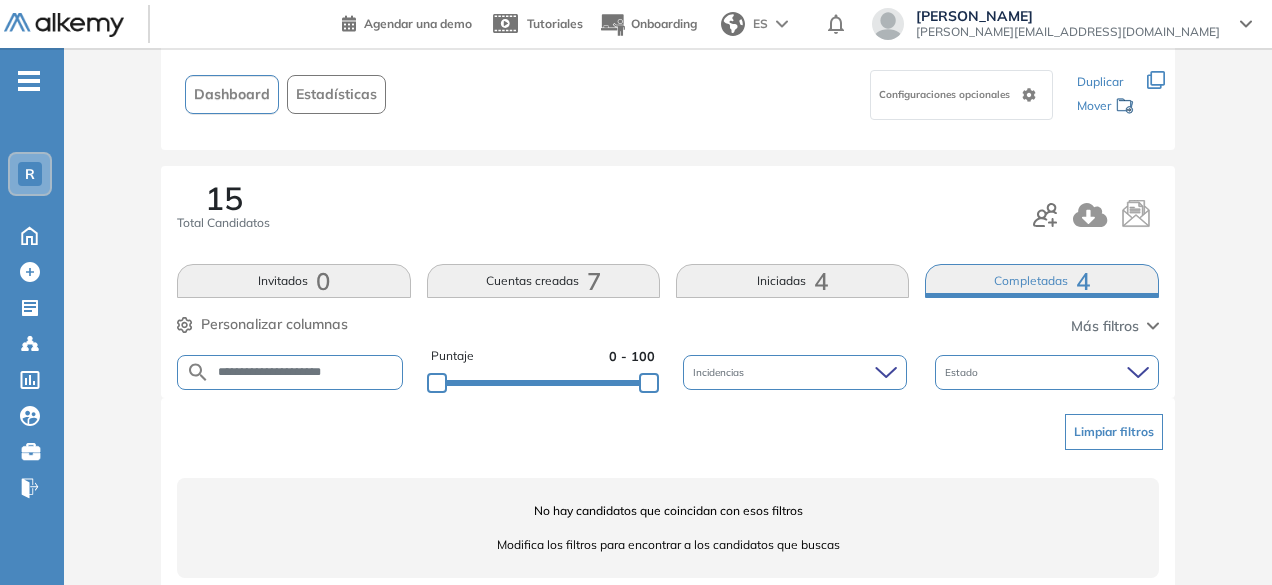 click on "Invitados 0" at bounding box center [293, 281] 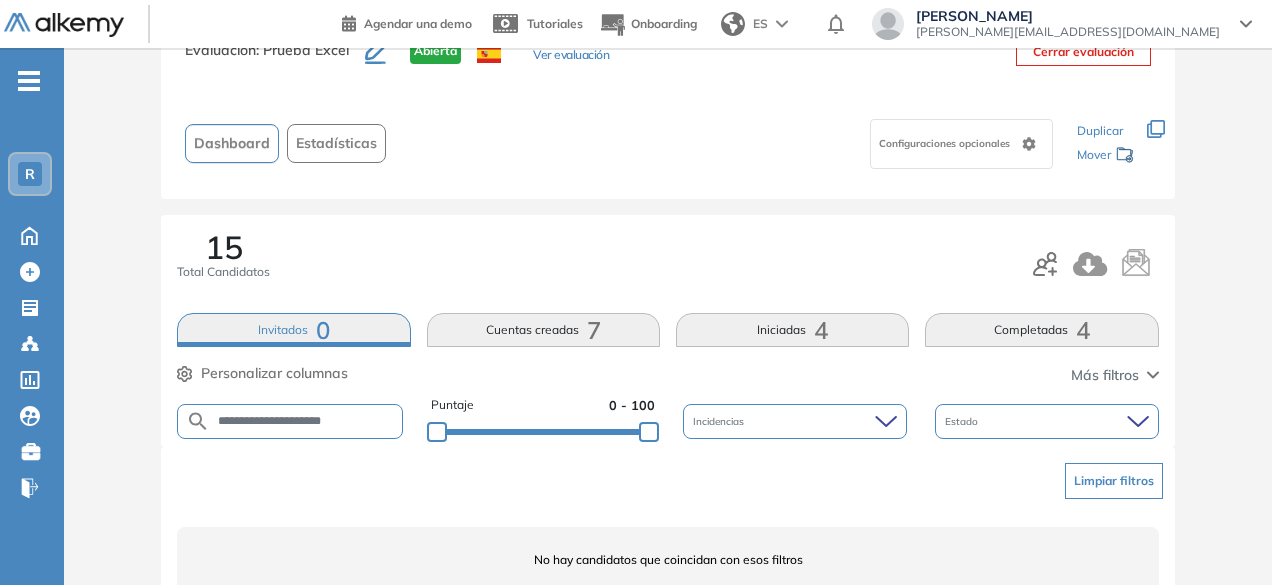 scroll, scrollTop: 123, scrollLeft: 0, axis: vertical 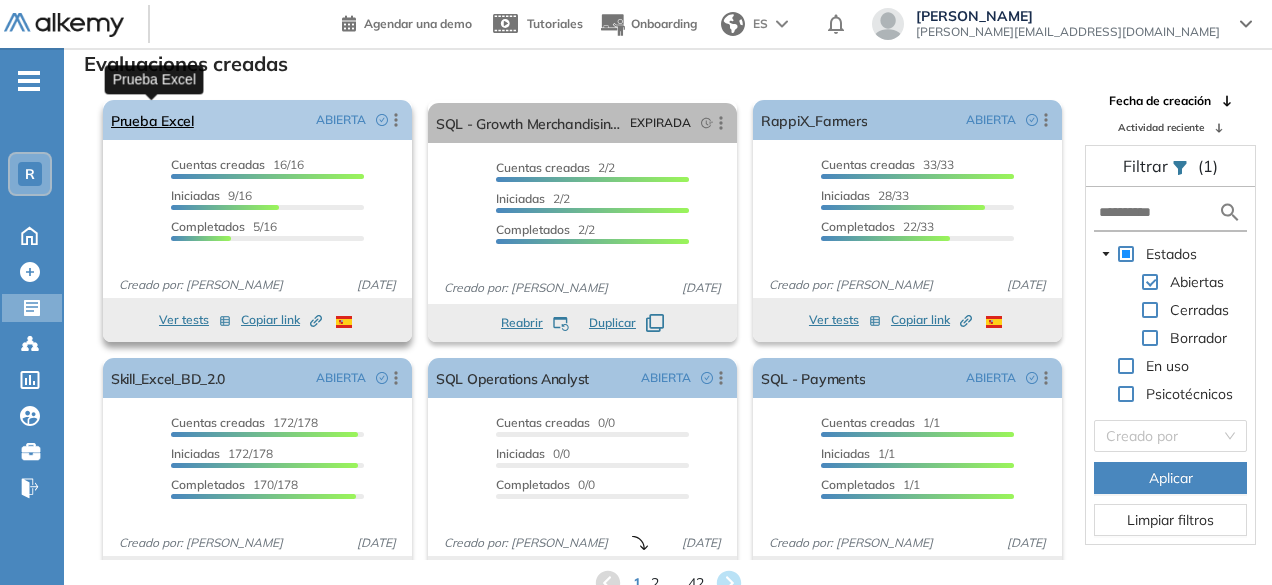click on "Prueba Excel" at bounding box center (152, 120) 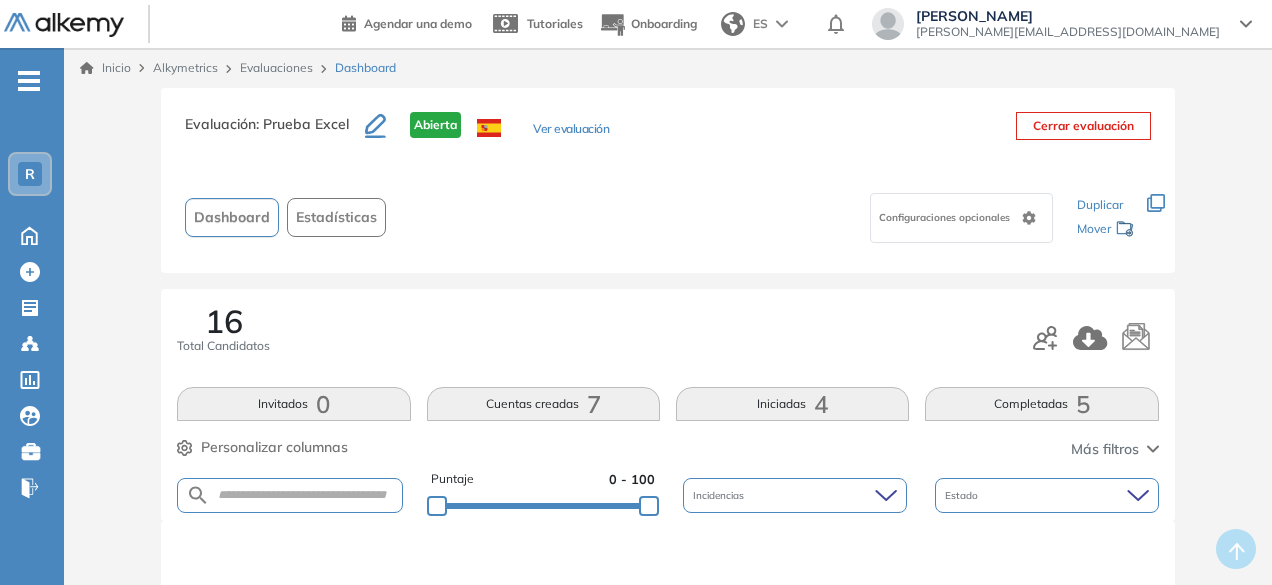 click on "Completadas 5" at bounding box center [1041, 404] 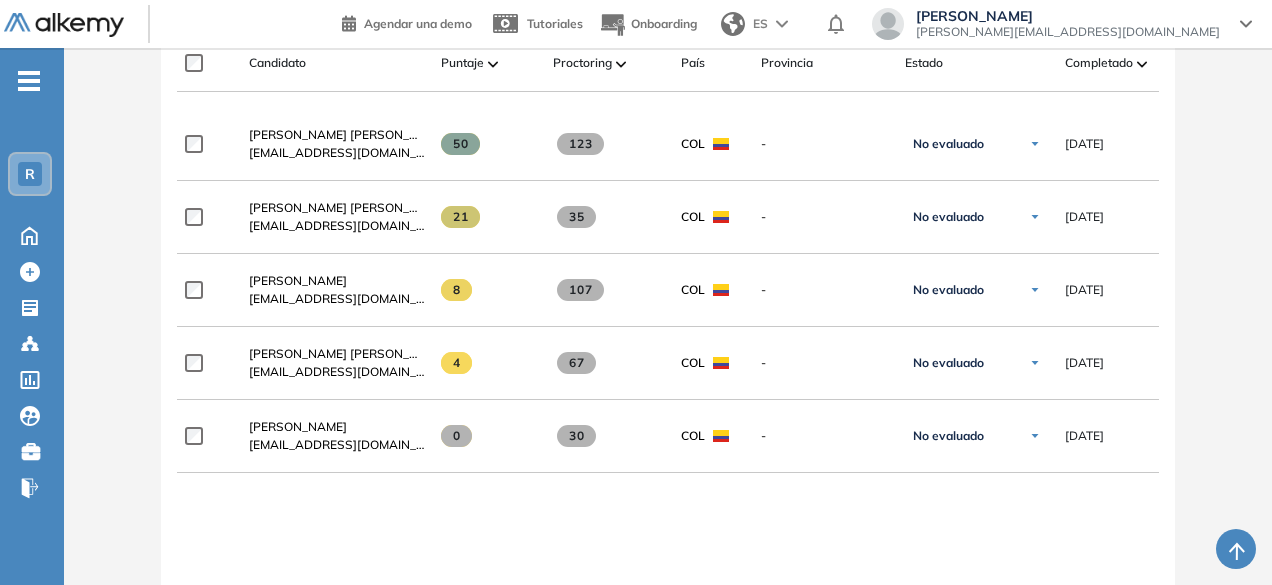 scroll, scrollTop: 549, scrollLeft: 0, axis: vertical 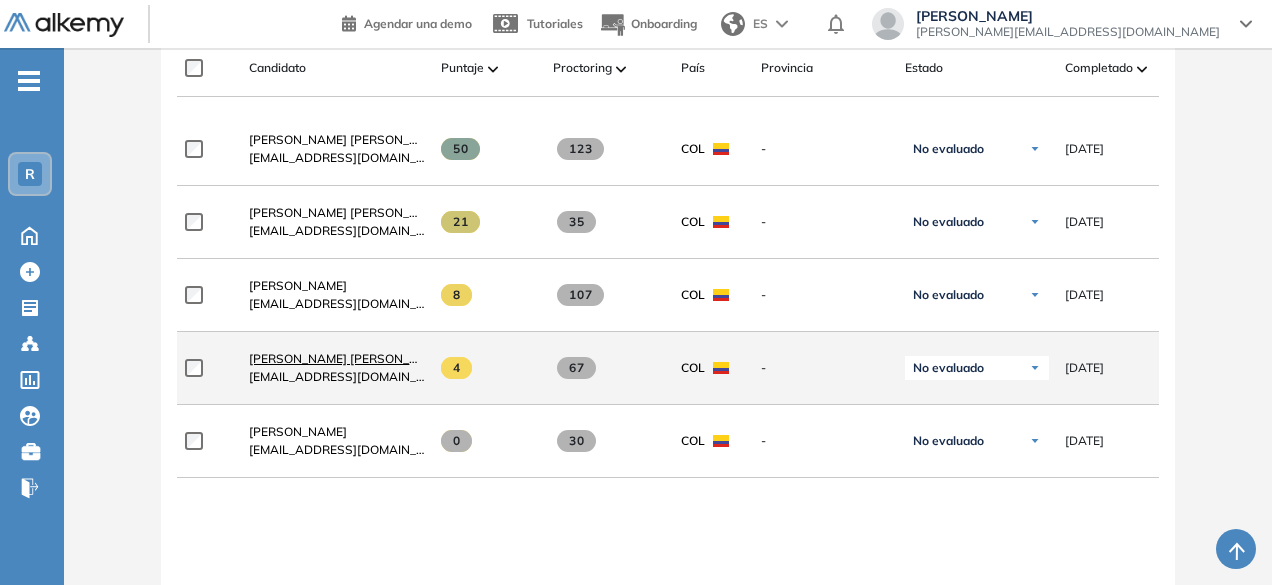 click on "DAYANNA CORTES MATEUS" at bounding box center (348, 358) 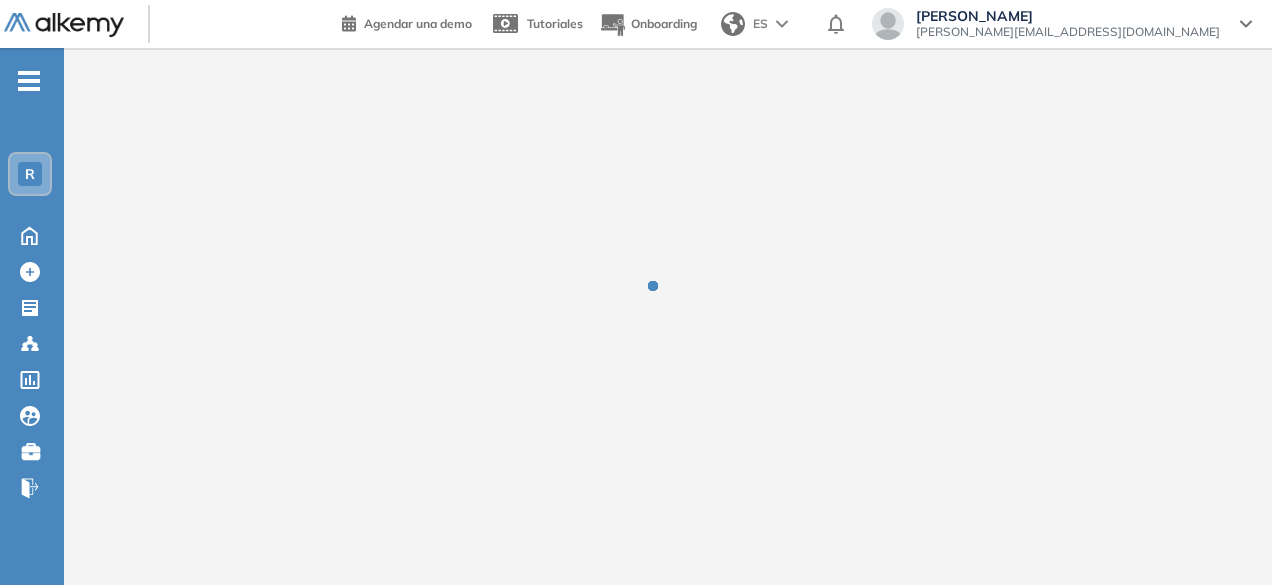 scroll, scrollTop: 0, scrollLeft: 0, axis: both 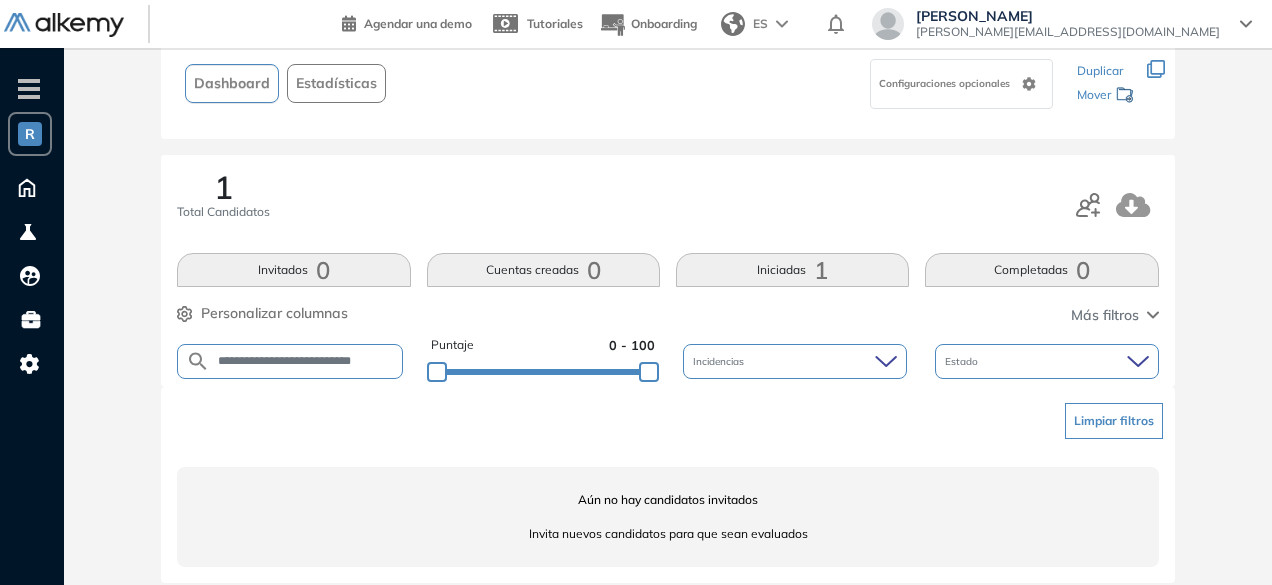 click on "**********" at bounding box center [289, 361] 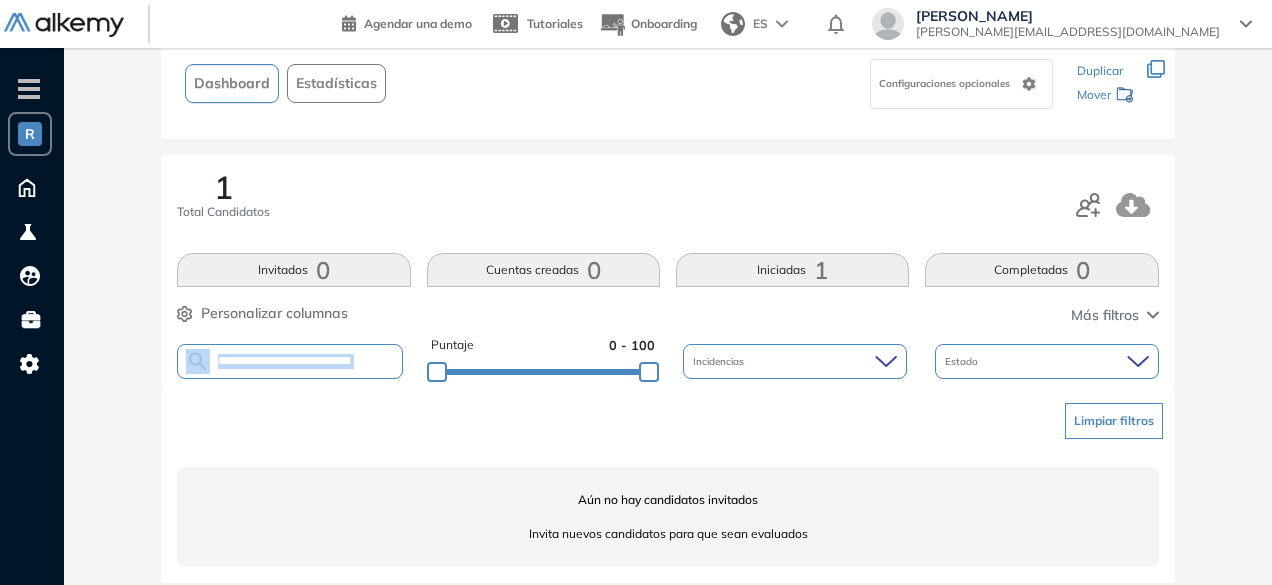 click on "**********" at bounding box center [289, 361] 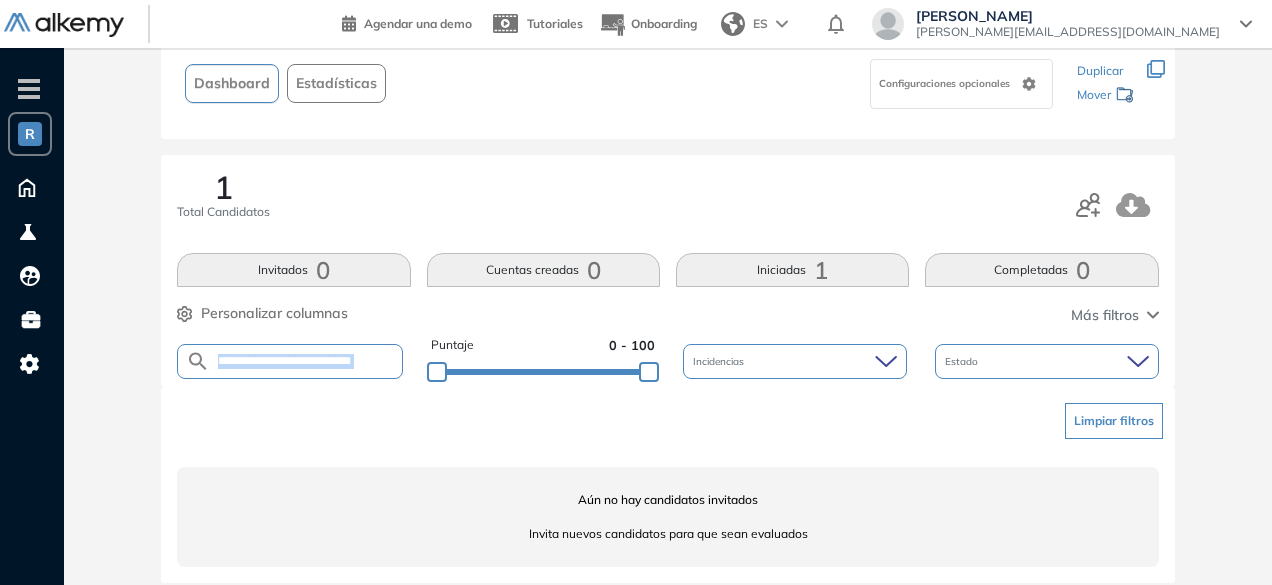 click on "**********" at bounding box center (289, 361) 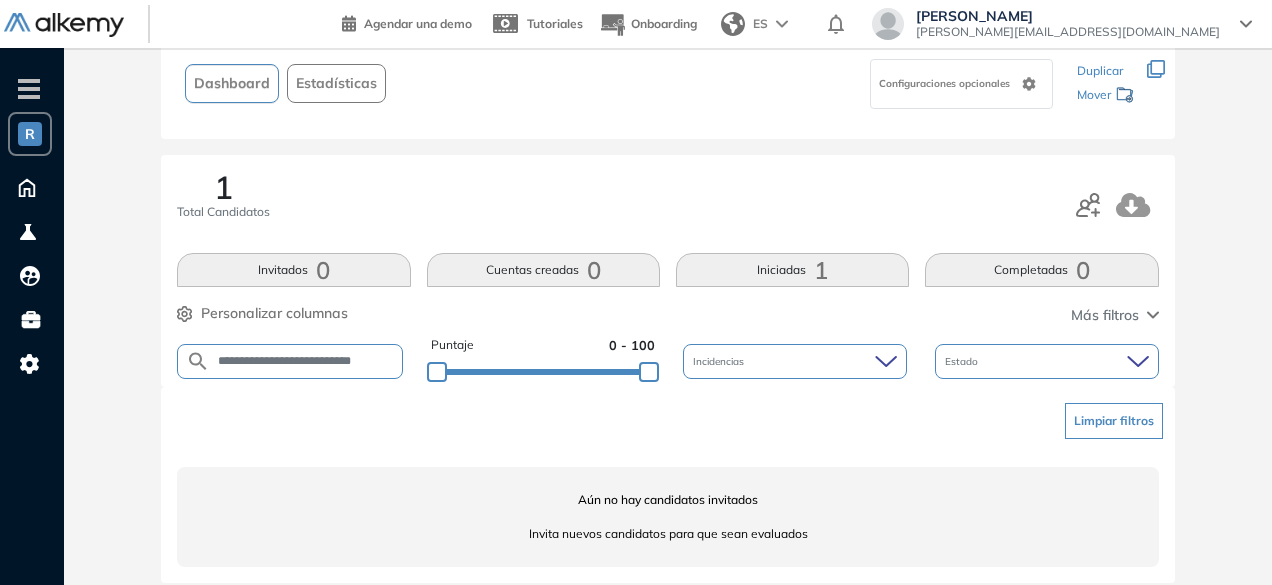 click on "**********" at bounding box center [305, 361] 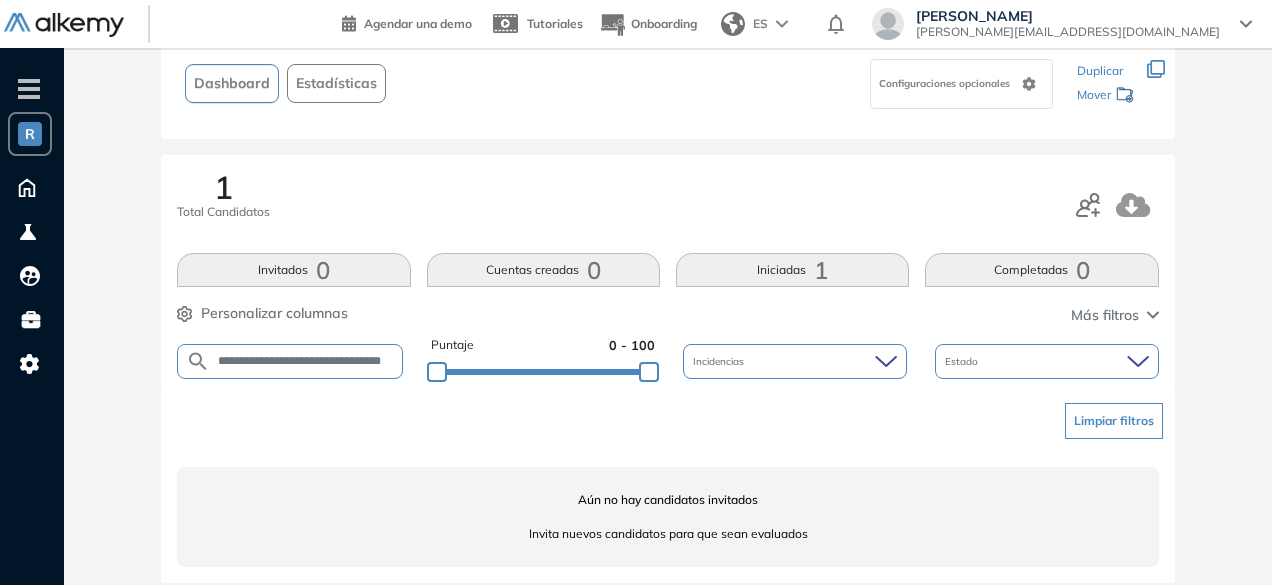 scroll, scrollTop: 0, scrollLeft: 76, axis: horizontal 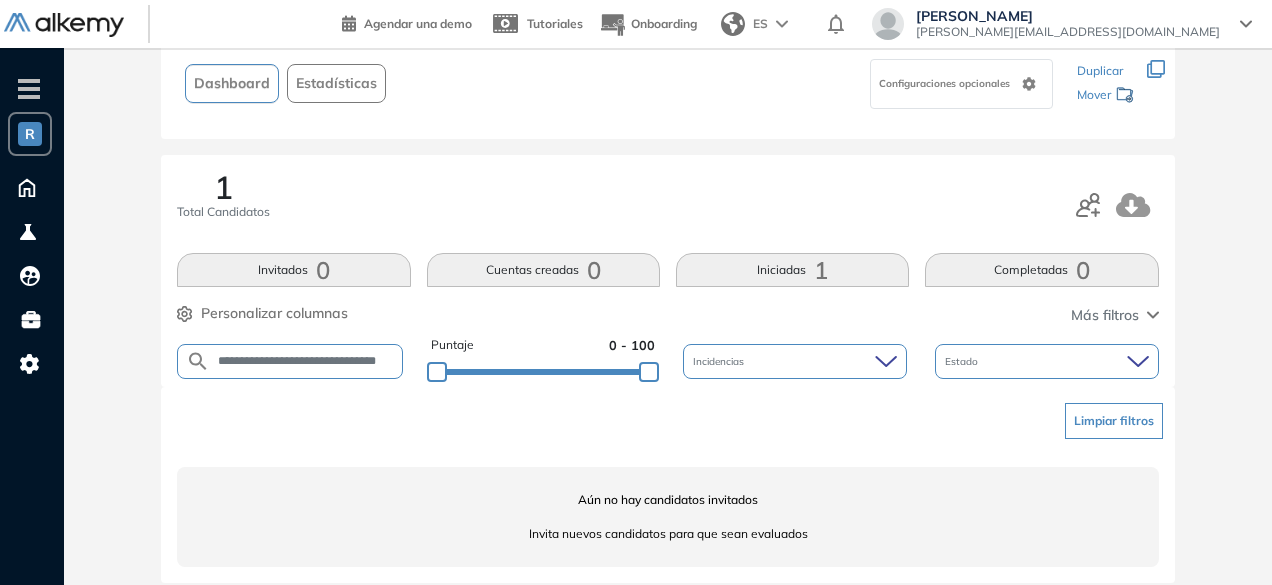 drag, startPoint x: 317, startPoint y: 361, endPoint x: 299, endPoint y: 363, distance: 18.110771 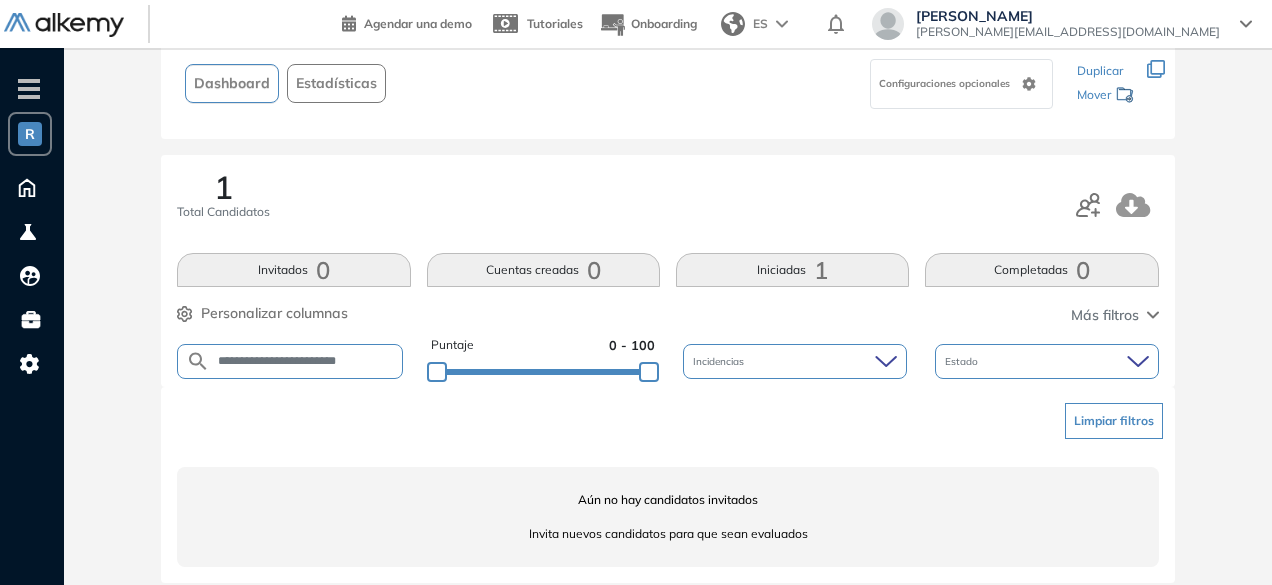 scroll, scrollTop: 0, scrollLeft: 0, axis: both 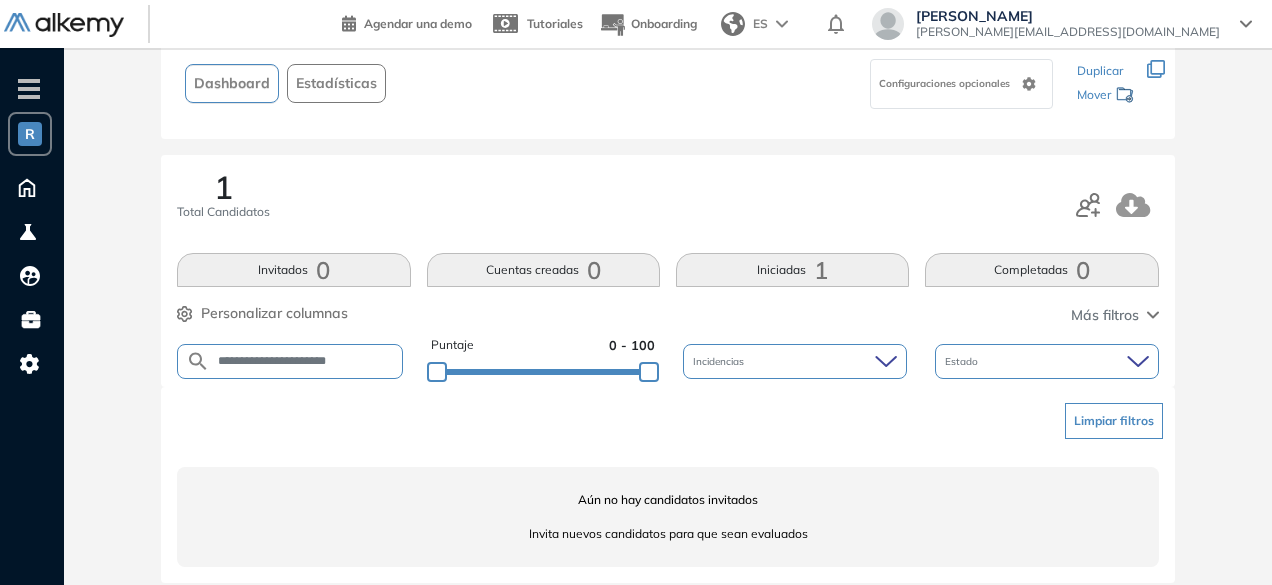 click on "**********" at bounding box center (306, 361) 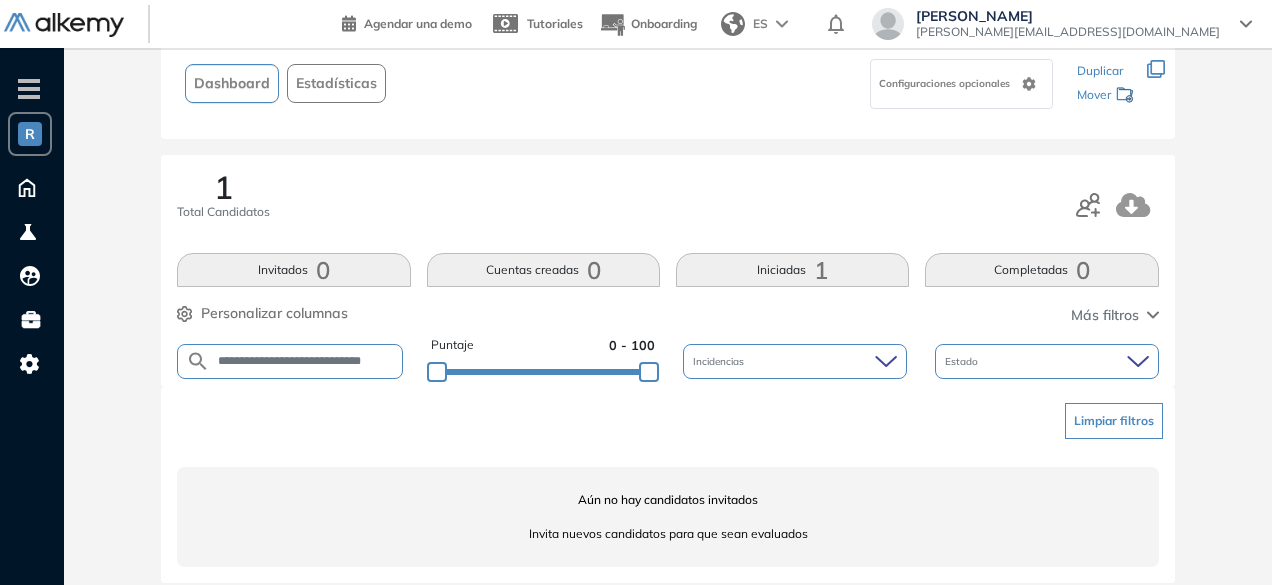 scroll, scrollTop: 0, scrollLeft: 26, axis: horizontal 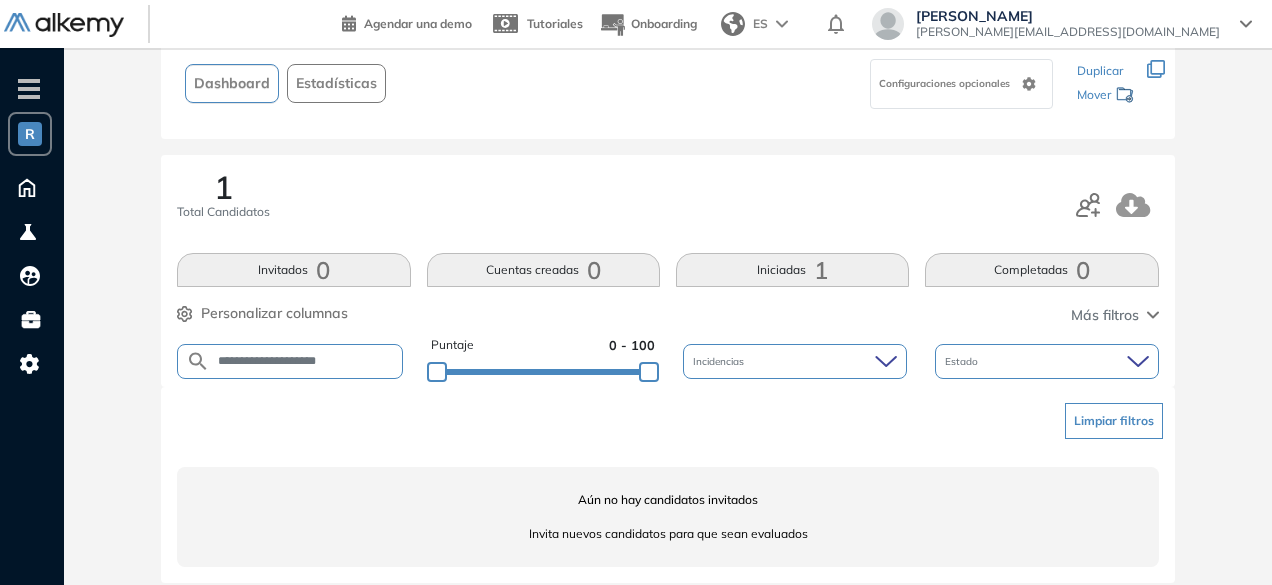 drag, startPoint x: 292, startPoint y: 359, endPoint x: 256, endPoint y: 353, distance: 36.496574 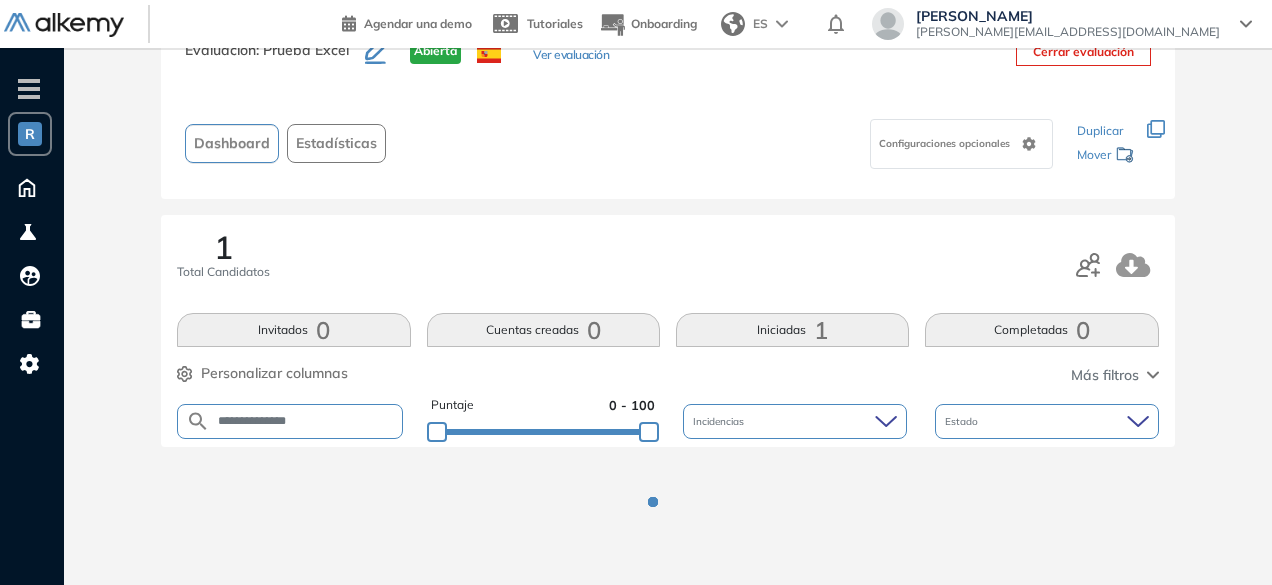 scroll, scrollTop: 134, scrollLeft: 0, axis: vertical 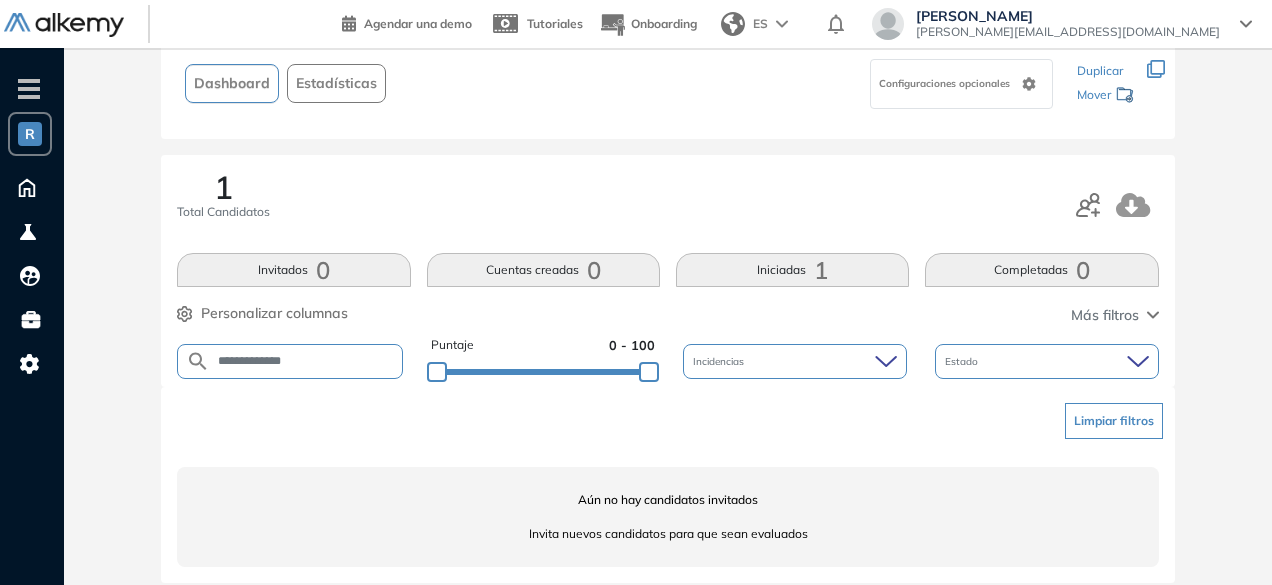 type on "**********" 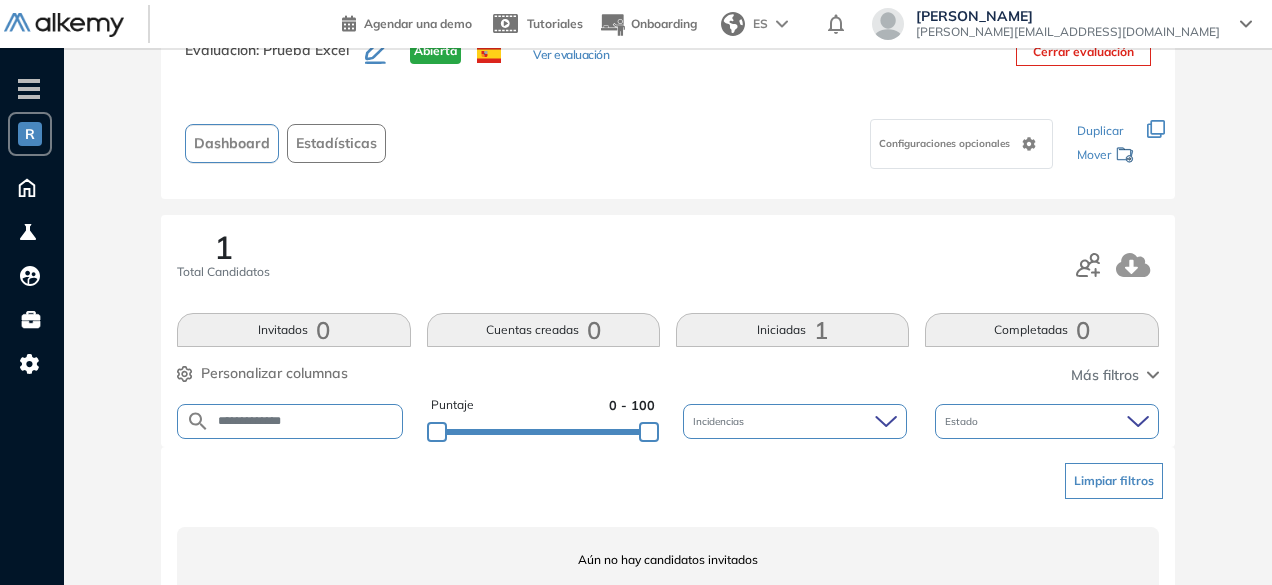 scroll, scrollTop: 134, scrollLeft: 0, axis: vertical 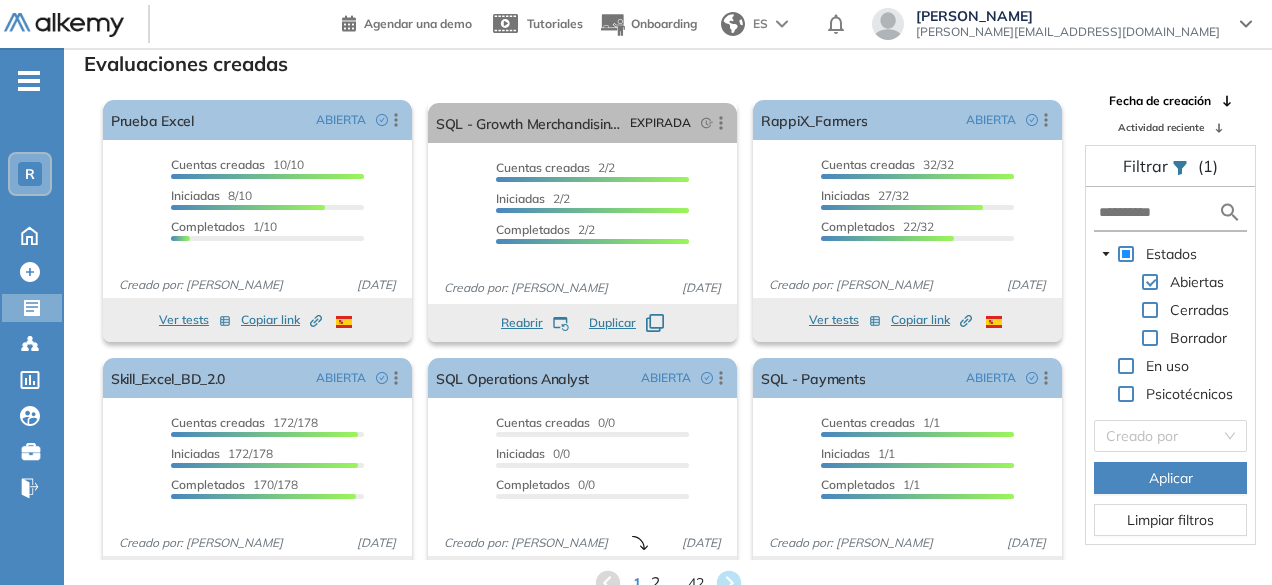 click on "2" at bounding box center [654, 582] 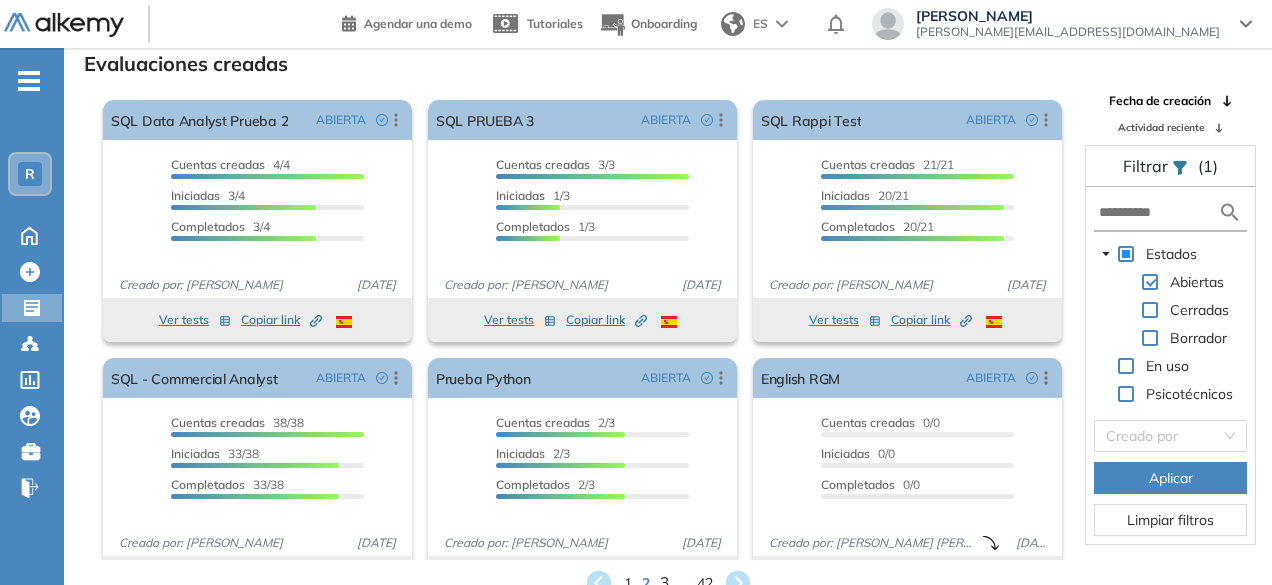 click on "3" at bounding box center [663, 582] 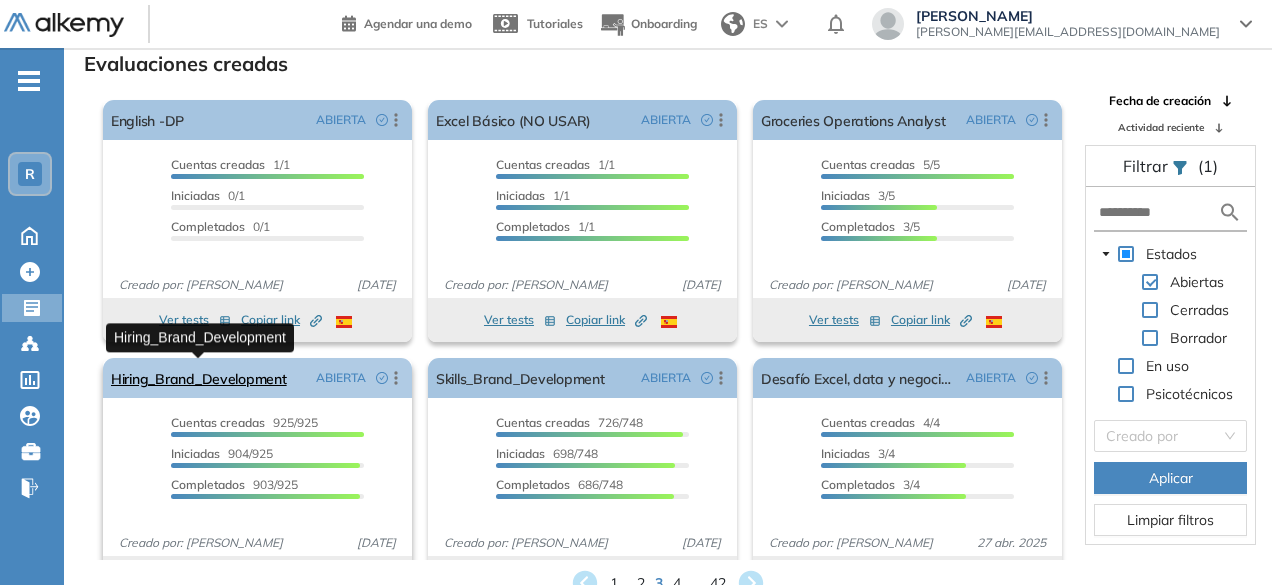 click on "Hiring_Brand_Development" at bounding box center (199, 378) 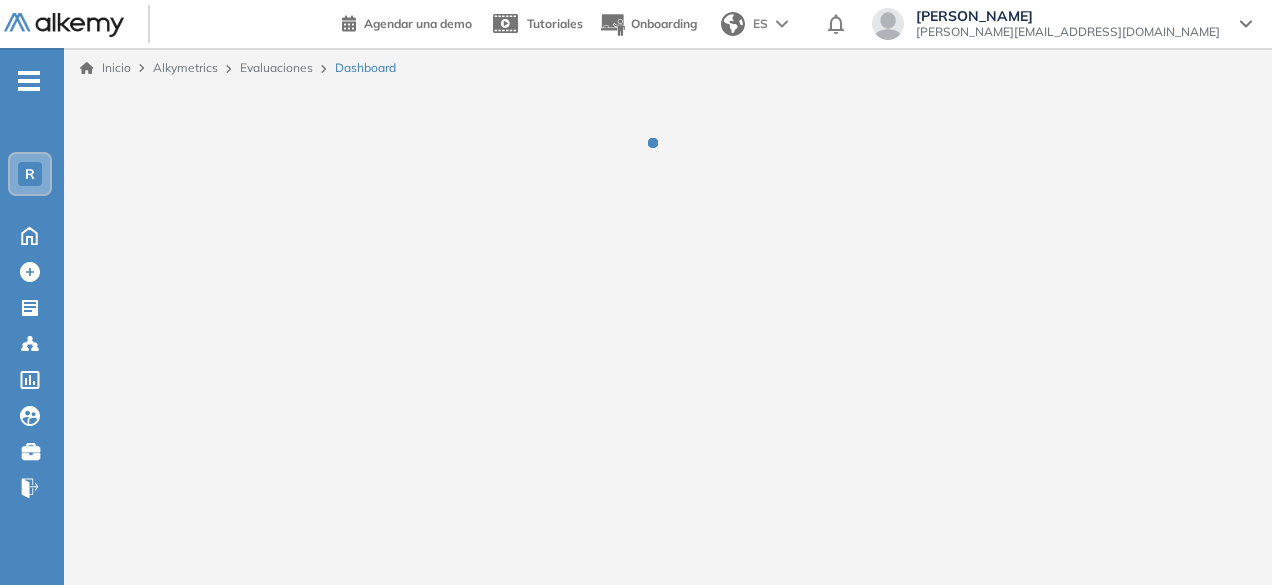 scroll, scrollTop: 0, scrollLeft: 0, axis: both 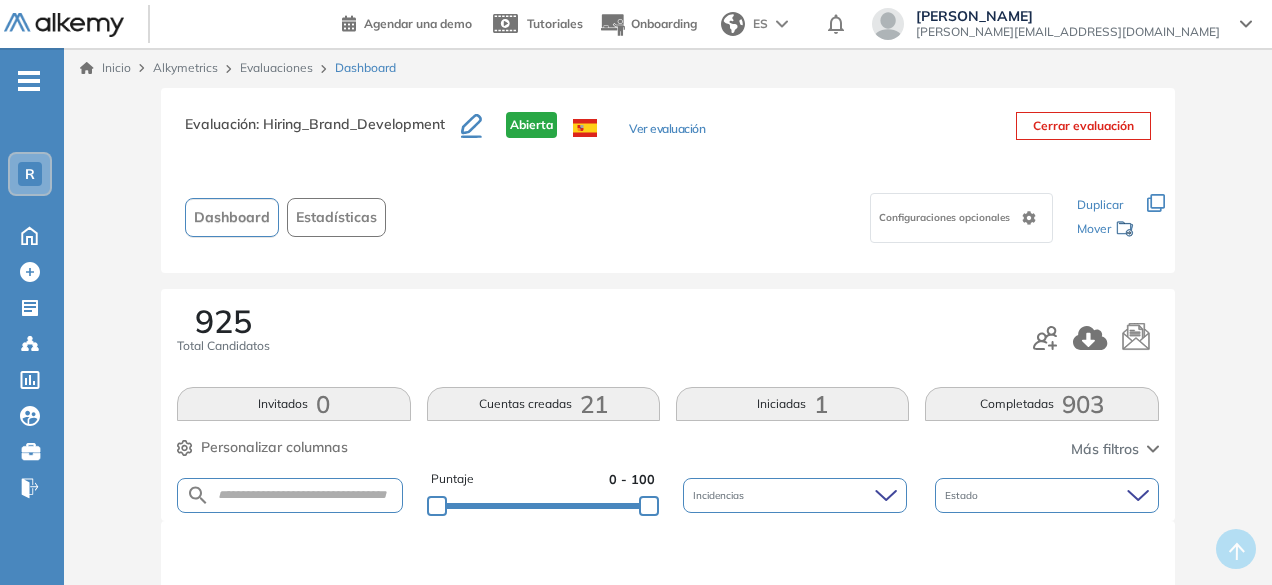 click at bounding box center (289, 495) 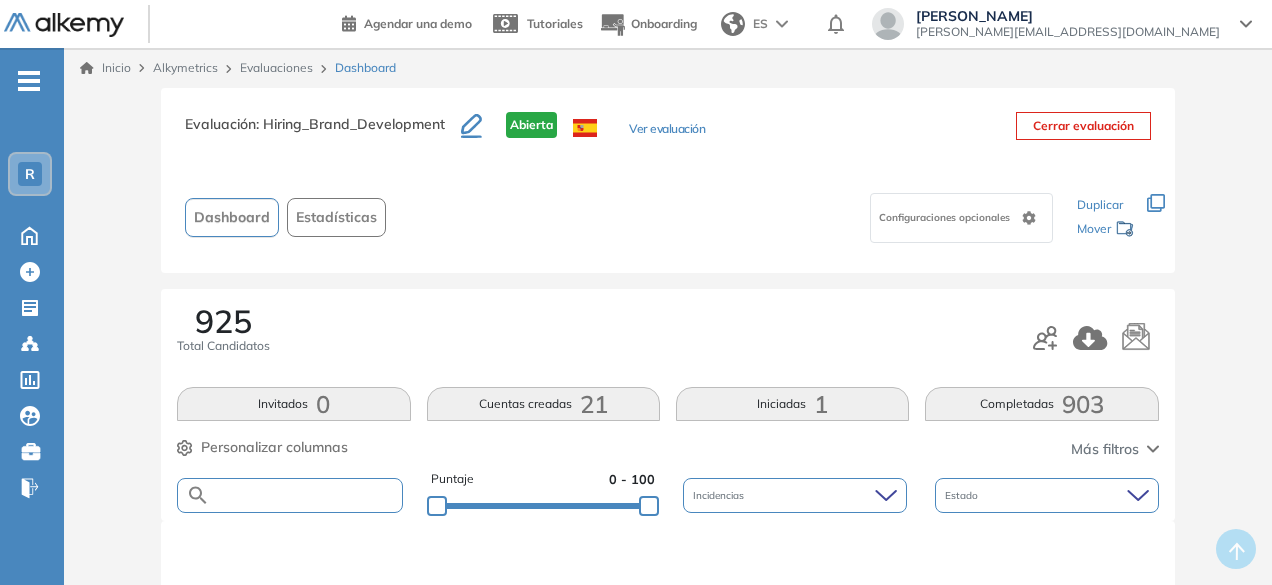 click at bounding box center [305, 495] 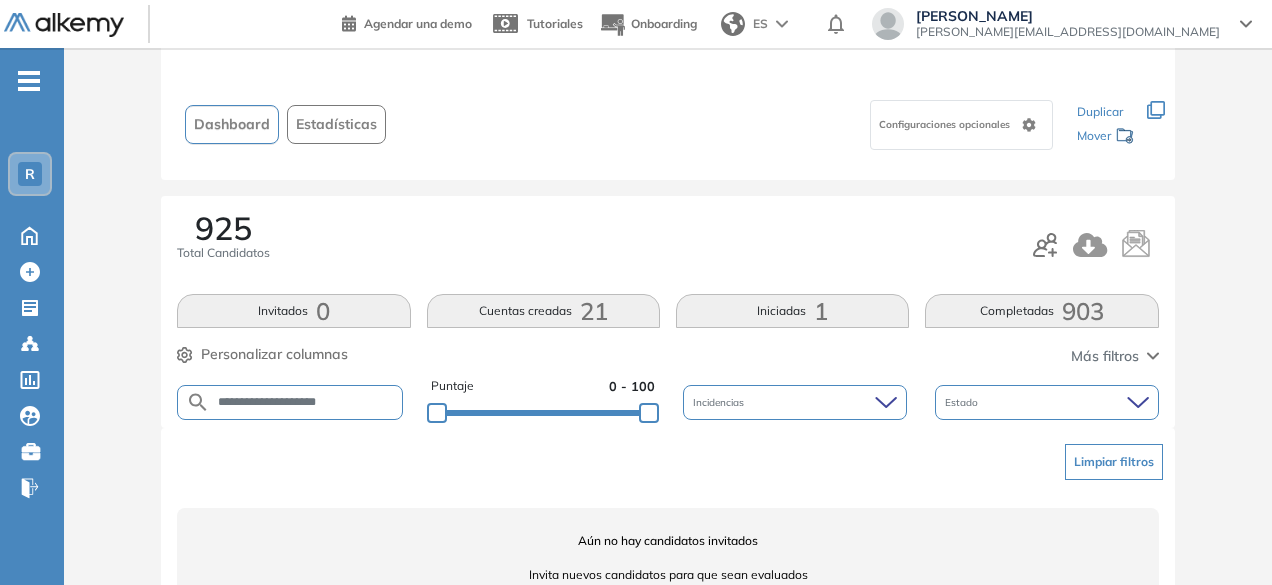 scroll, scrollTop: 144, scrollLeft: 0, axis: vertical 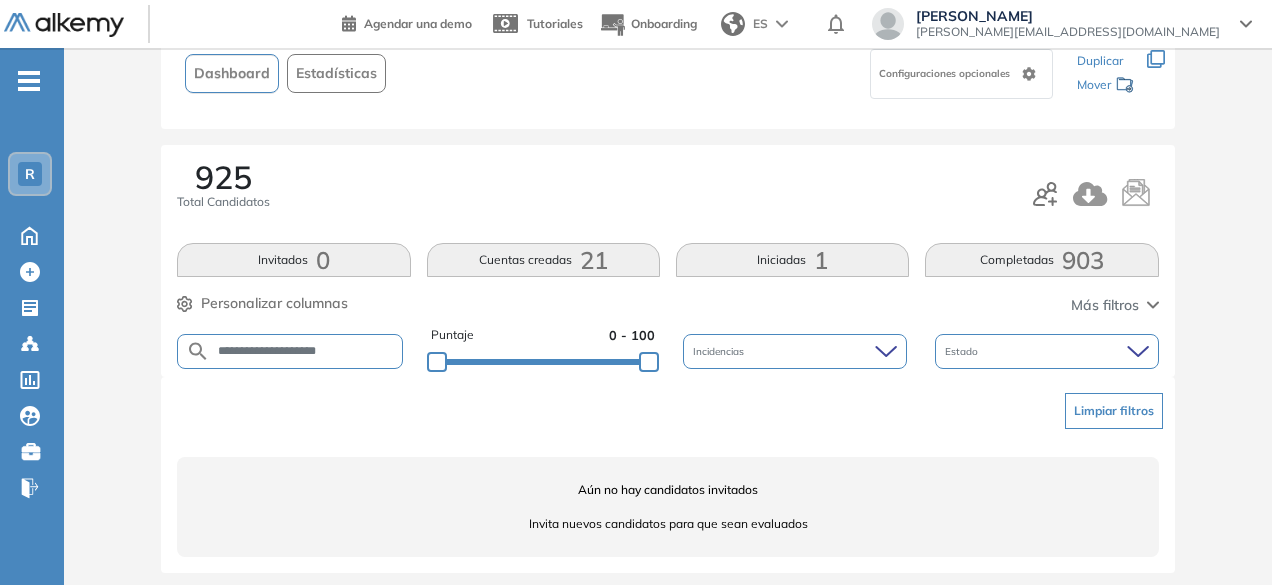 click on "**********" at bounding box center [305, 351] 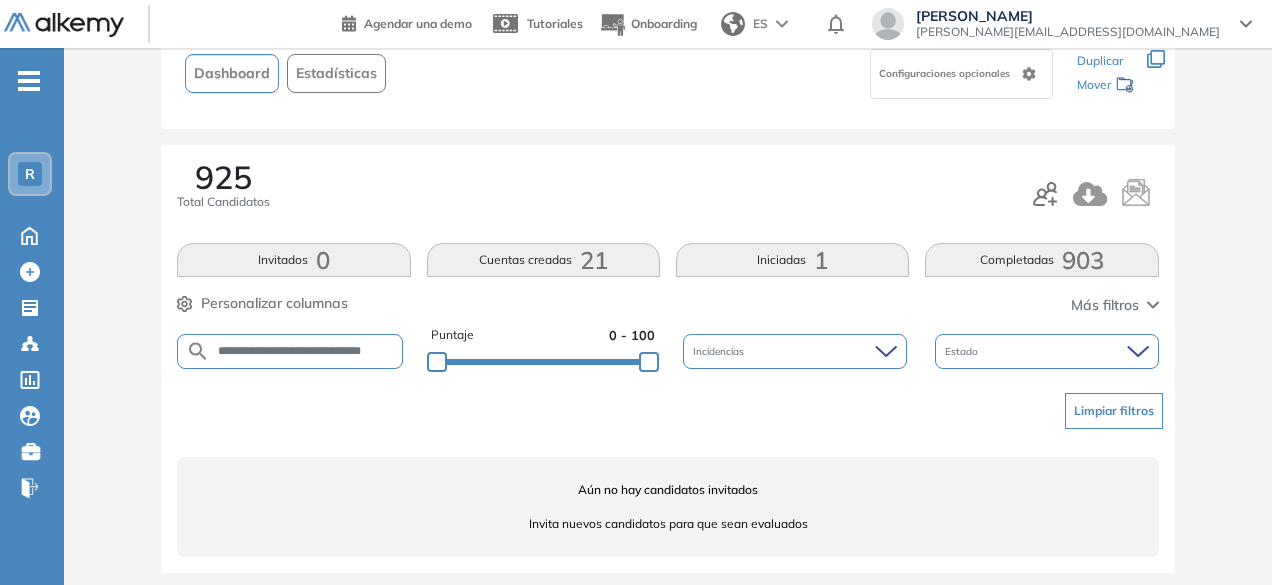 scroll, scrollTop: 0, scrollLeft: 10, axis: horizontal 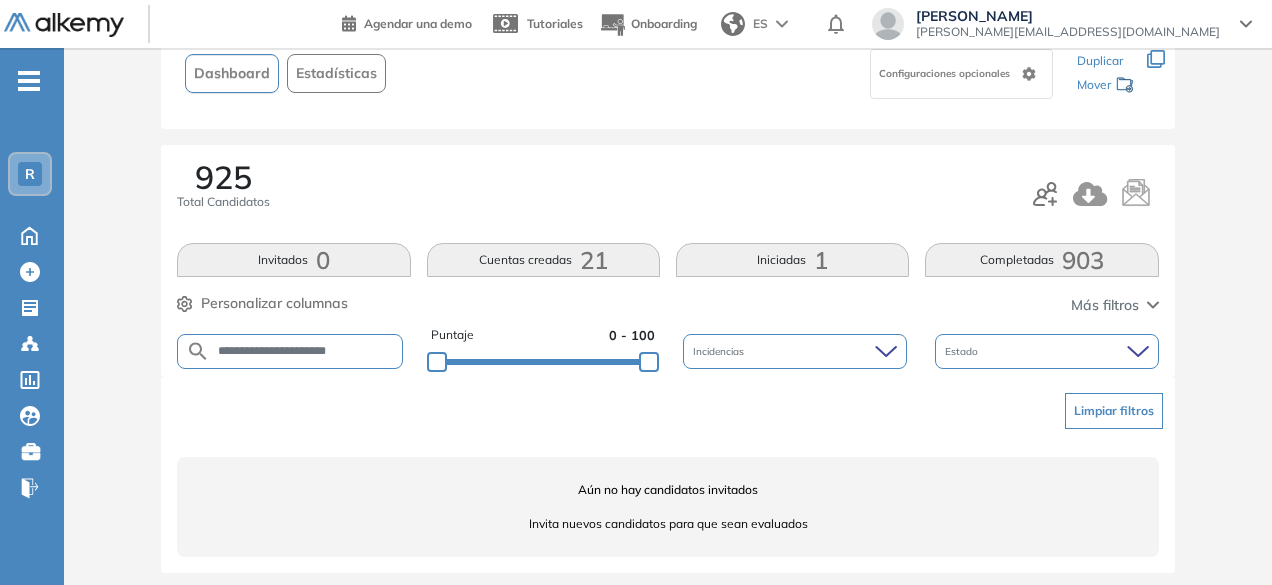 drag, startPoint x: 320, startPoint y: 355, endPoint x: 256, endPoint y: 345, distance: 64.77654 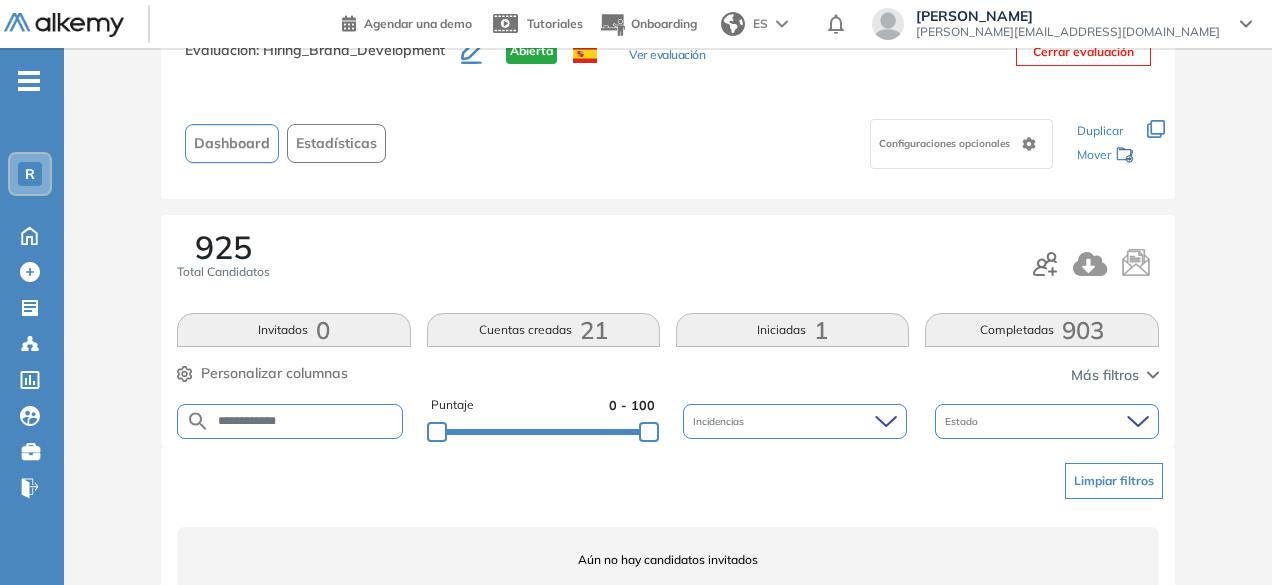 scroll, scrollTop: 144, scrollLeft: 0, axis: vertical 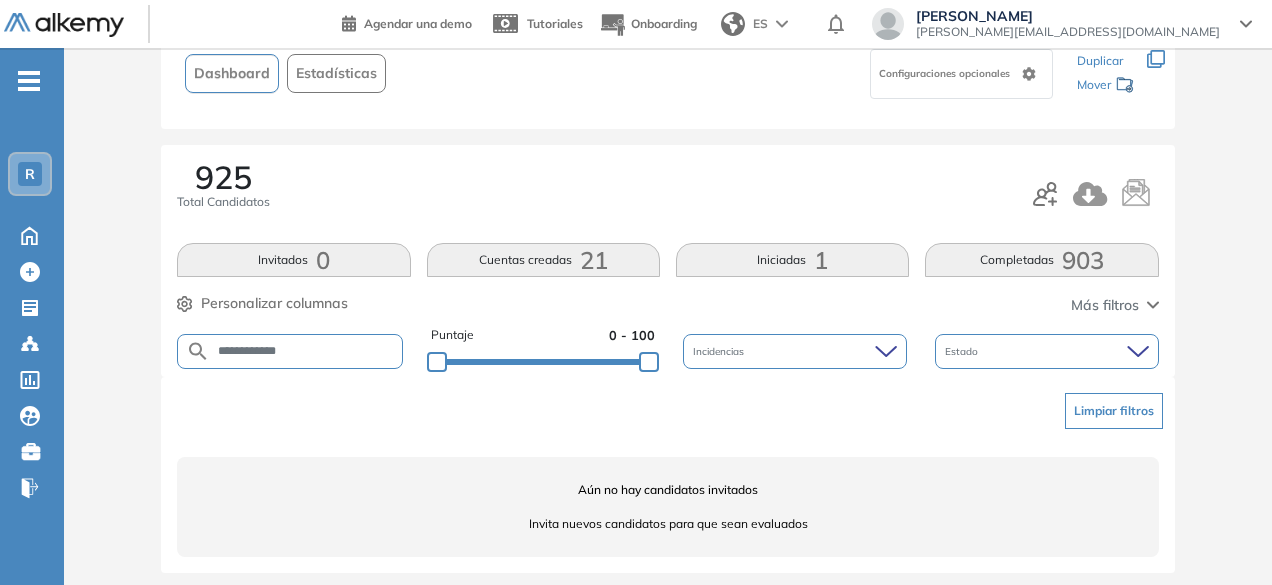 click on "**********" at bounding box center (306, 351) 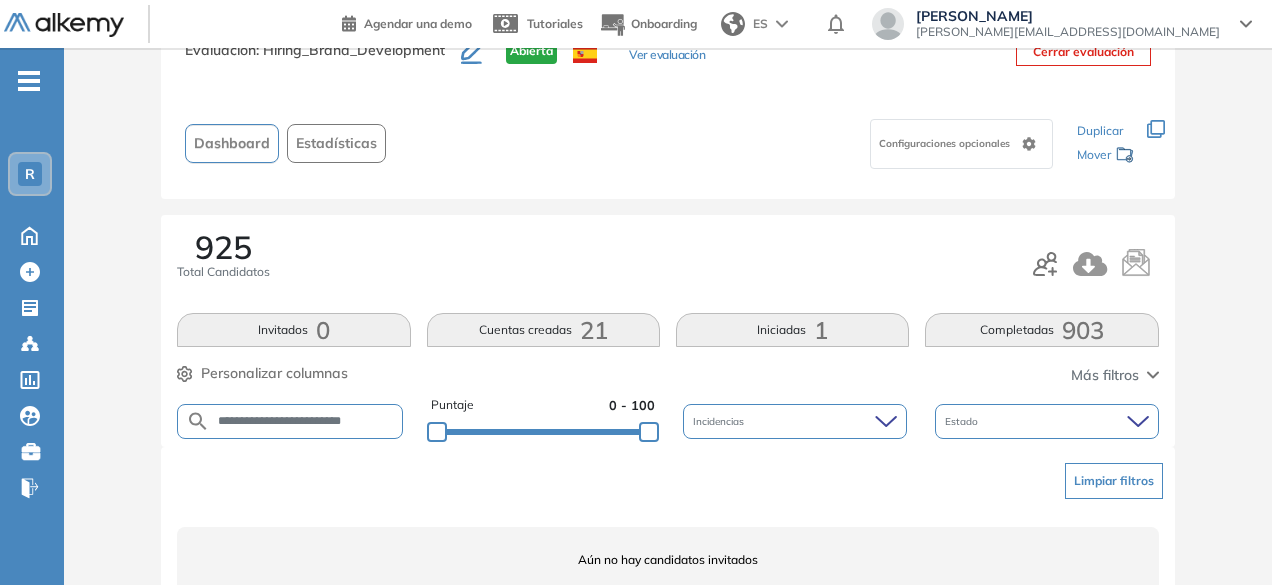 scroll, scrollTop: 144, scrollLeft: 0, axis: vertical 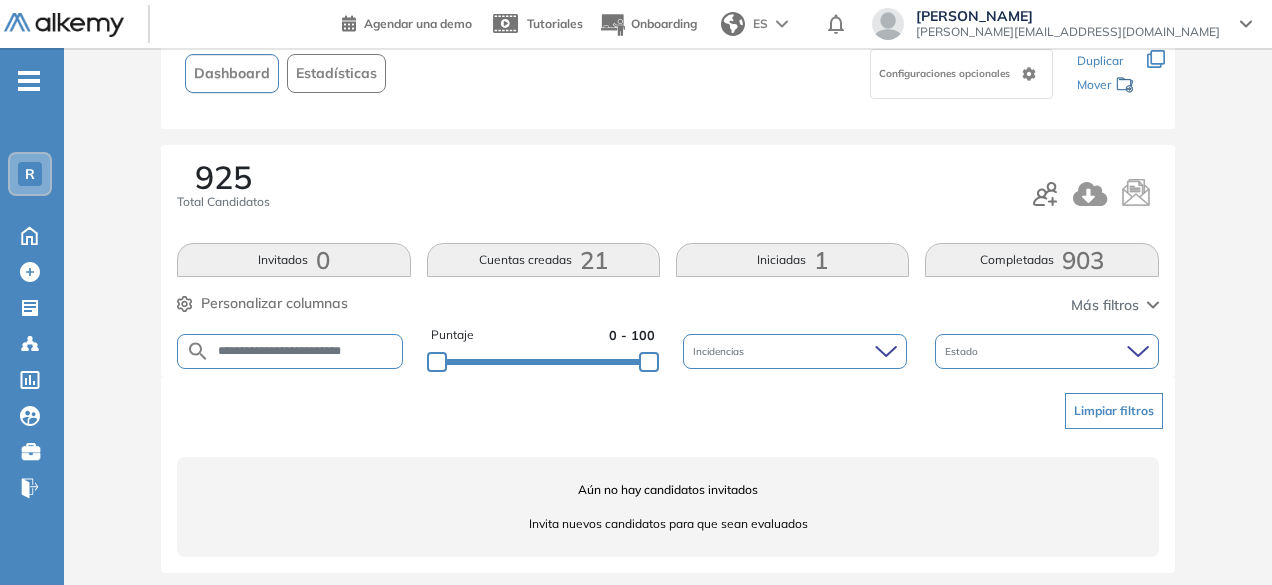 drag, startPoint x: 373, startPoint y: 351, endPoint x: 338, endPoint y: 349, distance: 35.057095 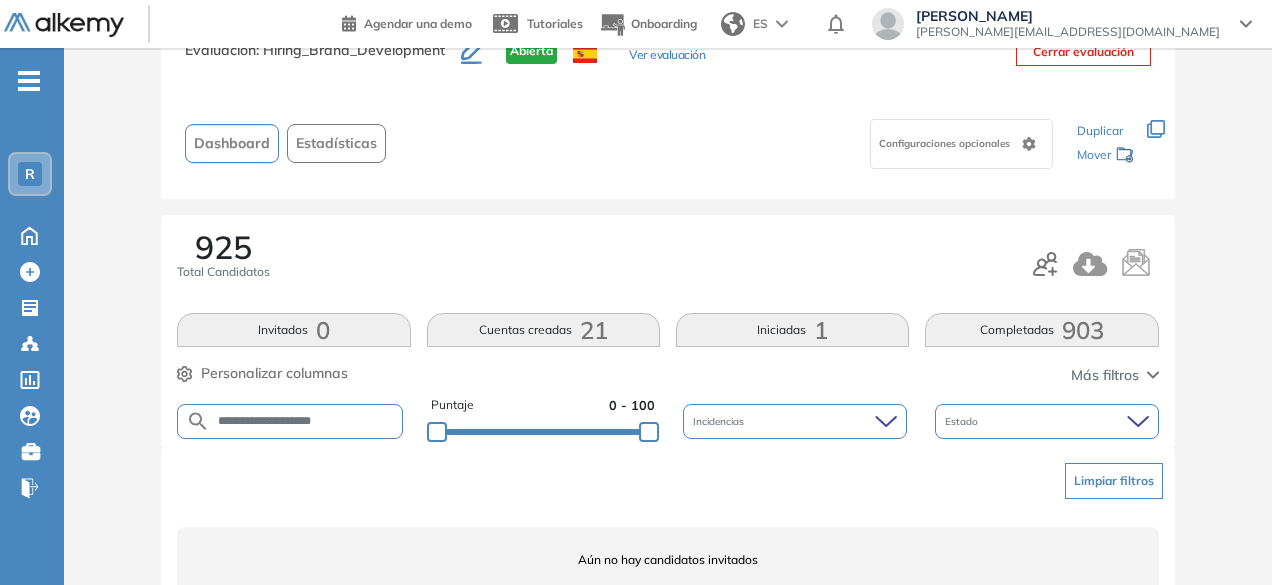 scroll, scrollTop: 144, scrollLeft: 0, axis: vertical 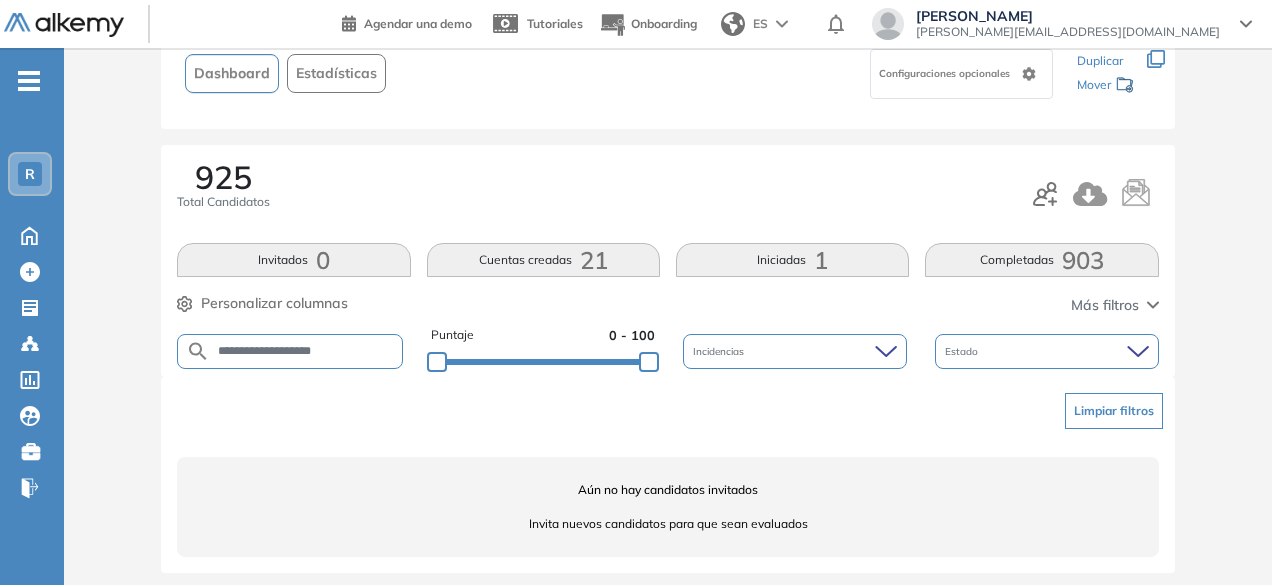 drag, startPoint x: 300, startPoint y: 348, endPoint x: 243, endPoint y: 345, distance: 57.07889 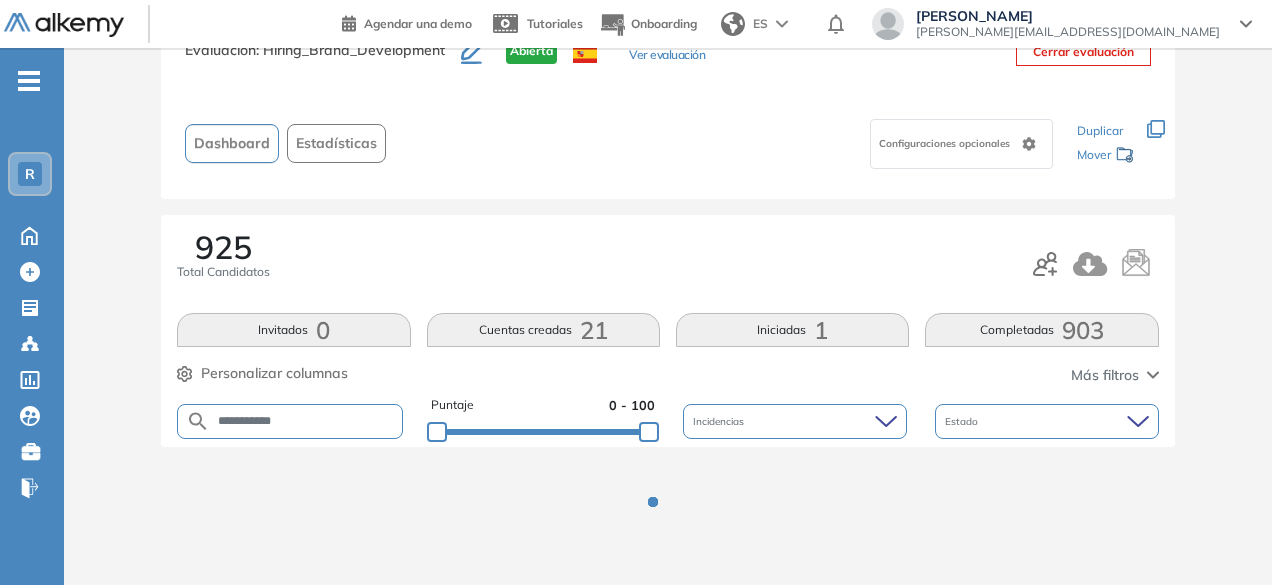 scroll, scrollTop: 144, scrollLeft: 0, axis: vertical 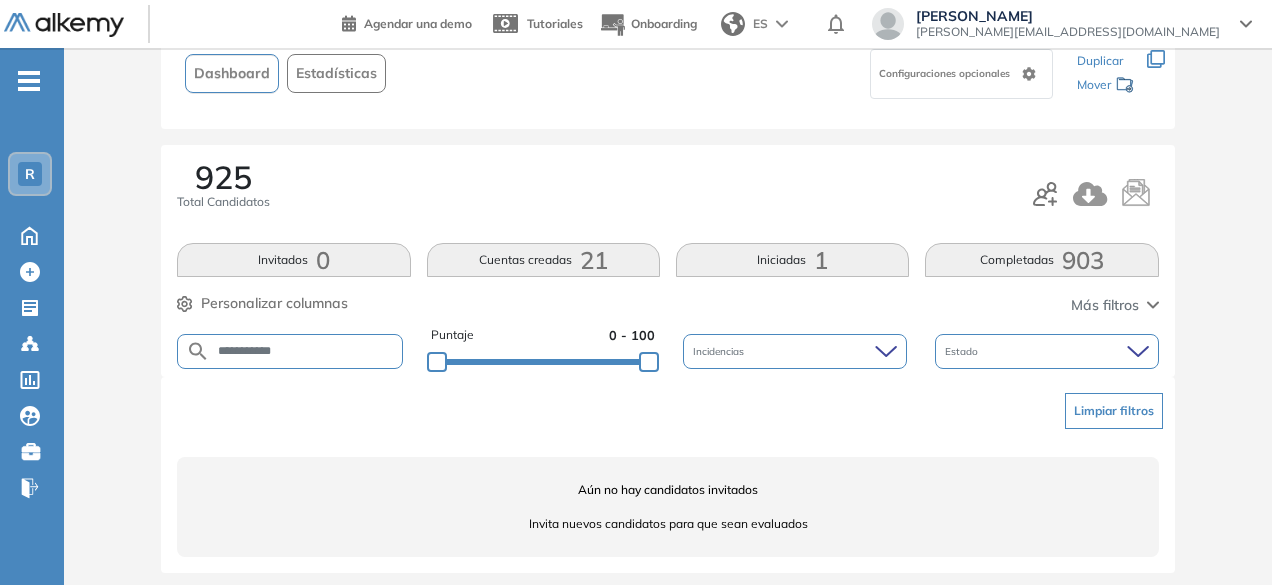 click on "**********" at bounding box center [290, 351] 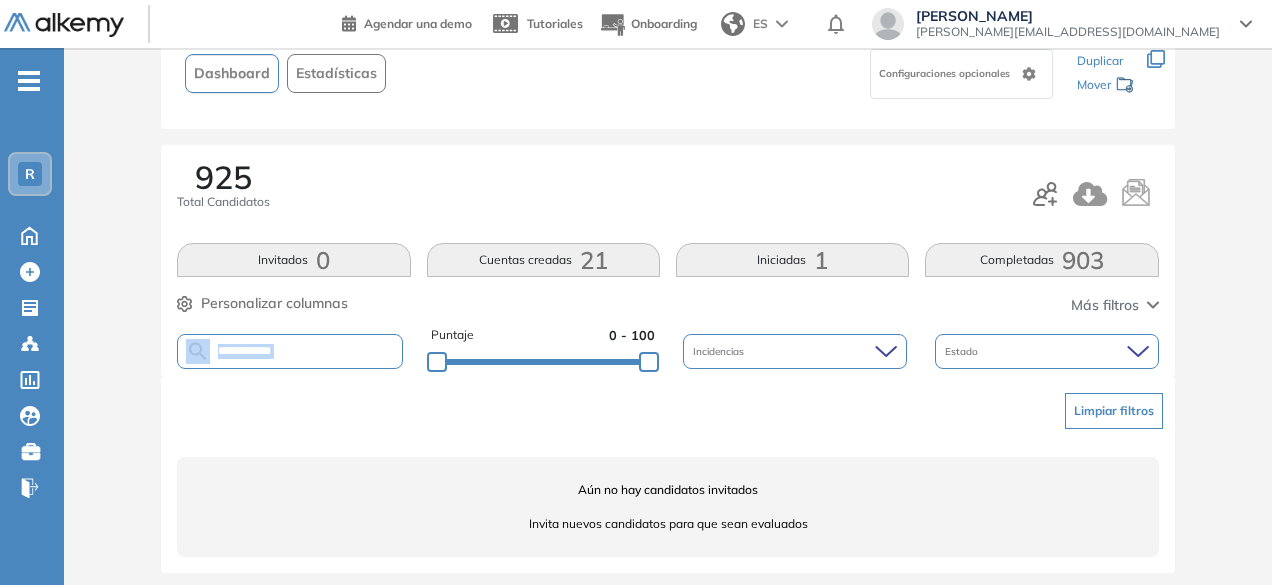 click on "**********" at bounding box center [290, 351] 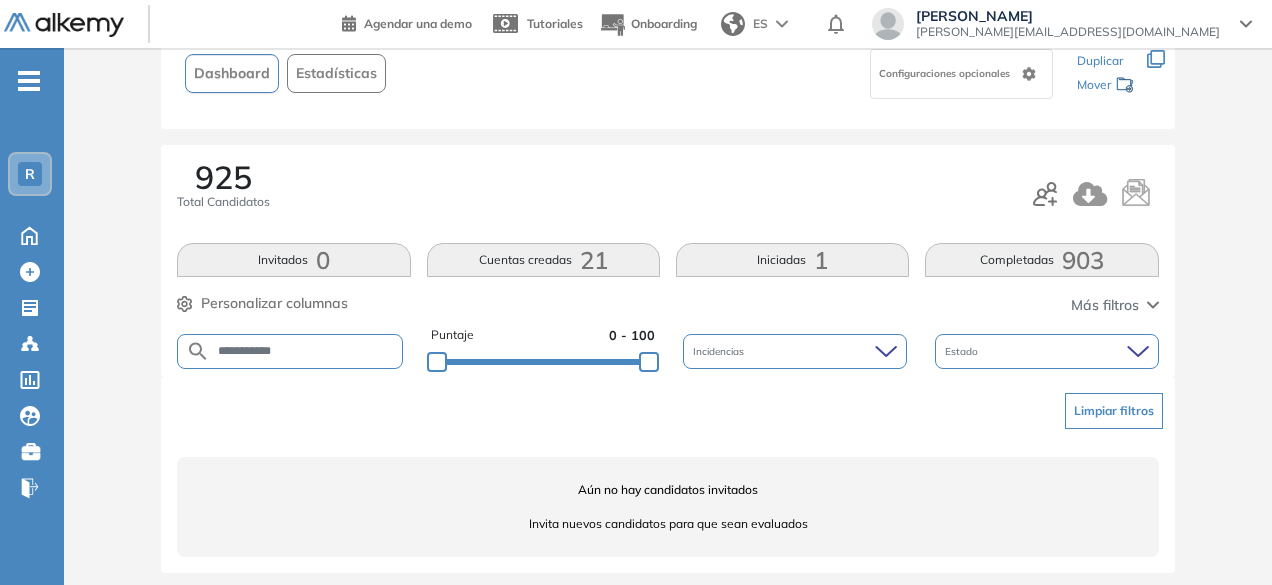 click on "**********" at bounding box center (306, 351) 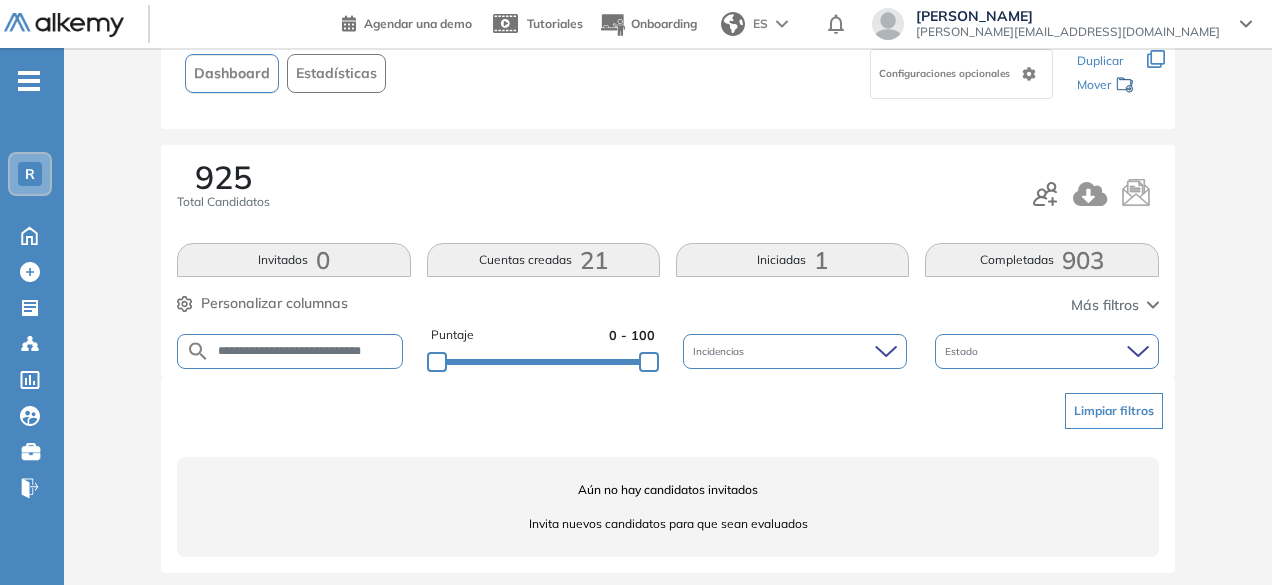 scroll, scrollTop: 0, scrollLeft: 1, axis: horizontal 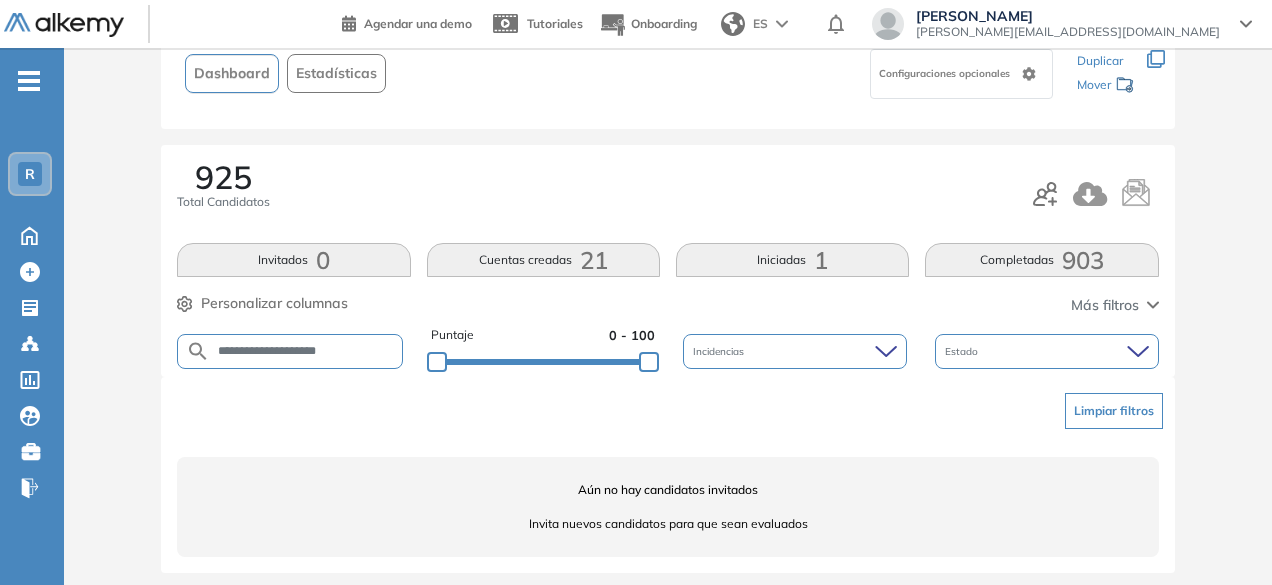 drag, startPoint x: 253, startPoint y: 351, endPoint x: 216, endPoint y: 348, distance: 37.12142 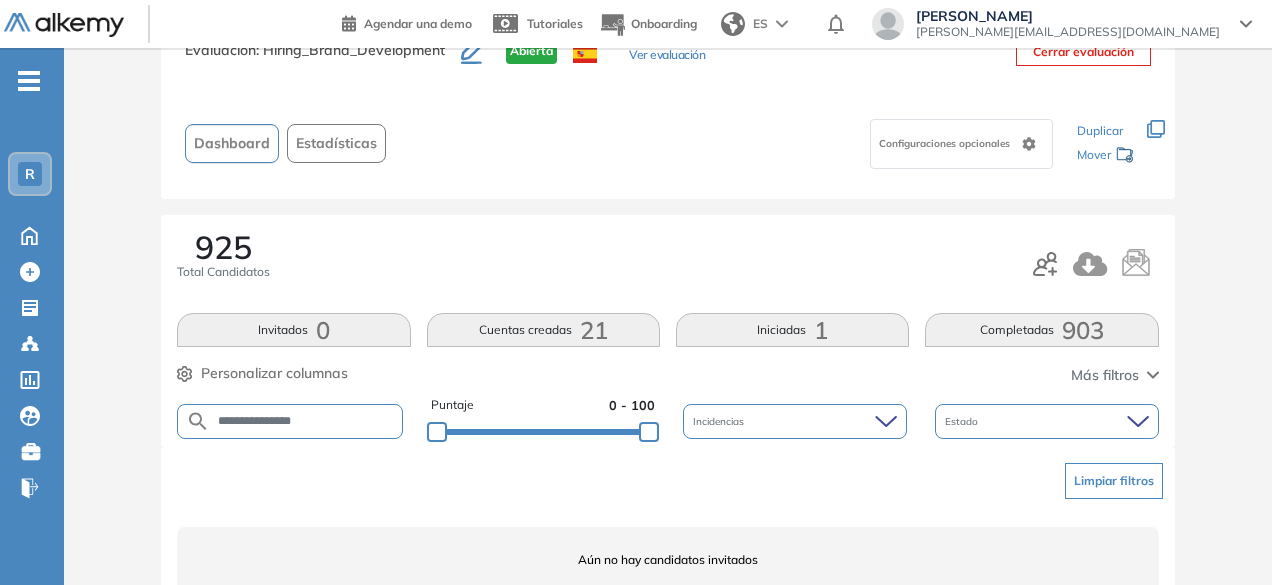 scroll, scrollTop: 144, scrollLeft: 0, axis: vertical 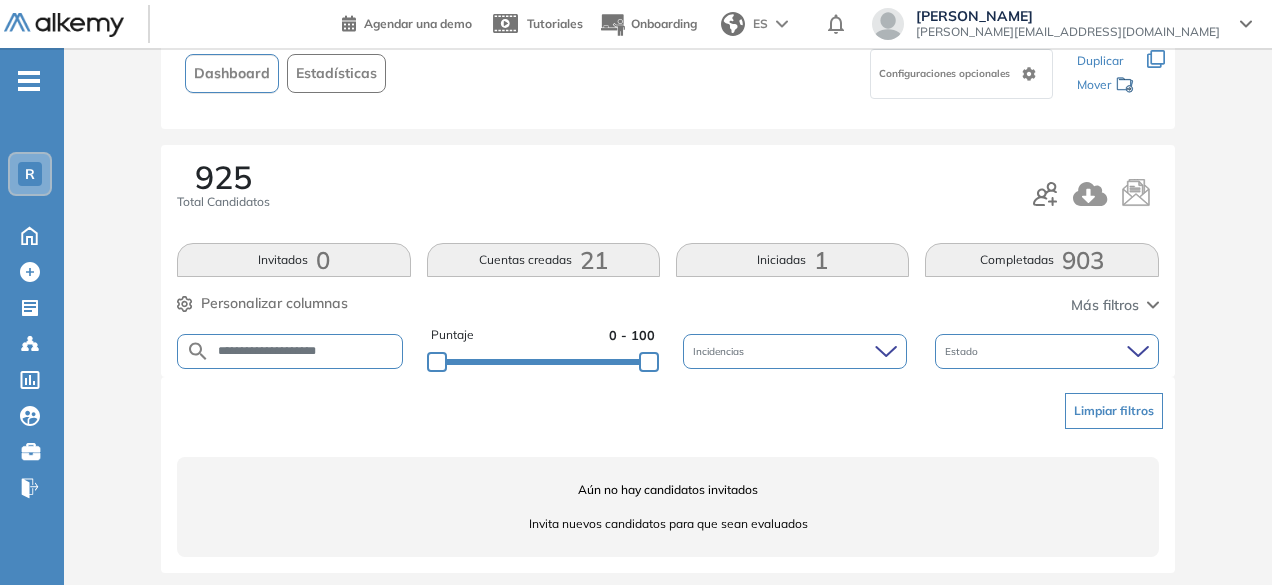 click on "**********" at bounding box center (306, 351) 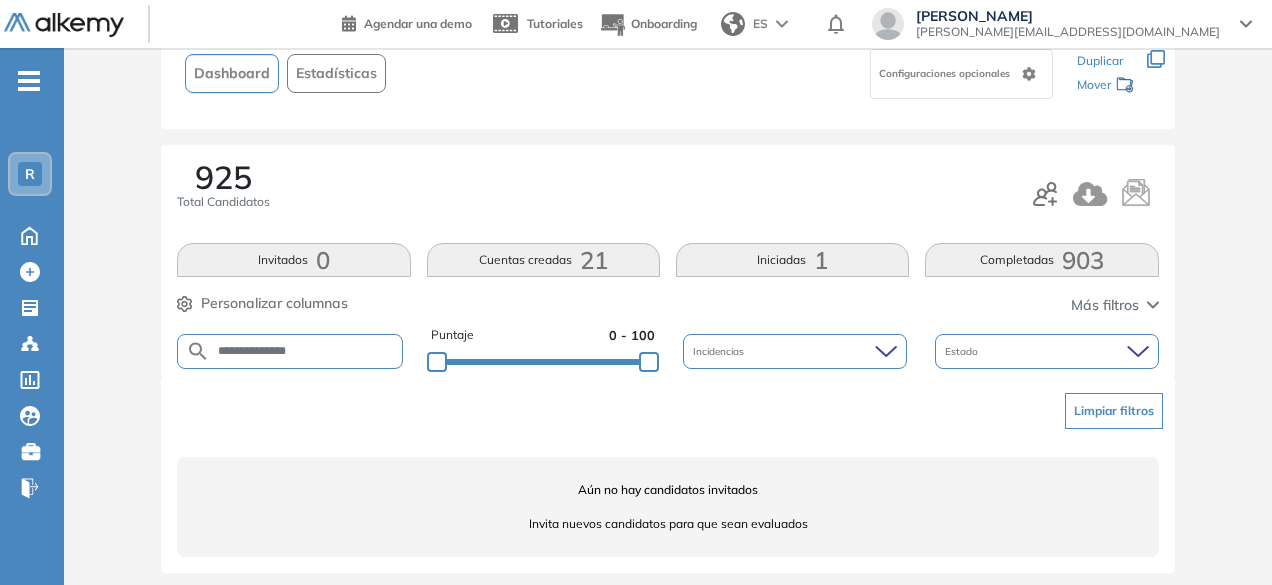 type on "**********" 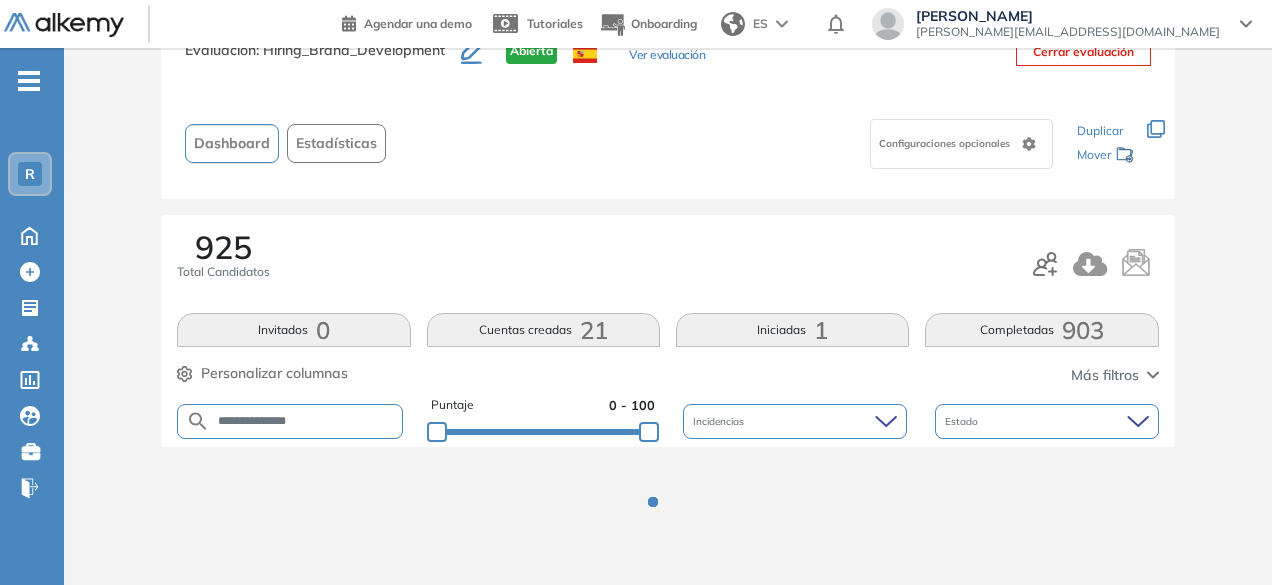 scroll, scrollTop: 144, scrollLeft: 0, axis: vertical 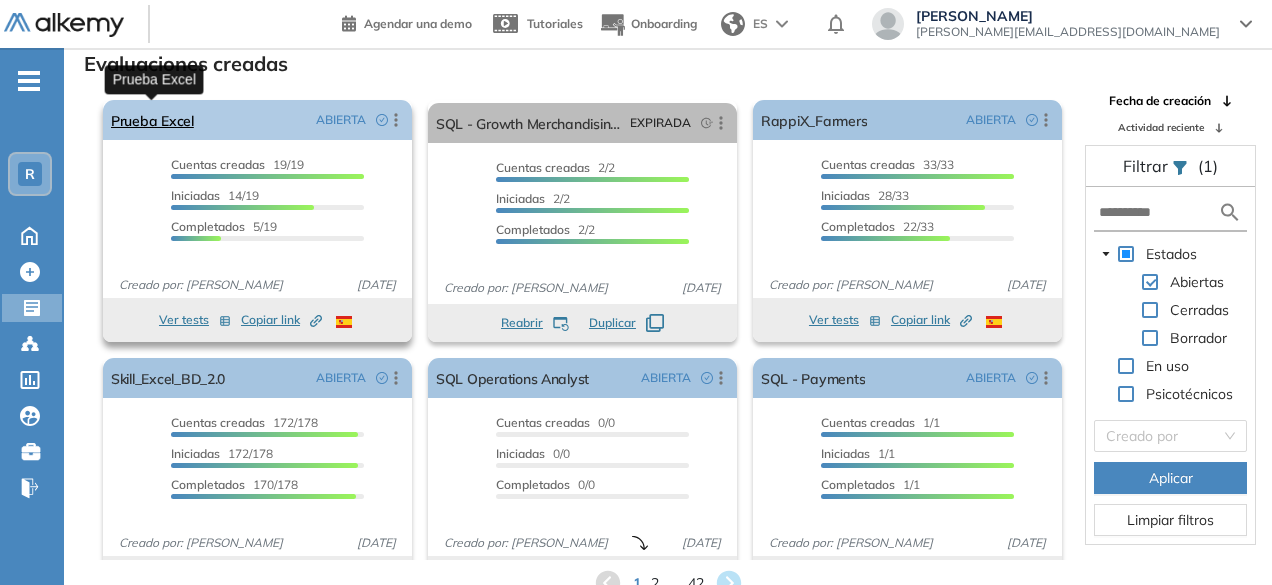 click on "Prueba Excel" at bounding box center (152, 120) 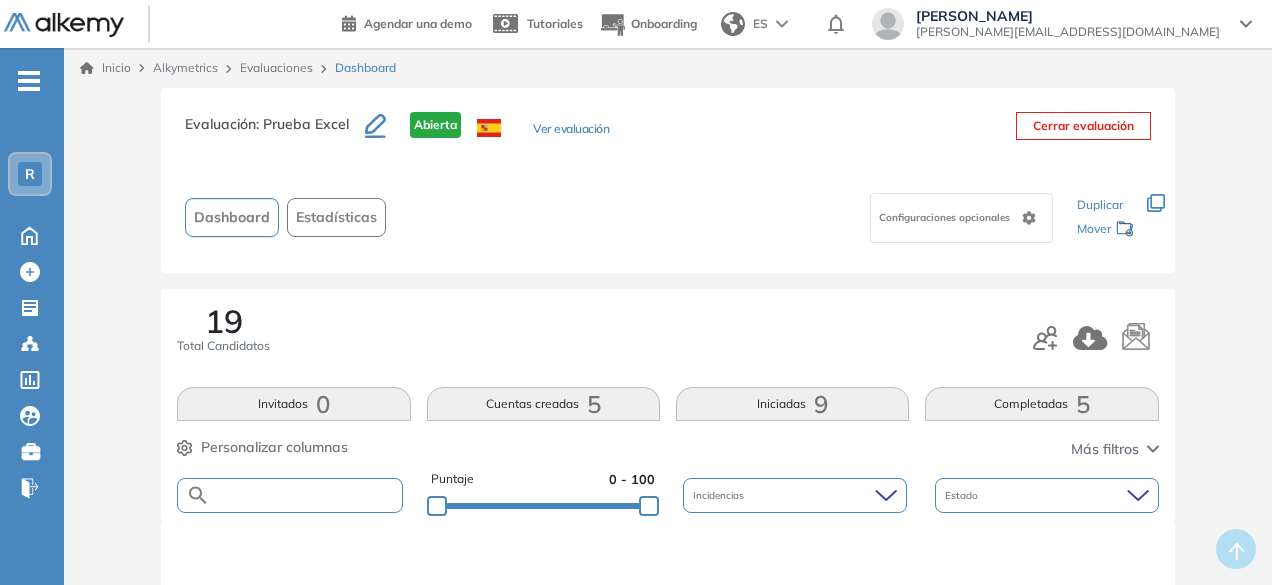 click at bounding box center (305, 495) 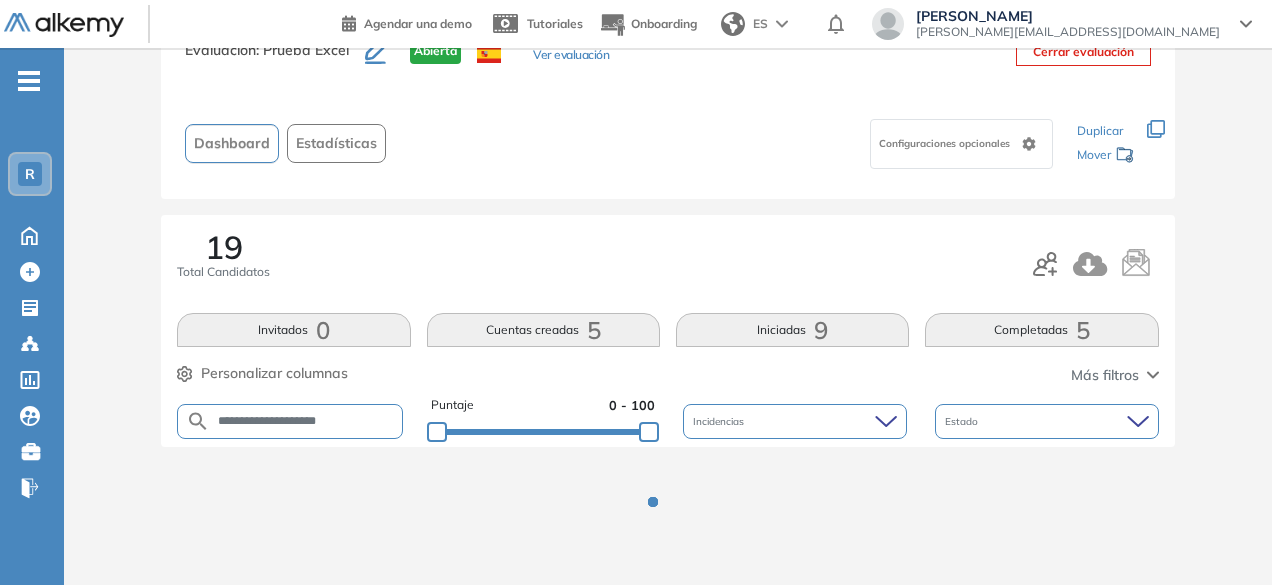 scroll, scrollTop: 134, scrollLeft: 0, axis: vertical 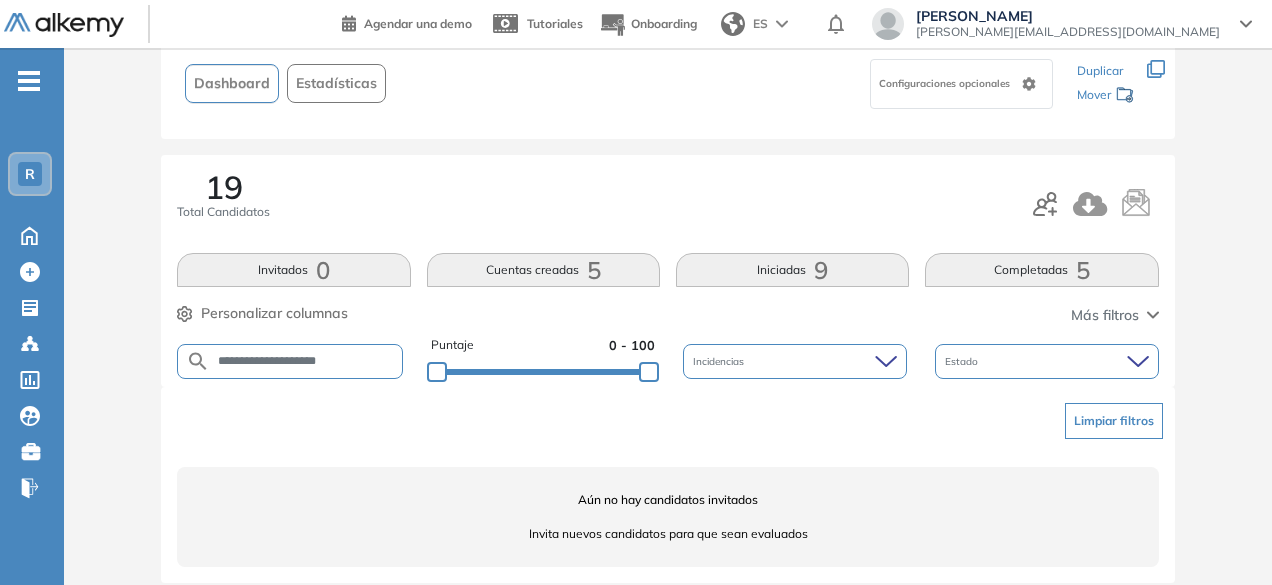 click on "**********" at bounding box center [305, 361] 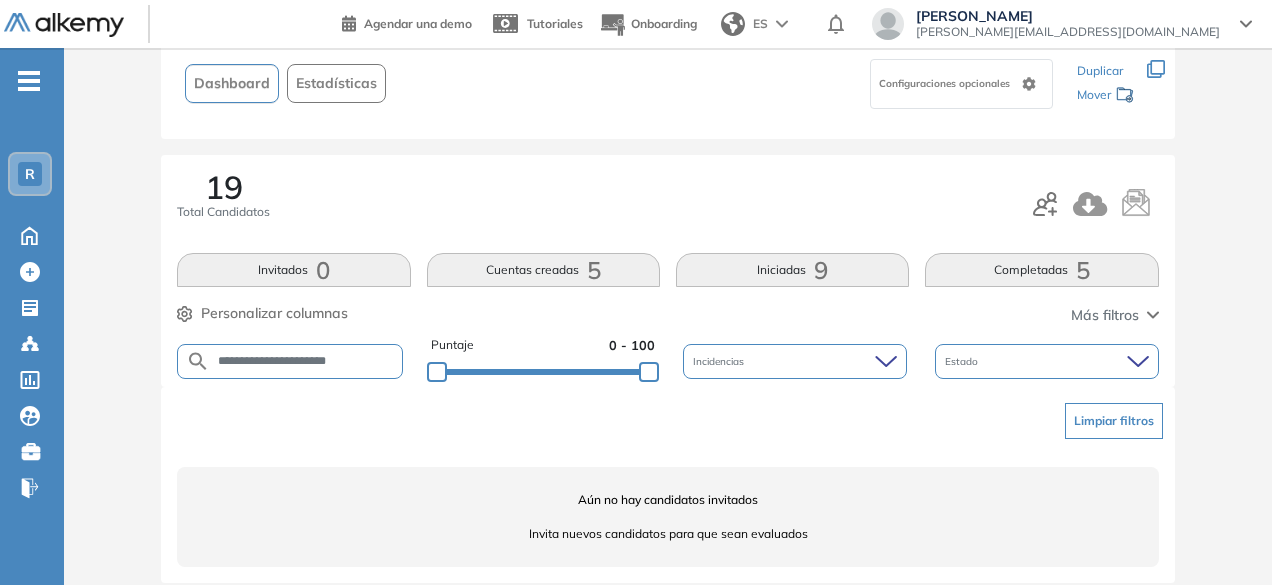 type on "**********" 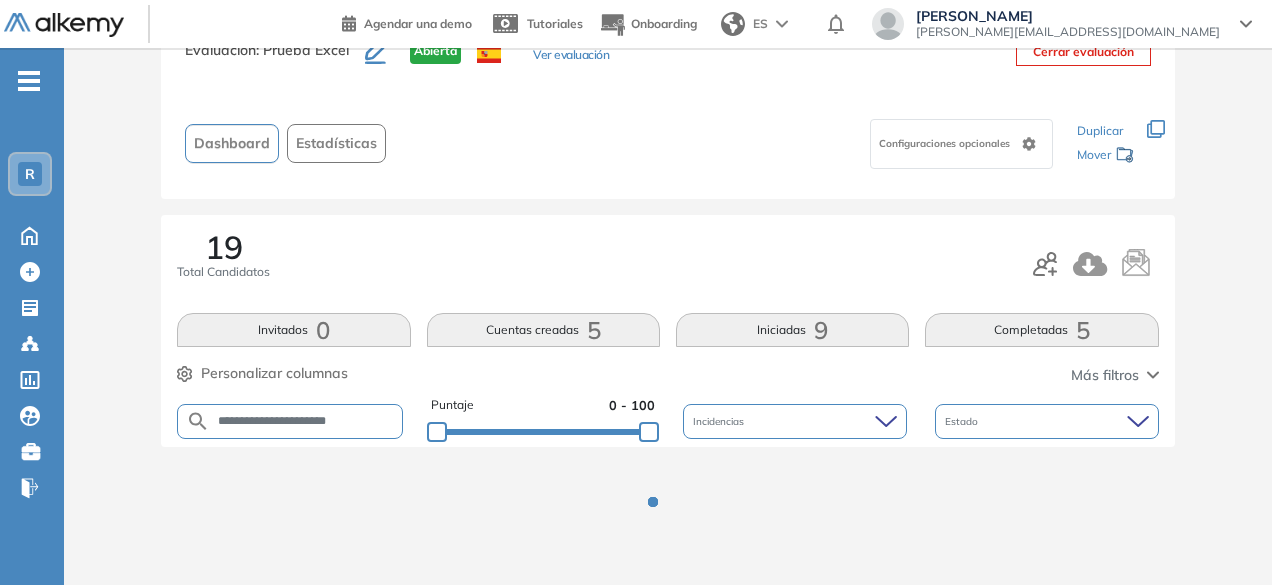 scroll, scrollTop: 134, scrollLeft: 0, axis: vertical 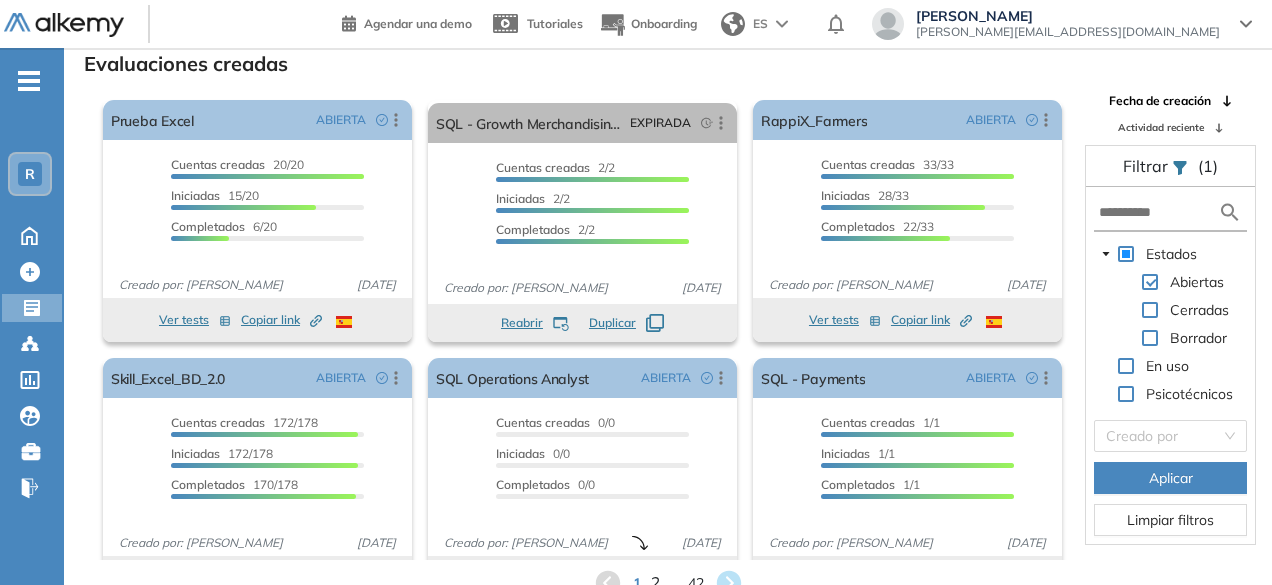 click on "2" at bounding box center (654, 582) 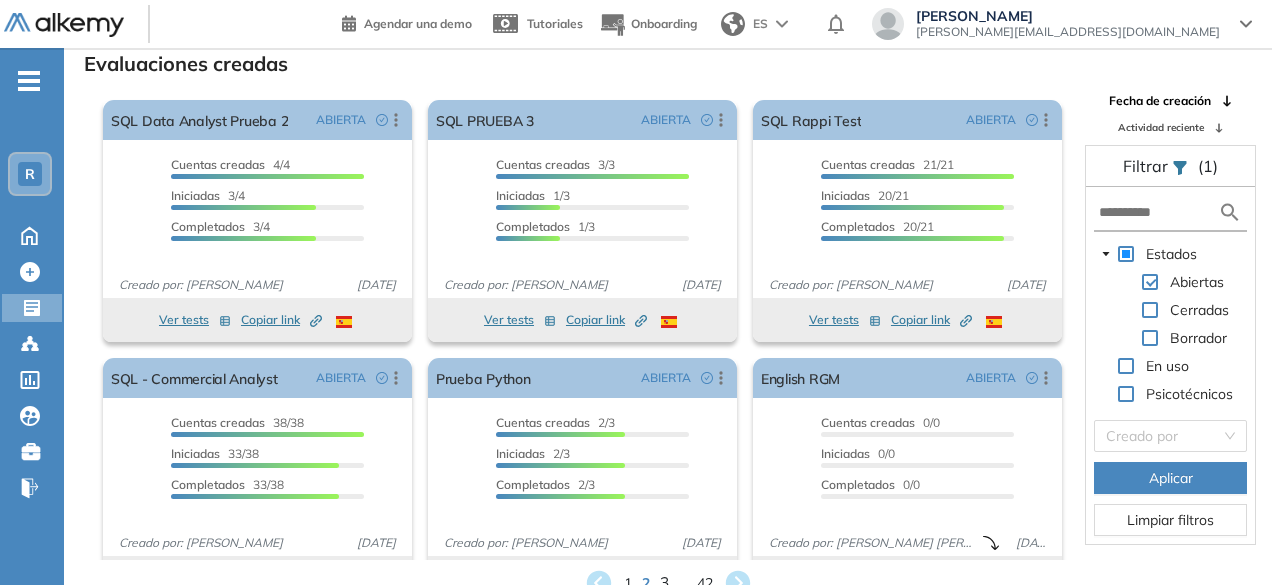 click on "3" at bounding box center [663, 582] 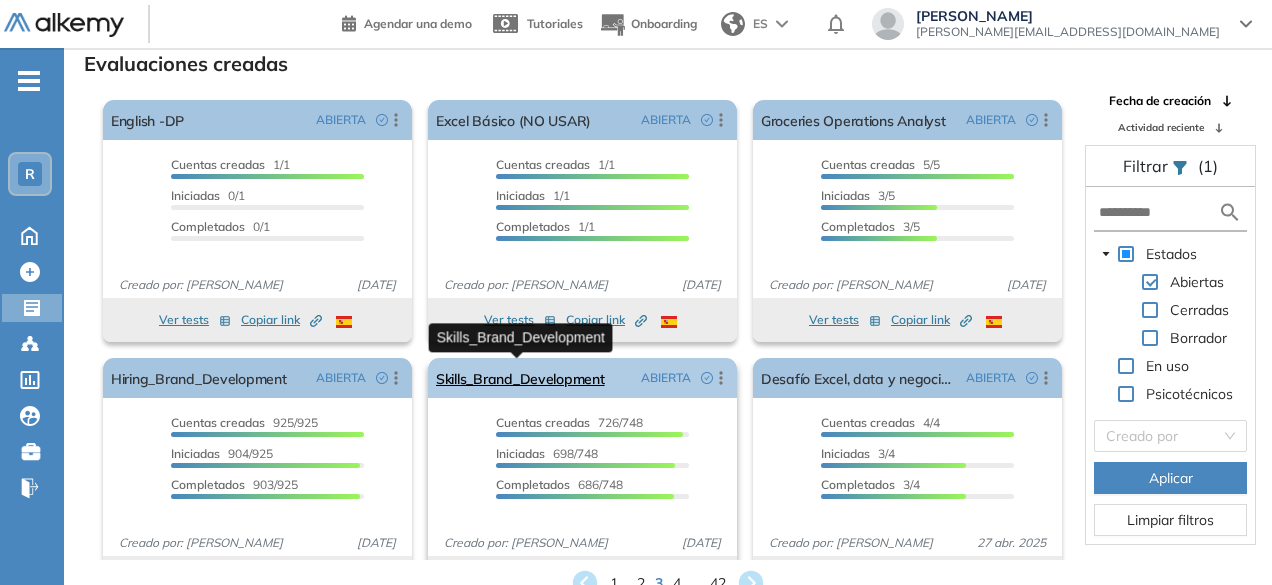click on "Skills_Brand_Development" at bounding box center [520, 378] 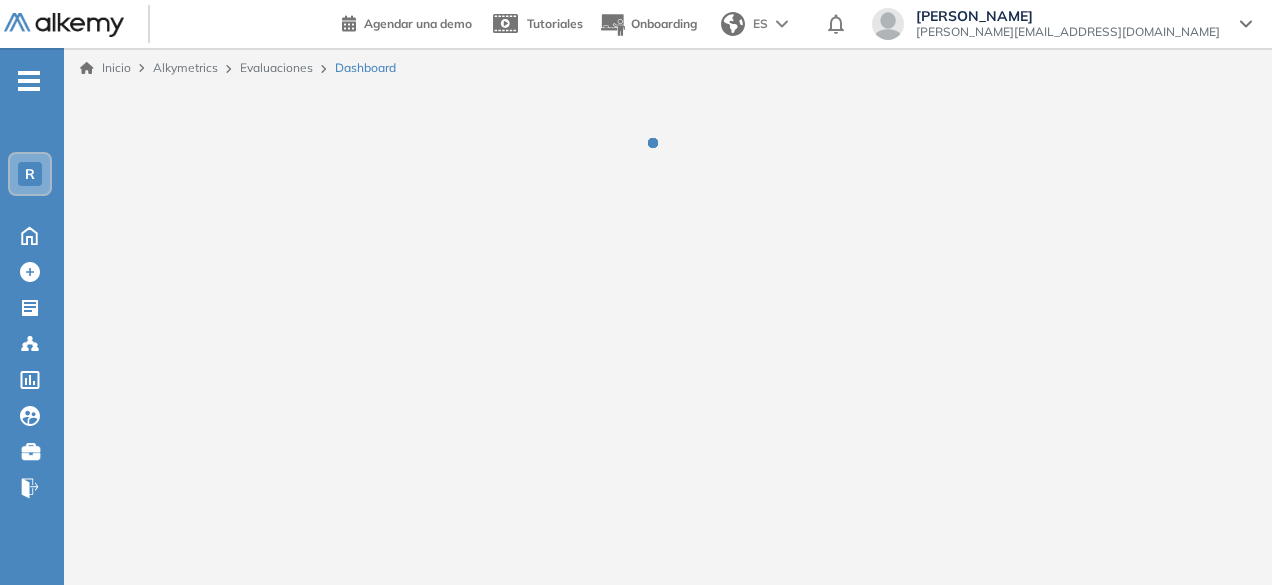 scroll, scrollTop: 0, scrollLeft: 0, axis: both 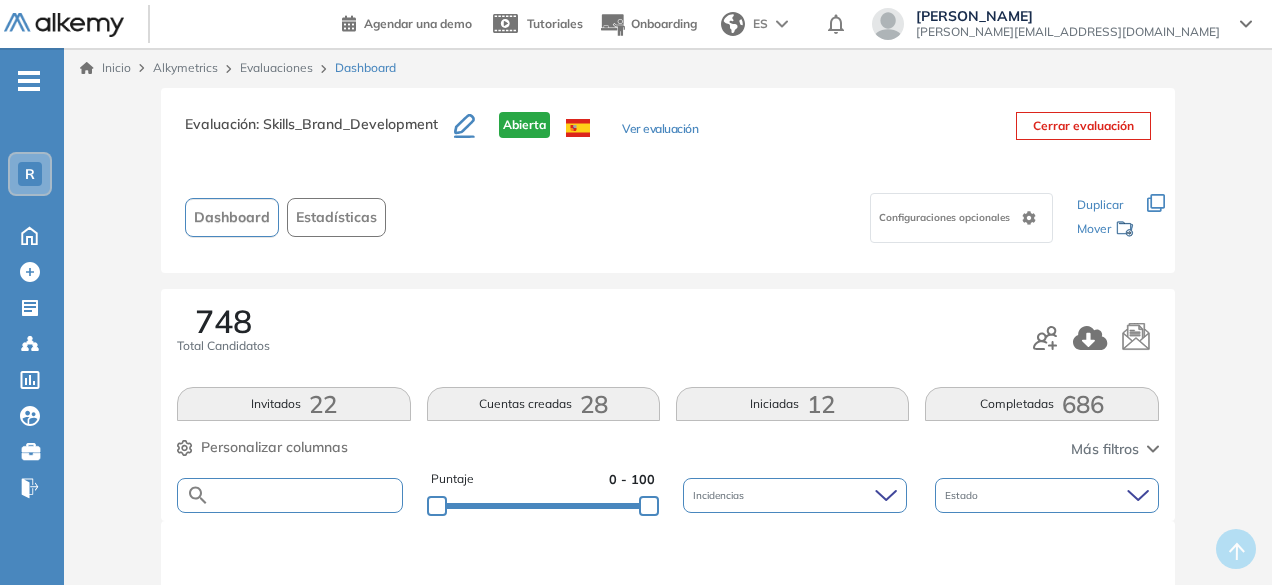 click at bounding box center (305, 495) 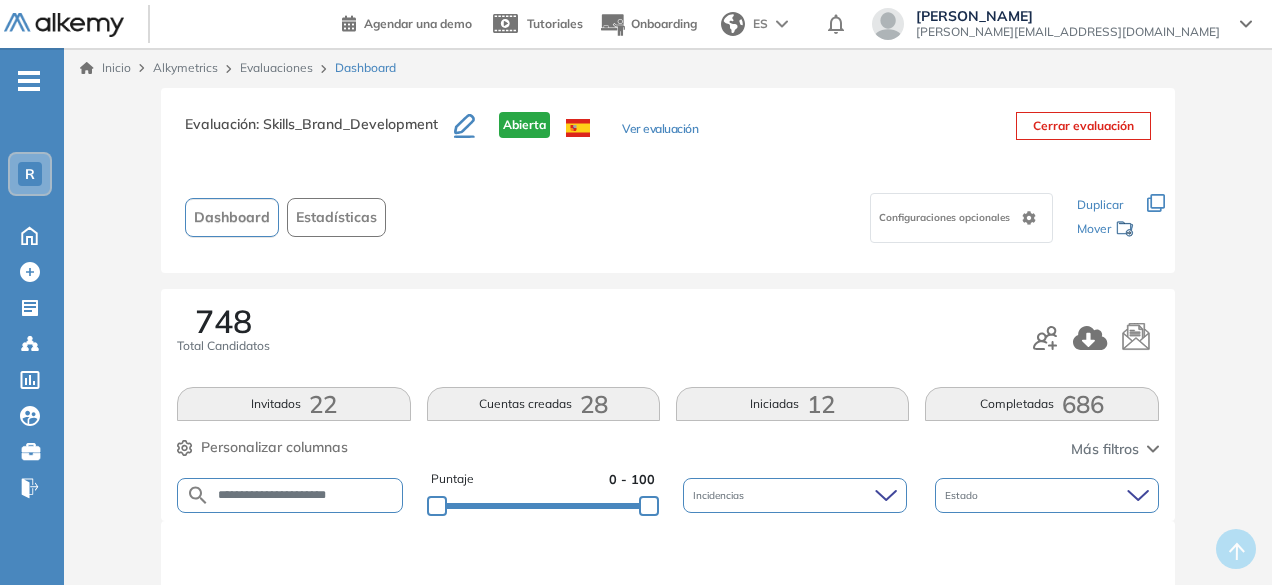 type on "**********" 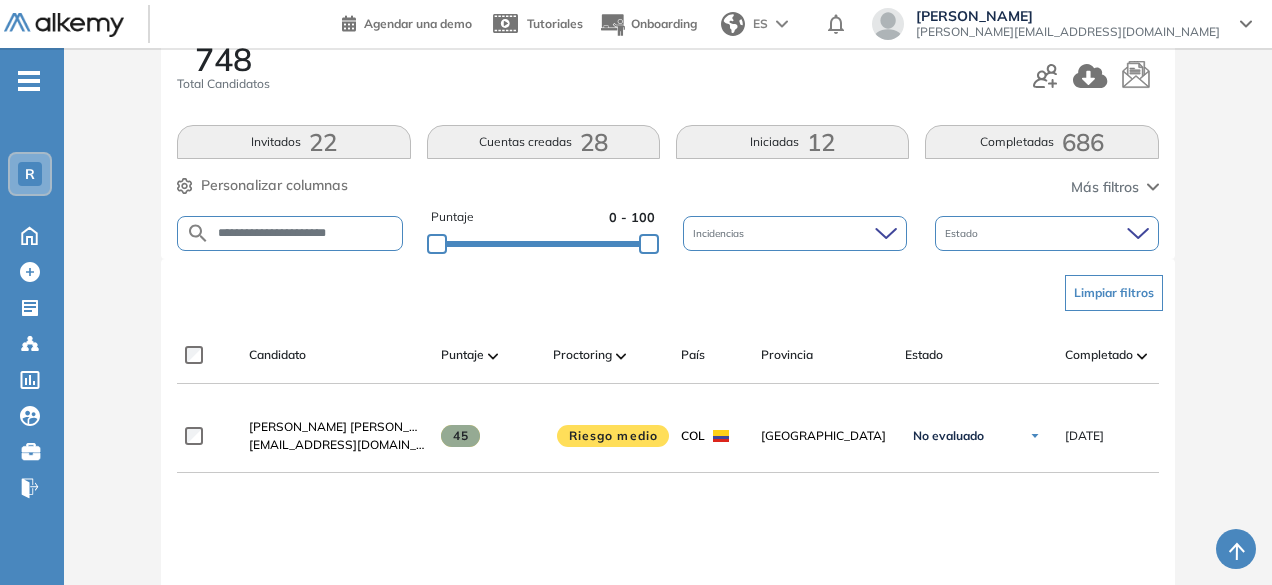 scroll, scrollTop: 269, scrollLeft: 0, axis: vertical 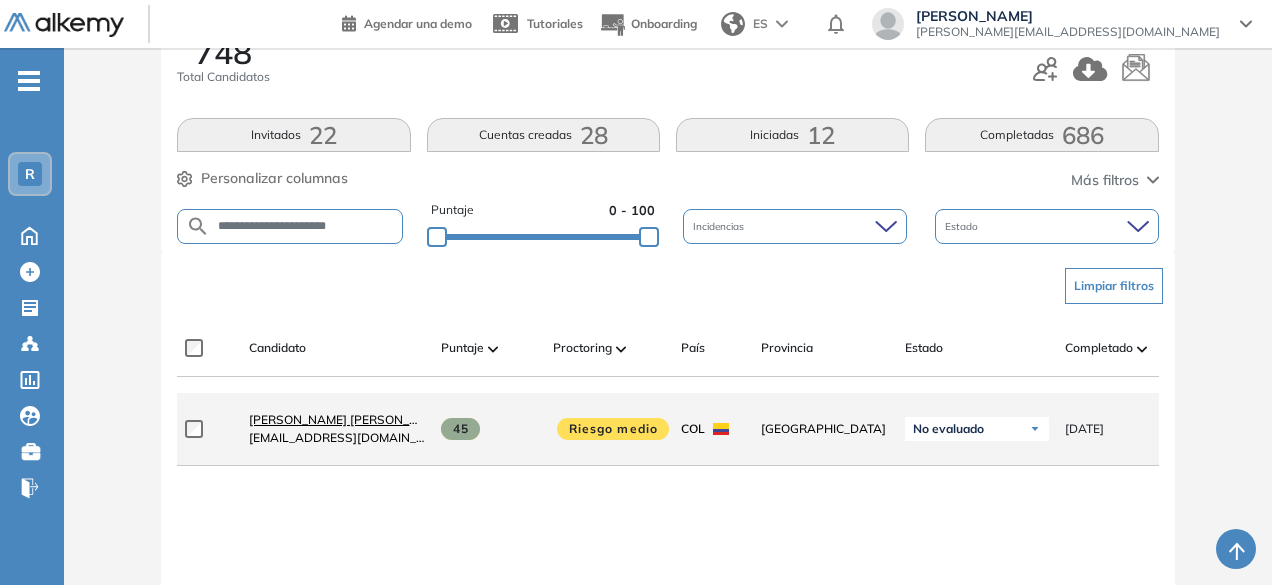 click on "[PERSON_NAME] [PERSON_NAME] [PERSON_NAME]" at bounding box center (399, 419) 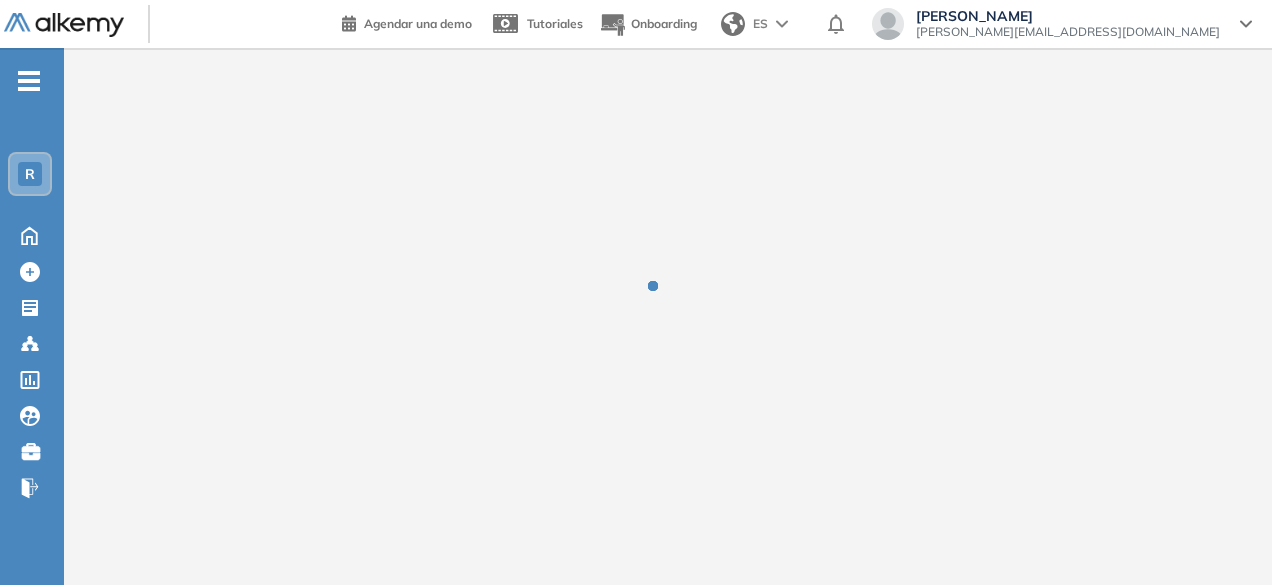 scroll, scrollTop: 0, scrollLeft: 0, axis: both 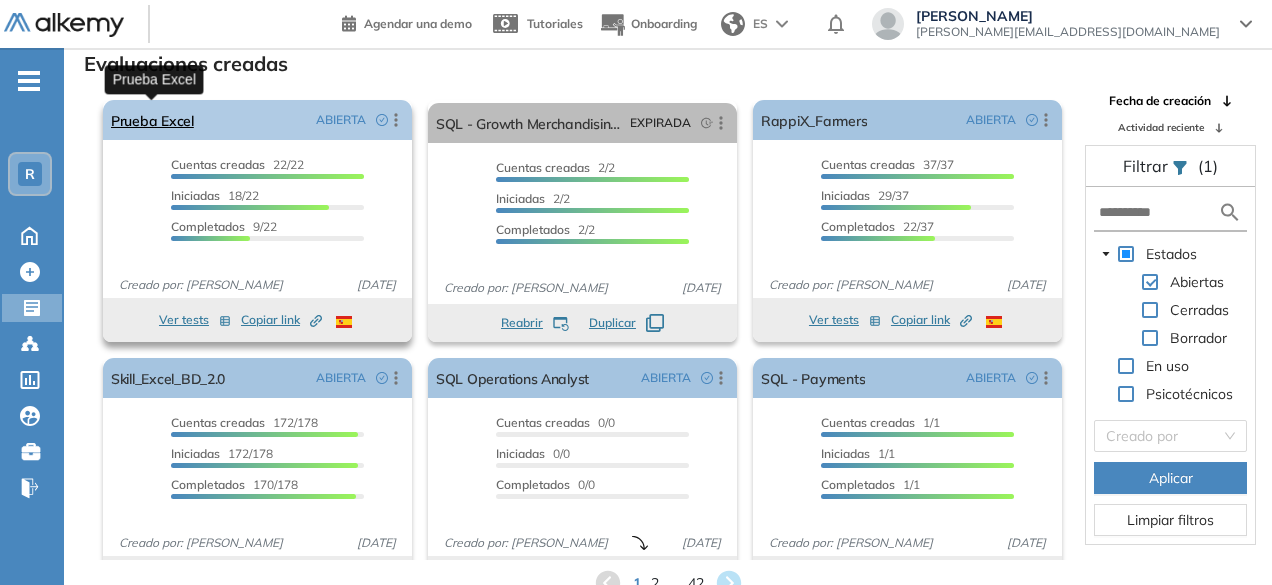 click on "Prueba Excel" at bounding box center (152, 120) 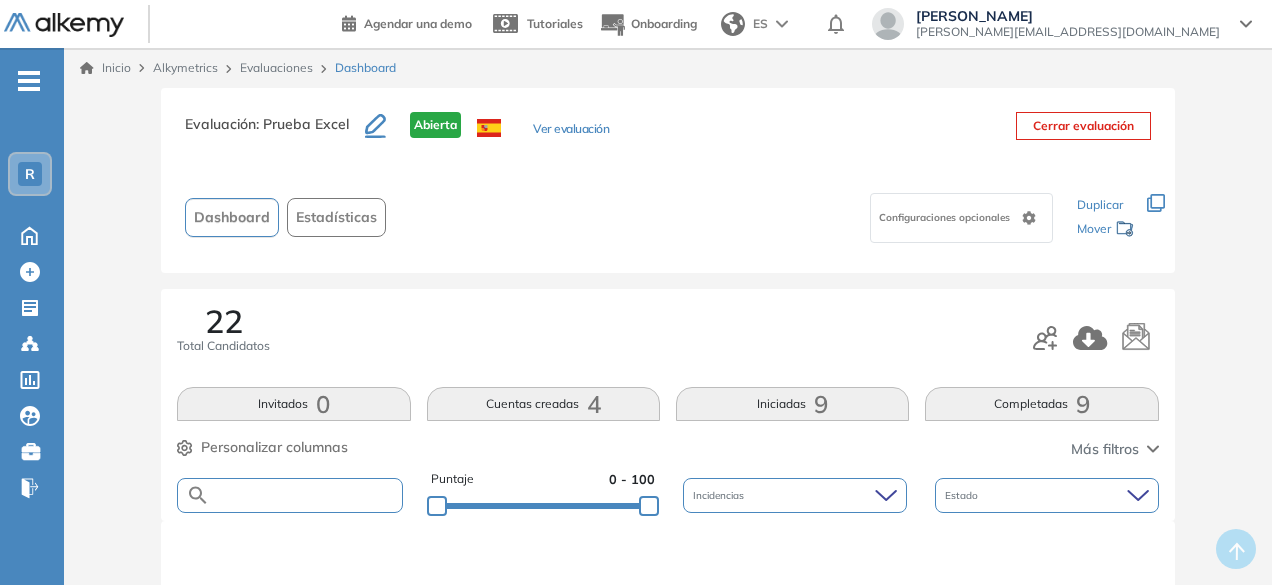 click at bounding box center (305, 495) 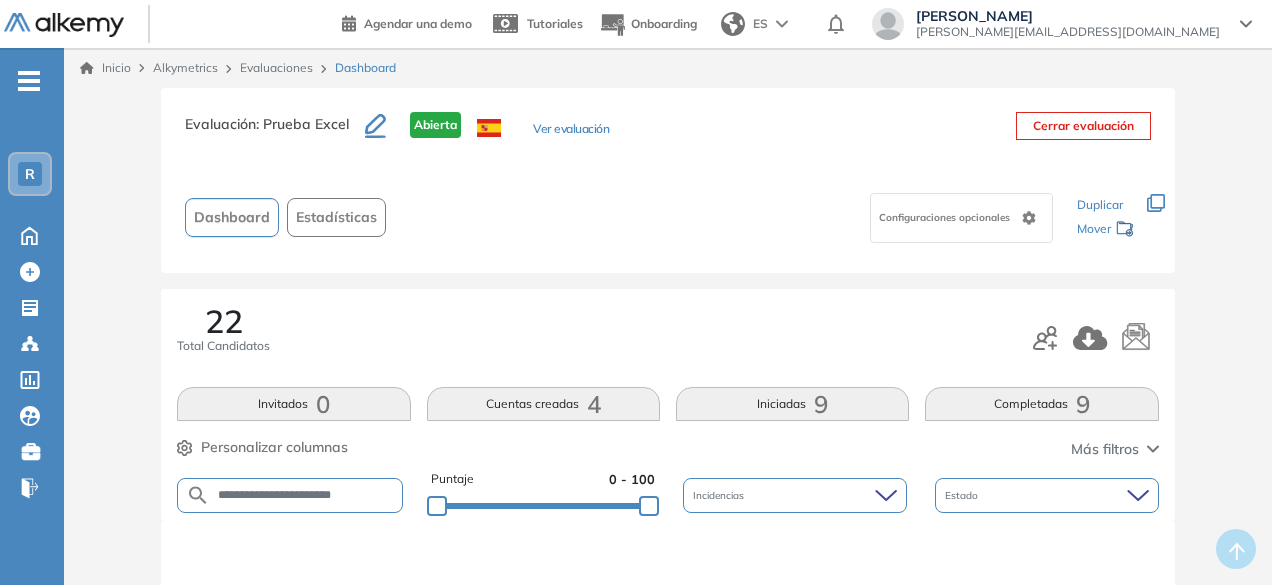 type on "**********" 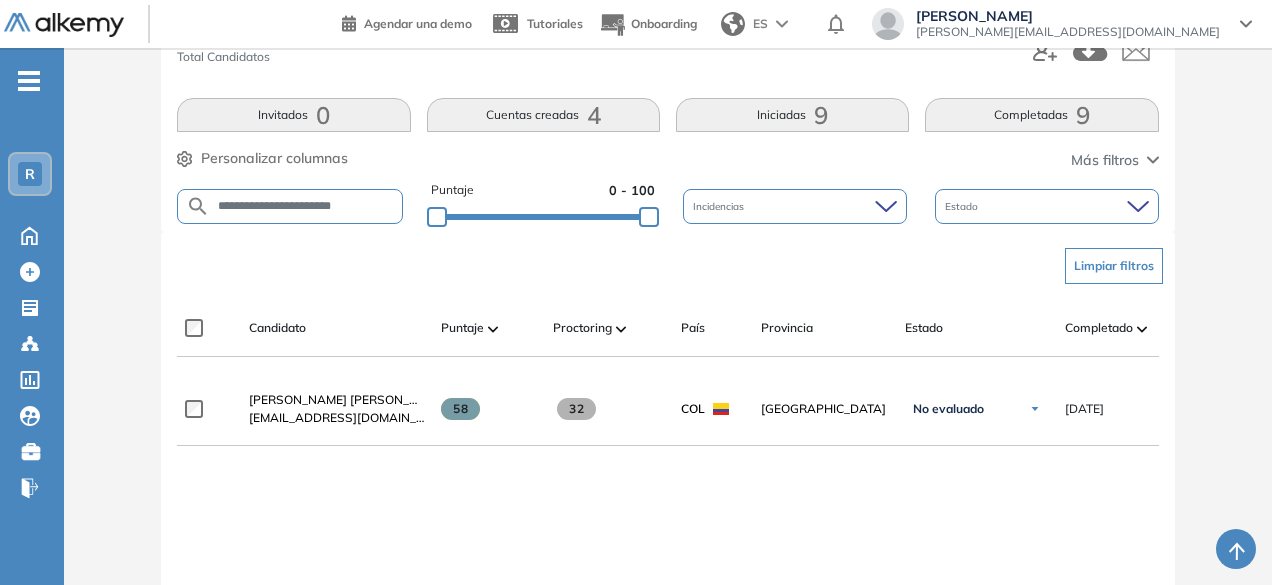 scroll, scrollTop: 286, scrollLeft: 0, axis: vertical 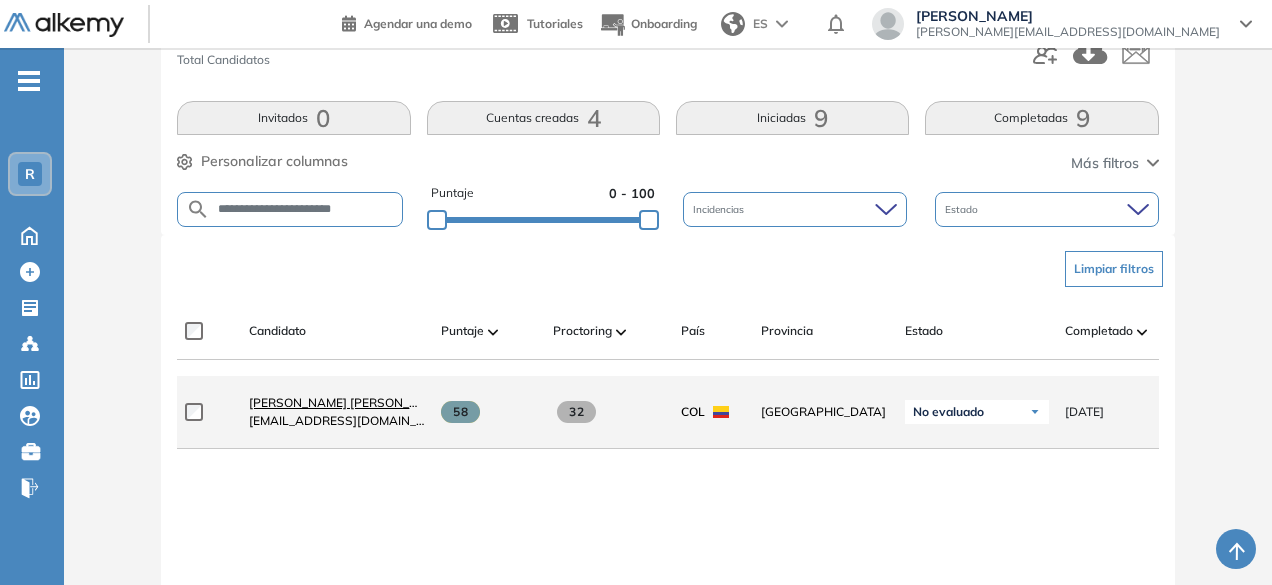 click on "[PERSON_NAME] [PERSON_NAME]" at bounding box center [348, 402] 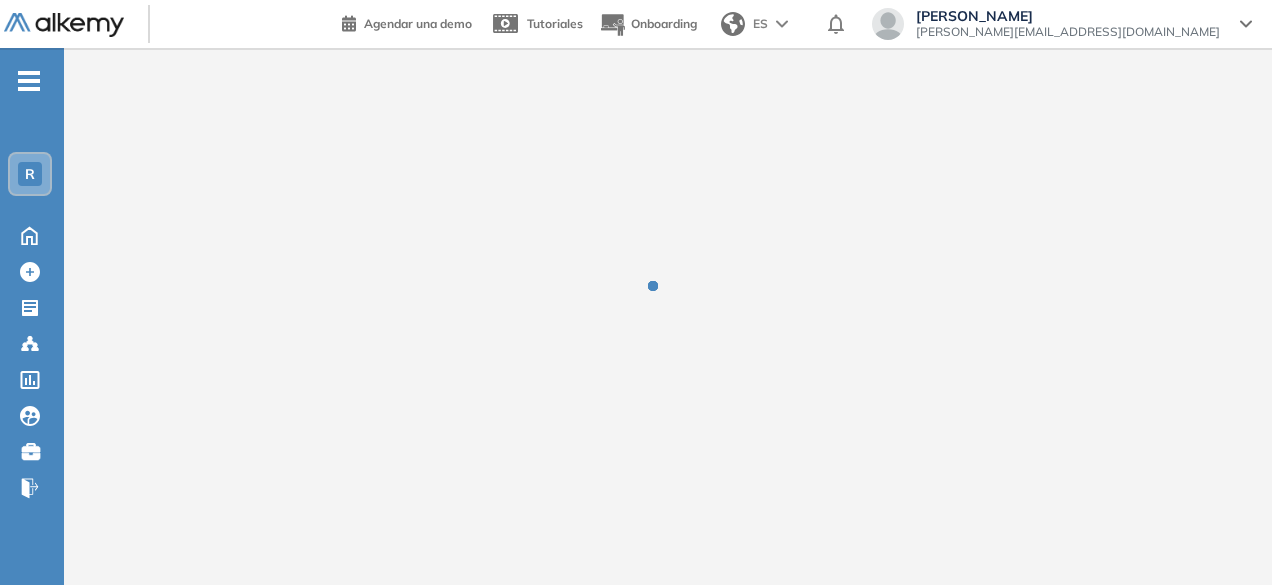 scroll, scrollTop: 0, scrollLeft: 0, axis: both 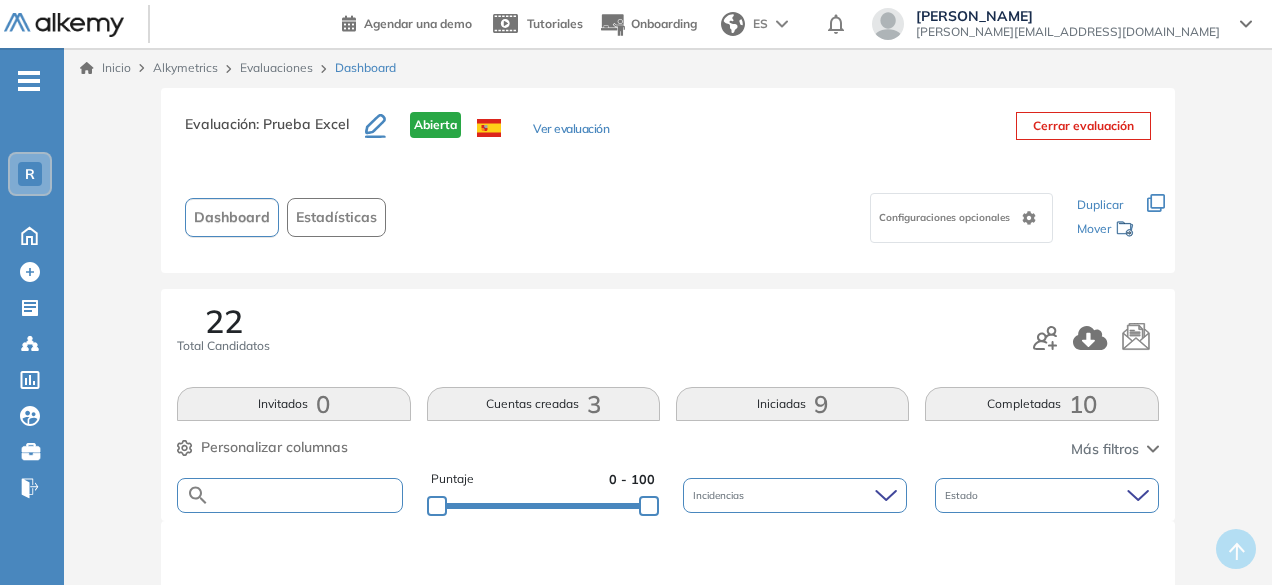 click at bounding box center [305, 495] 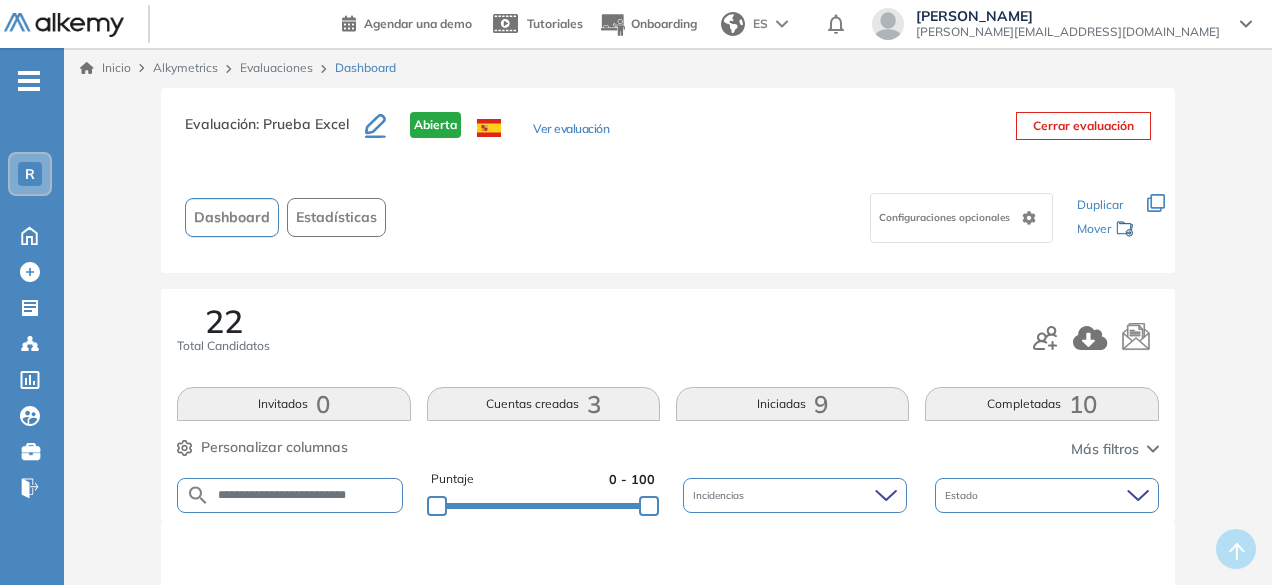 type on "**********" 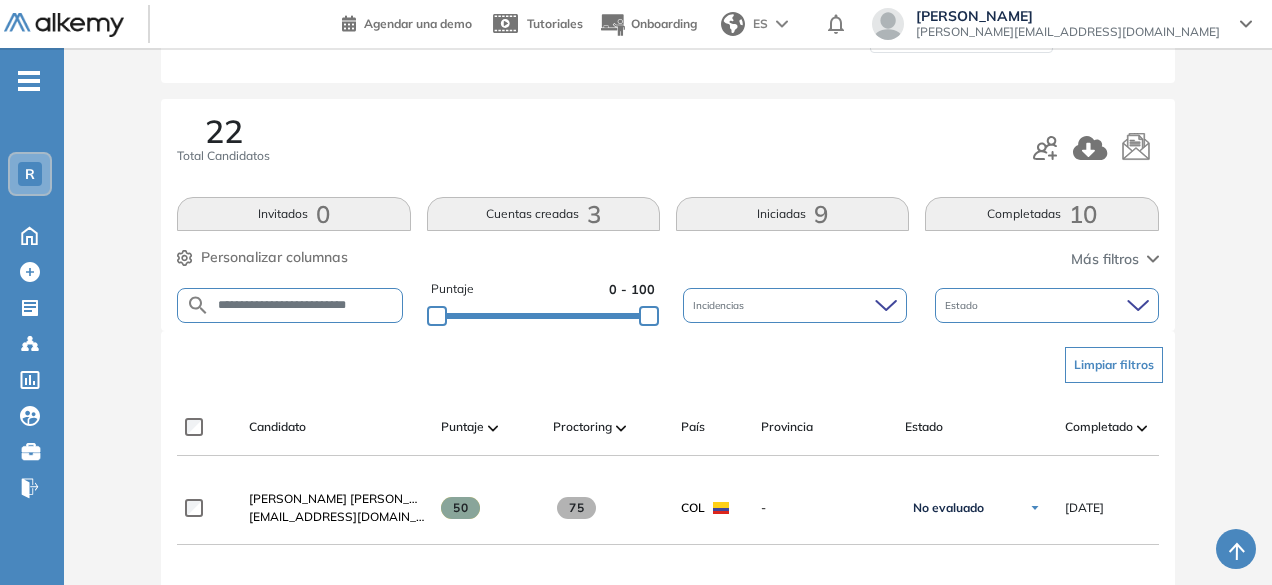 scroll, scrollTop: 210, scrollLeft: 0, axis: vertical 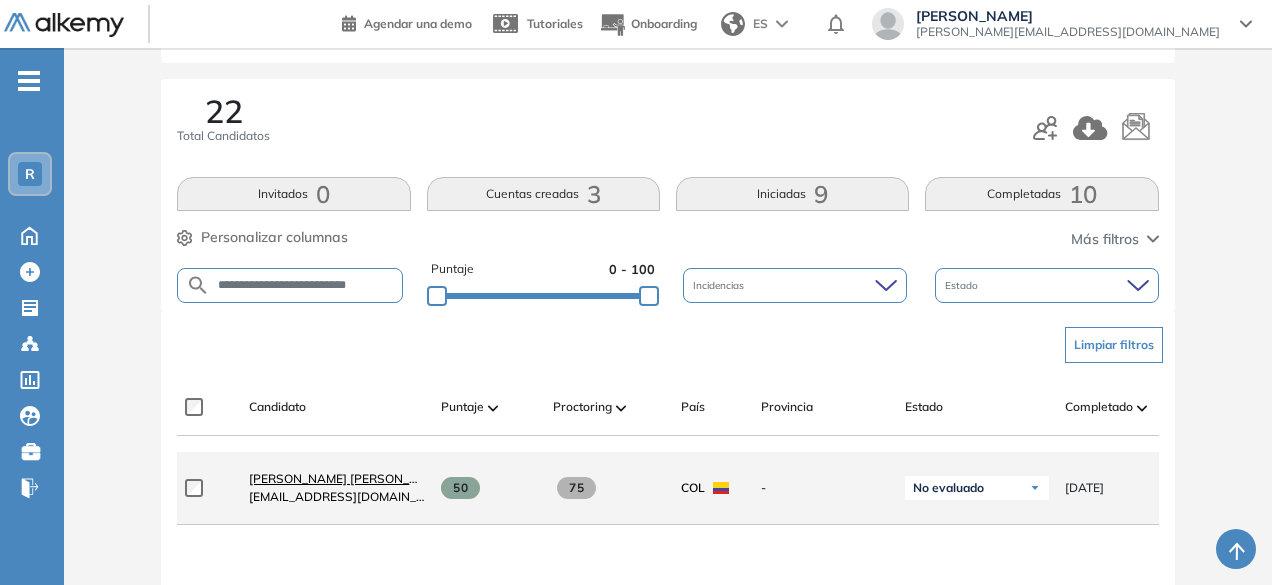 click on "Luis Miguel Parra Gonzalez" at bounding box center [348, 478] 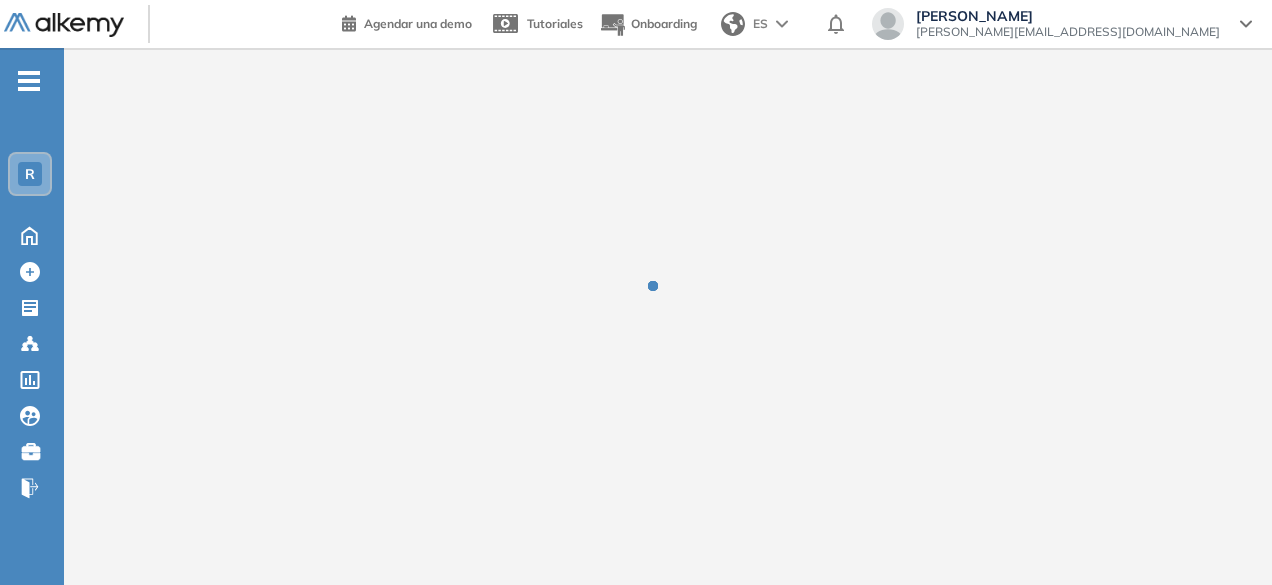 scroll, scrollTop: 0, scrollLeft: 0, axis: both 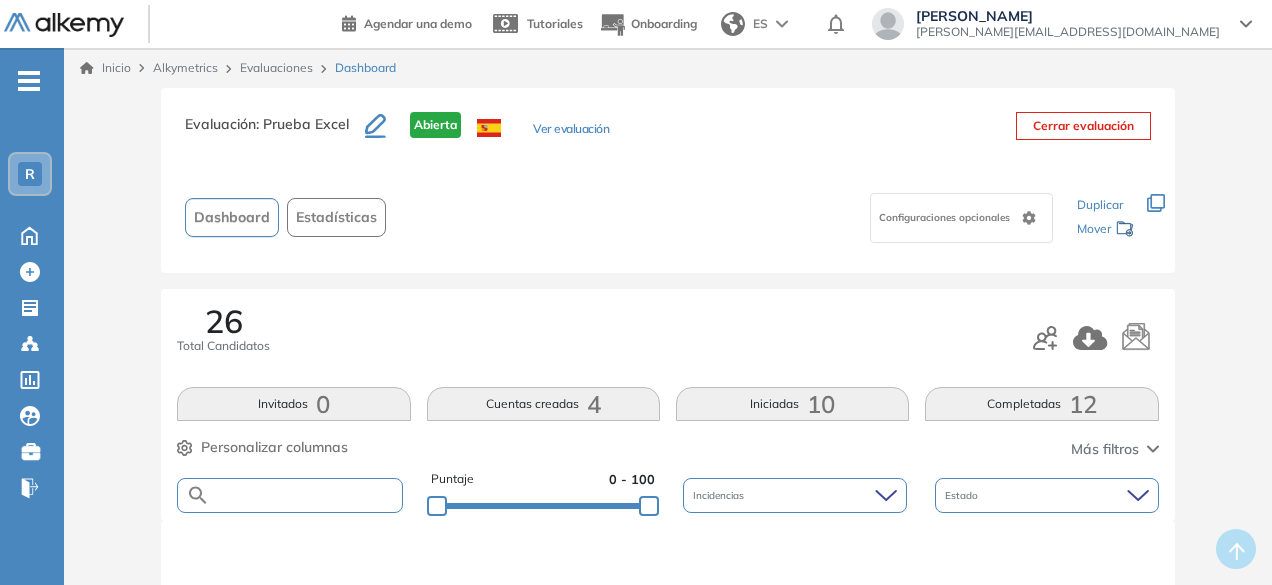 click at bounding box center (305, 495) 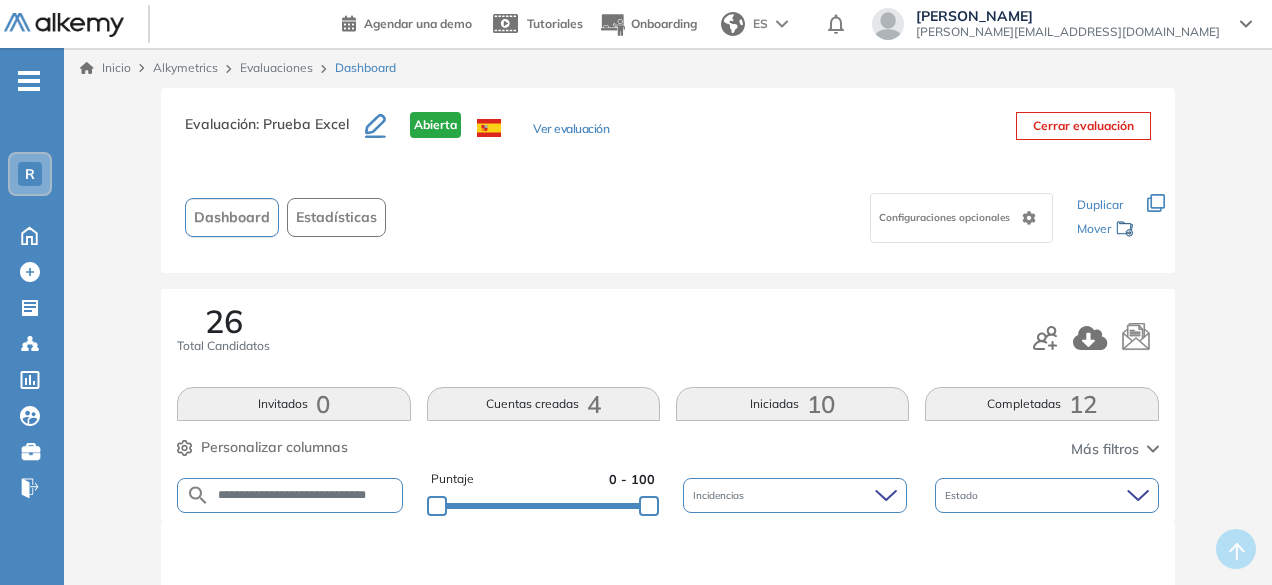 scroll, scrollTop: 0, scrollLeft: 21, axis: horizontal 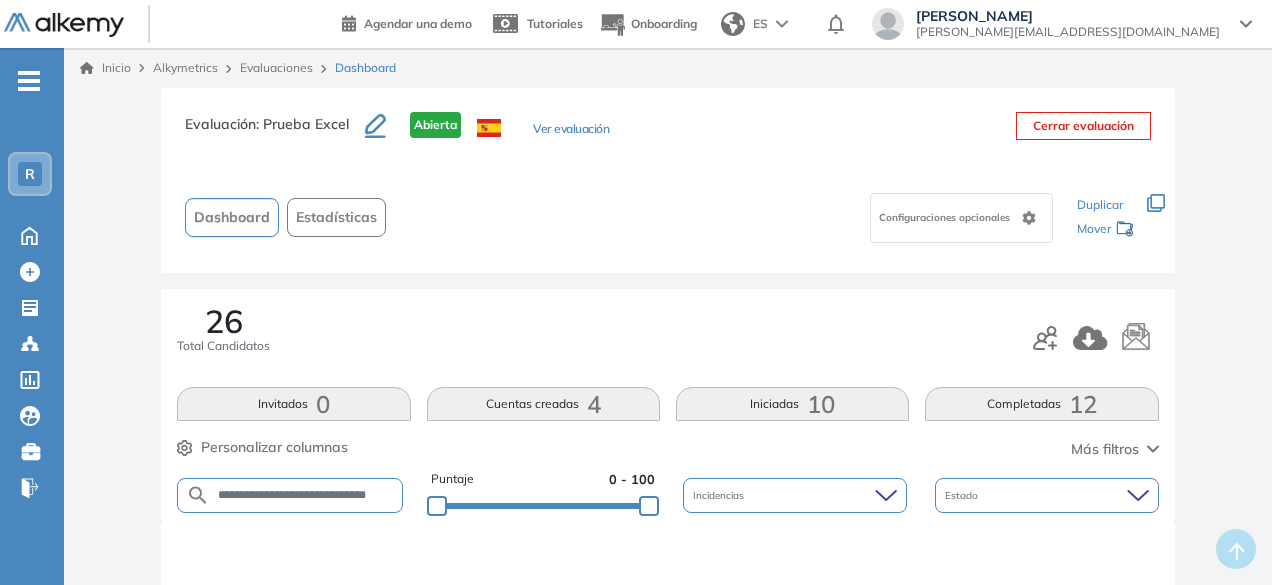 type on "**********" 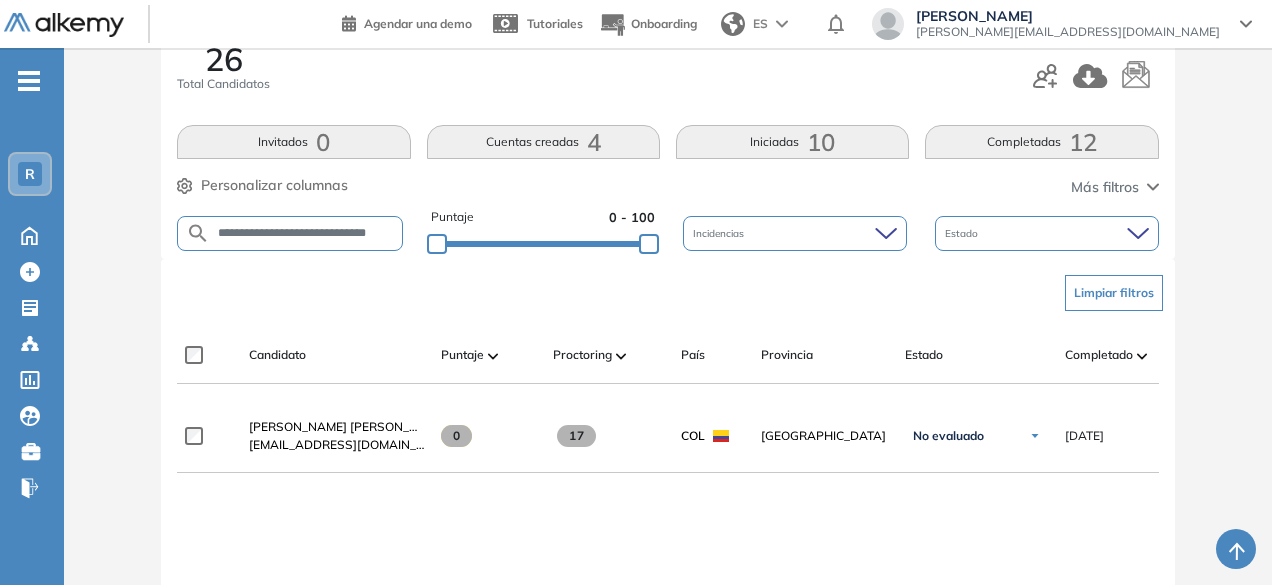 scroll, scrollTop: 277, scrollLeft: 0, axis: vertical 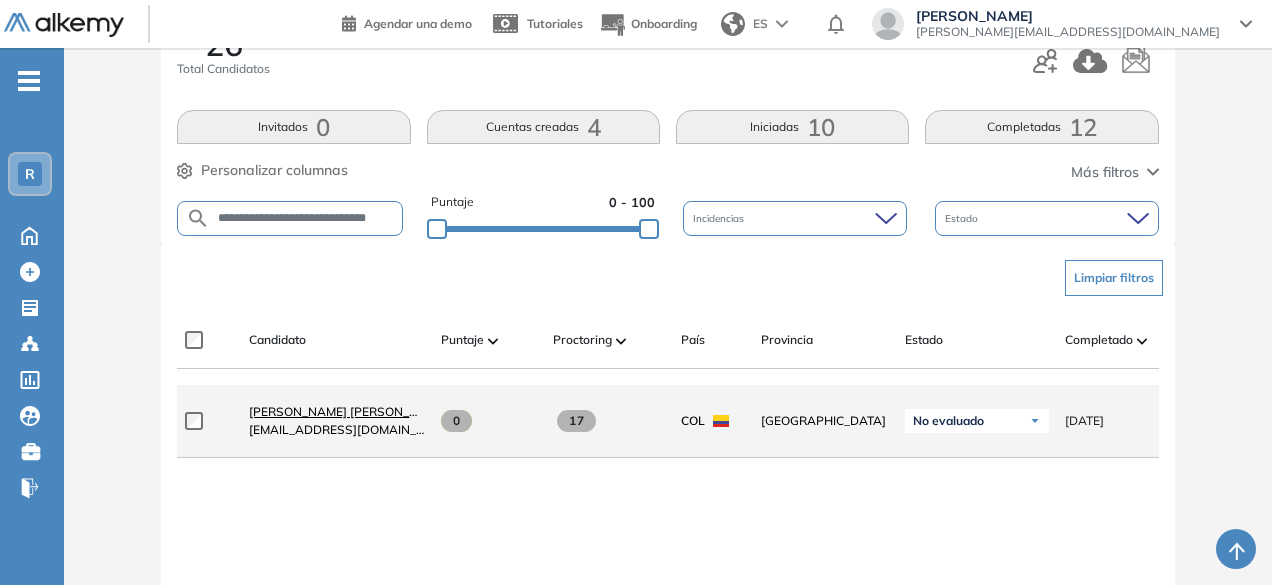 click on "ANGELICA ANDREA HERNANDEZ RIOS" at bounding box center (399, 411) 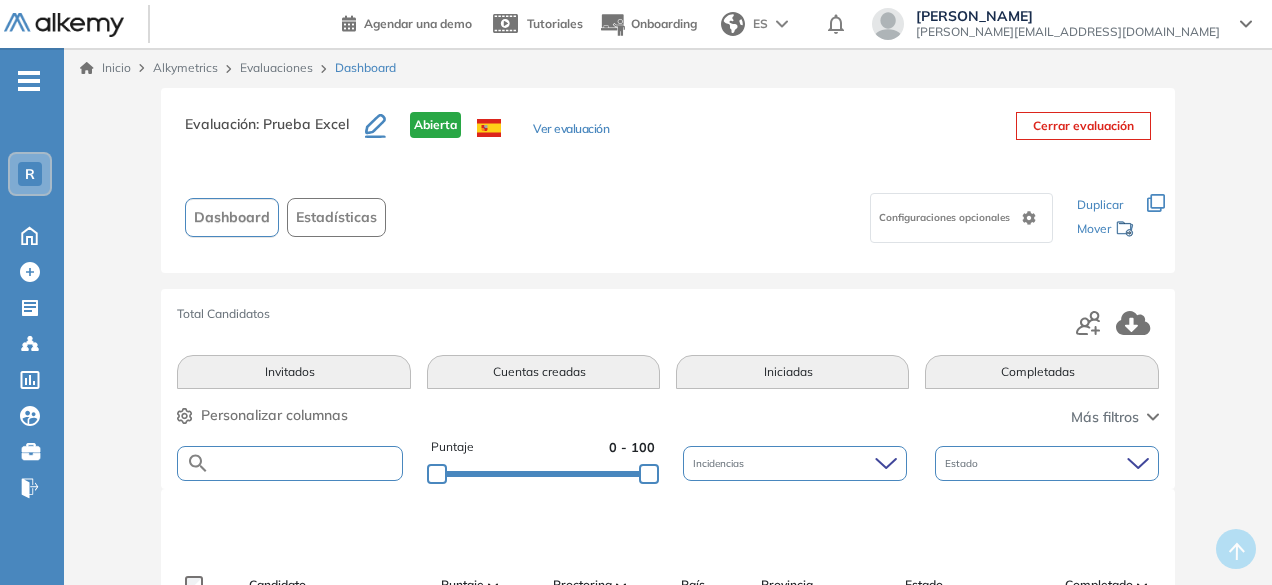 click at bounding box center [305, 463] 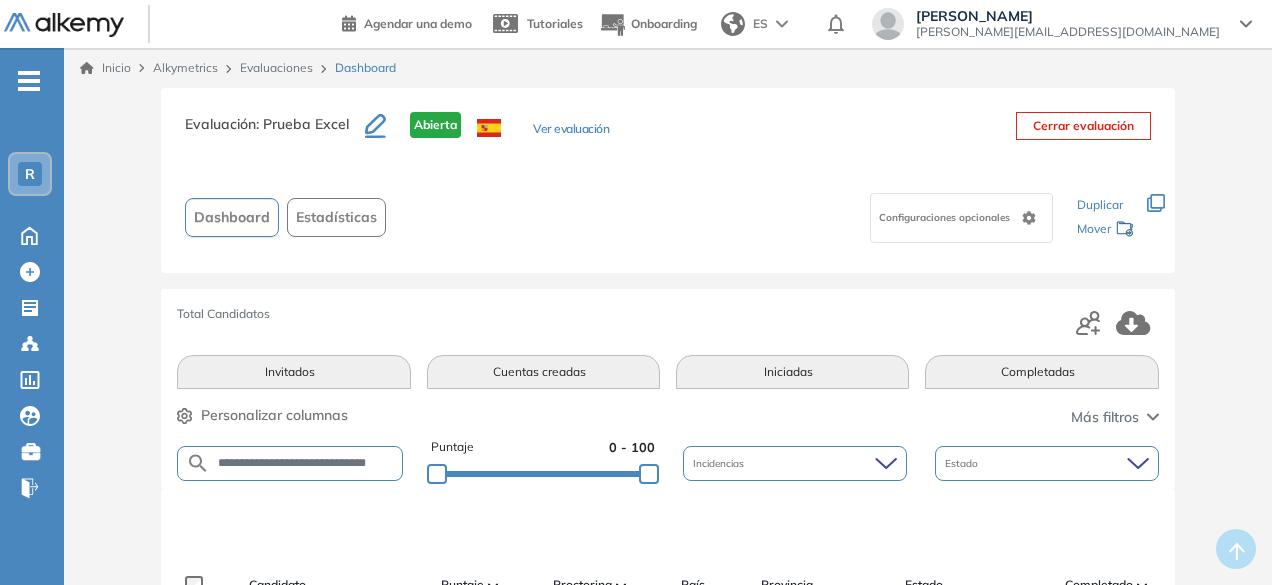 scroll, scrollTop: 0, scrollLeft: 30, axis: horizontal 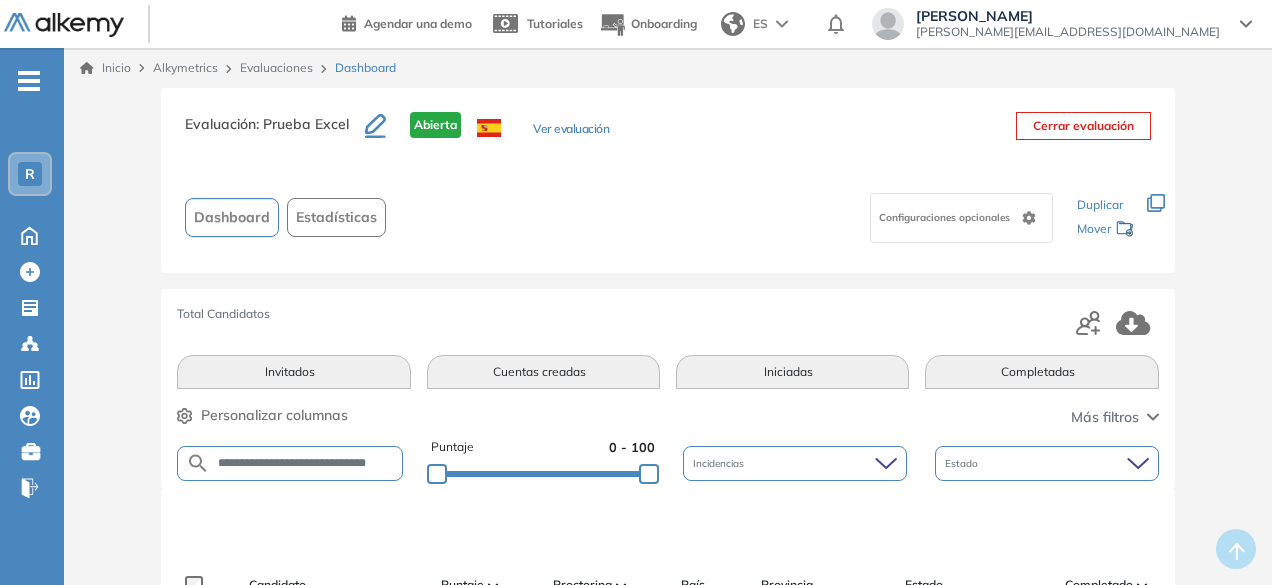 type on "**********" 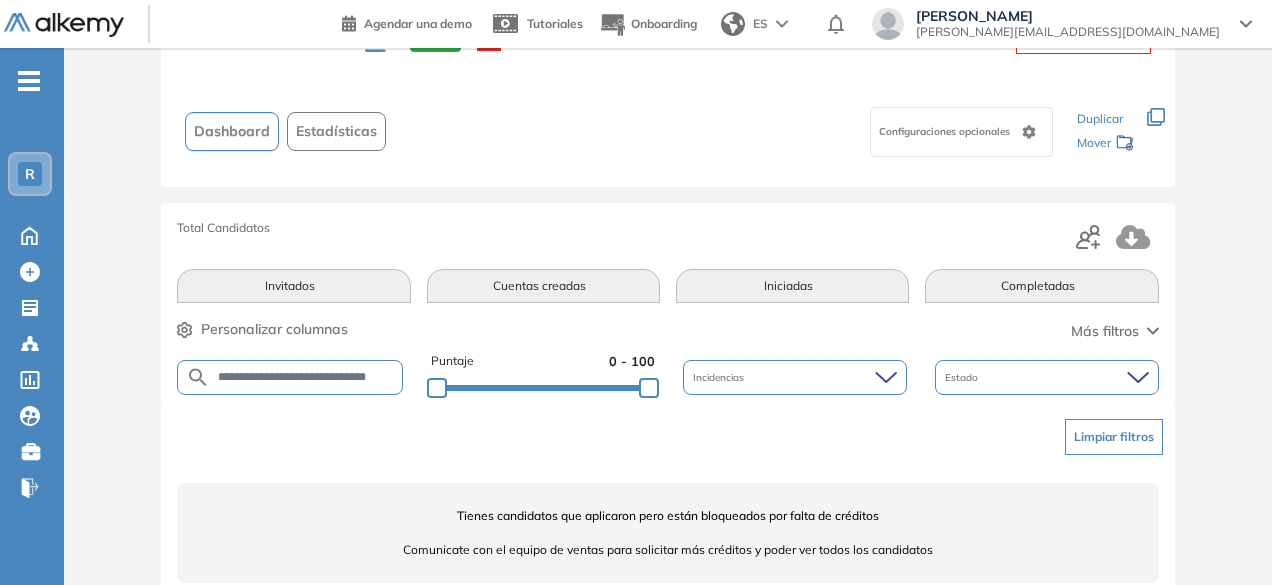 scroll, scrollTop: 84, scrollLeft: 0, axis: vertical 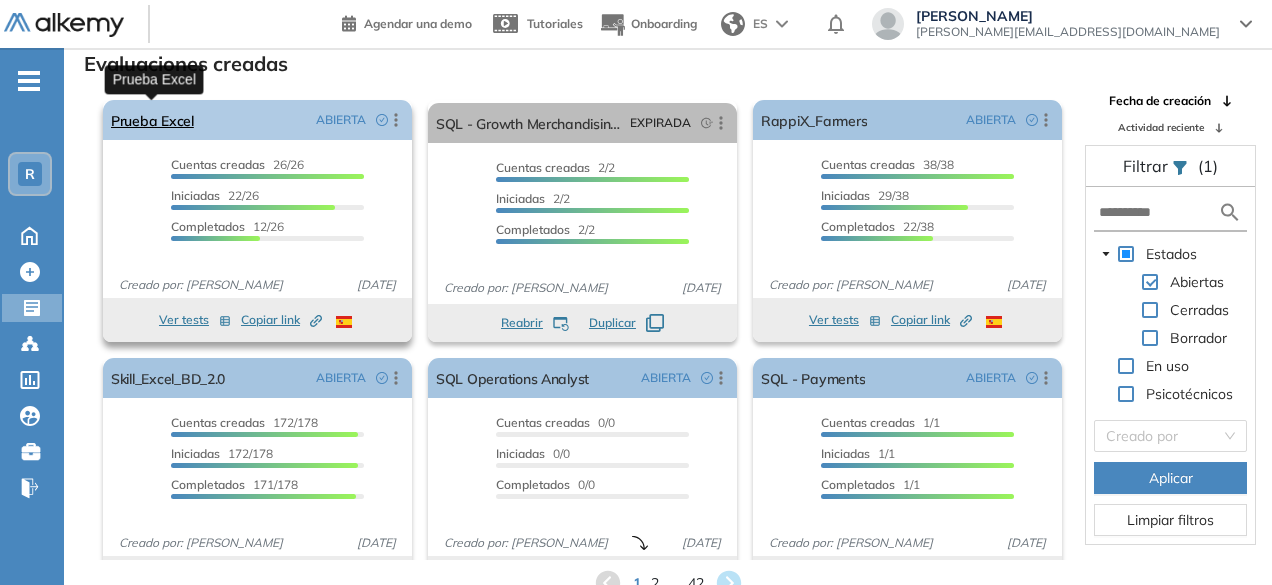 click on "Prueba Excel" at bounding box center [152, 120] 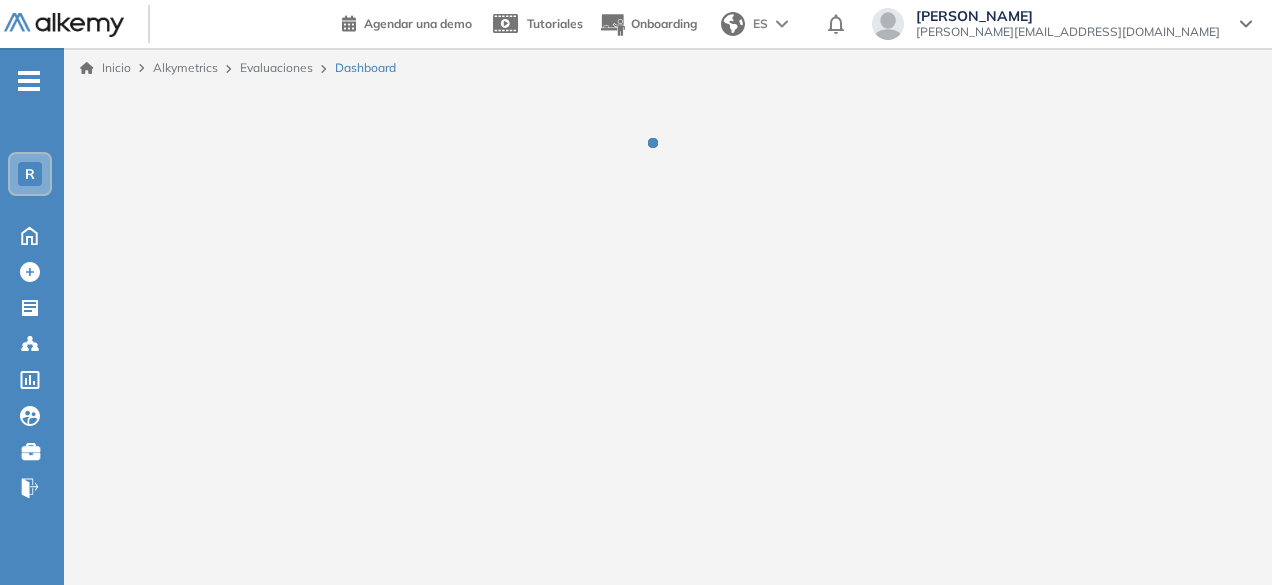 scroll, scrollTop: 0, scrollLeft: 0, axis: both 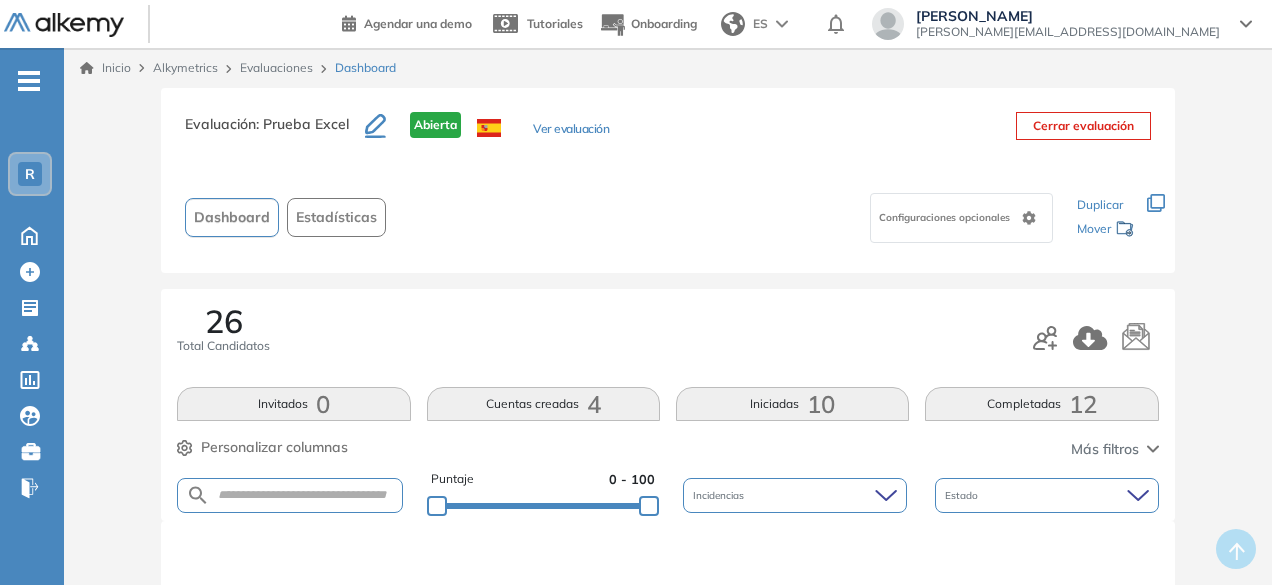 click on "Completadas 12" at bounding box center (1041, 404) 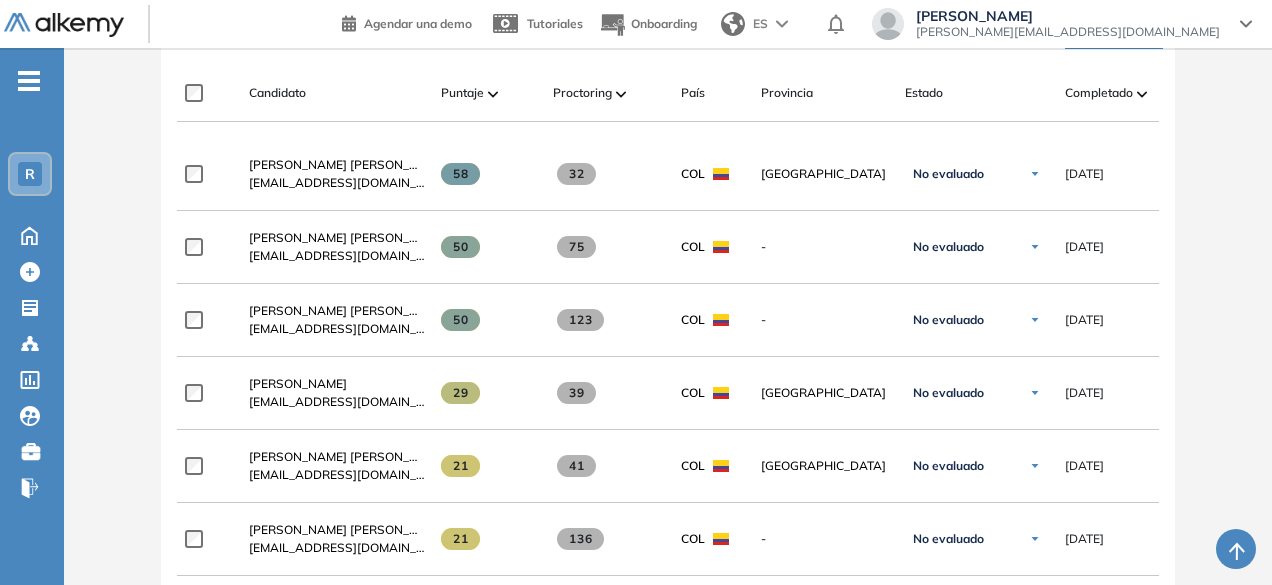 scroll, scrollTop: 519, scrollLeft: 0, axis: vertical 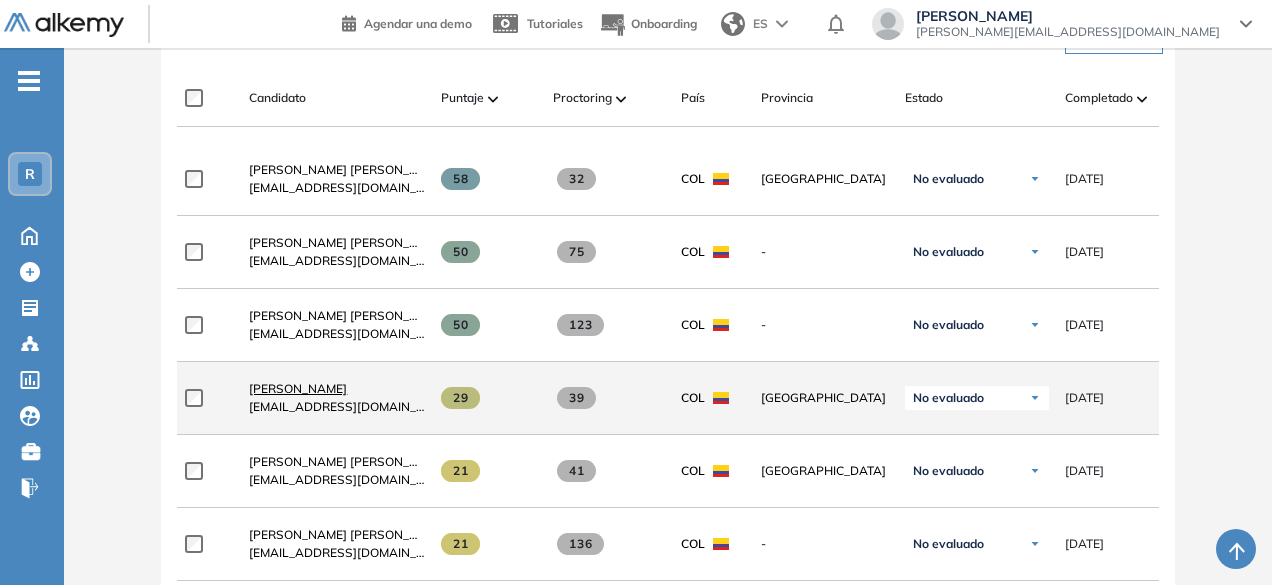 click on "Nicolas Guevara" at bounding box center (298, 388) 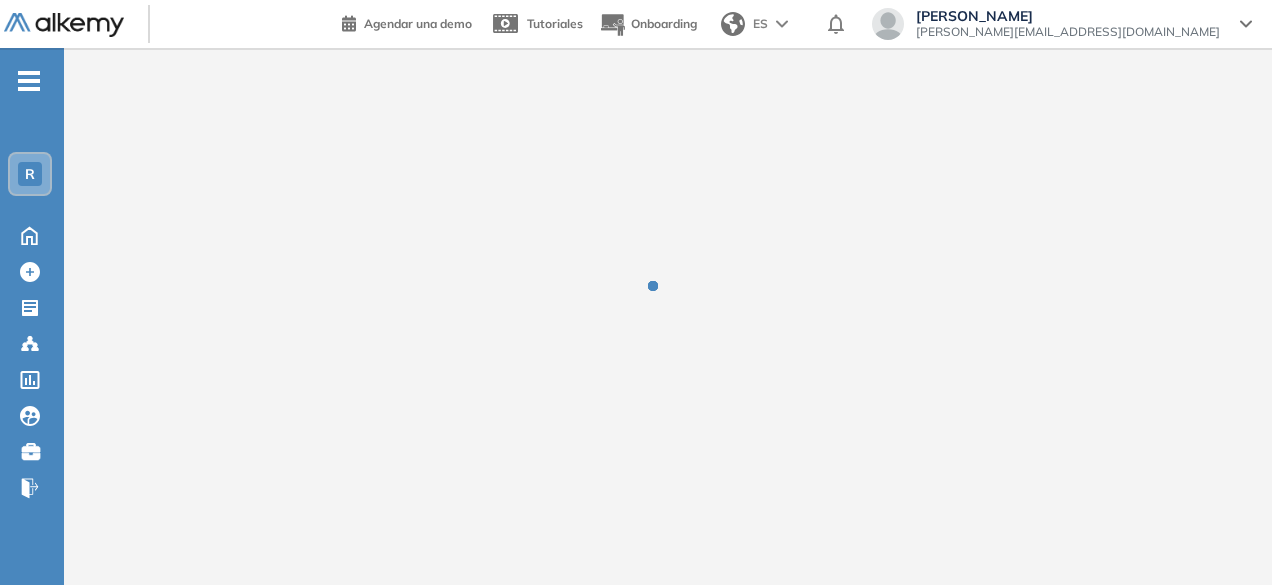 scroll, scrollTop: 0, scrollLeft: 0, axis: both 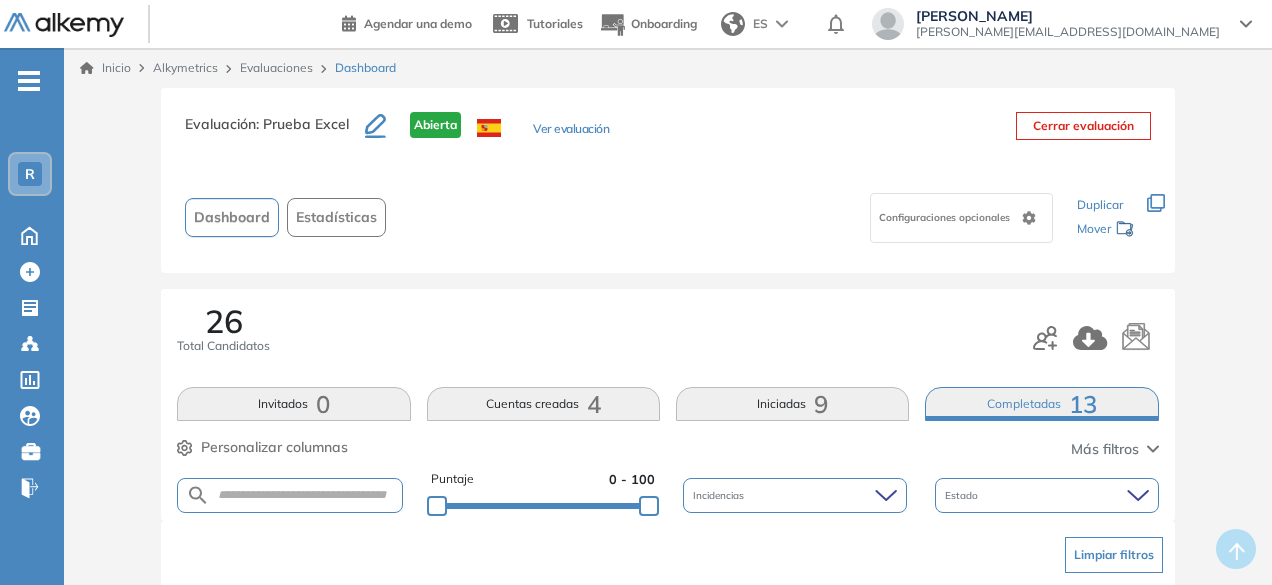 click on "Completadas 13" at bounding box center [1041, 404] 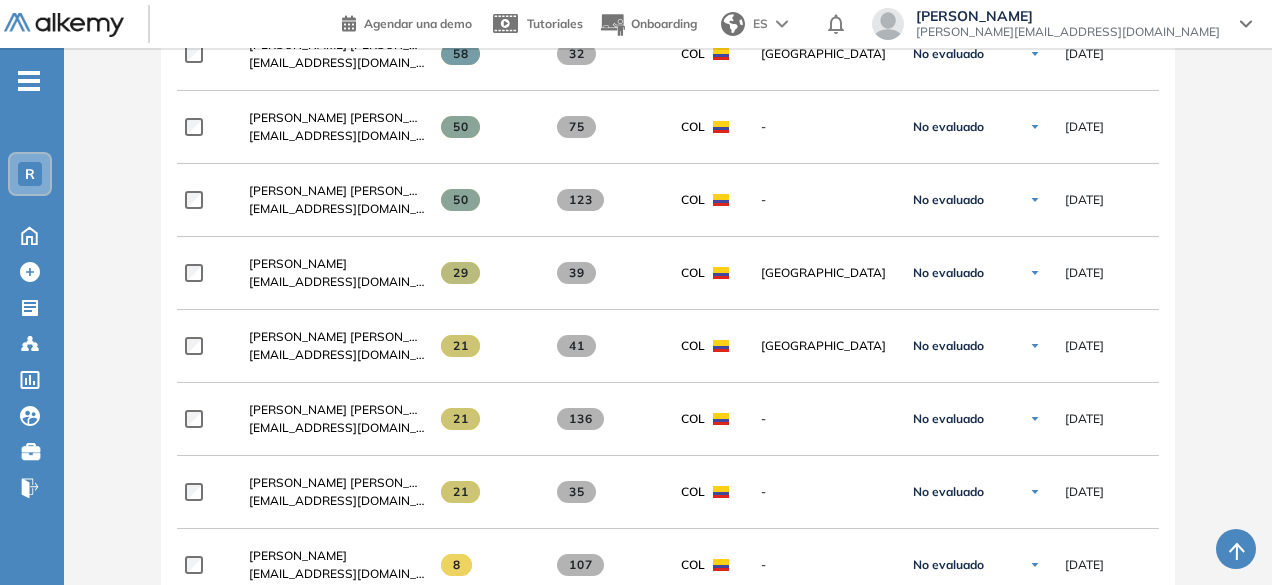 scroll, scrollTop: 636, scrollLeft: 0, axis: vertical 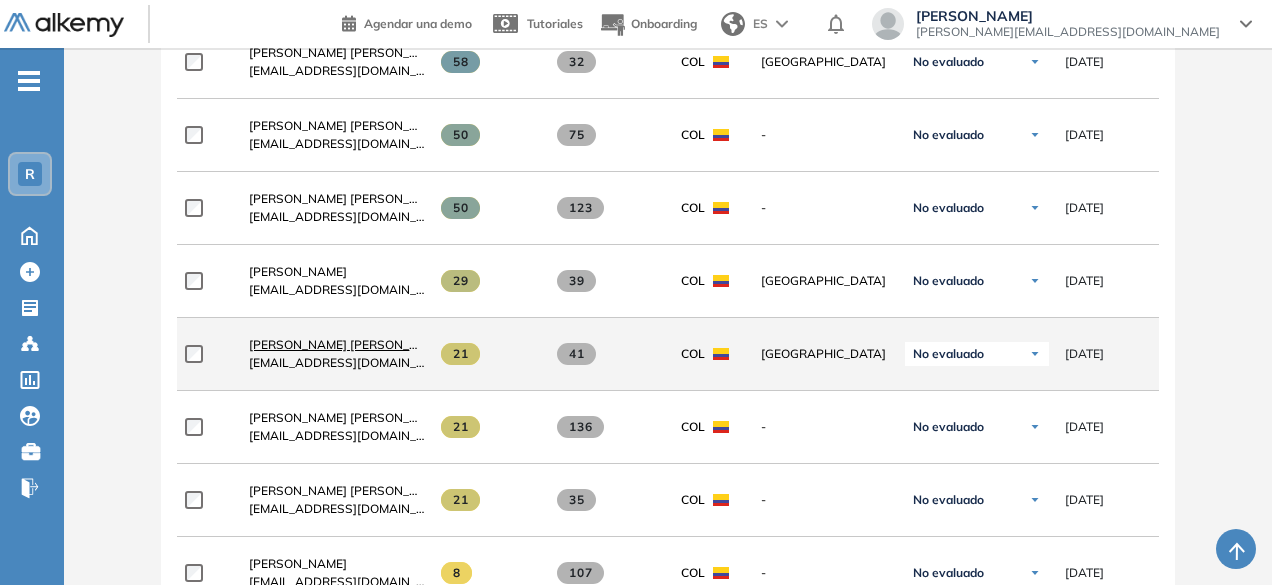 click on "ANA MARIA HERNANDEZ LAGUNAS" at bounding box center (348, 344) 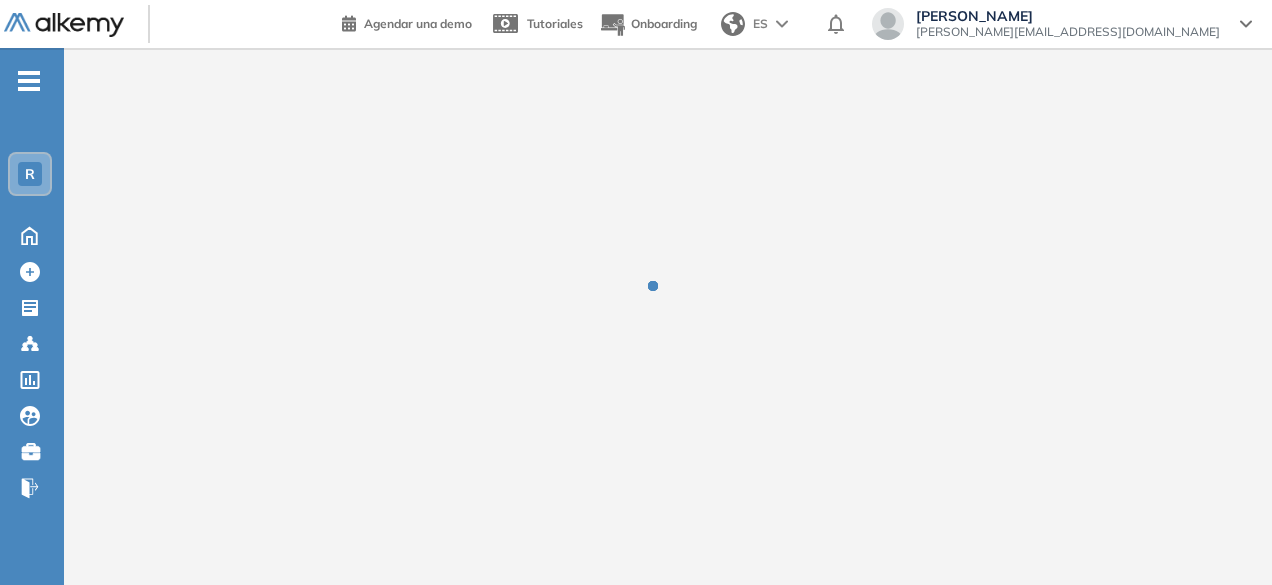 scroll, scrollTop: 0, scrollLeft: 0, axis: both 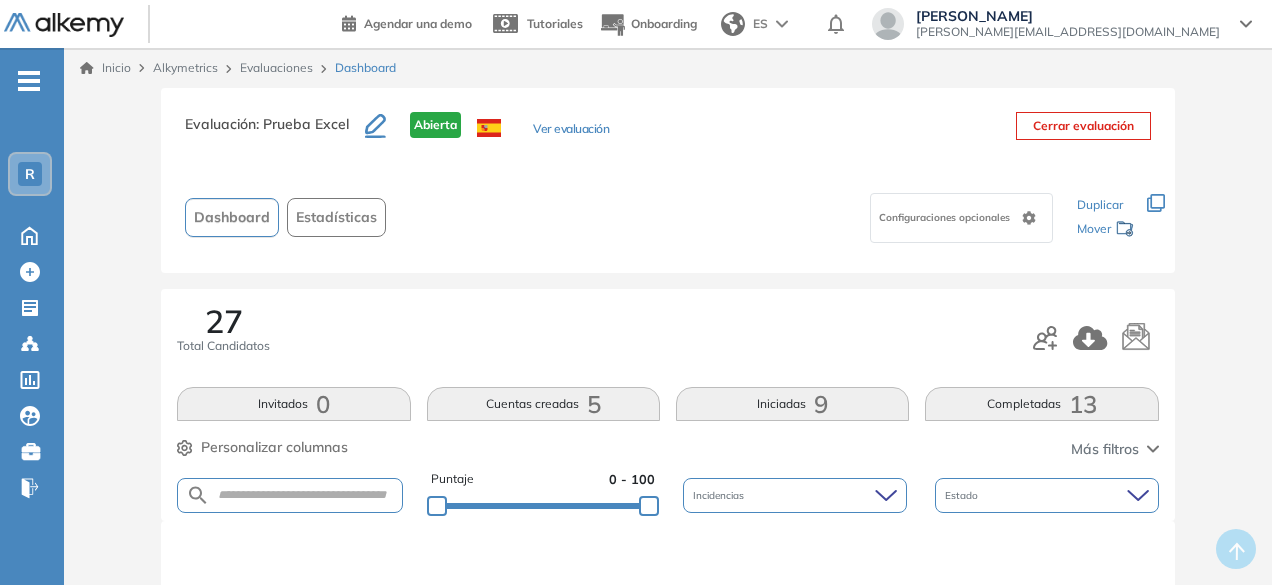 click on "Completadas 13" at bounding box center (1041, 404) 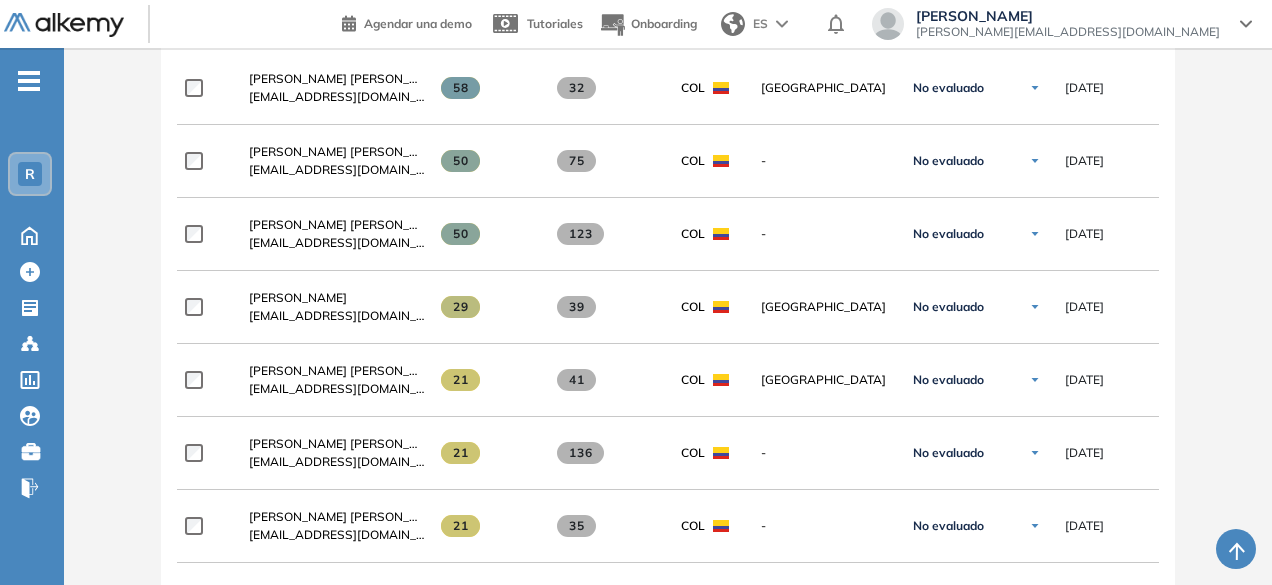 scroll, scrollTop: 607, scrollLeft: 0, axis: vertical 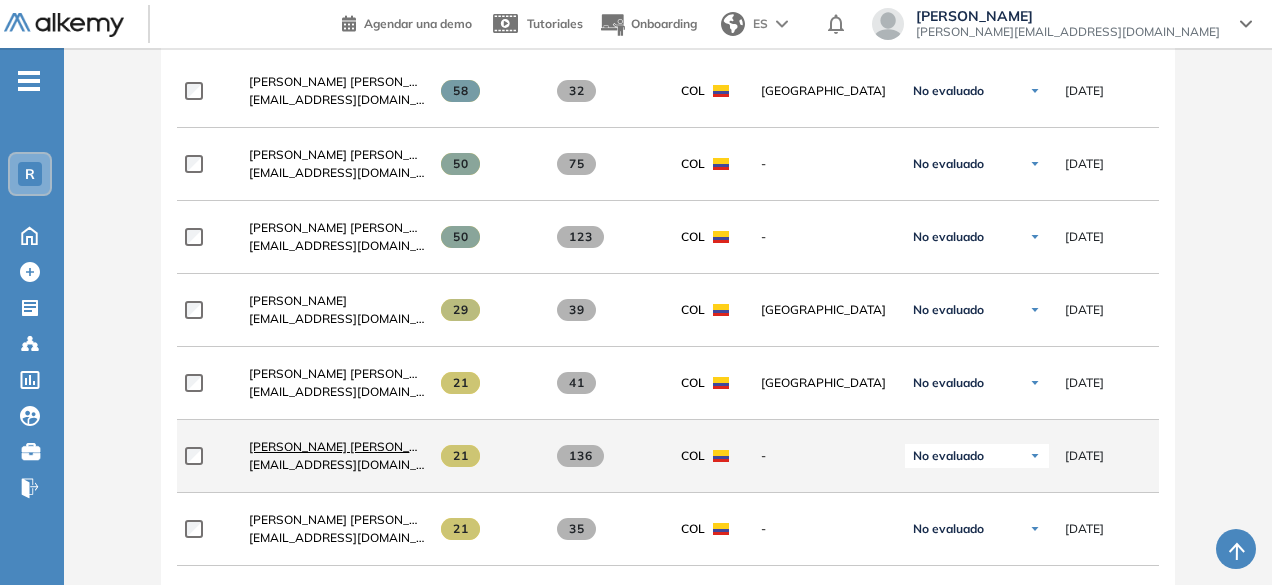 click on "Jonathan Andres Bustos Ahumada" at bounding box center [348, 446] 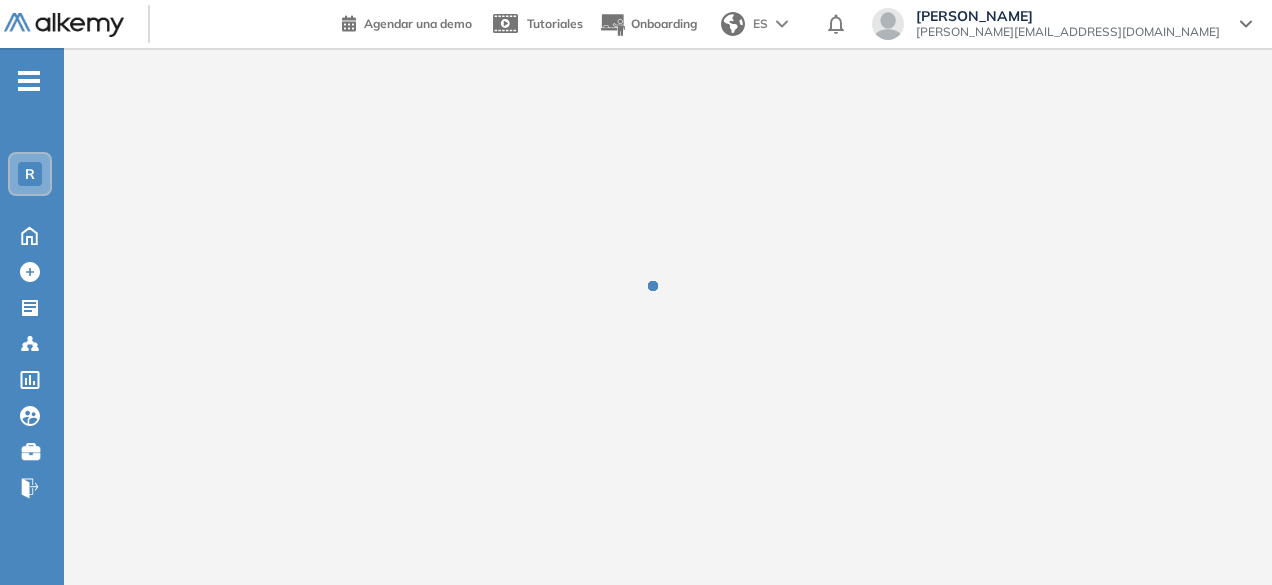 scroll, scrollTop: 0, scrollLeft: 0, axis: both 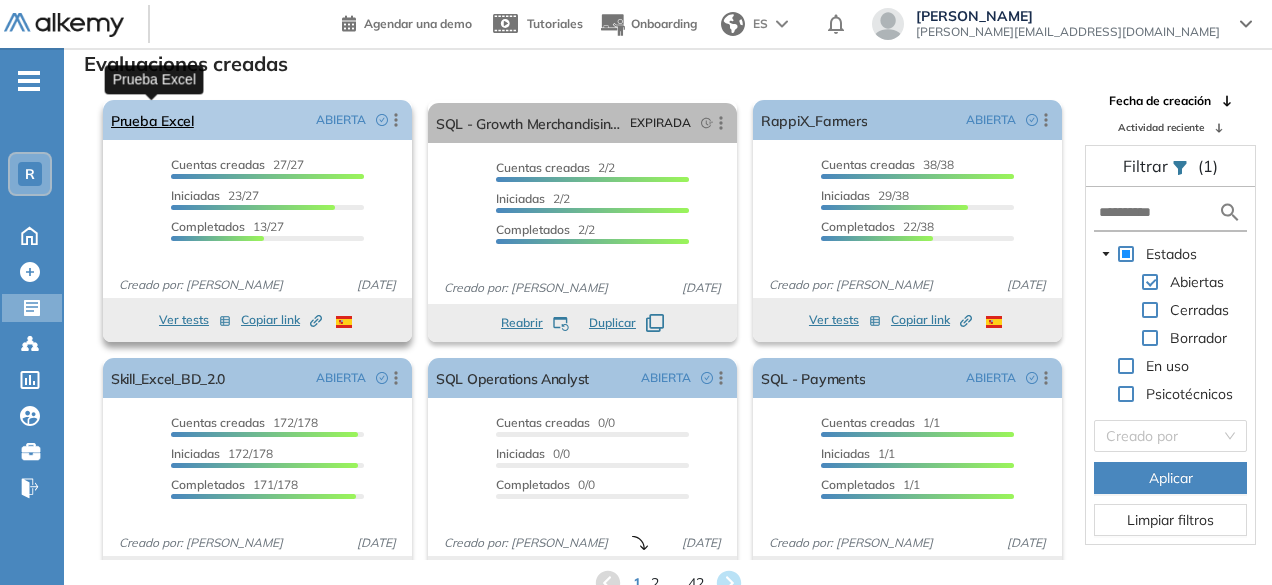click on "Prueba Excel" at bounding box center [152, 120] 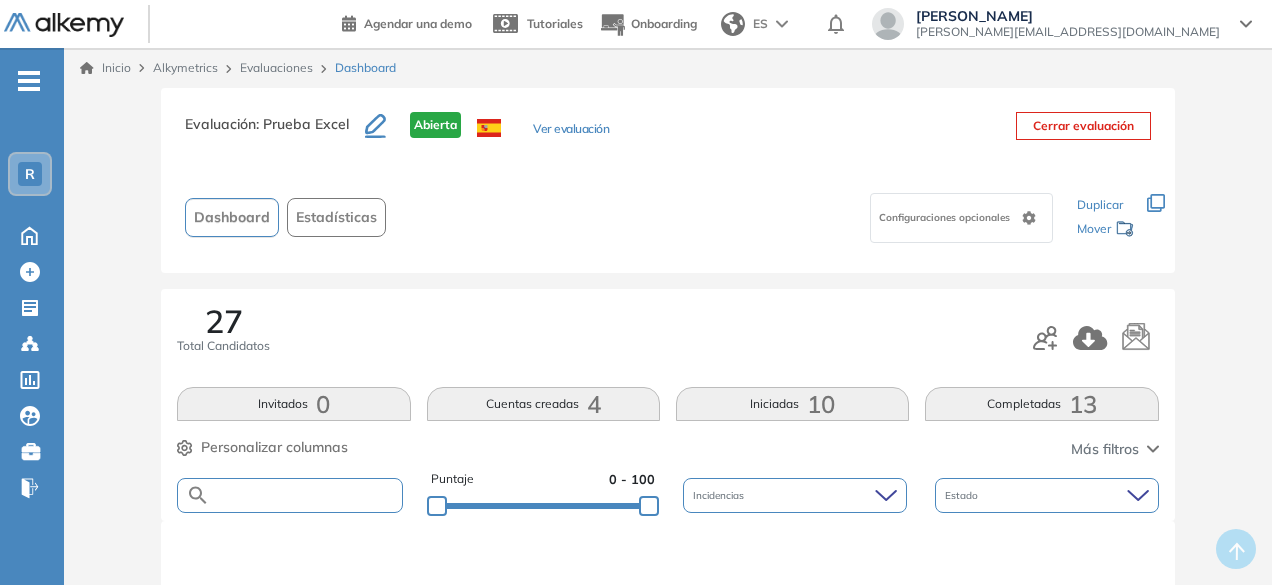 click at bounding box center (305, 495) 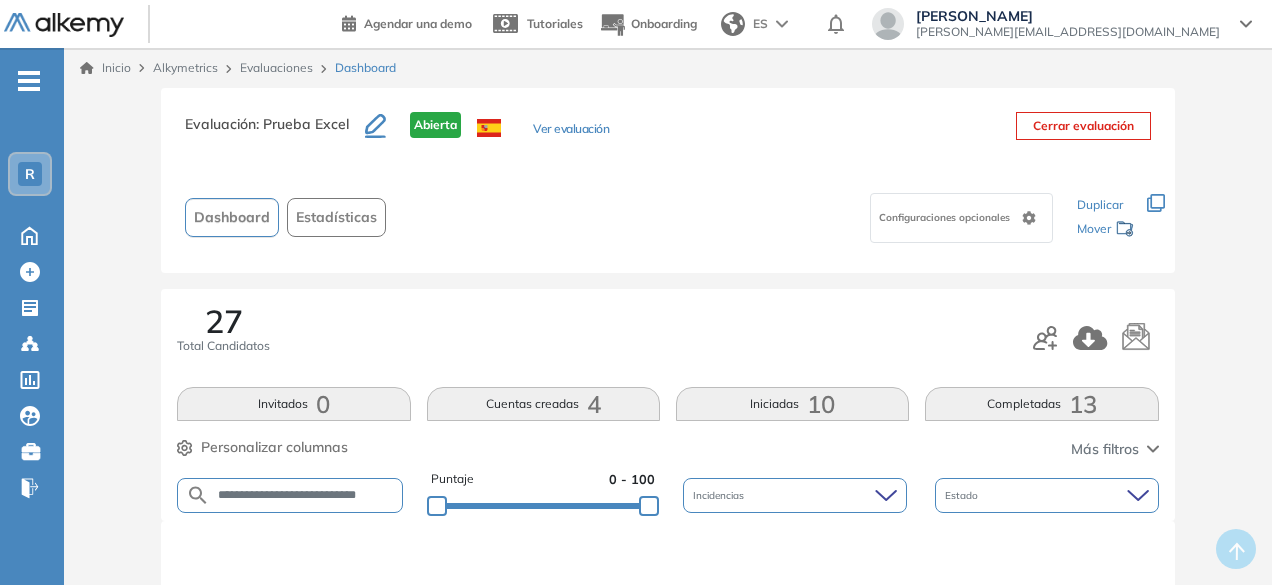 scroll, scrollTop: 0, scrollLeft: 7, axis: horizontal 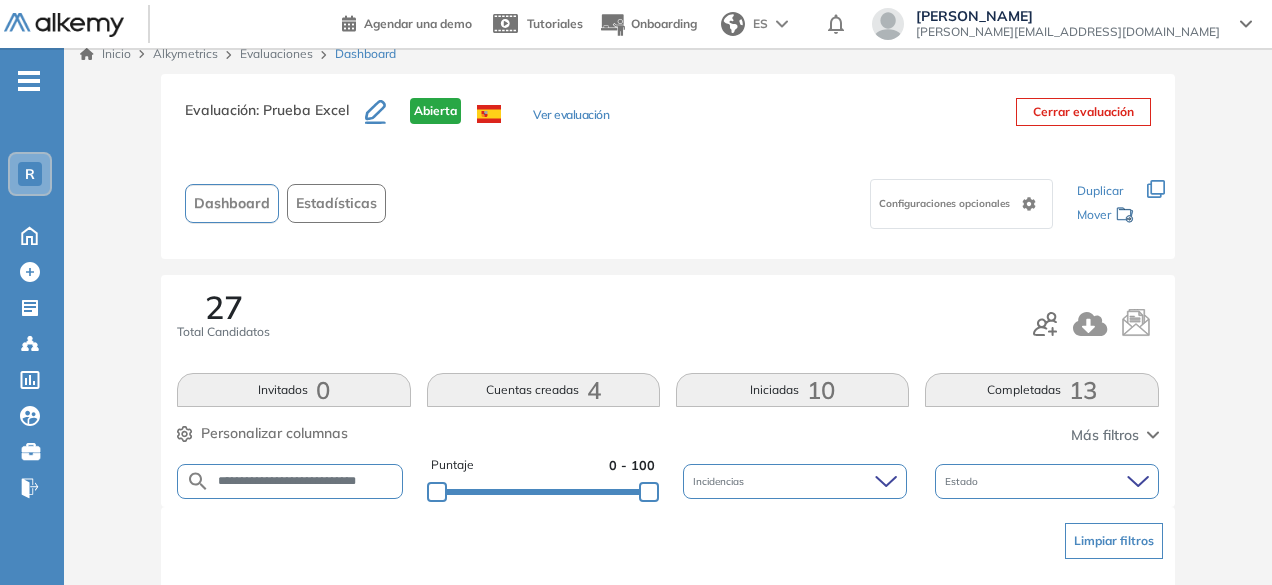 click on "**********" at bounding box center (306, 481) 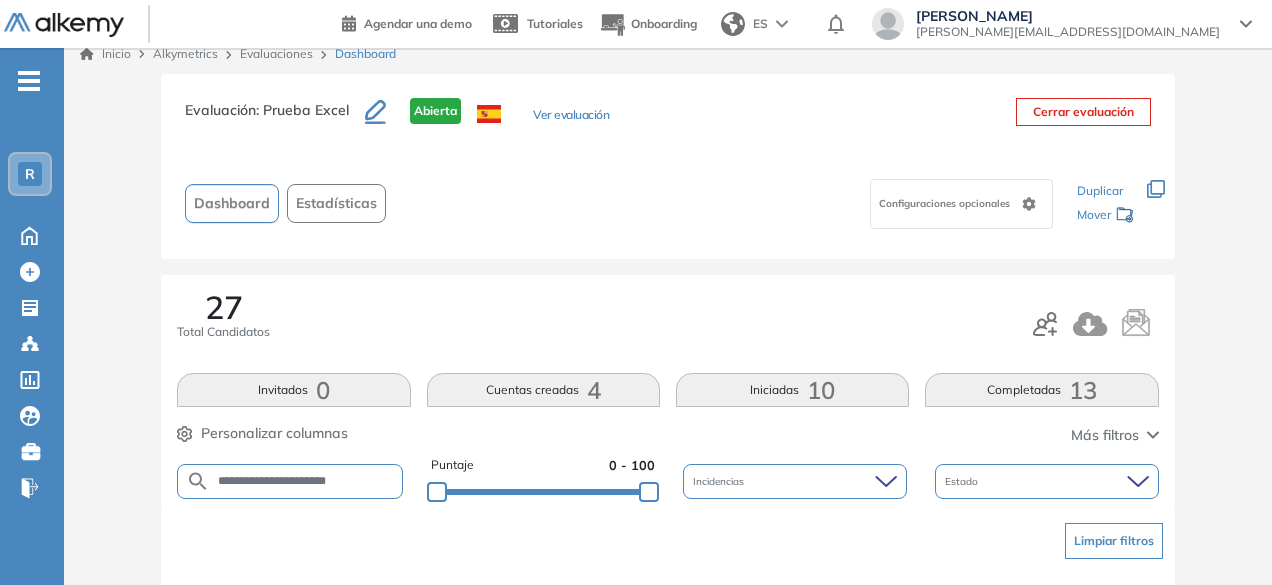 type on "**********" 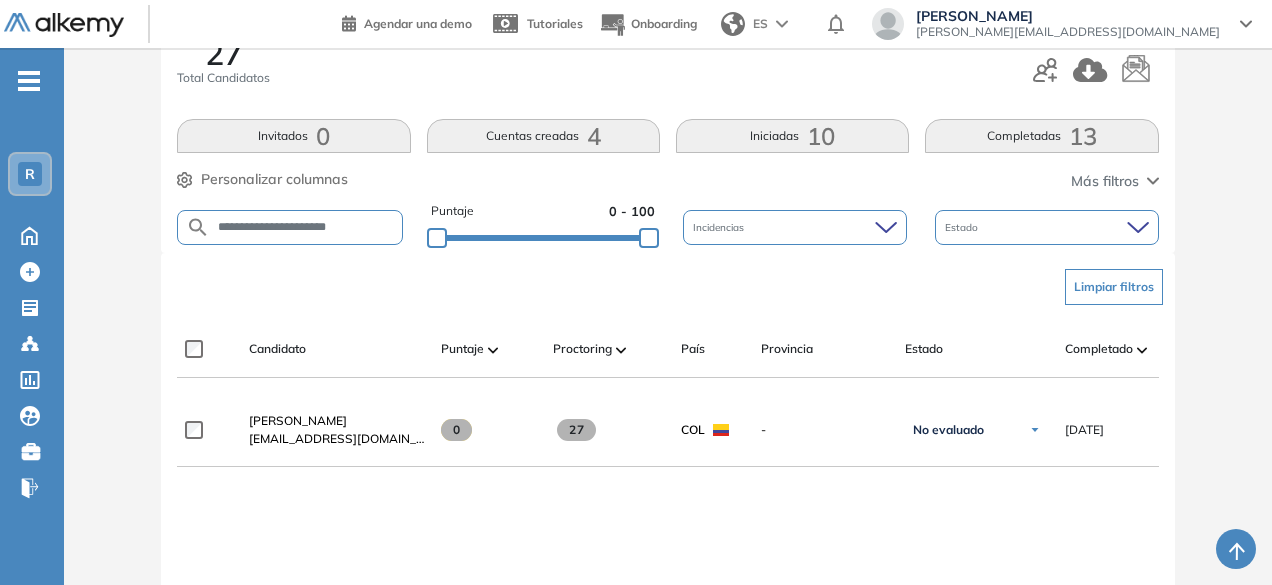 scroll, scrollTop: 266, scrollLeft: 0, axis: vertical 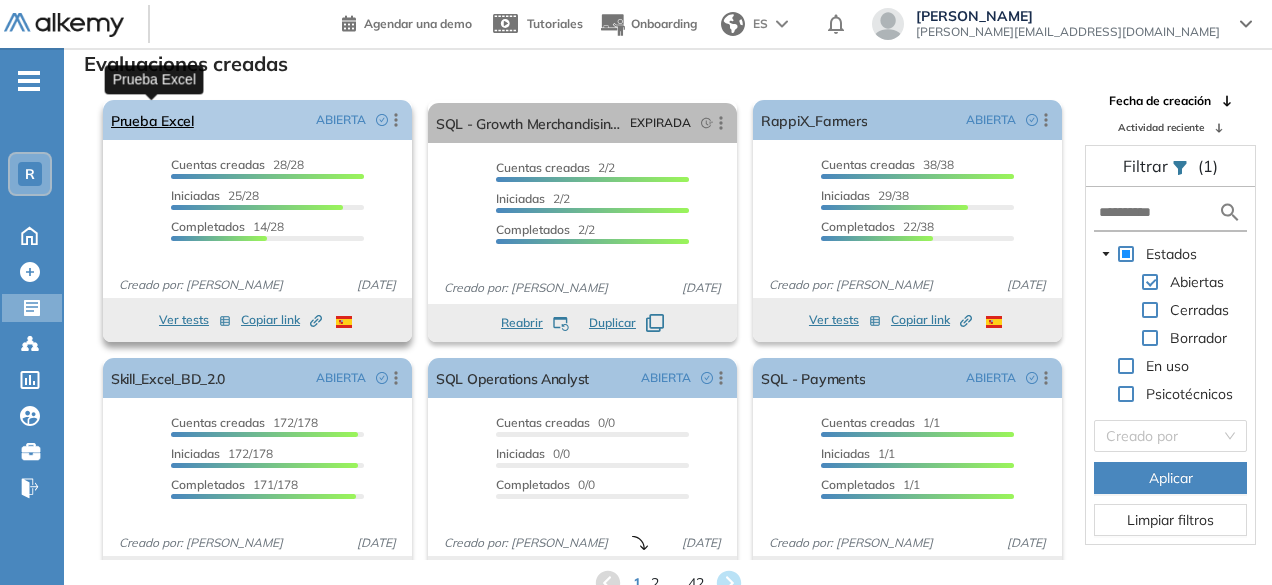click on "Prueba Excel" at bounding box center [152, 120] 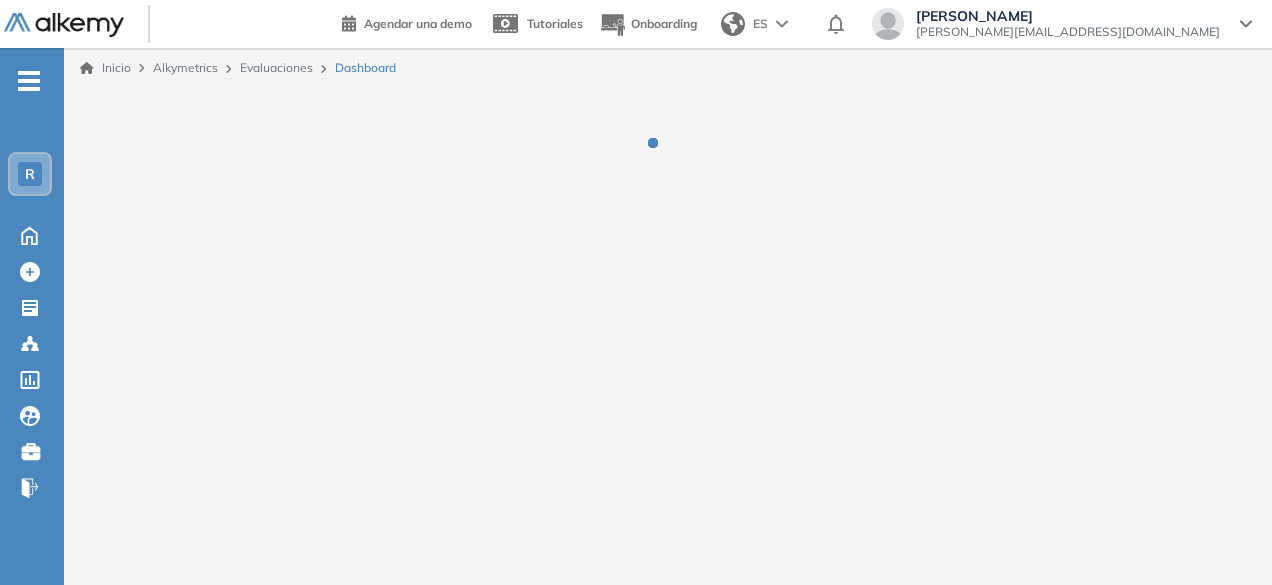scroll, scrollTop: 0, scrollLeft: 0, axis: both 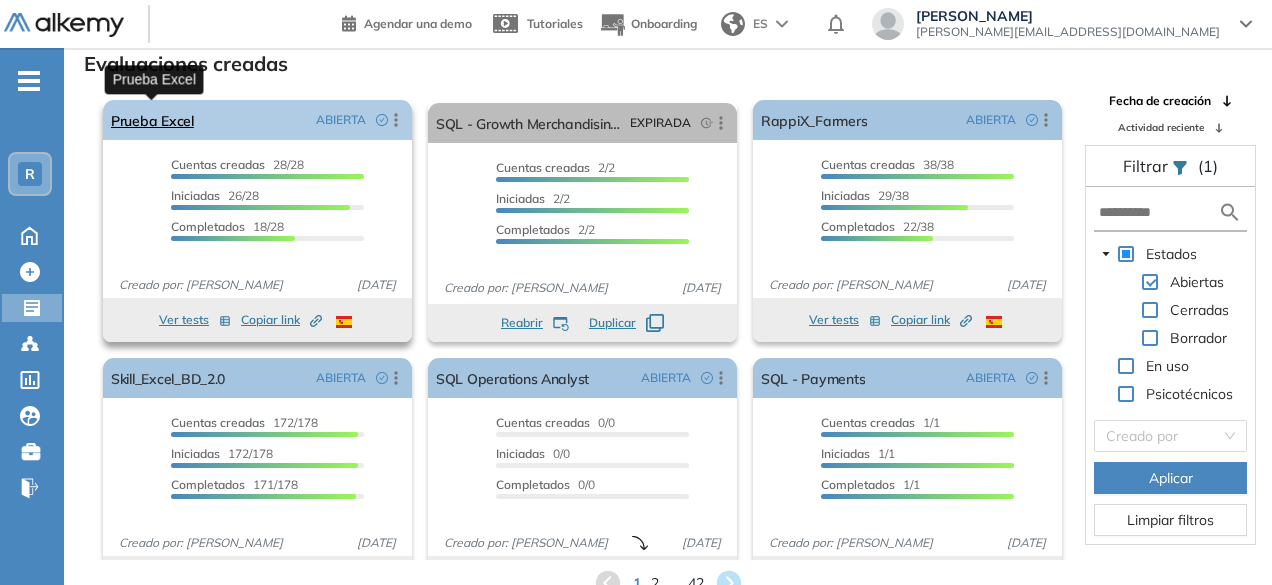 click on "Prueba Excel" at bounding box center [152, 120] 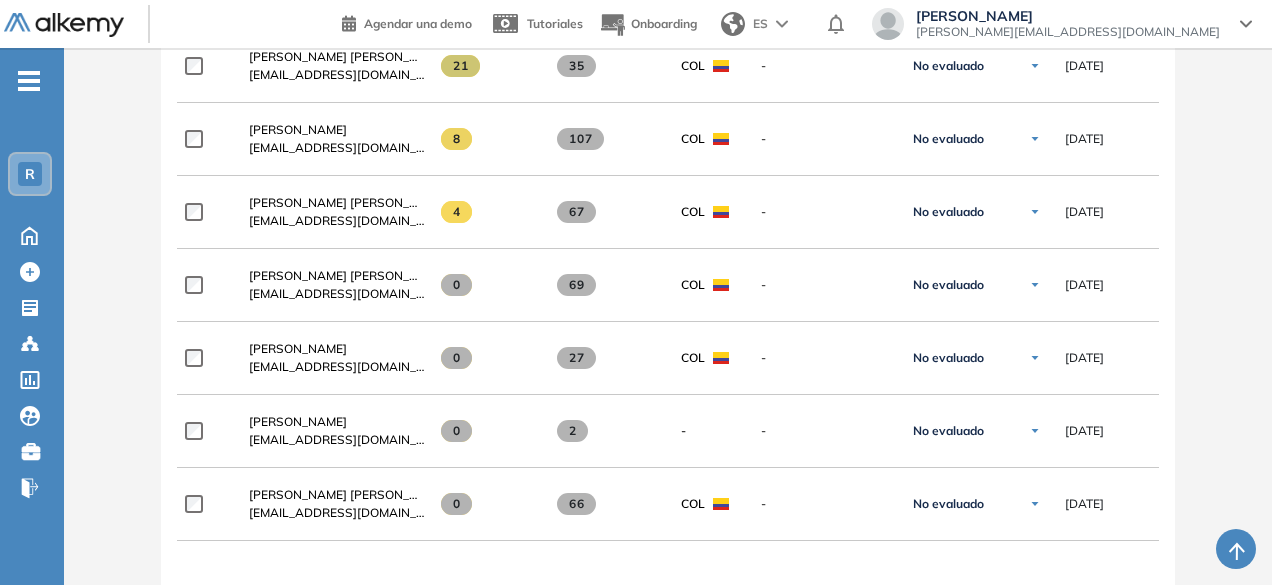 scroll, scrollTop: 1320, scrollLeft: 0, axis: vertical 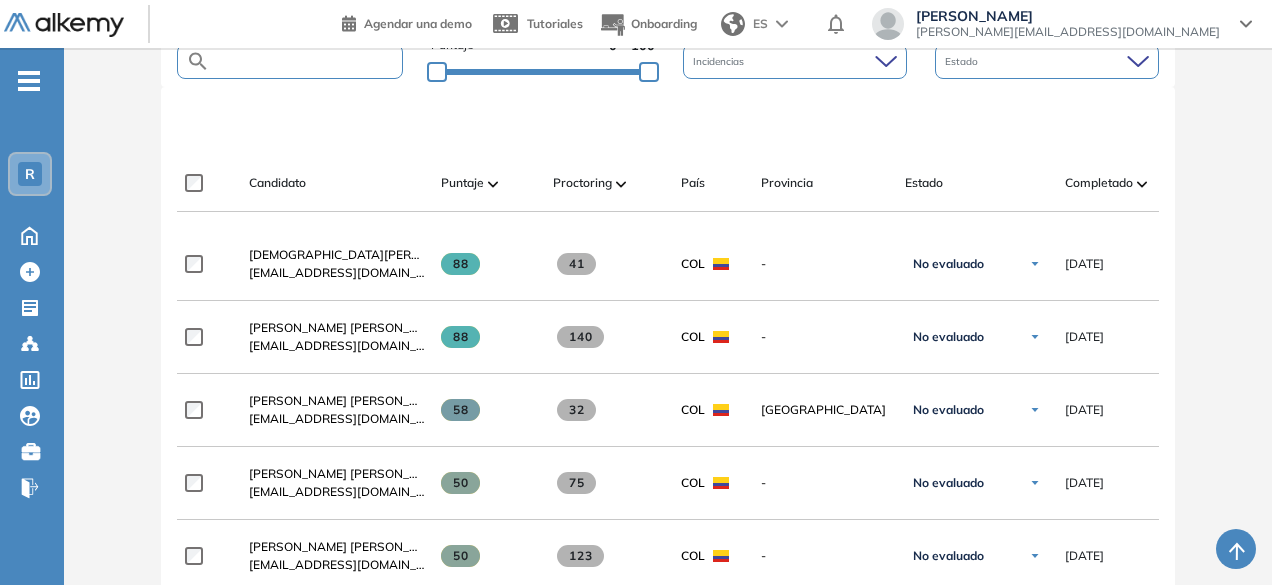 click at bounding box center [305, 61] 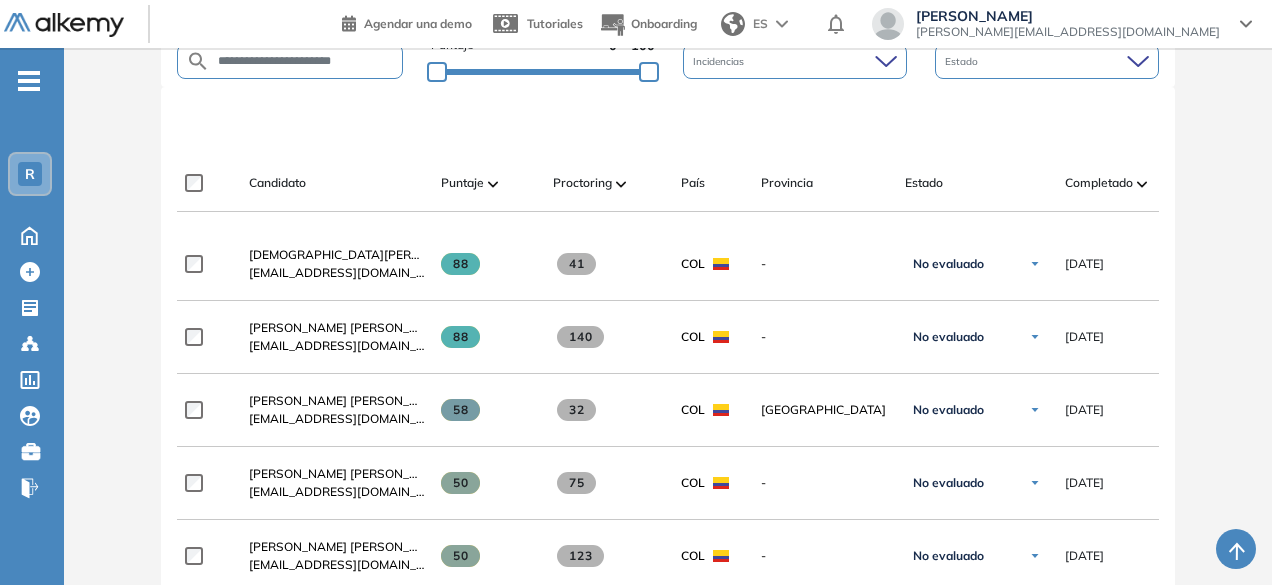 type on "**********" 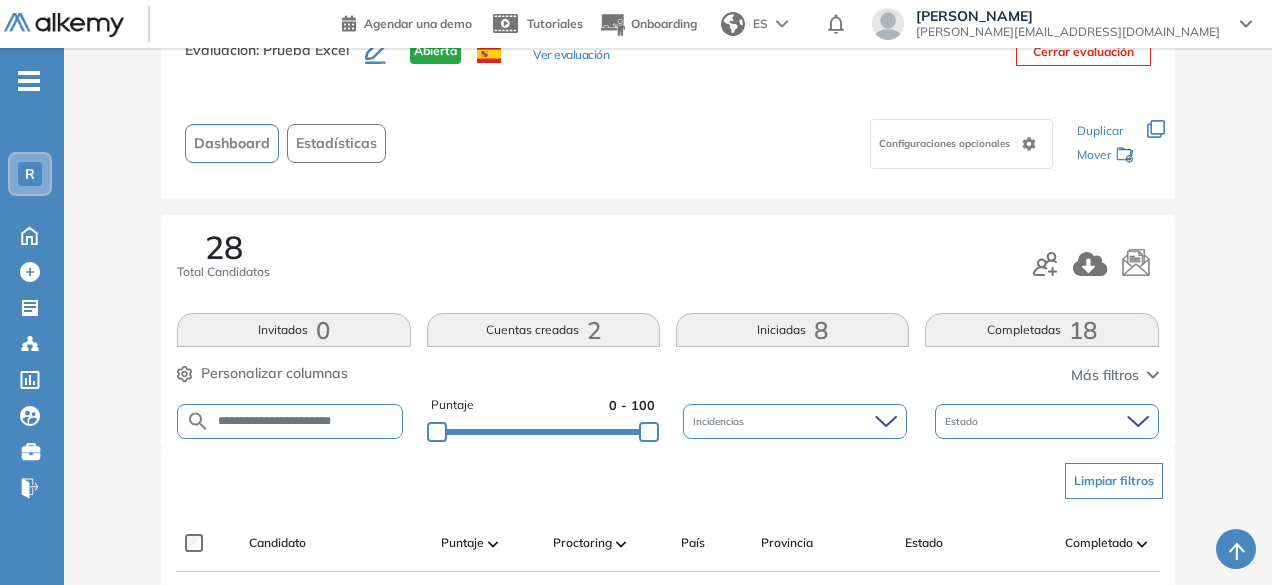 scroll, scrollTop: 434, scrollLeft: 0, axis: vertical 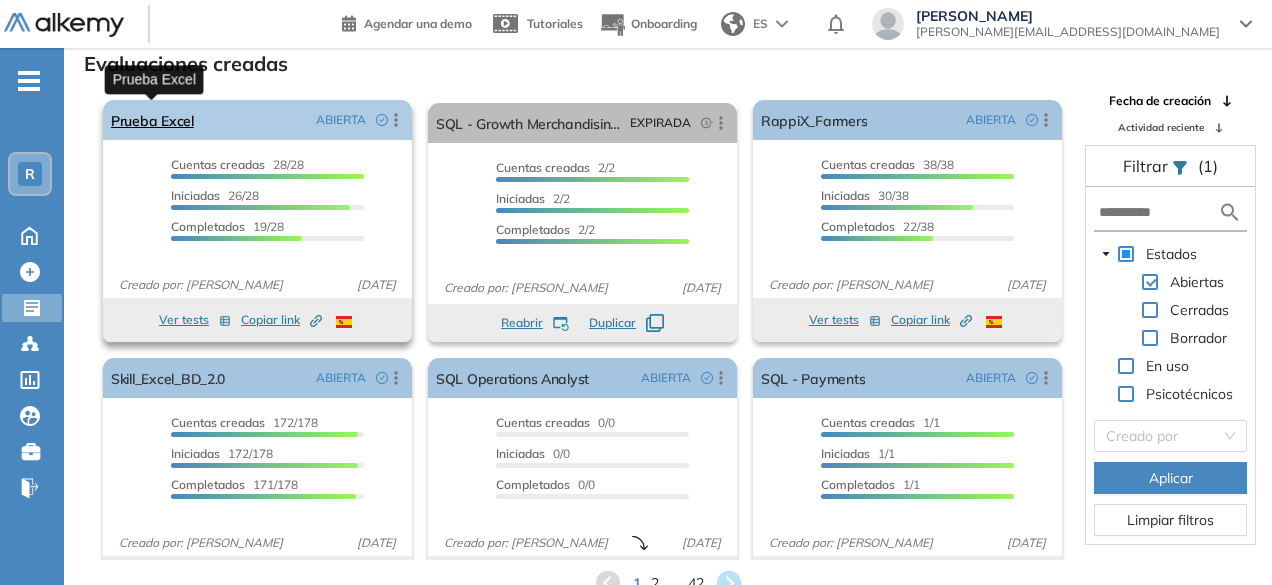 click on "Prueba Excel" at bounding box center [152, 120] 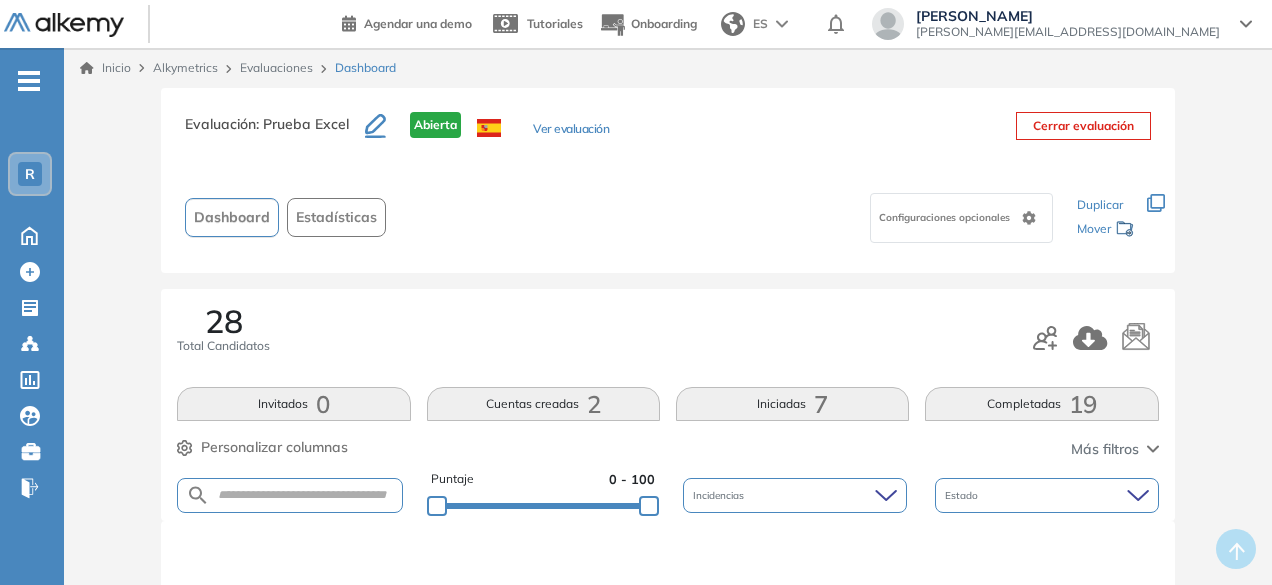 click on "Completadas 19" at bounding box center [1041, 404] 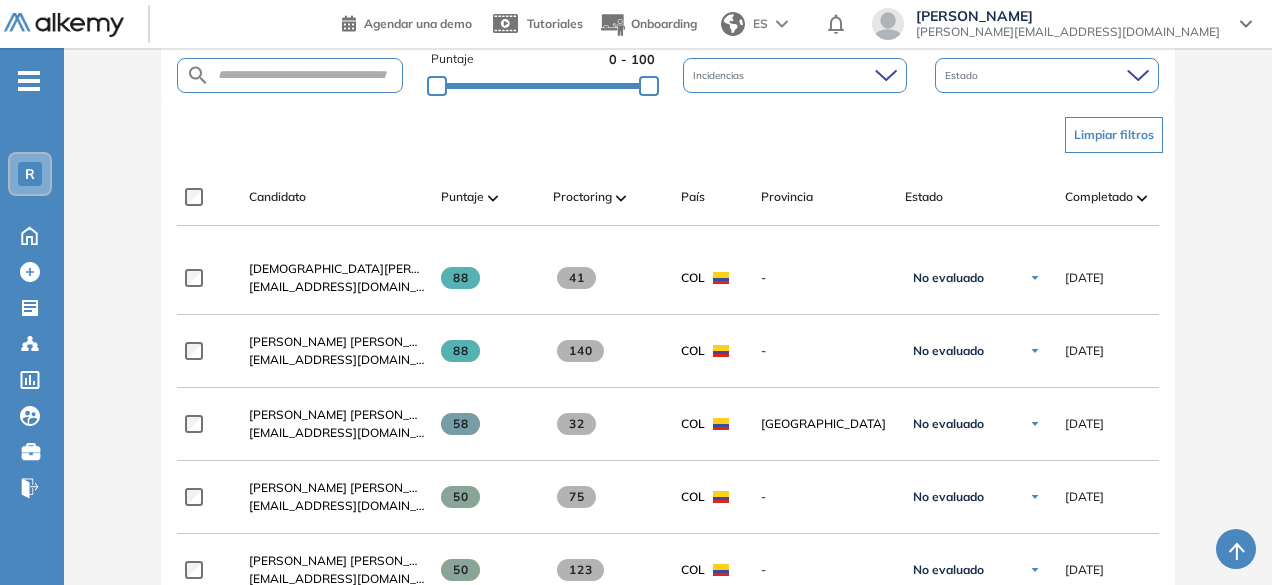 scroll, scrollTop: 422, scrollLeft: 0, axis: vertical 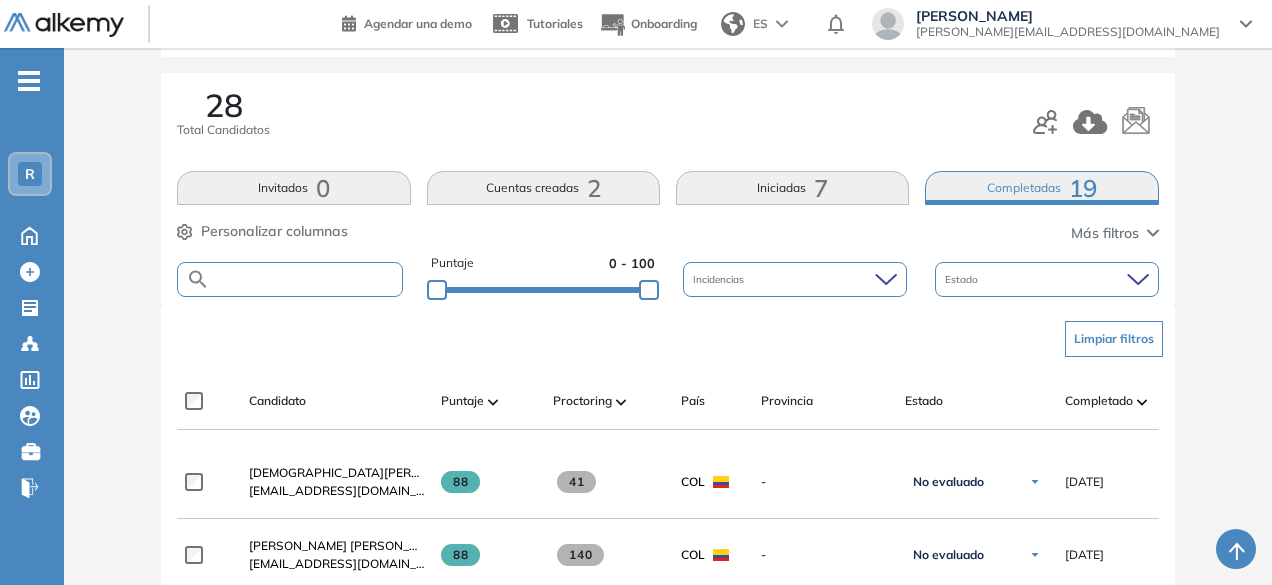 click at bounding box center (305, 279) 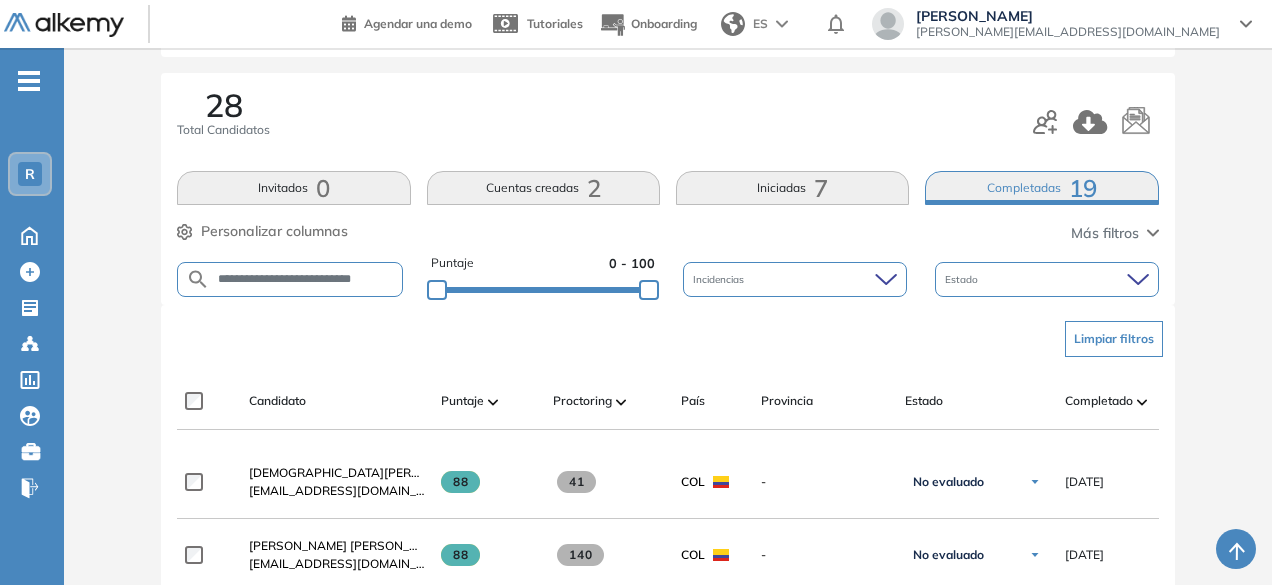 scroll, scrollTop: 0, scrollLeft: 36, axis: horizontal 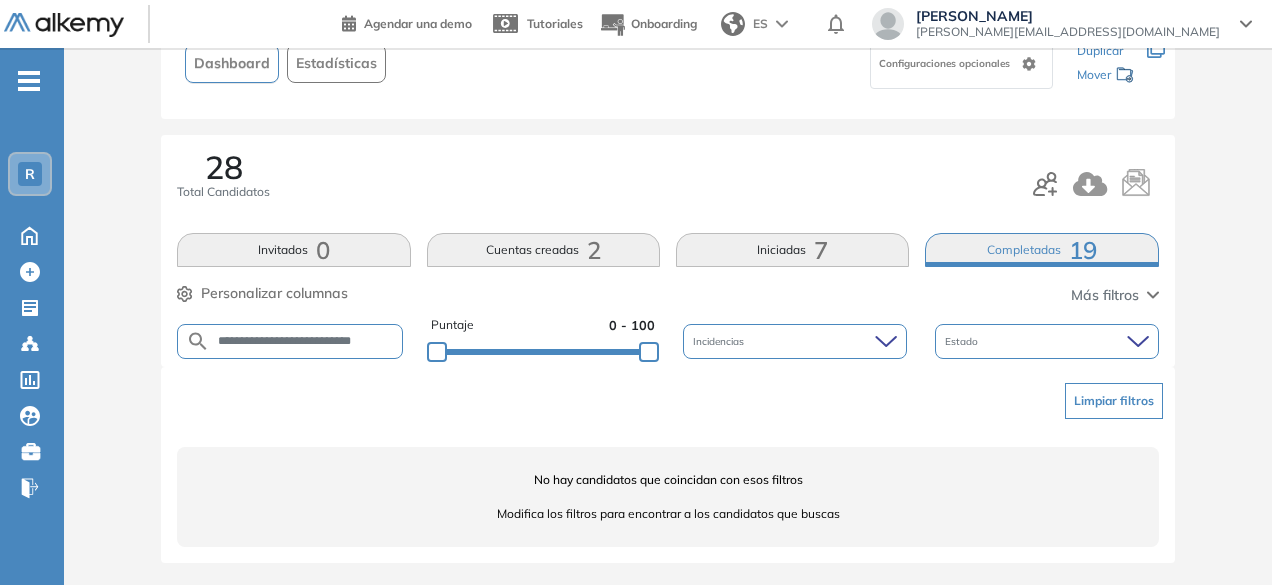 click on "**********" at bounding box center [306, 341] 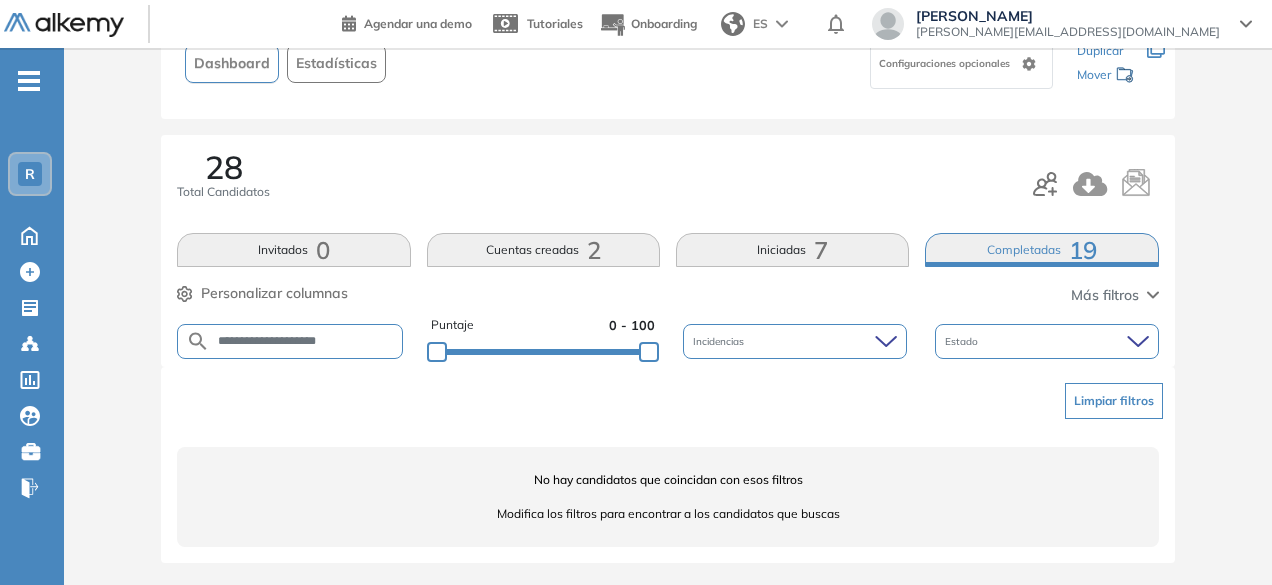 type on "**********" 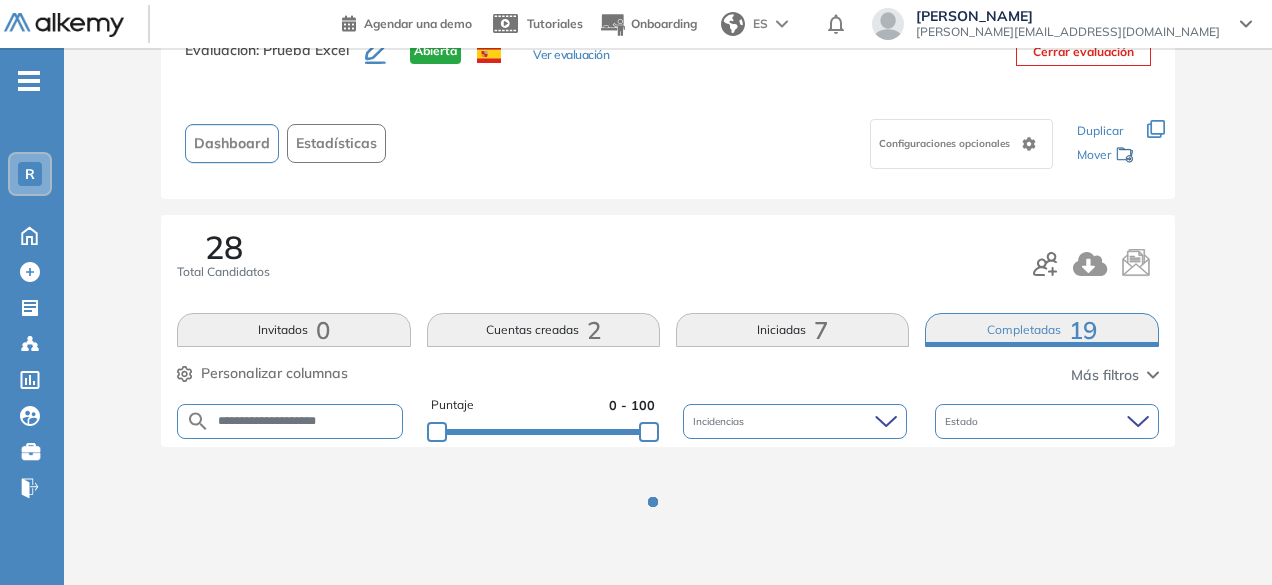 scroll, scrollTop: 154, scrollLeft: 0, axis: vertical 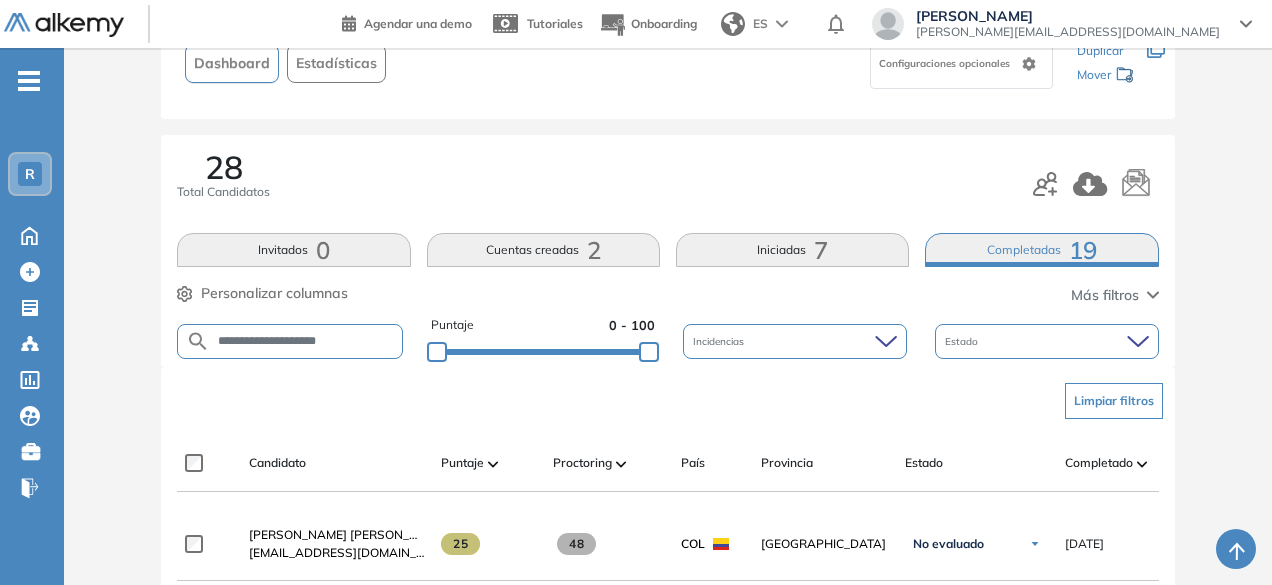 click on "Completadas 19" at bounding box center [1041, 250] 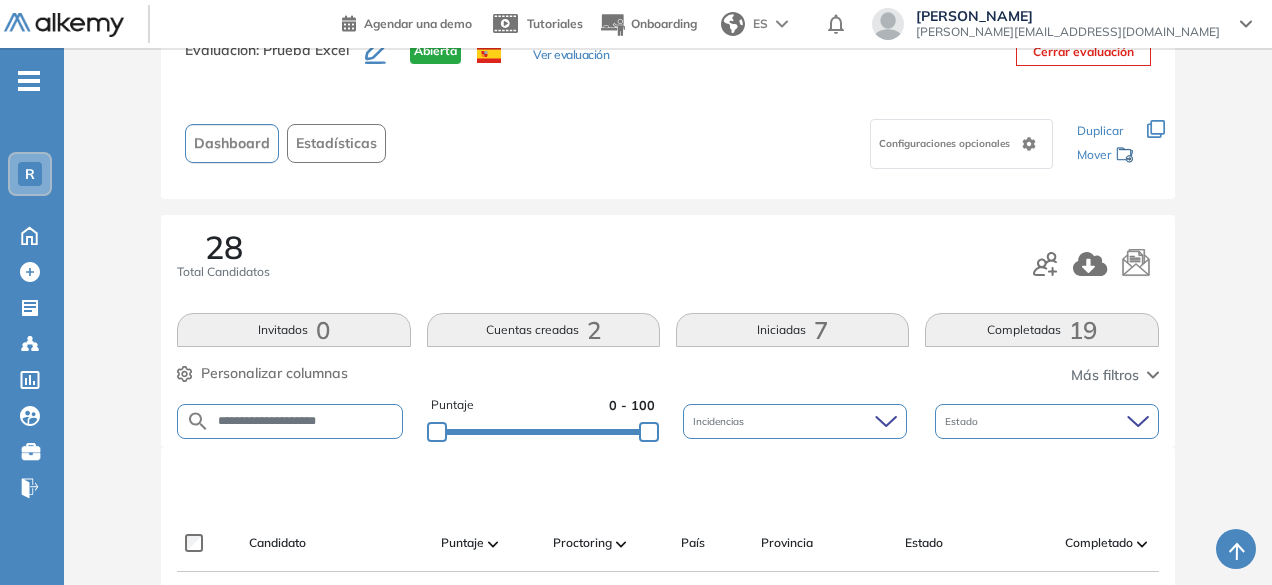 scroll, scrollTop: 154, scrollLeft: 0, axis: vertical 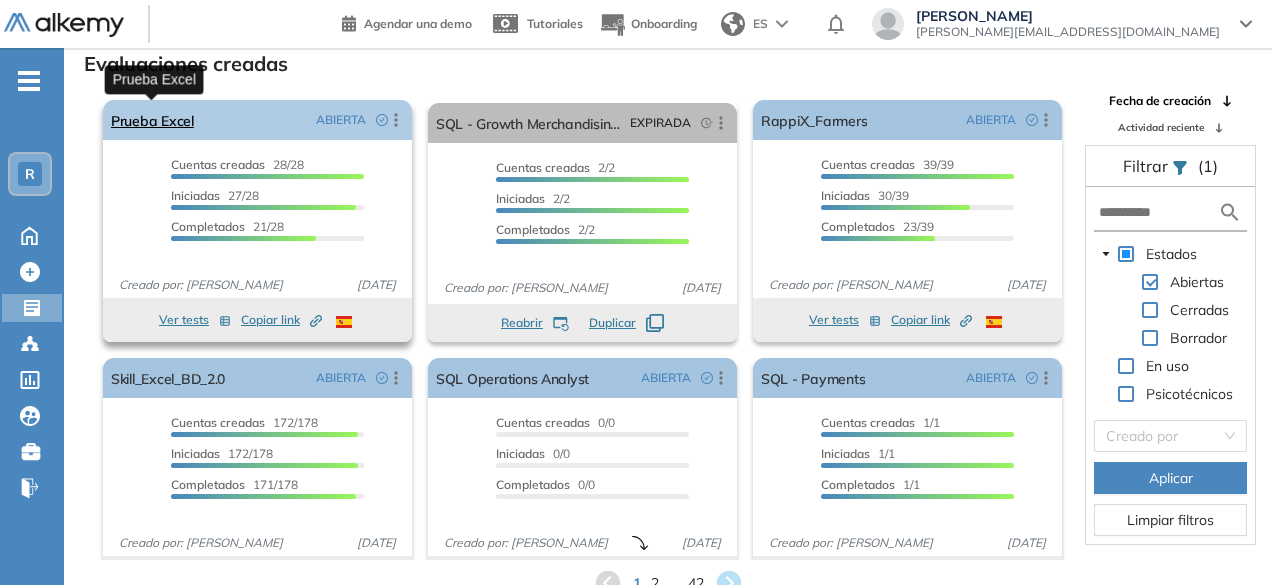 click on "Prueba Excel" at bounding box center [152, 120] 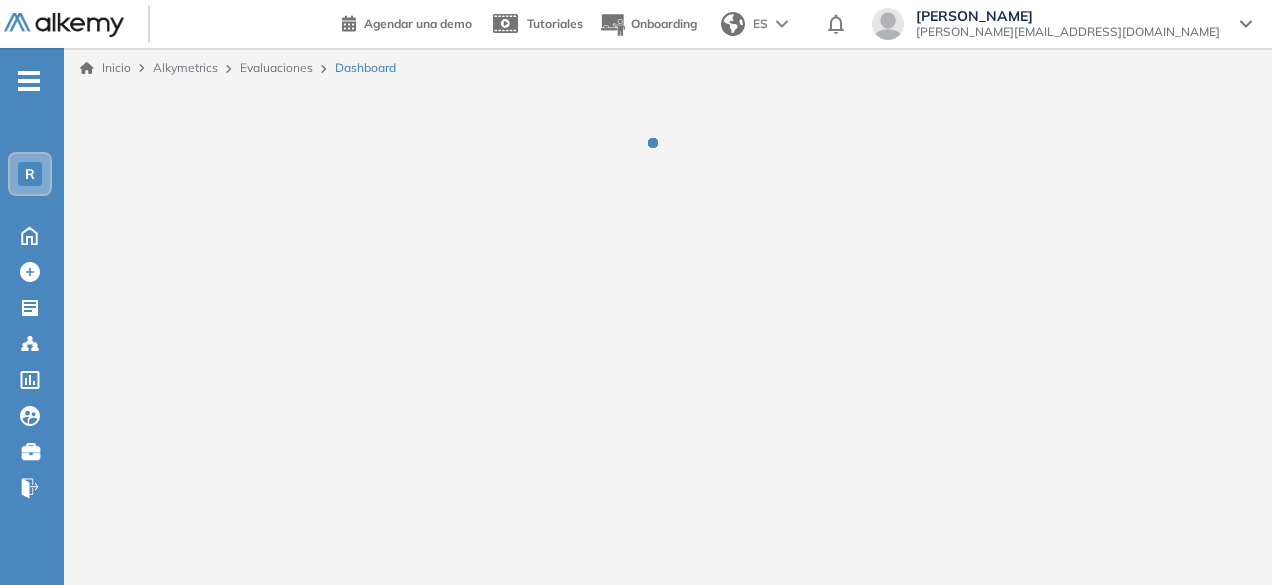 scroll, scrollTop: 0, scrollLeft: 0, axis: both 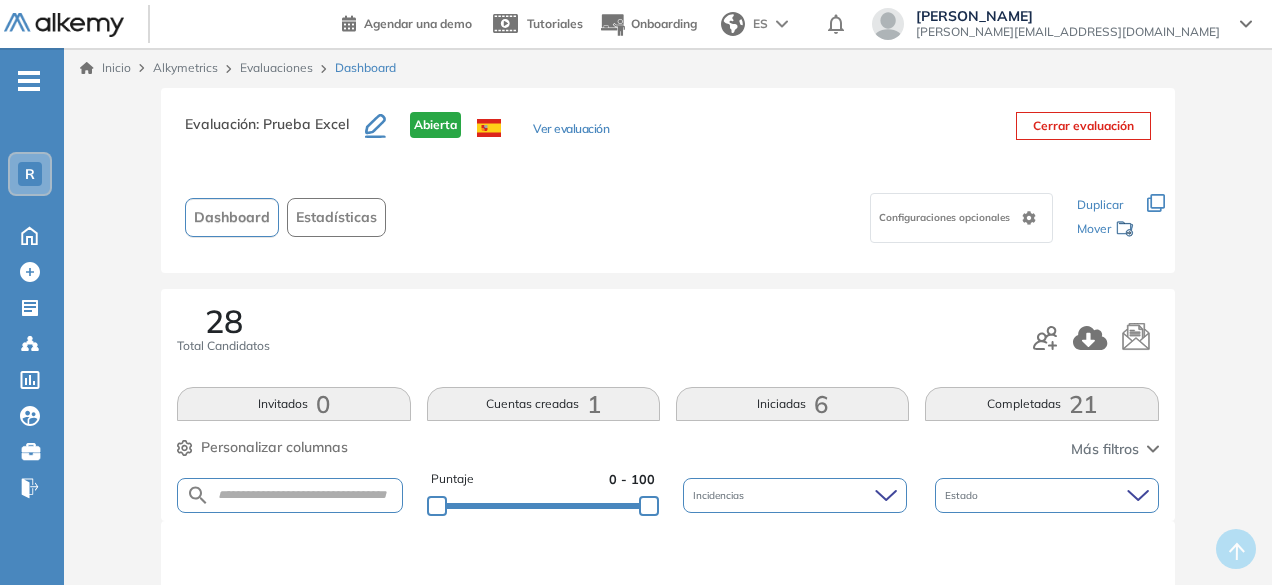 click on "Completadas 21" at bounding box center (1041, 404) 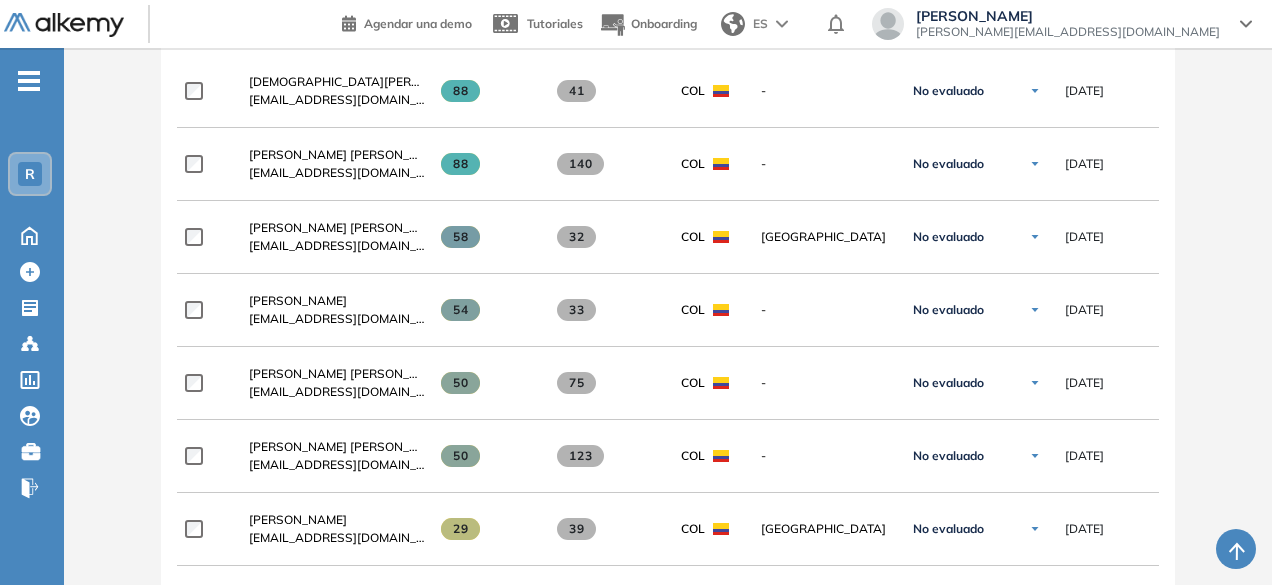 scroll, scrollTop: 594, scrollLeft: 0, axis: vertical 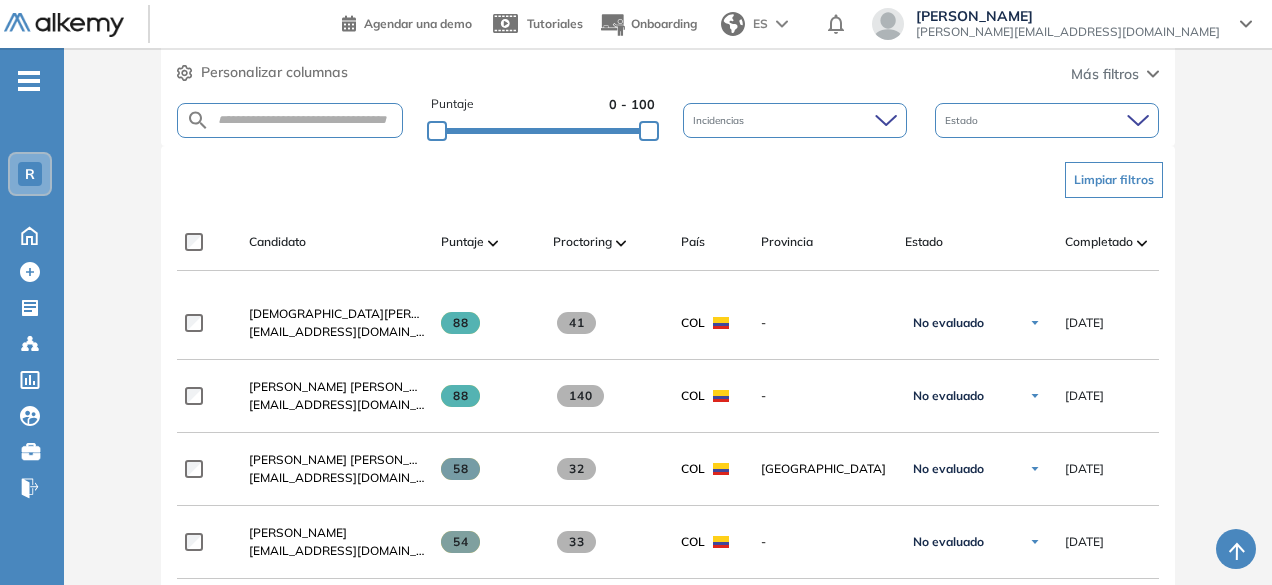 click at bounding box center (289, 120) 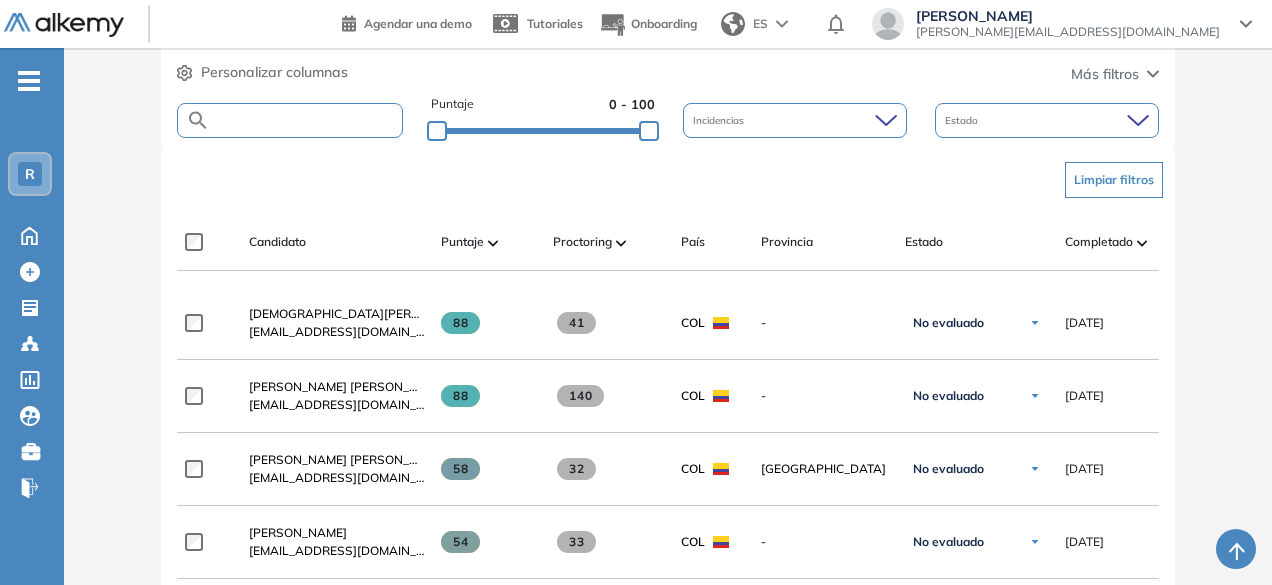 click at bounding box center (305, 120) 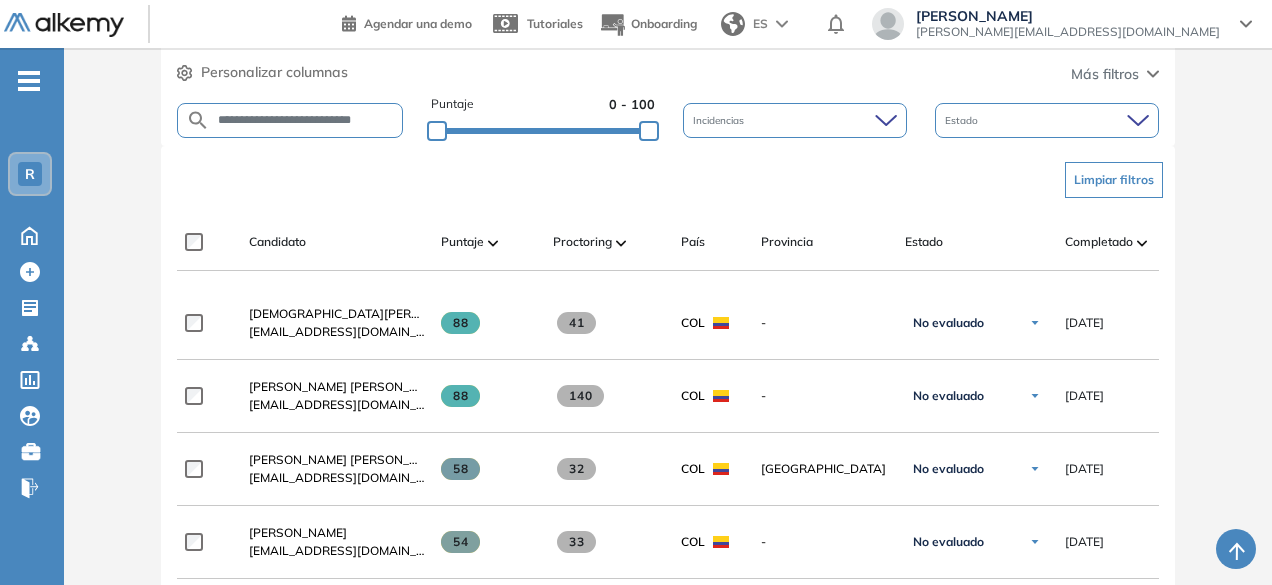 scroll, scrollTop: 0, scrollLeft: 36, axis: horizontal 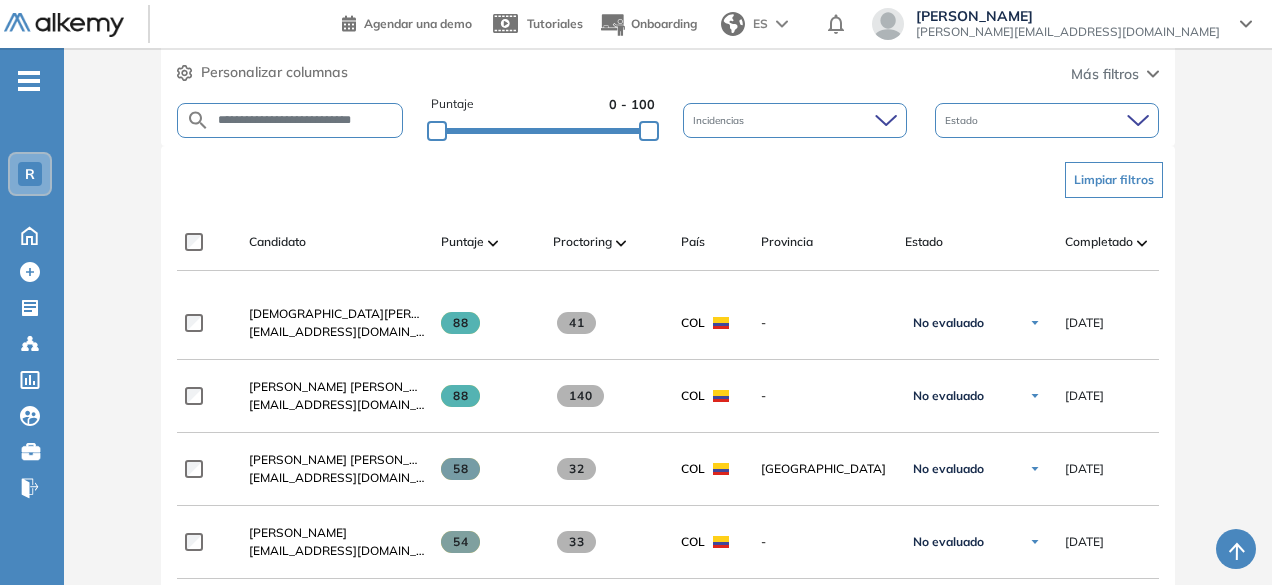 type on "**********" 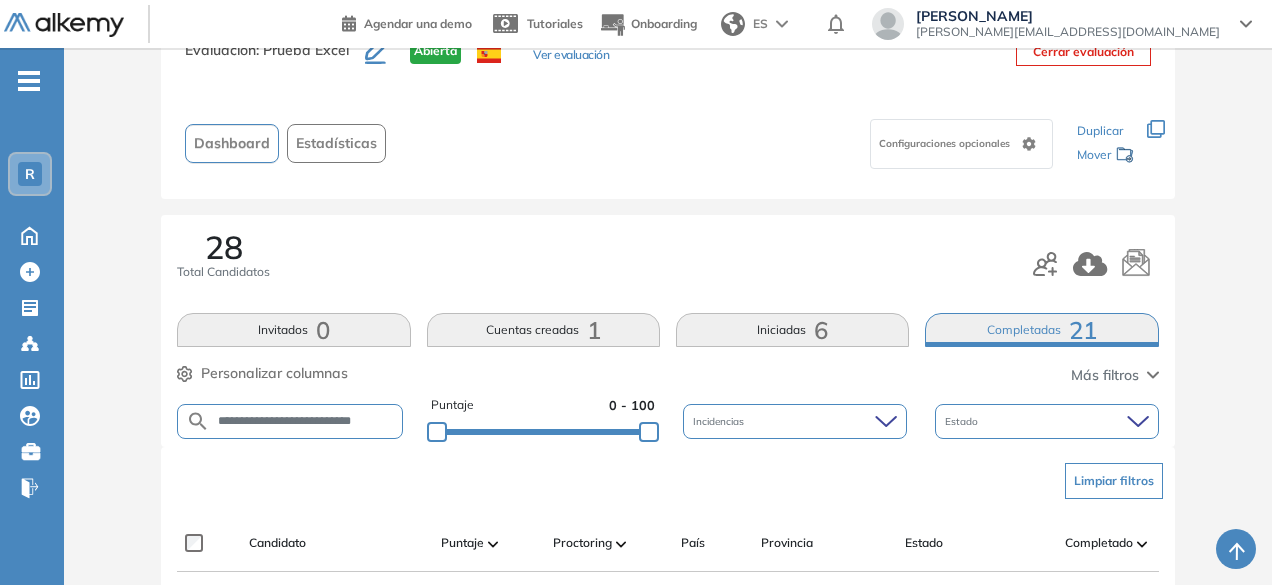 scroll, scrollTop: 375, scrollLeft: 0, axis: vertical 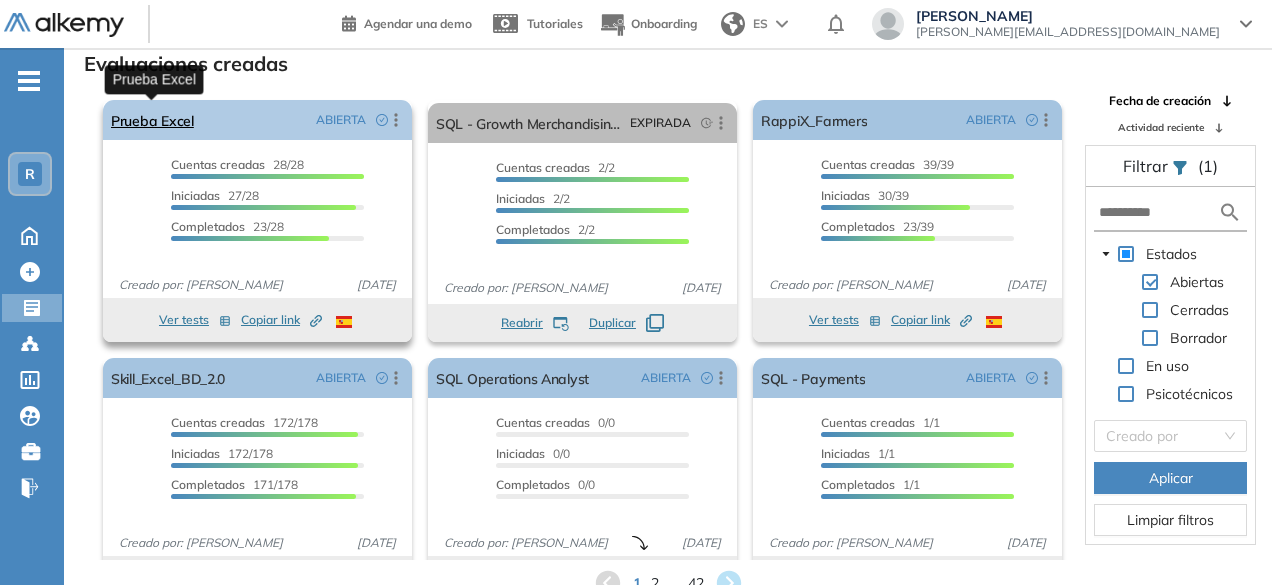 click on "Prueba Excel" at bounding box center (152, 120) 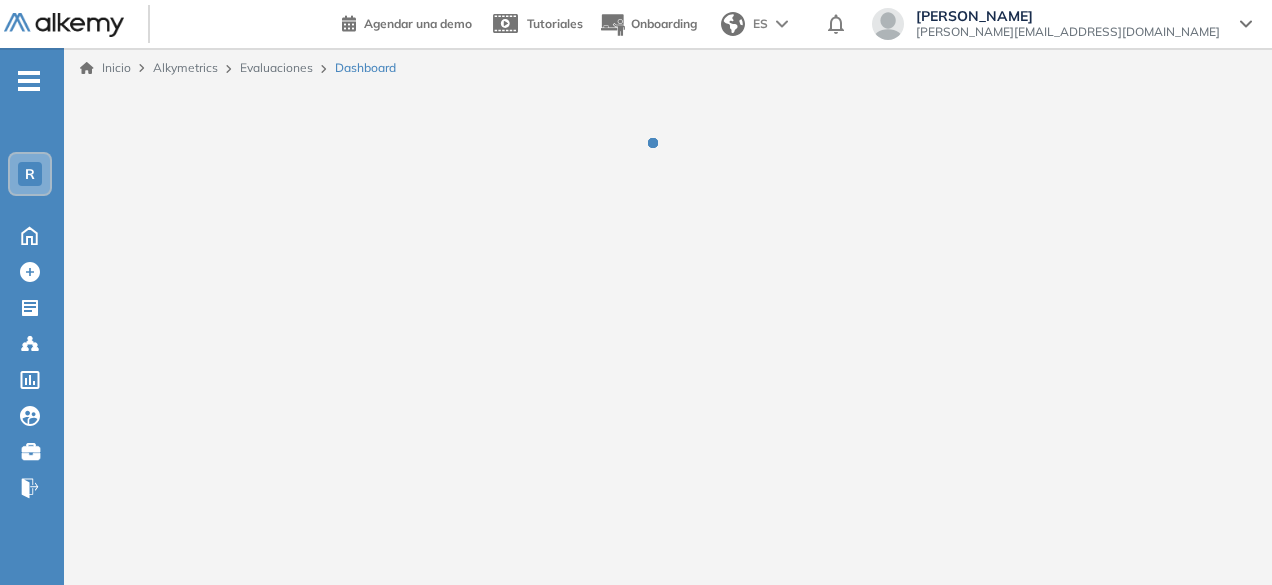 scroll, scrollTop: 0, scrollLeft: 0, axis: both 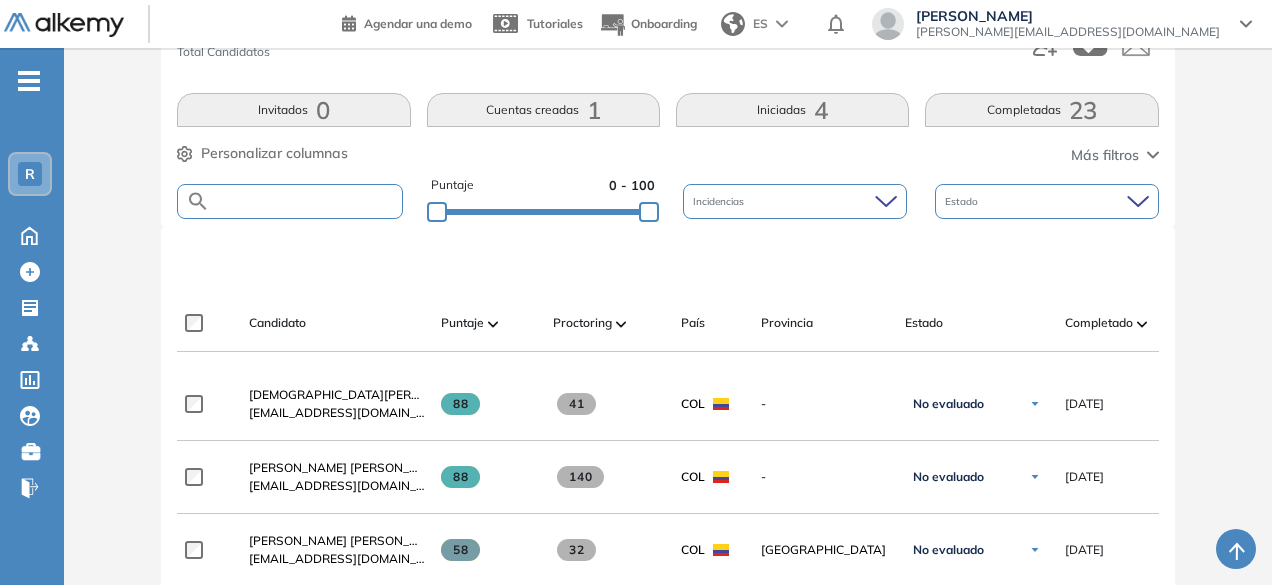 click at bounding box center (305, 201) 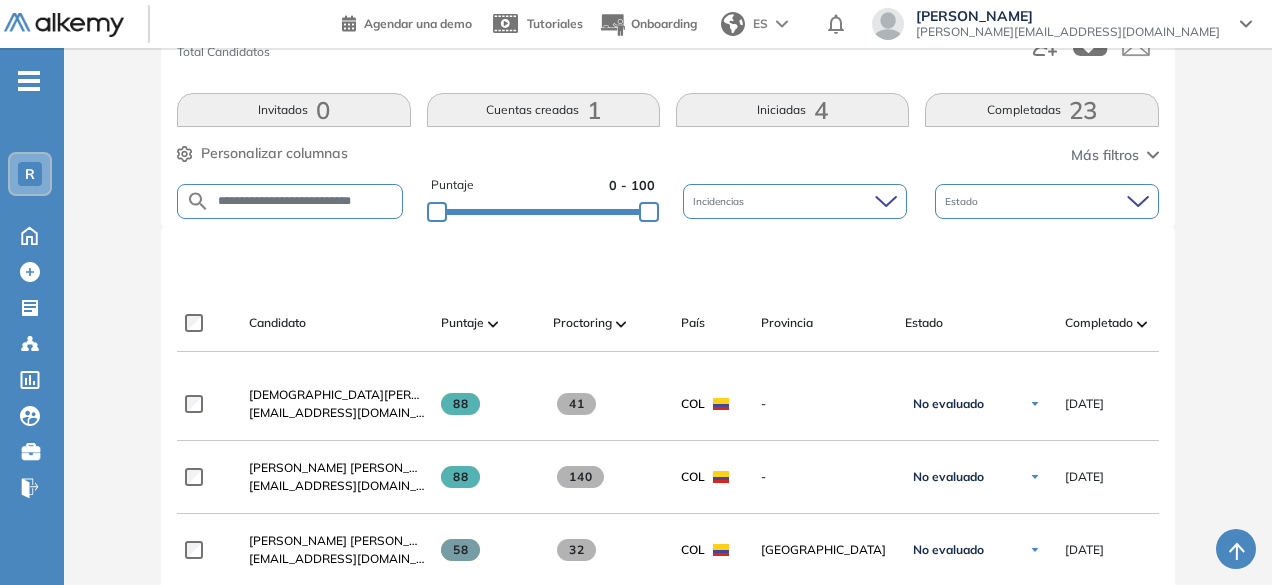 scroll, scrollTop: 0, scrollLeft: 36, axis: horizontal 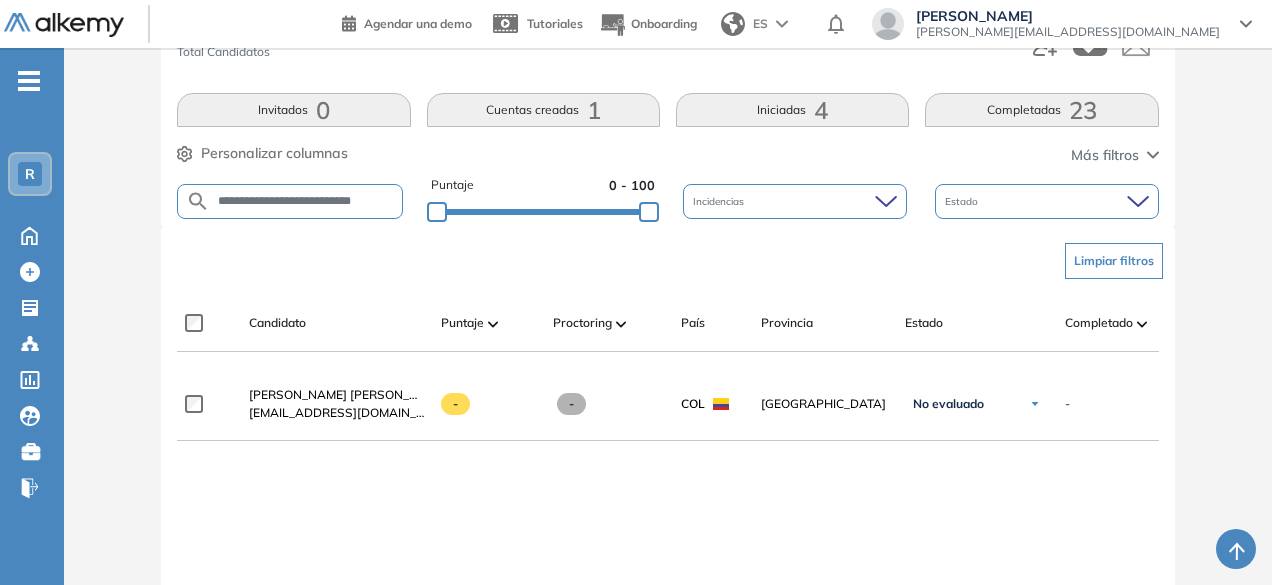 click on "Completadas 23" at bounding box center [1041, 110] 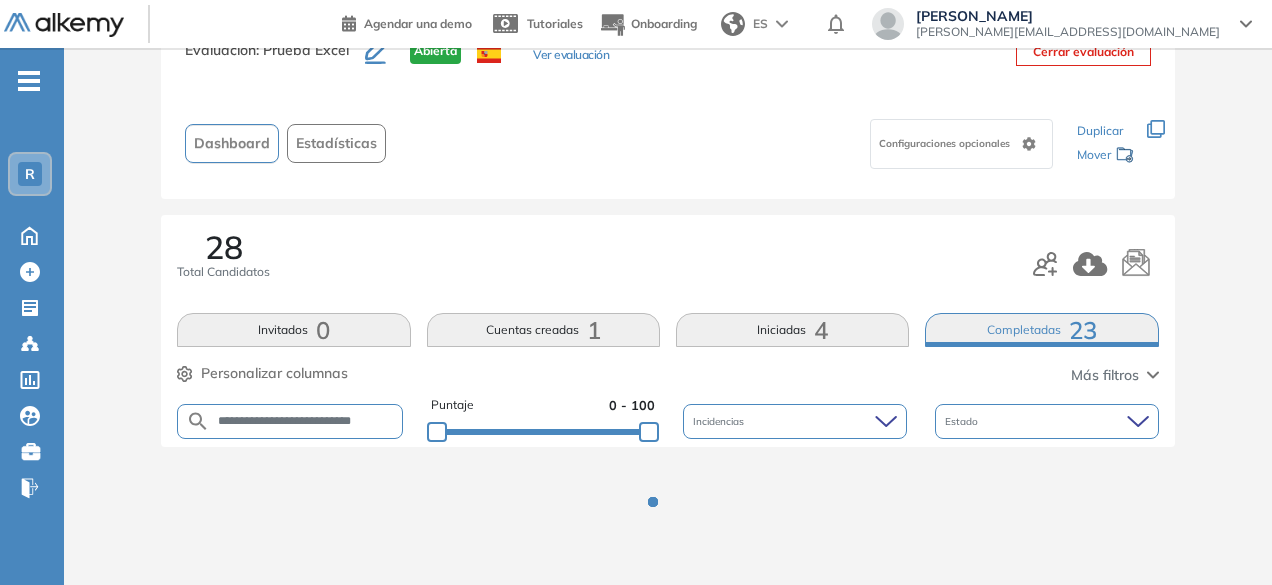 scroll, scrollTop: 294, scrollLeft: 0, axis: vertical 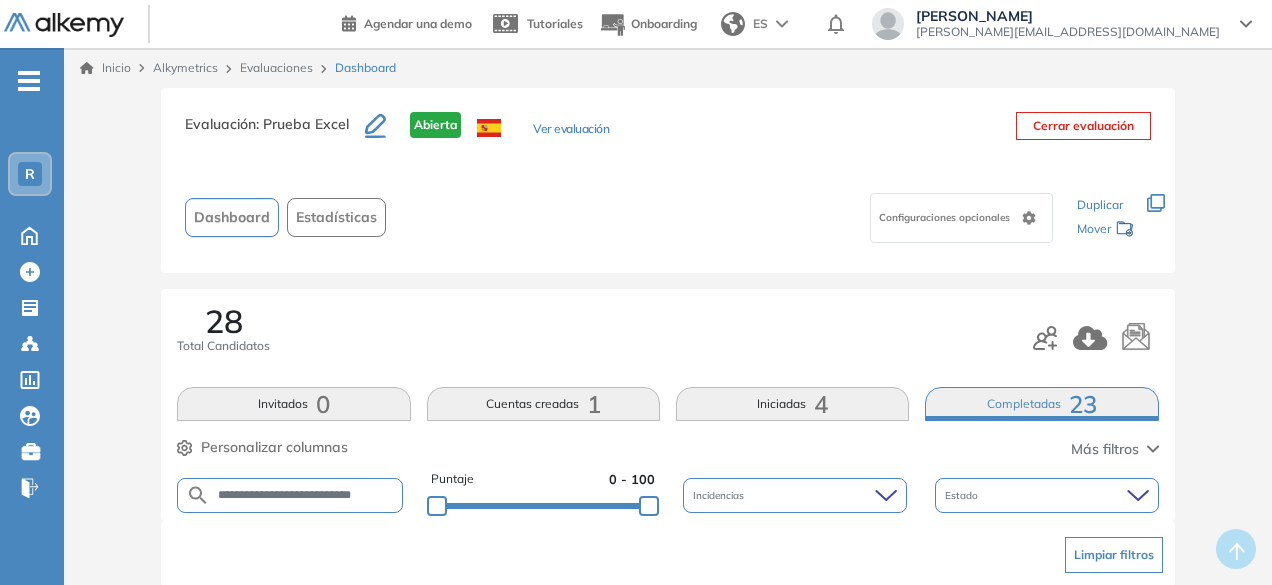 click on "**********" at bounding box center [306, 495] 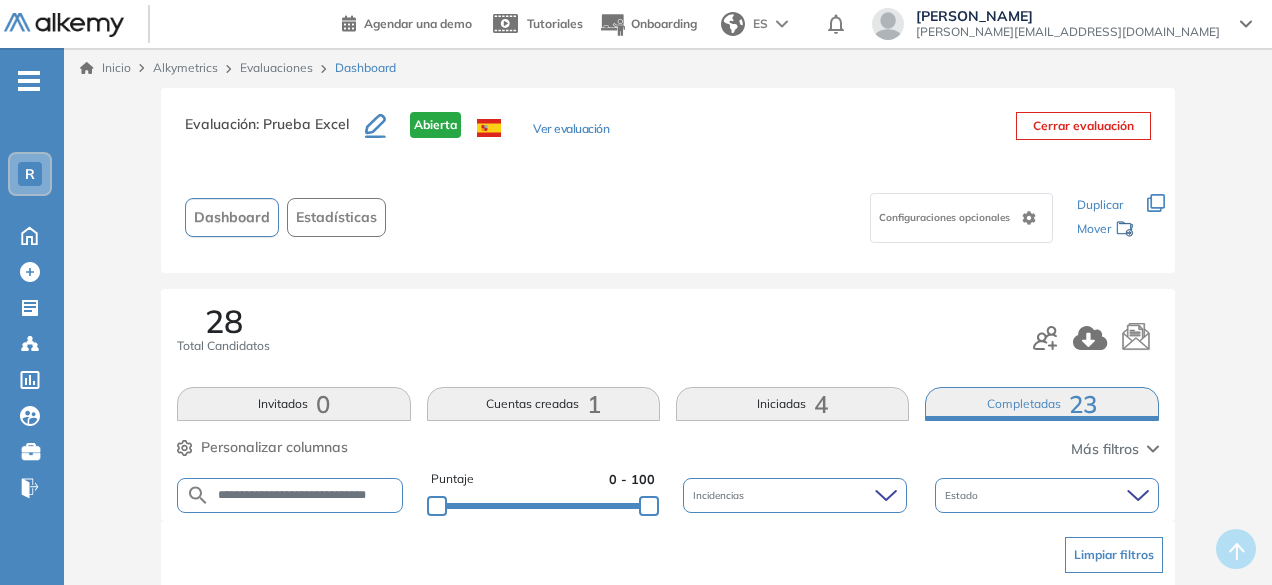 scroll, scrollTop: 0, scrollLeft: 59, axis: horizontal 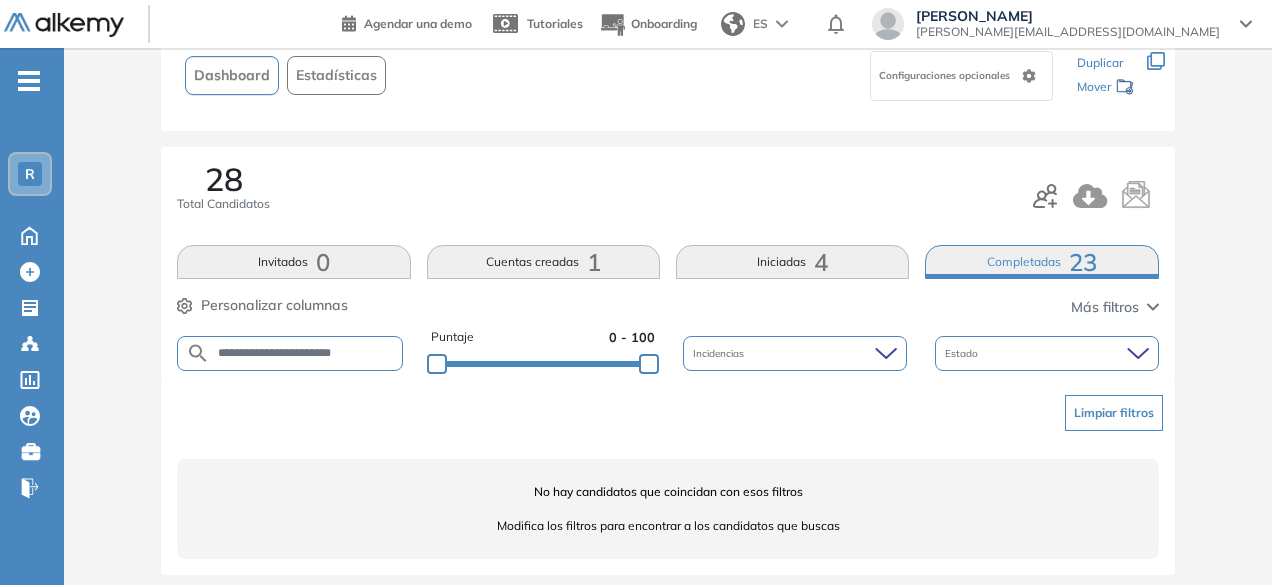 click on "**********" at bounding box center (306, 353) 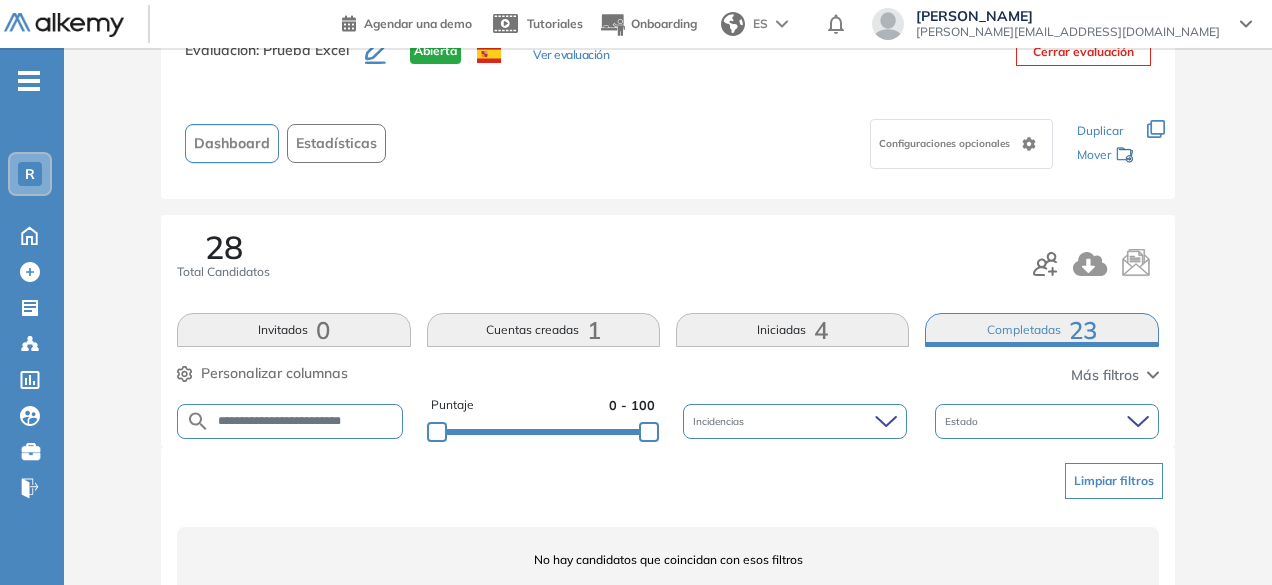 scroll, scrollTop: 142, scrollLeft: 0, axis: vertical 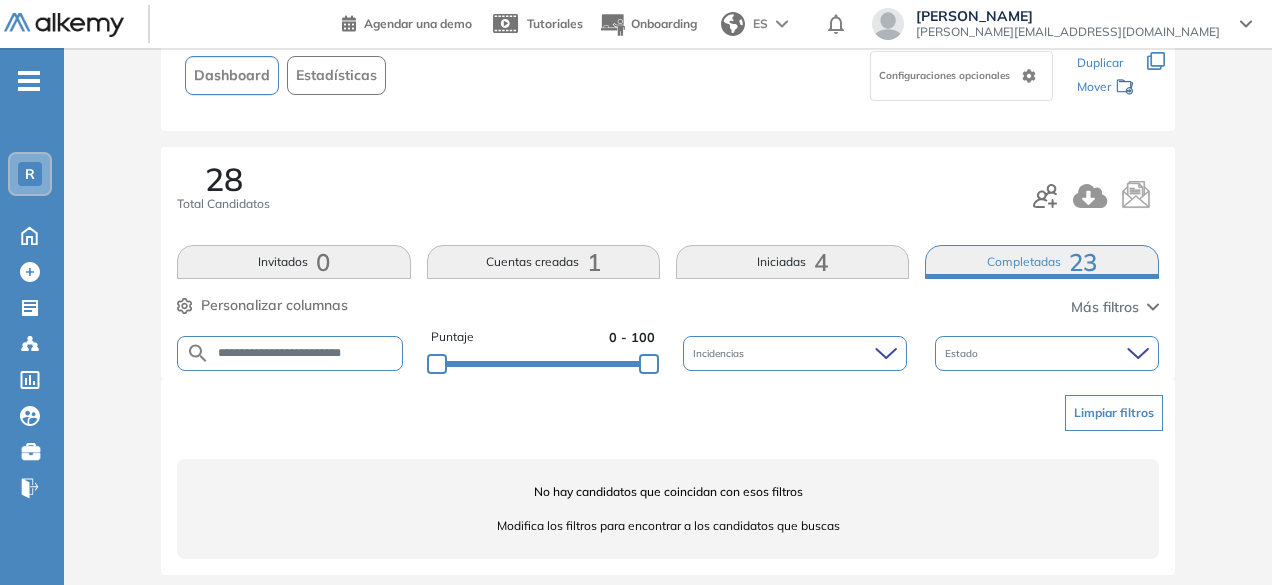 click on "**********" at bounding box center (306, 353) 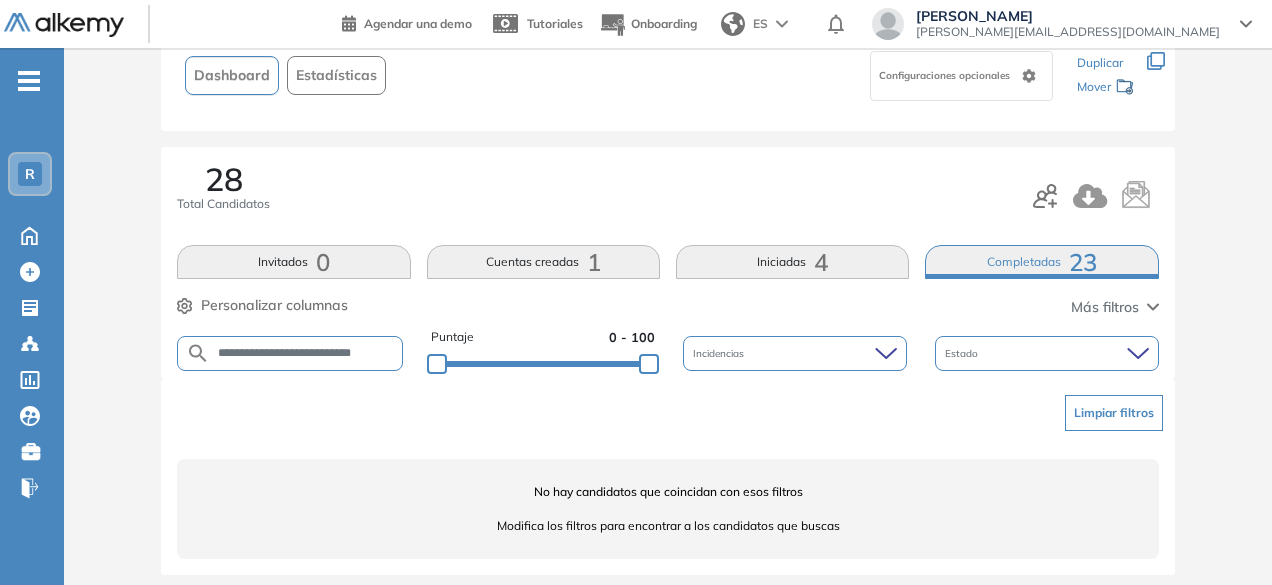type on "**********" 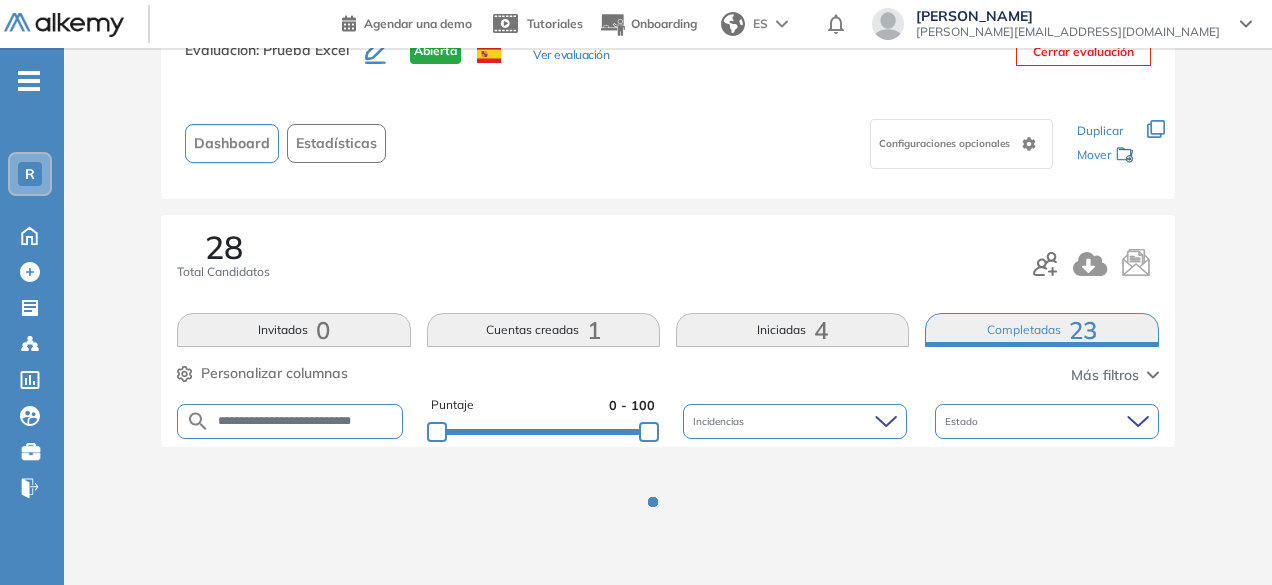 scroll, scrollTop: 142, scrollLeft: 0, axis: vertical 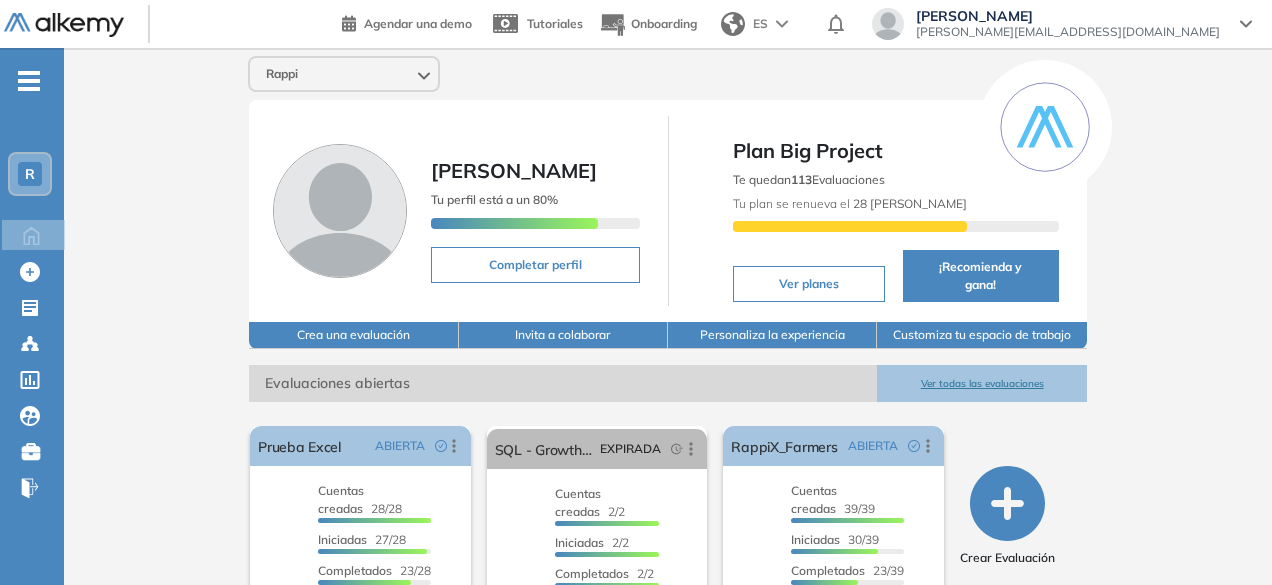 click on "R" at bounding box center (30, 174) 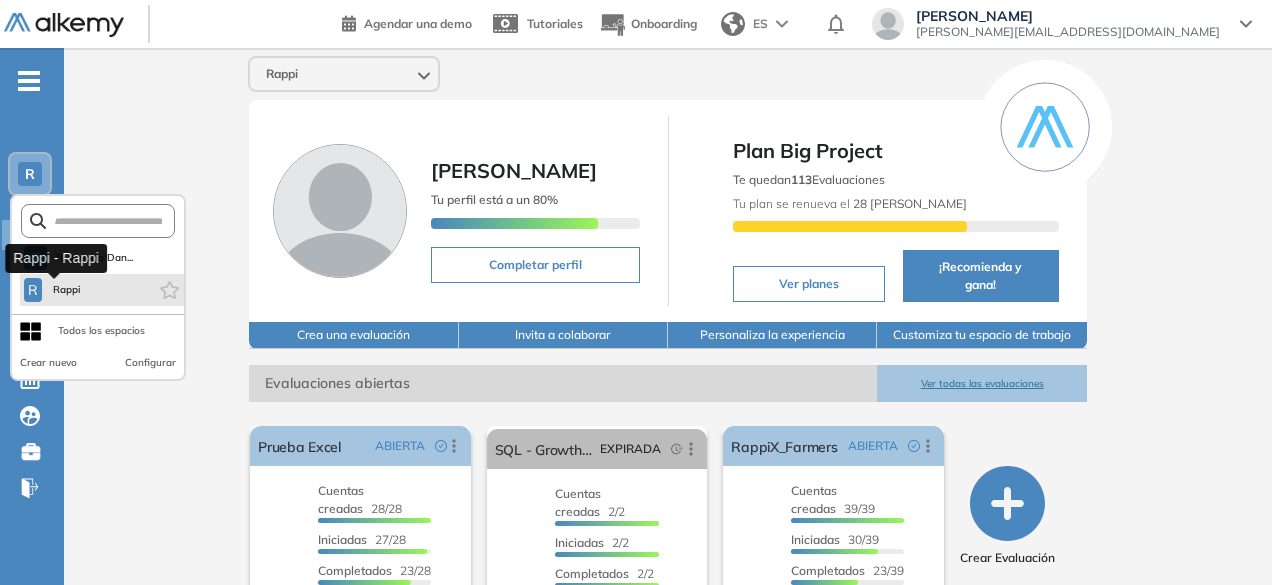 click on "R Rappi" at bounding box center [53, 290] 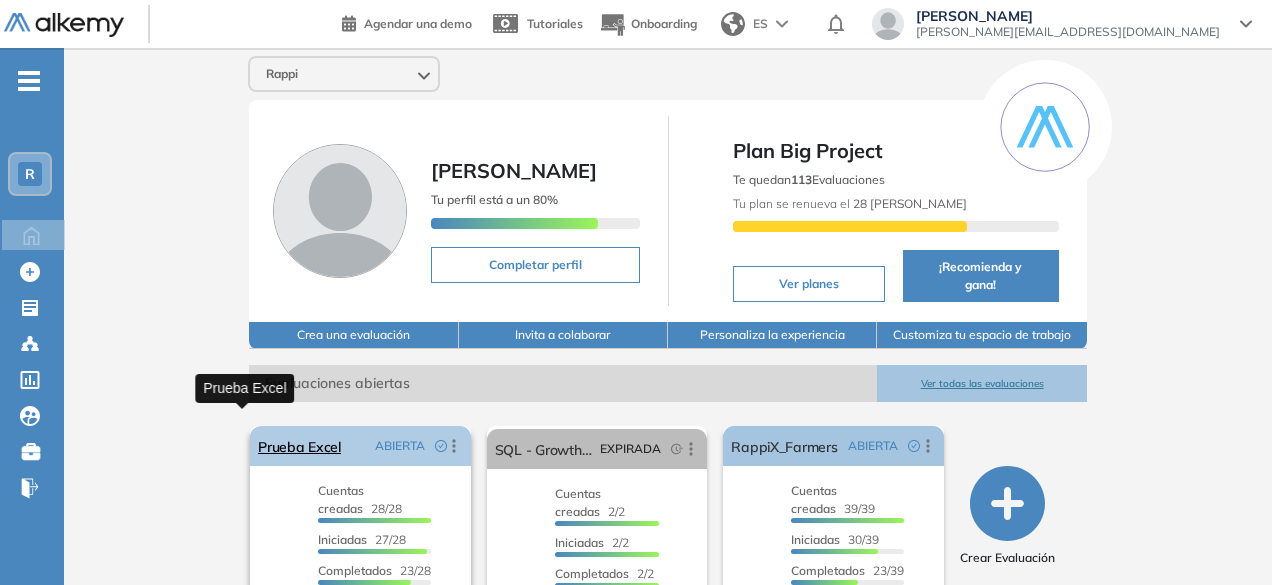 click on "Prueba Excel" at bounding box center (299, 446) 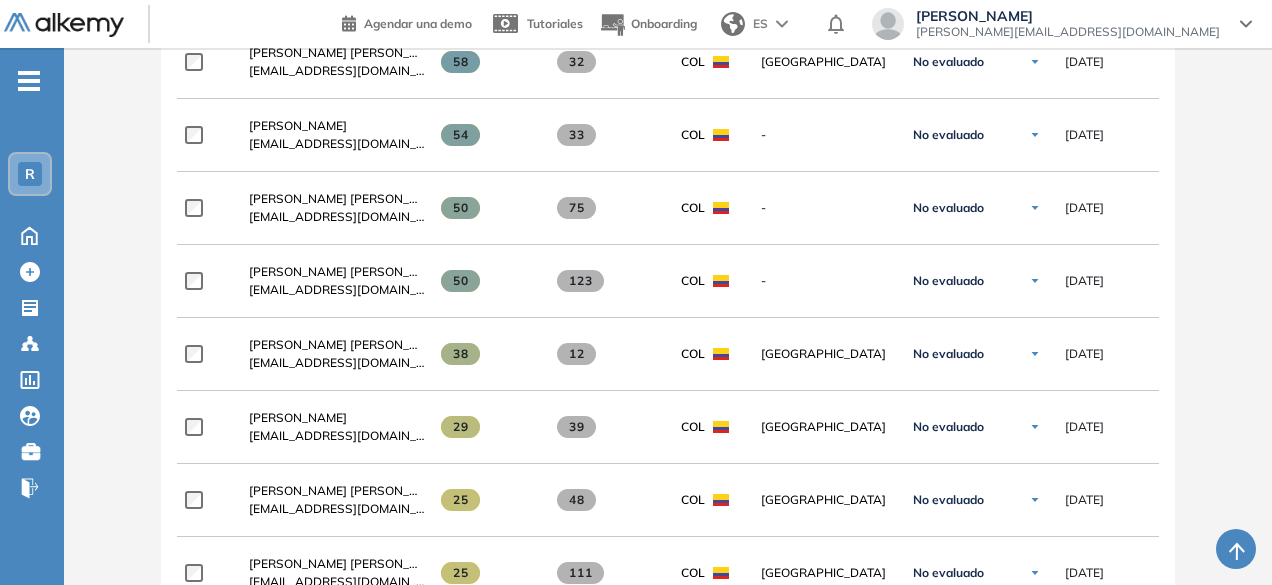 scroll, scrollTop: 789, scrollLeft: 0, axis: vertical 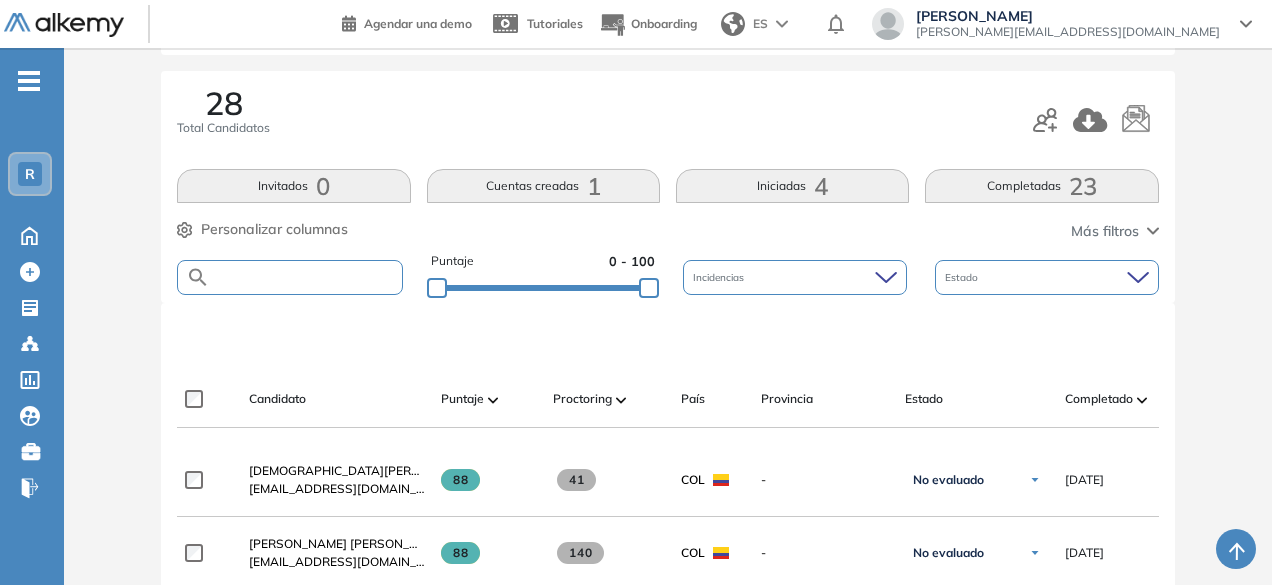 click at bounding box center (305, 277) 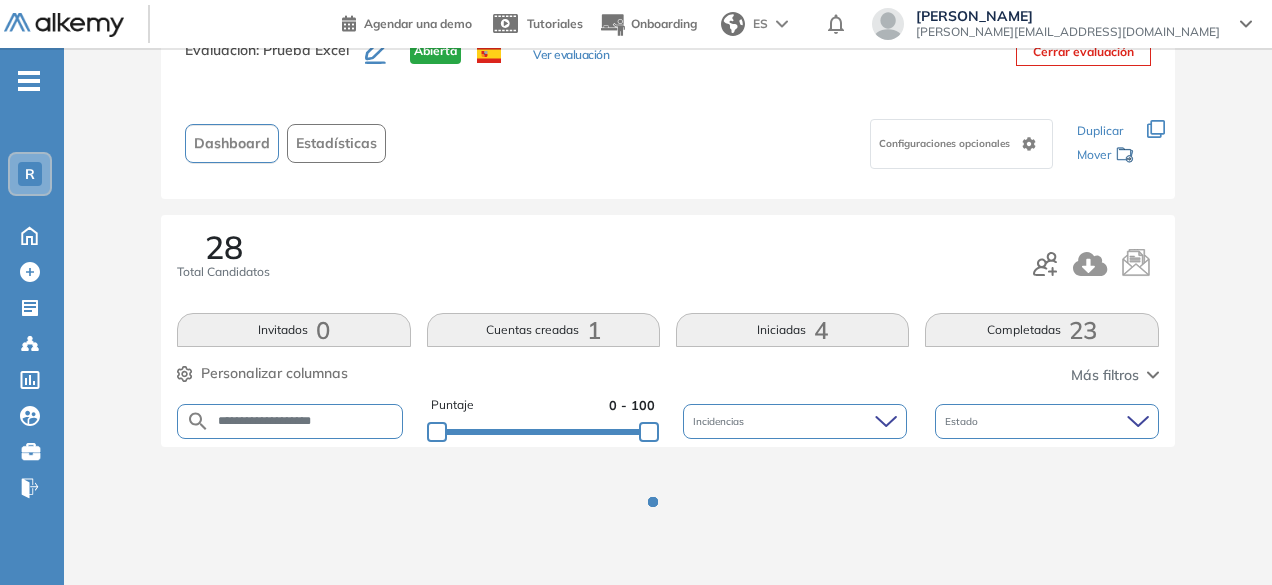 scroll, scrollTop: 154, scrollLeft: 0, axis: vertical 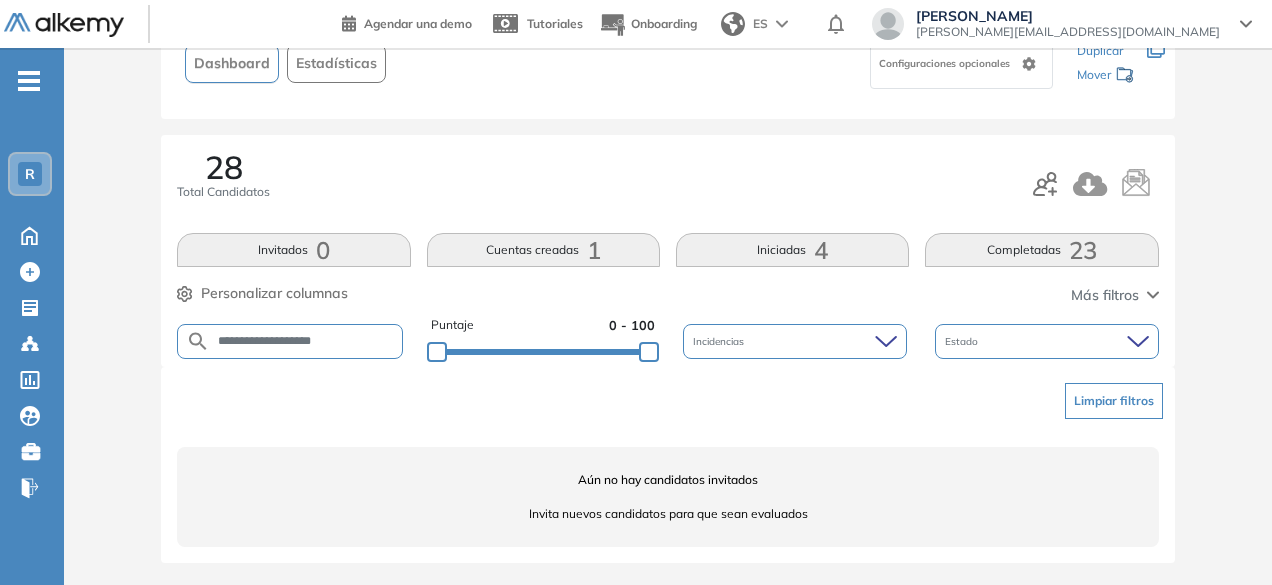 drag, startPoint x: 302, startPoint y: 339, endPoint x: 255, endPoint y: 335, distance: 47.169907 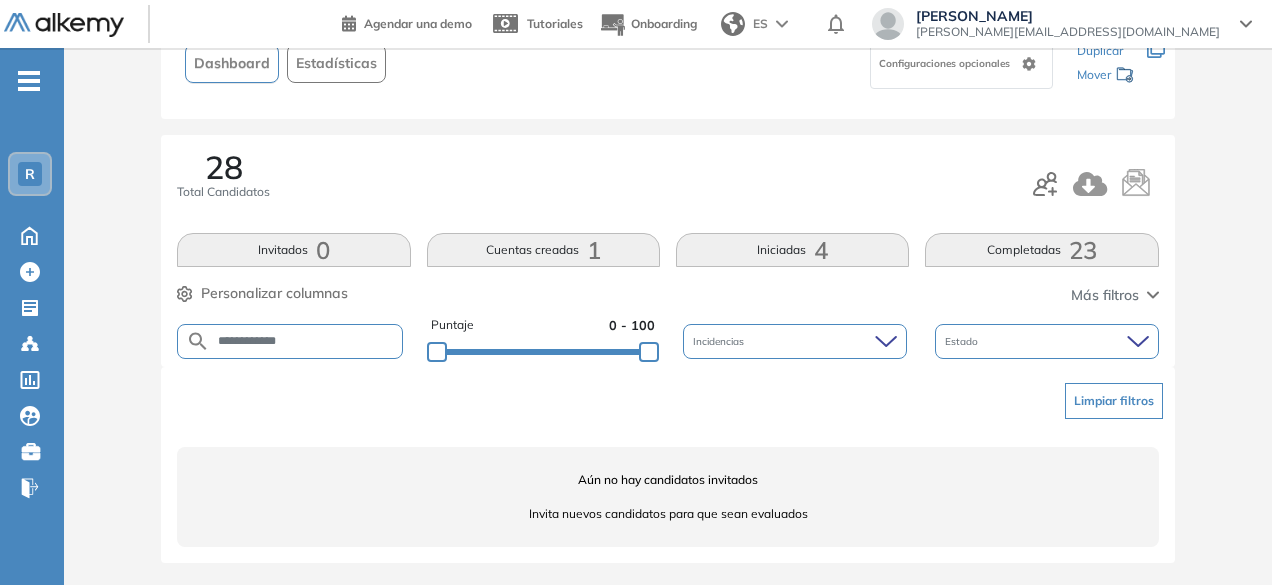 type on "**********" 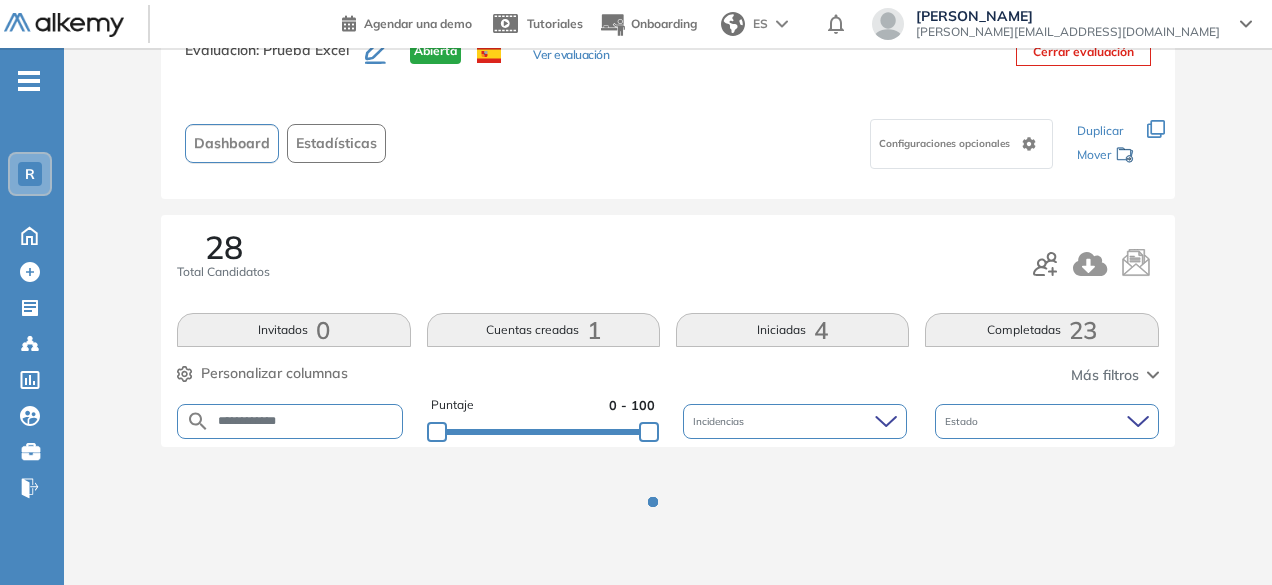 scroll, scrollTop: 218, scrollLeft: 0, axis: vertical 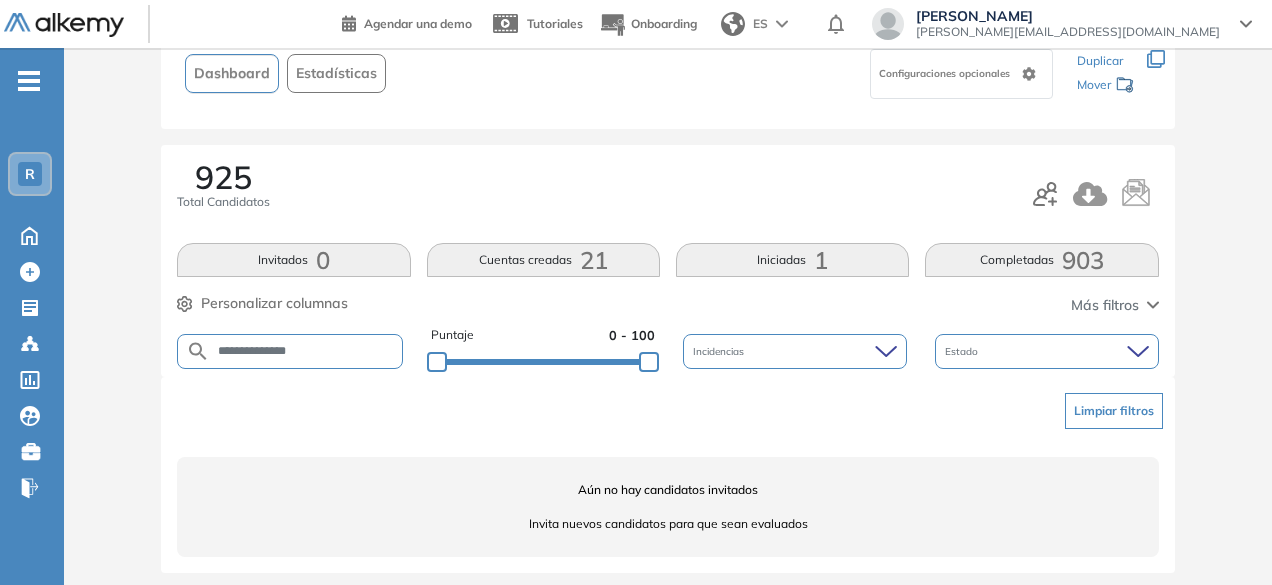 click on "**********" at bounding box center [305, 351] 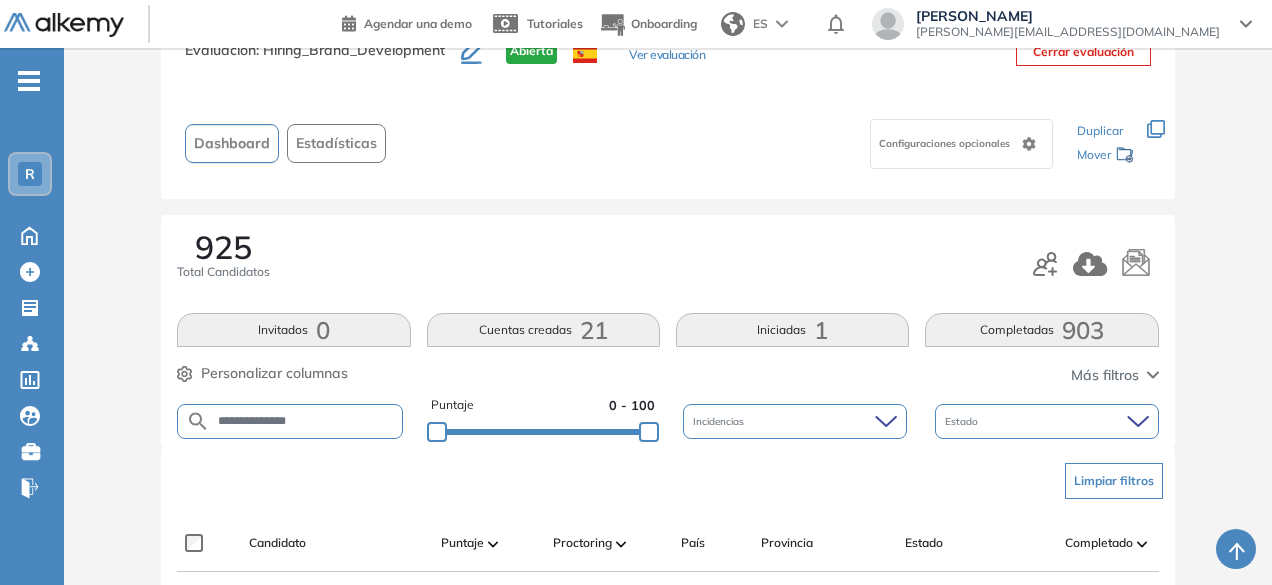 scroll, scrollTop: 144, scrollLeft: 0, axis: vertical 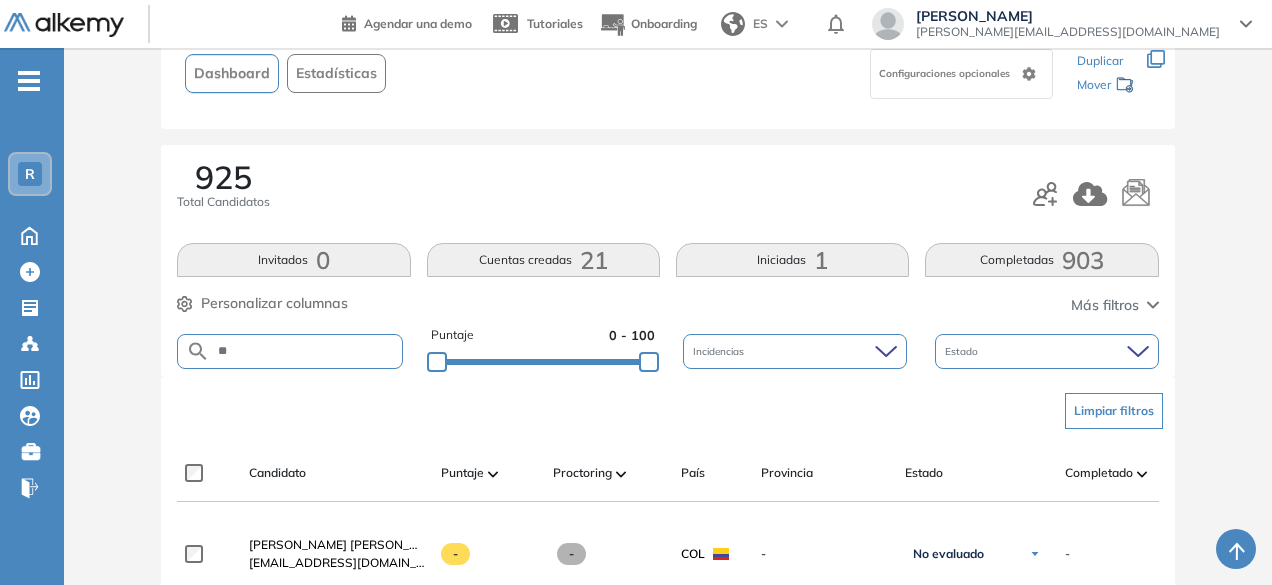 type on "*" 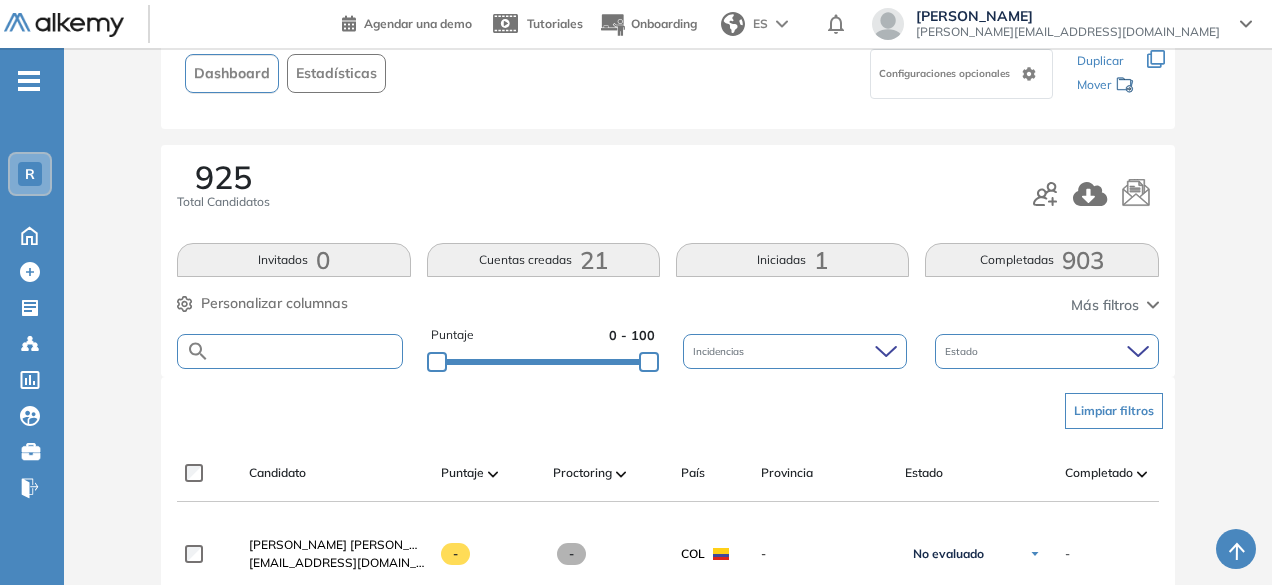 paste on "**********" 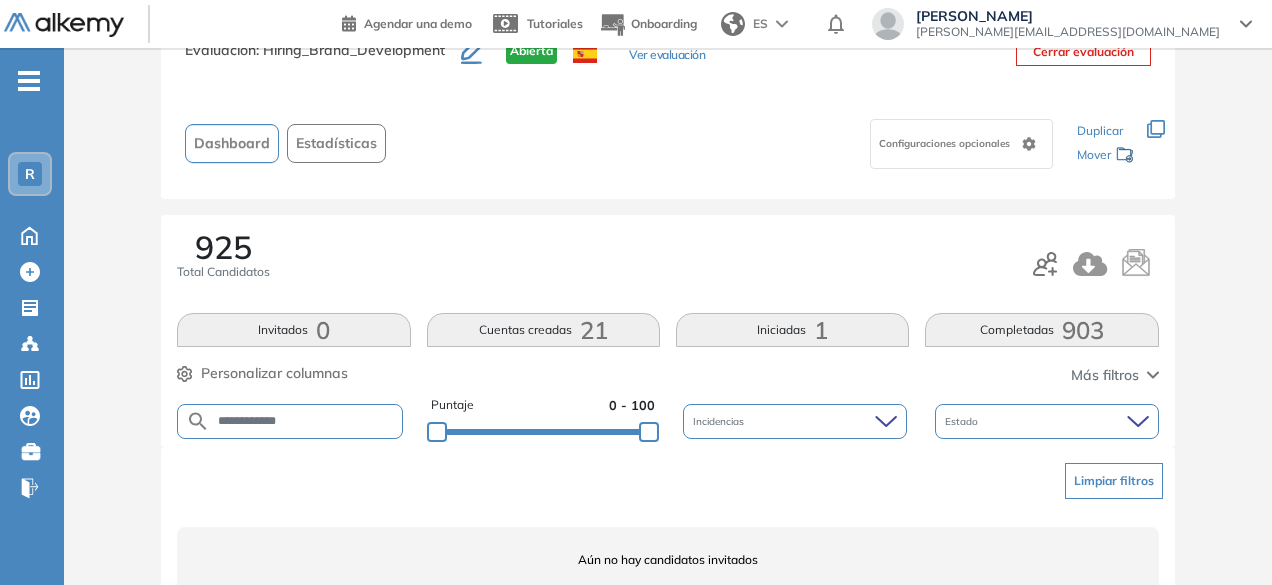 scroll, scrollTop: 144, scrollLeft: 0, axis: vertical 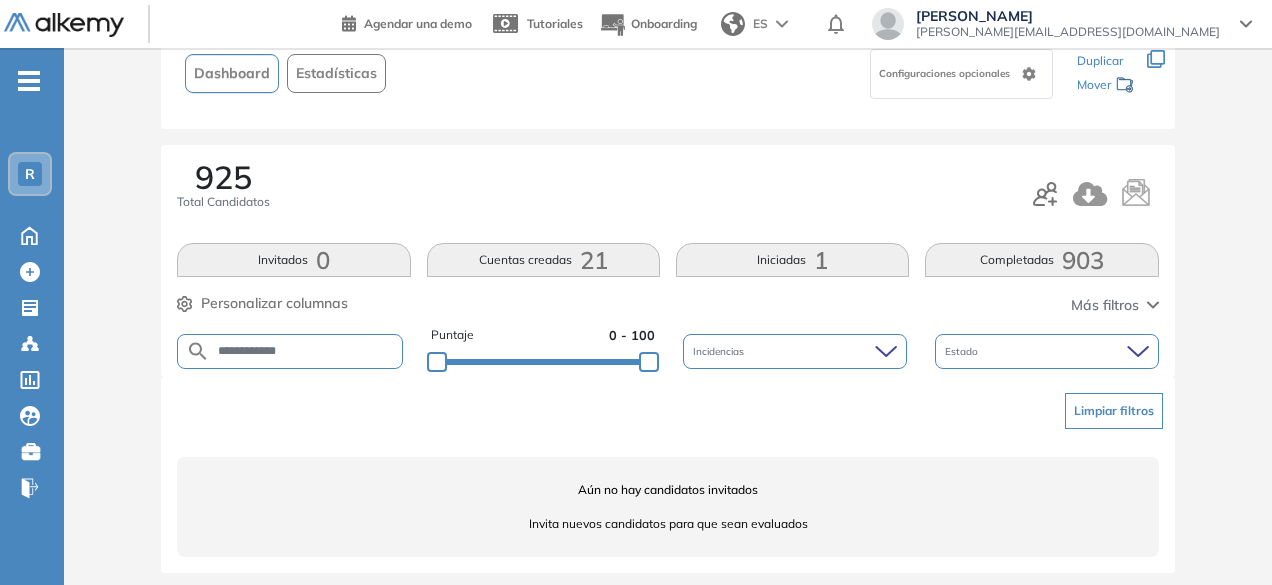 click on "**********" at bounding box center (305, 351) 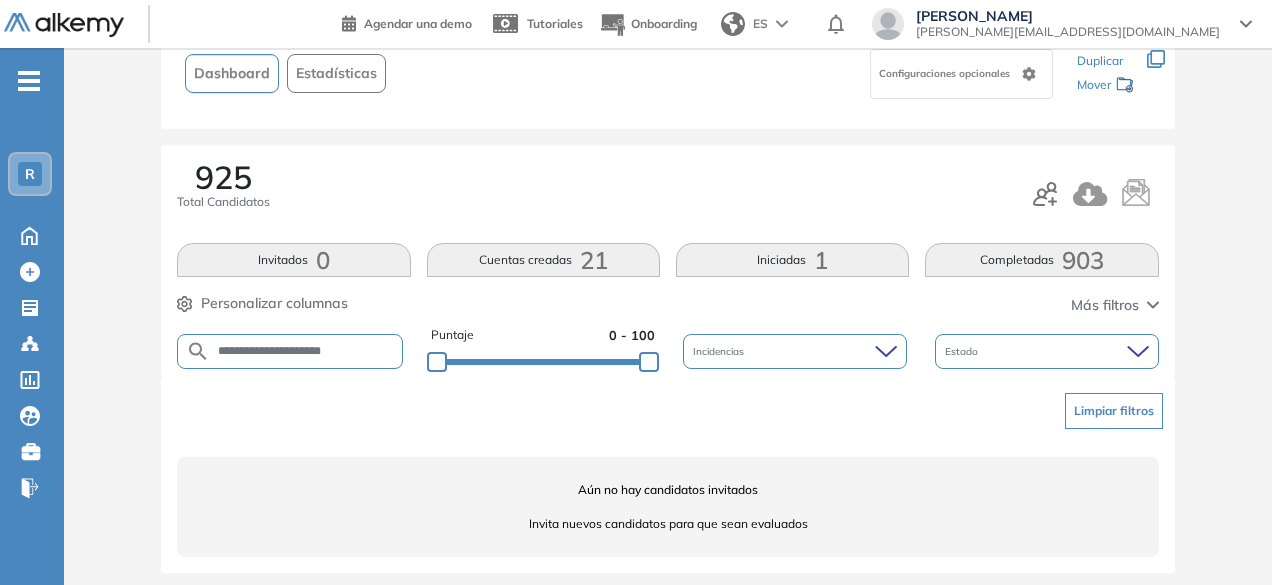 type on "**********" 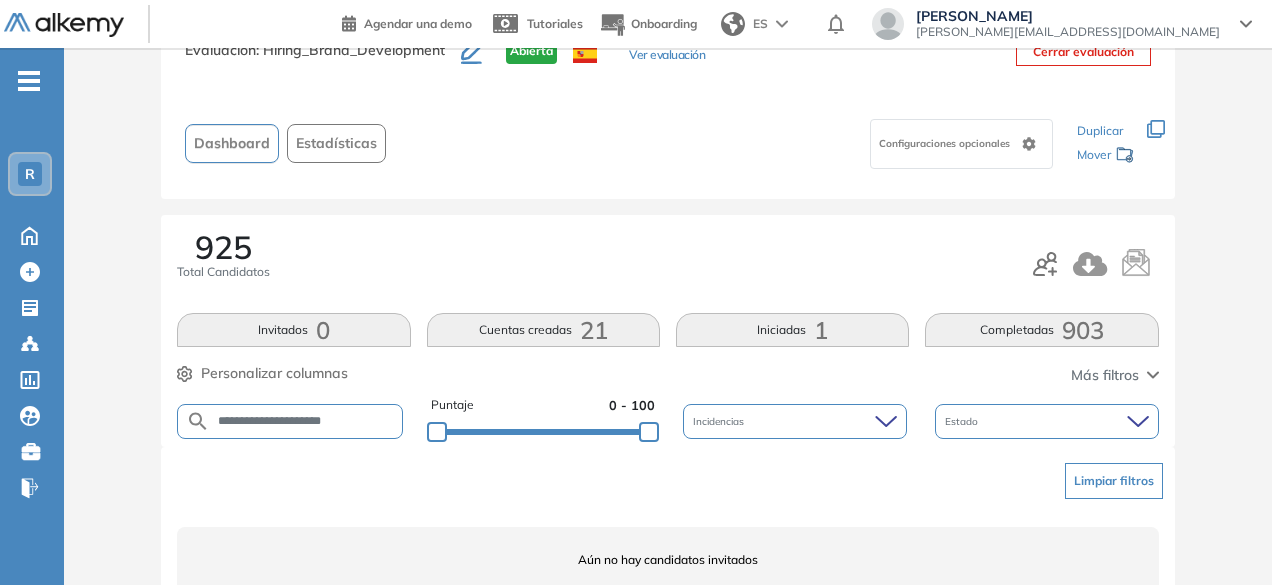 scroll, scrollTop: 144, scrollLeft: 0, axis: vertical 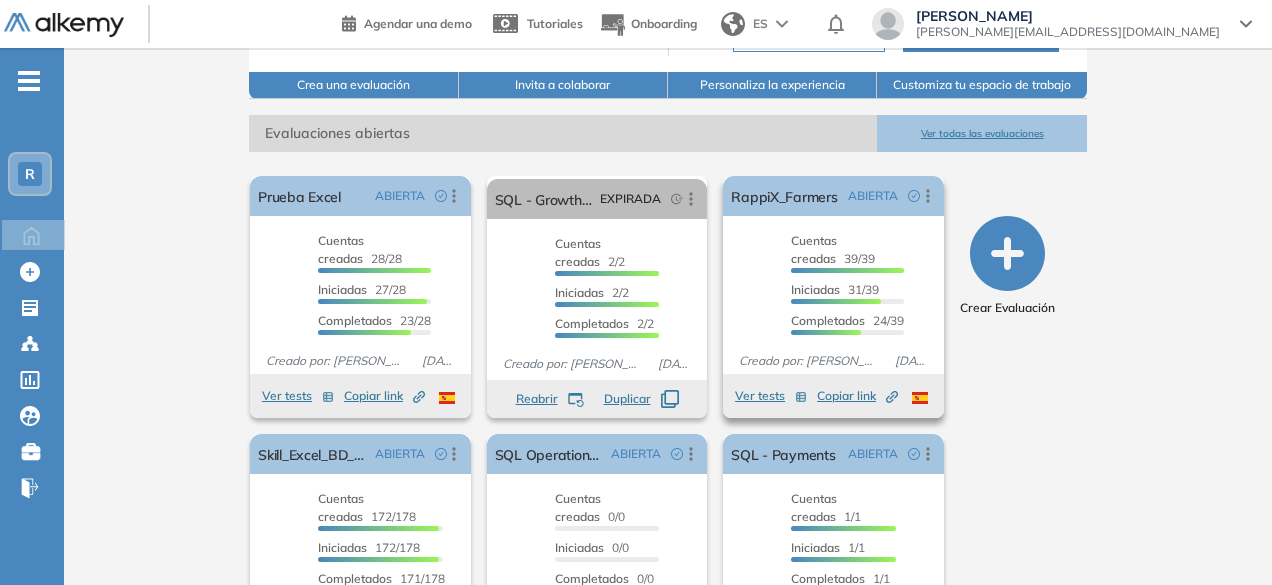 click on "Completados" at bounding box center [828, 320] 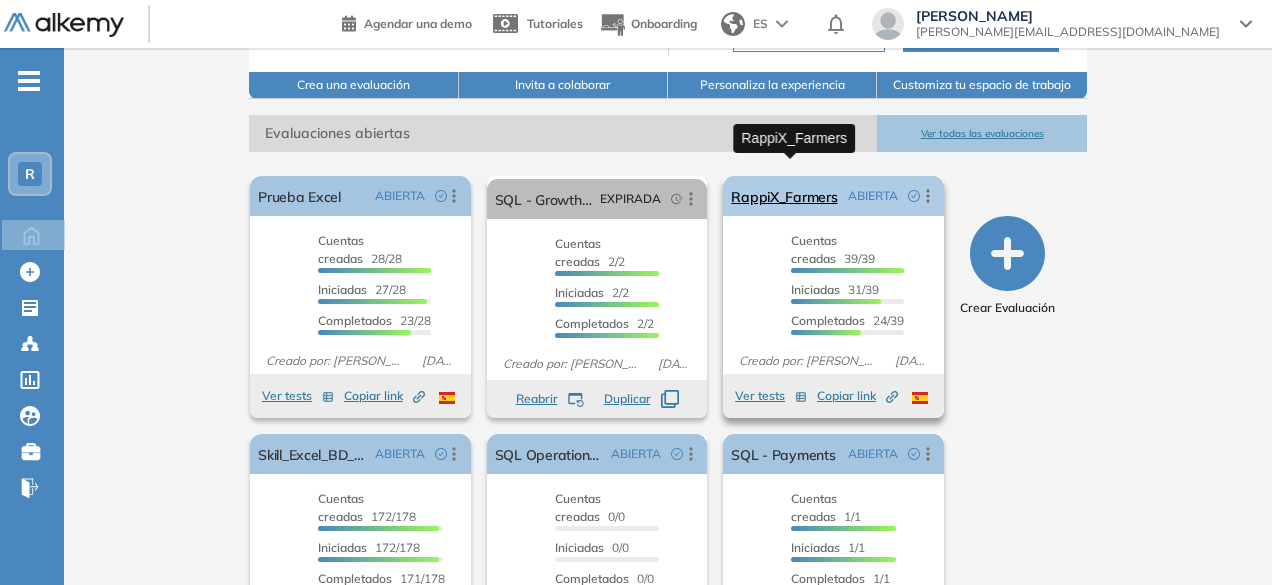 click on "RappiX_Farmers" at bounding box center [784, 196] 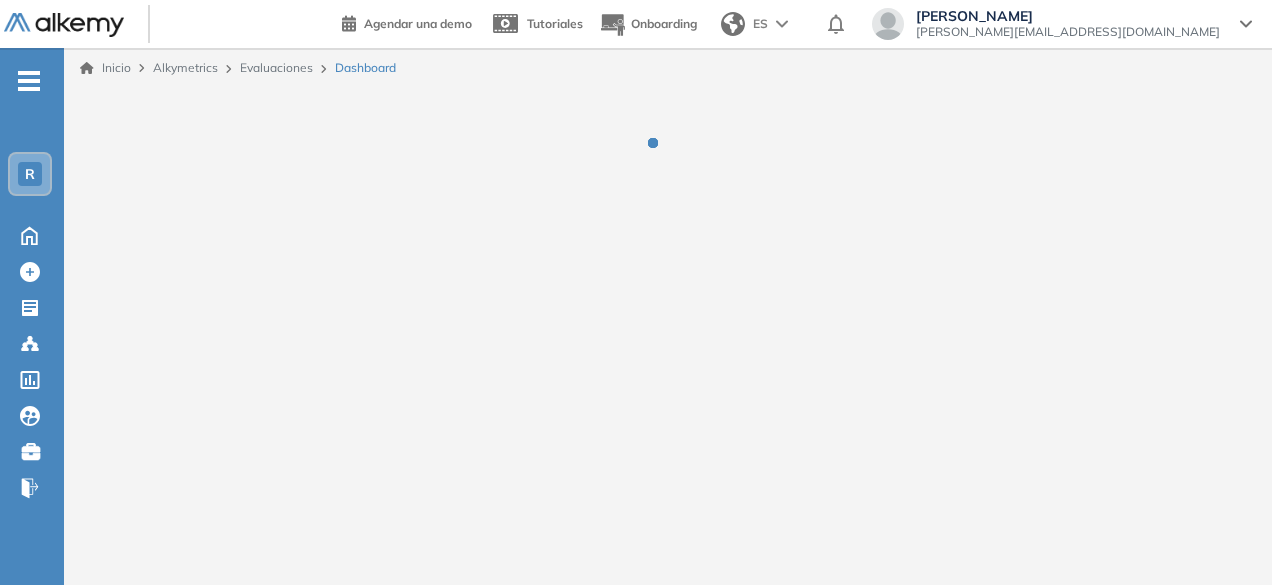 scroll, scrollTop: 0, scrollLeft: 0, axis: both 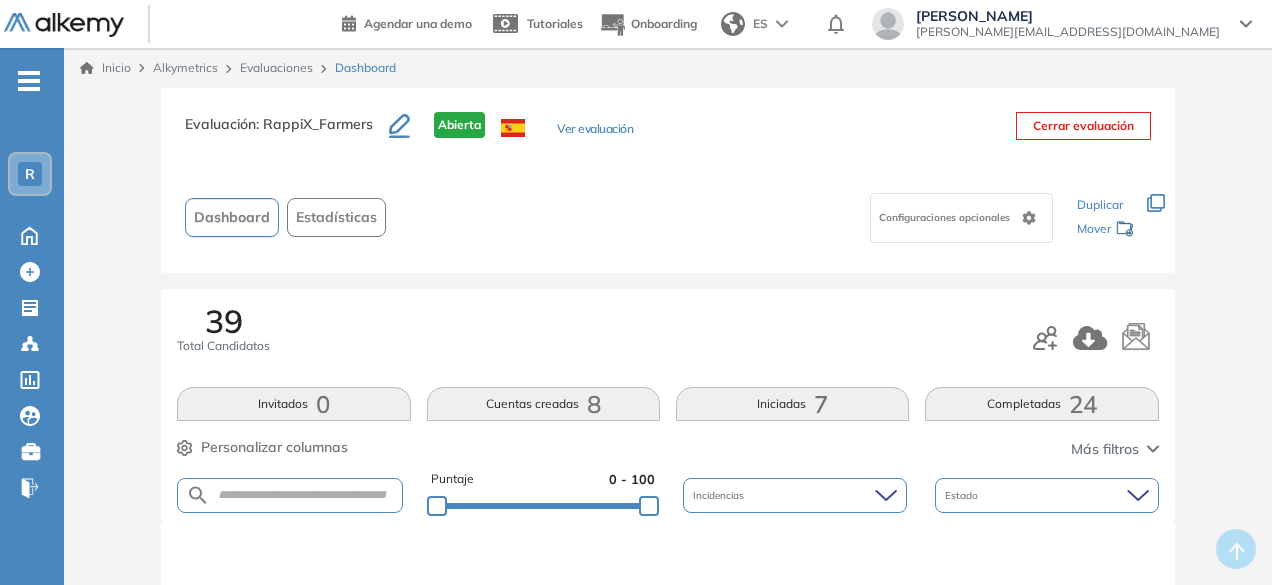 click on "Completadas 24" at bounding box center (1041, 404) 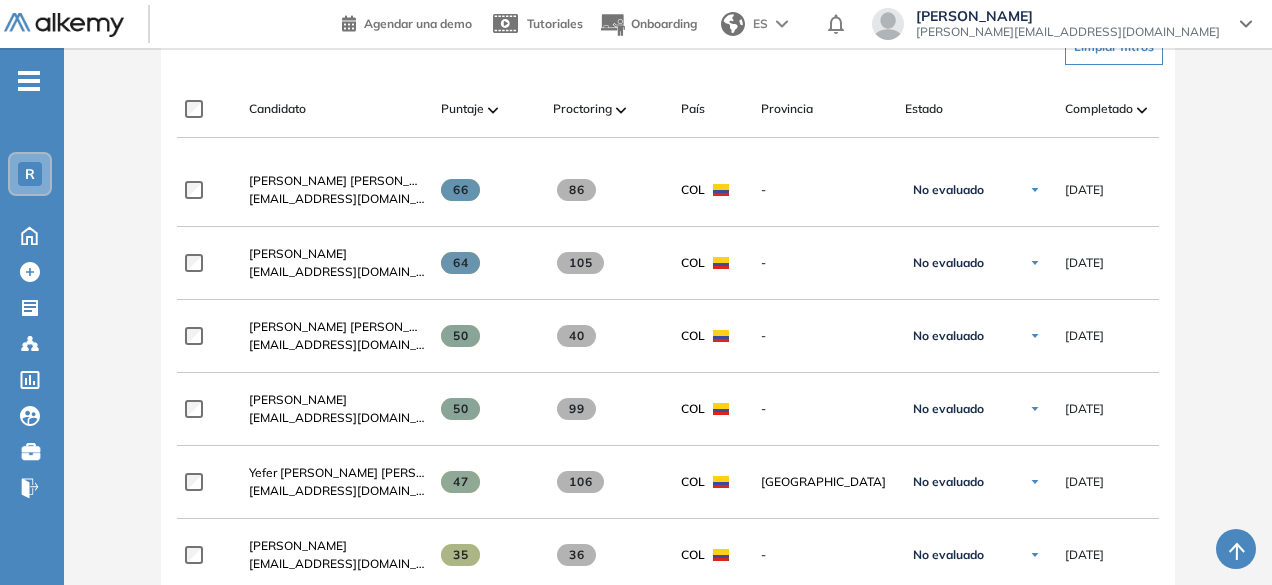 scroll, scrollTop: 514, scrollLeft: 0, axis: vertical 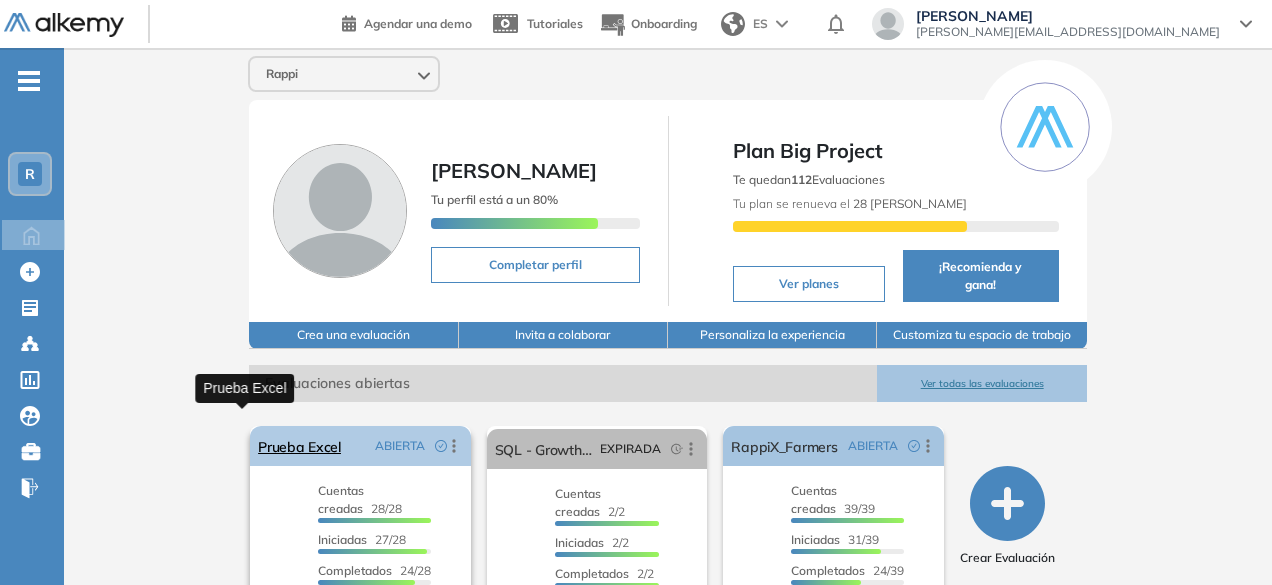 click on "Prueba Excel" at bounding box center (299, 446) 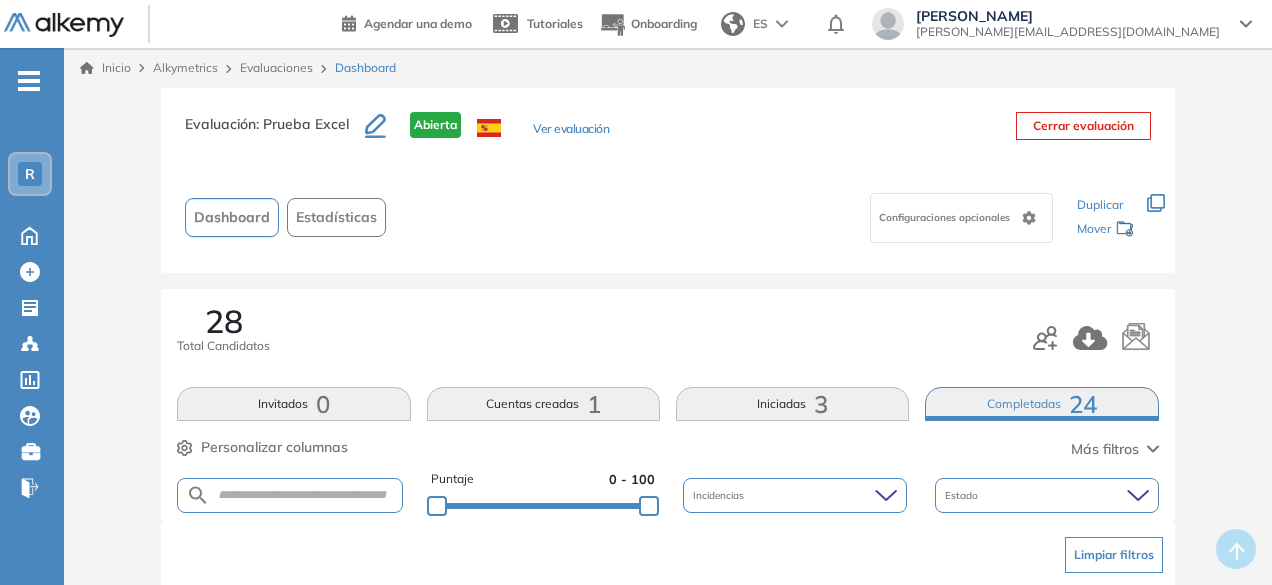 click on "Completadas 24" at bounding box center (1041, 404) 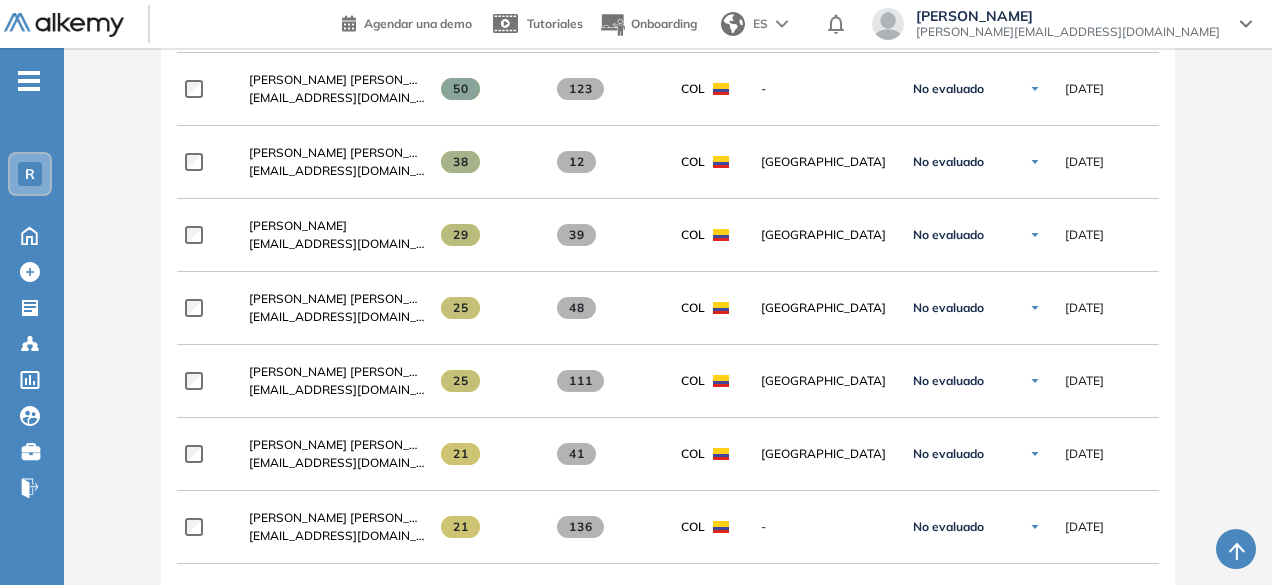 scroll, scrollTop: 988, scrollLeft: 0, axis: vertical 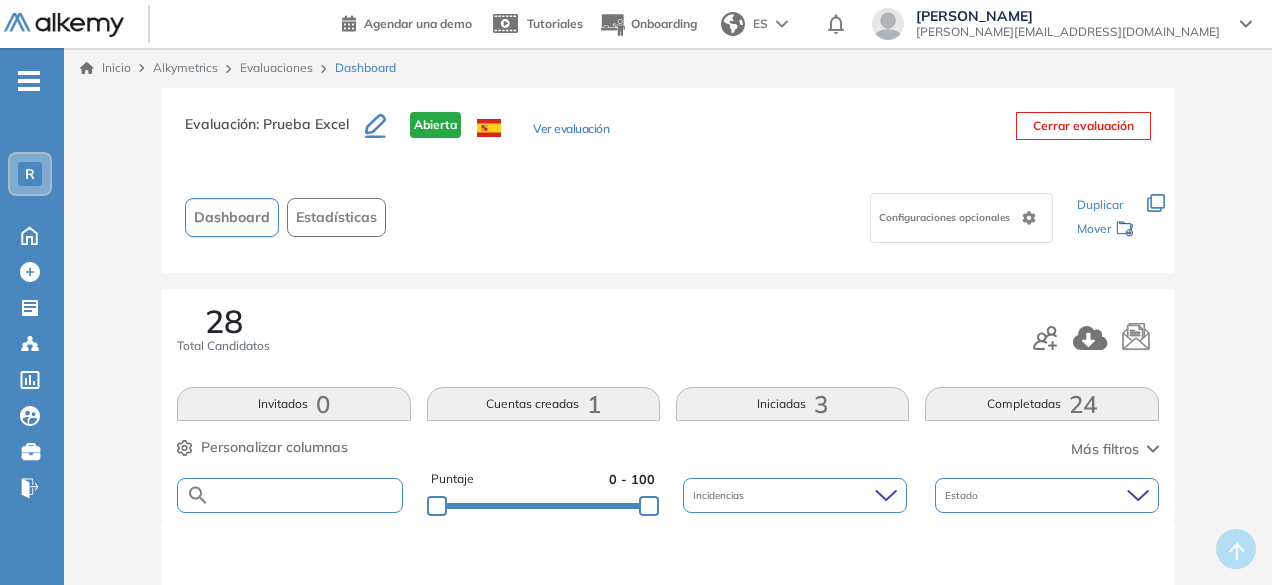 click at bounding box center [305, 495] 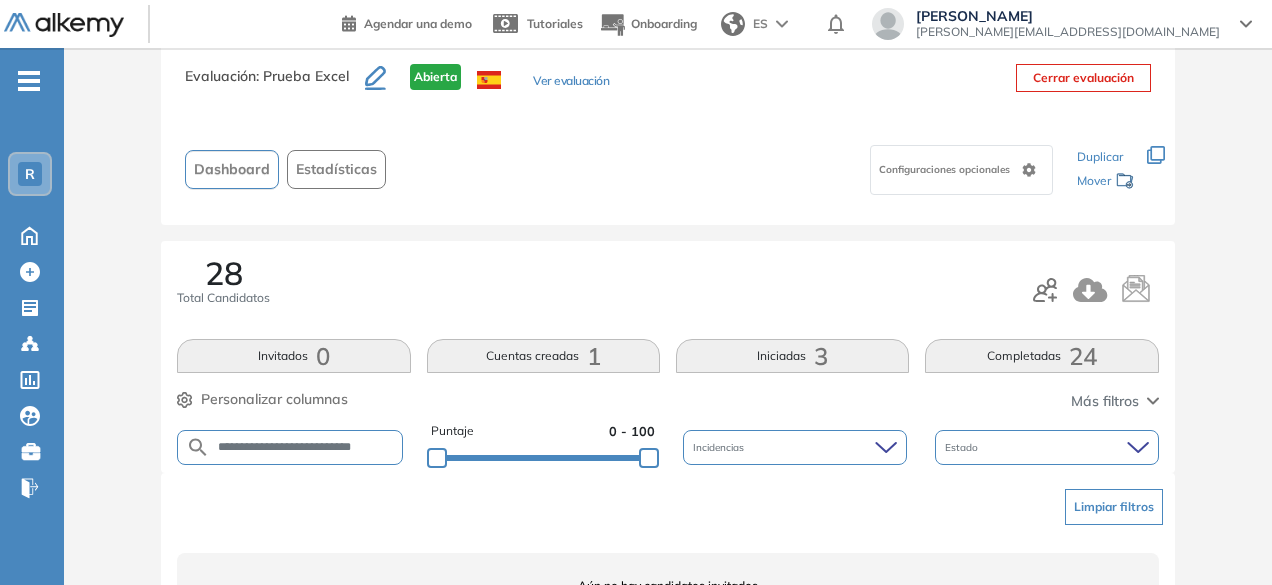 scroll, scrollTop: 56, scrollLeft: 0, axis: vertical 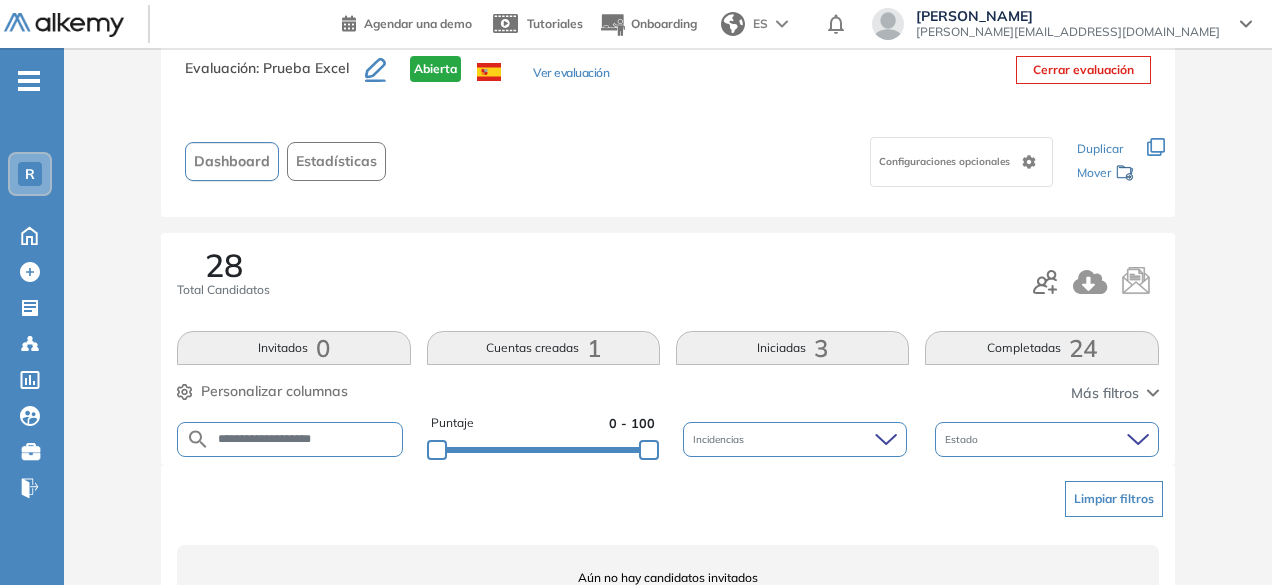 drag, startPoint x: 302, startPoint y: 441, endPoint x: 256, endPoint y: 443, distance: 46.043457 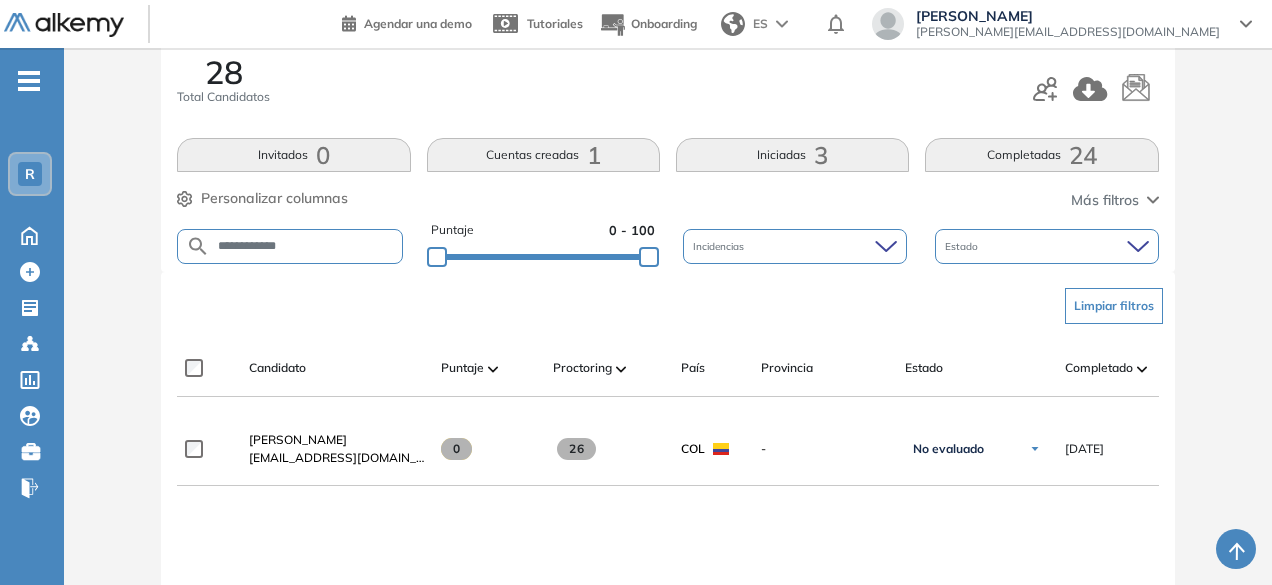 scroll, scrollTop: 257, scrollLeft: 0, axis: vertical 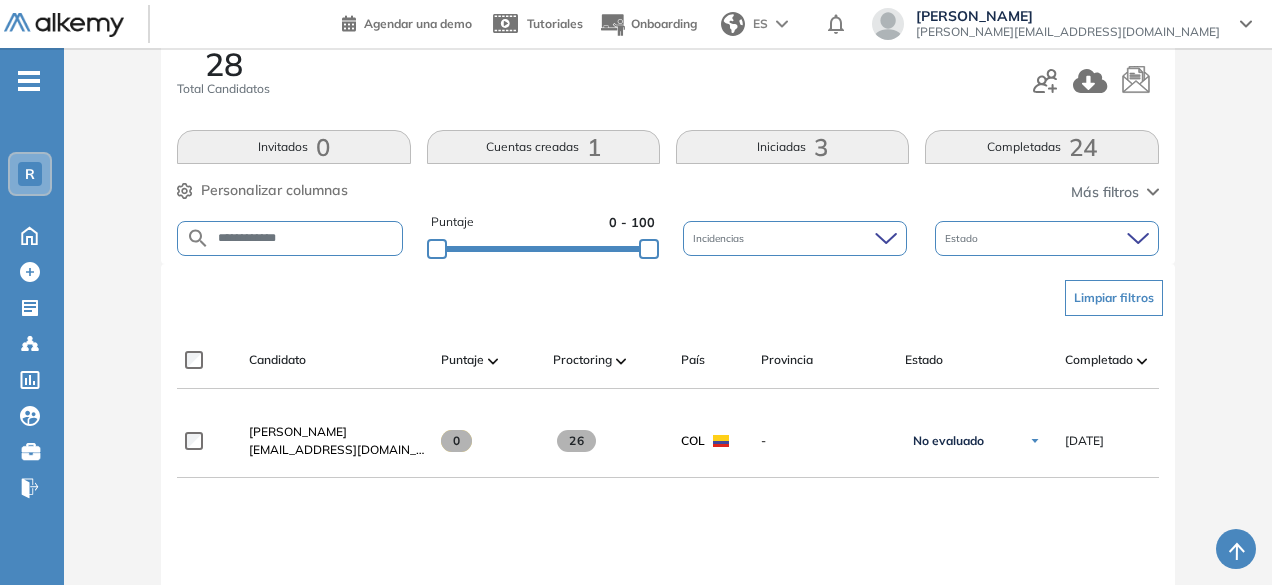 click on "**********" at bounding box center [305, 238] 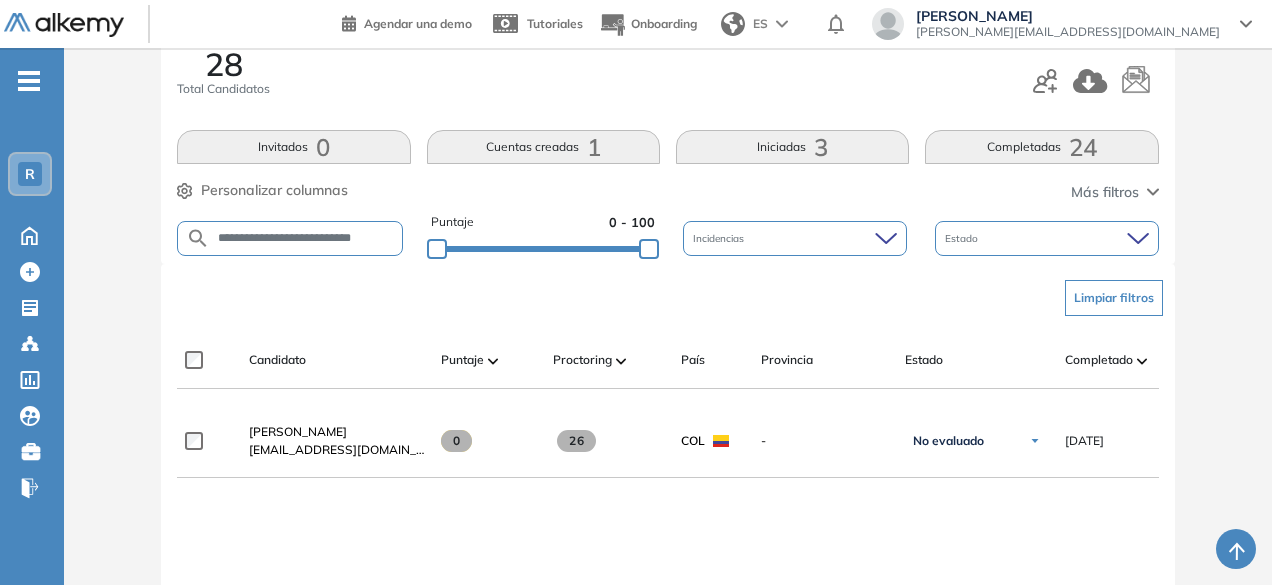 scroll, scrollTop: 0, scrollLeft: 36, axis: horizontal 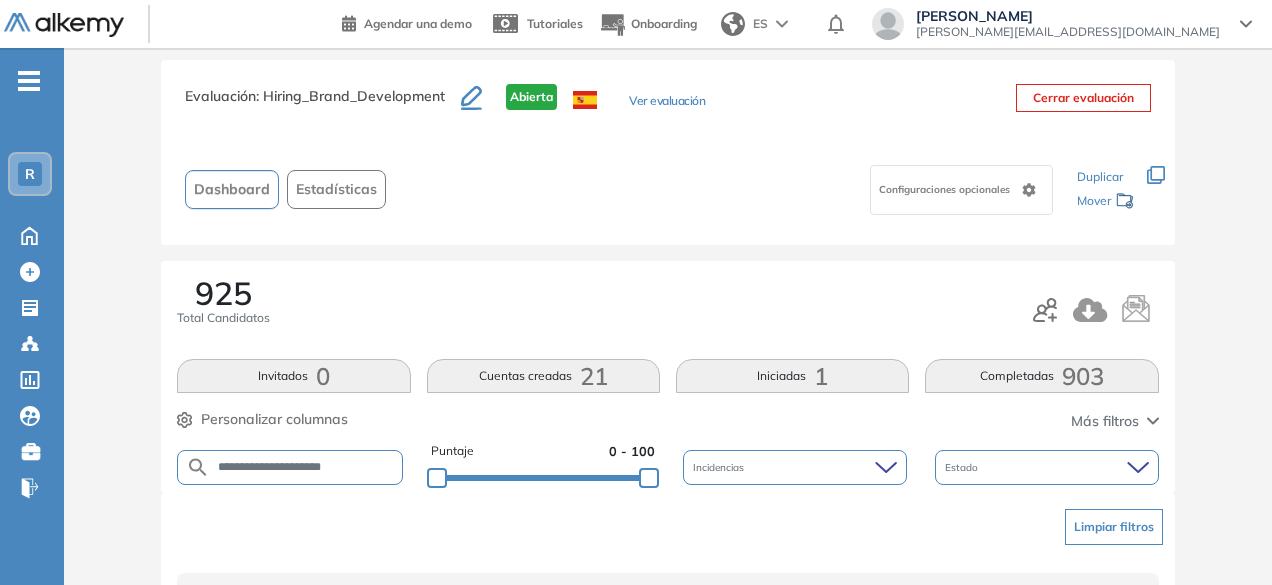 click on "**********" at bounding box center [305, 467] 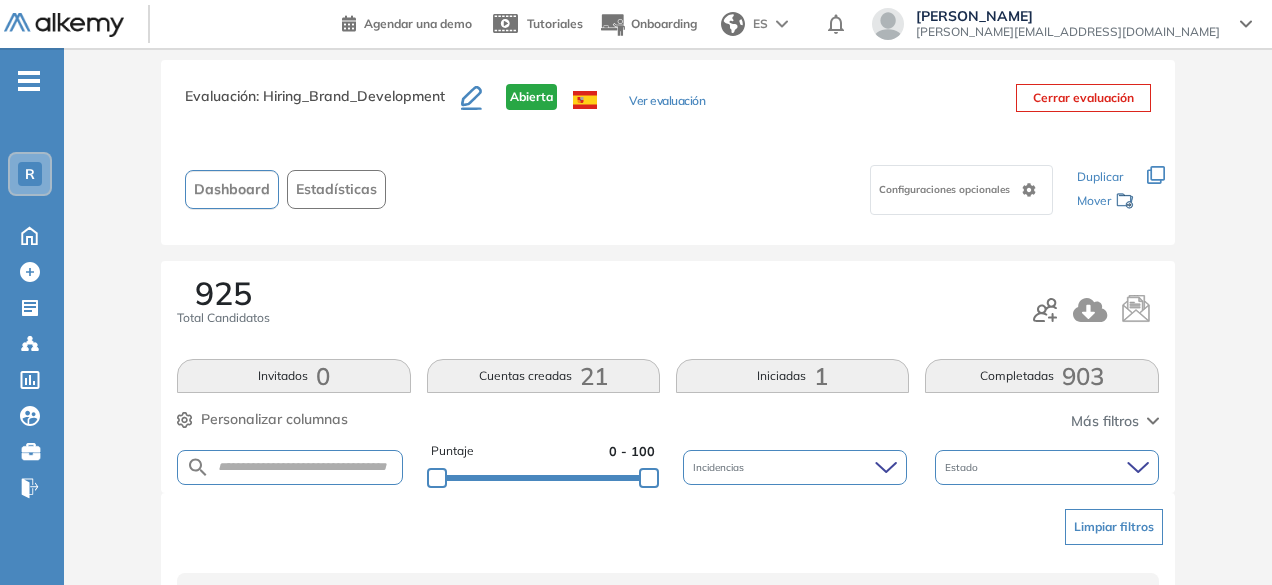 click at bounding box center [289, 467] 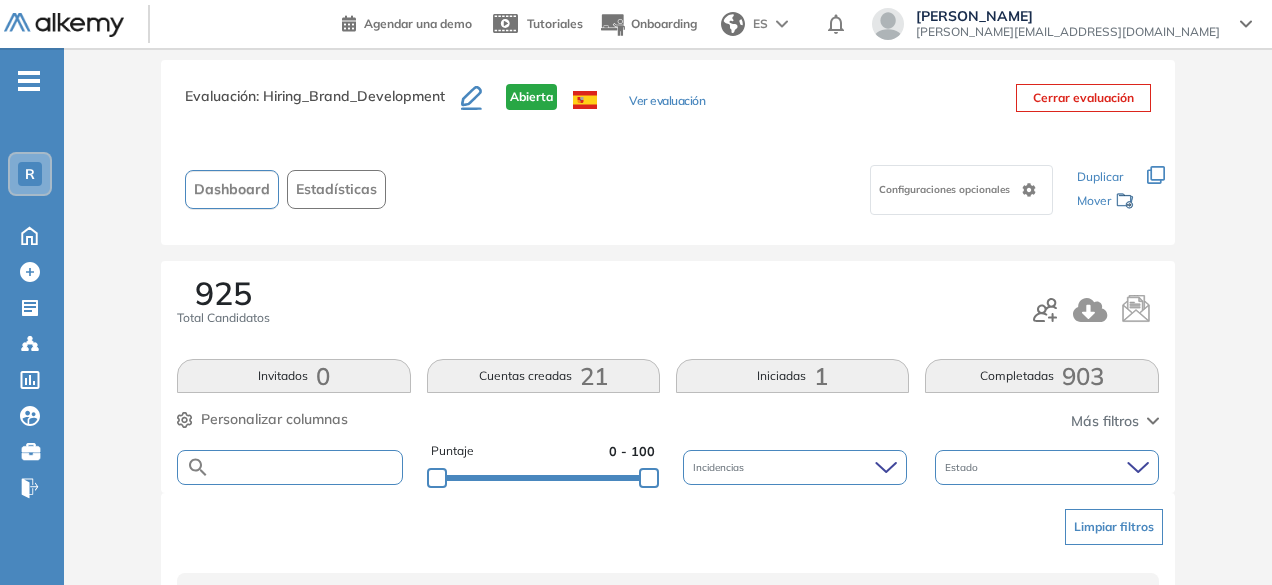 click at bounding box center (305, 467) 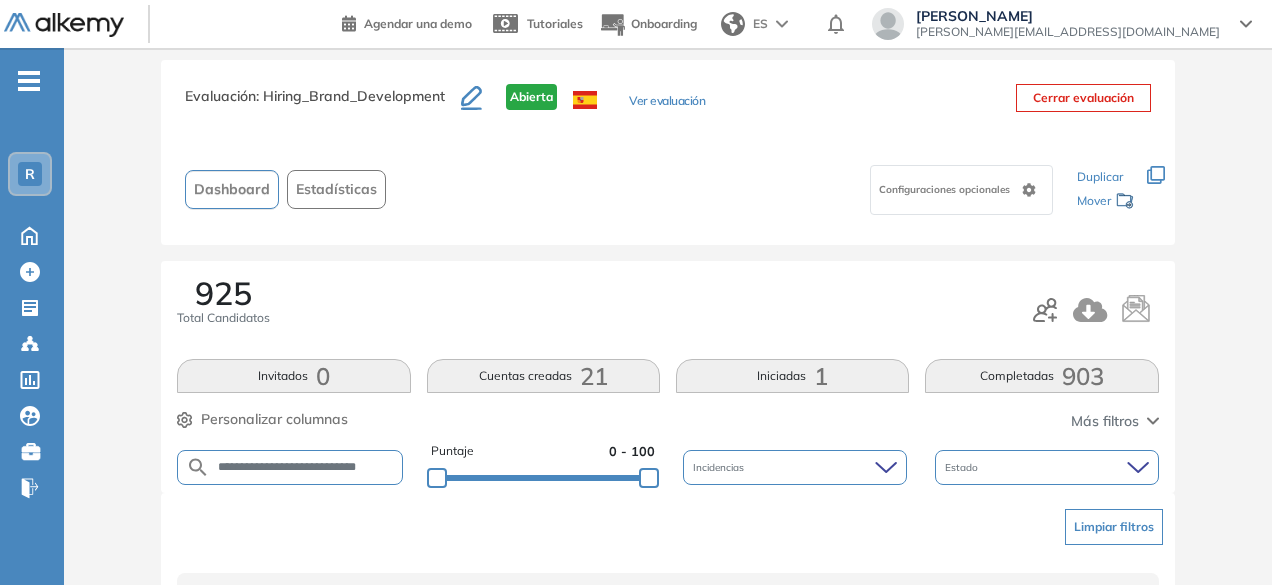 scroll, scrollTop: 0, scrollLeft: 0, axis: both 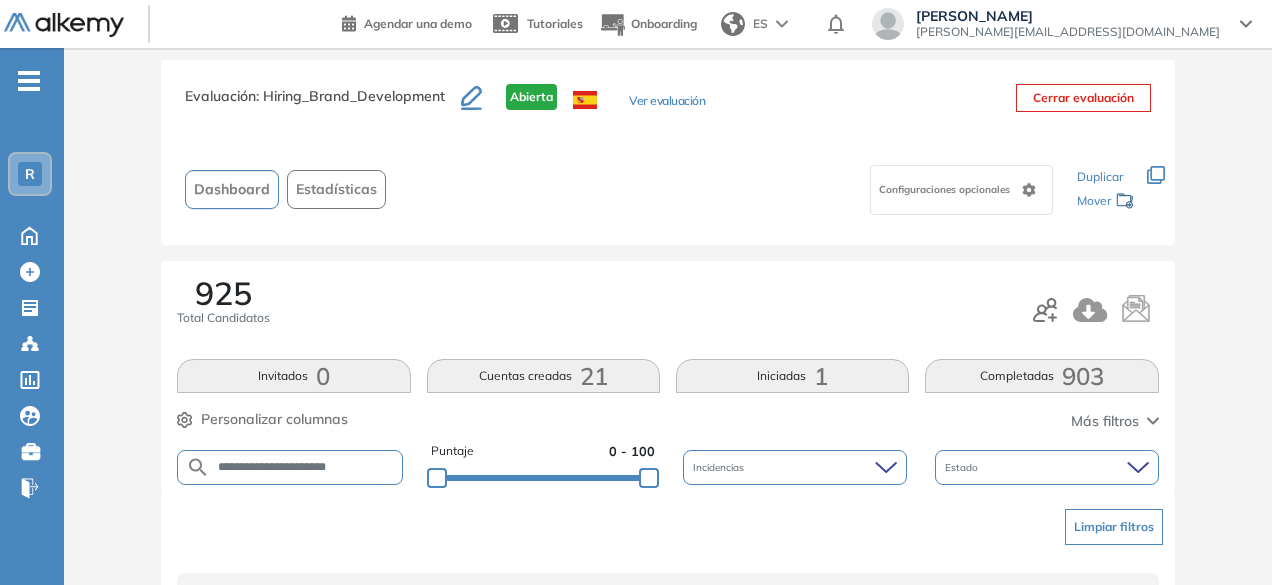 click on "**********" at bounding box center [306, 467] 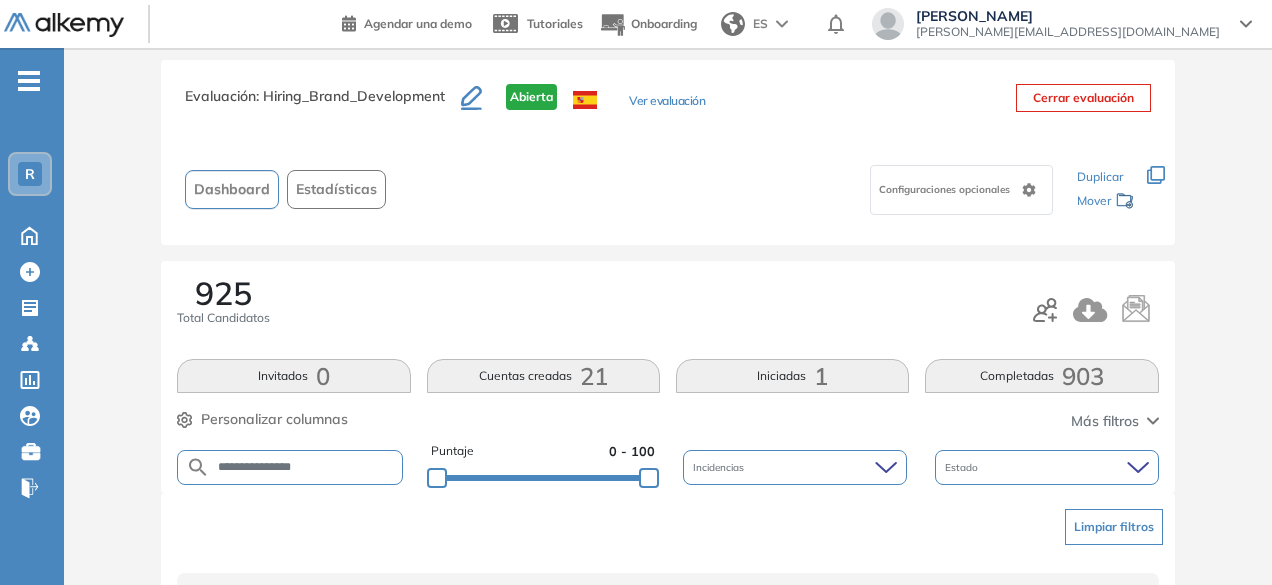 click on "**********" at bounding box center [306, 467] 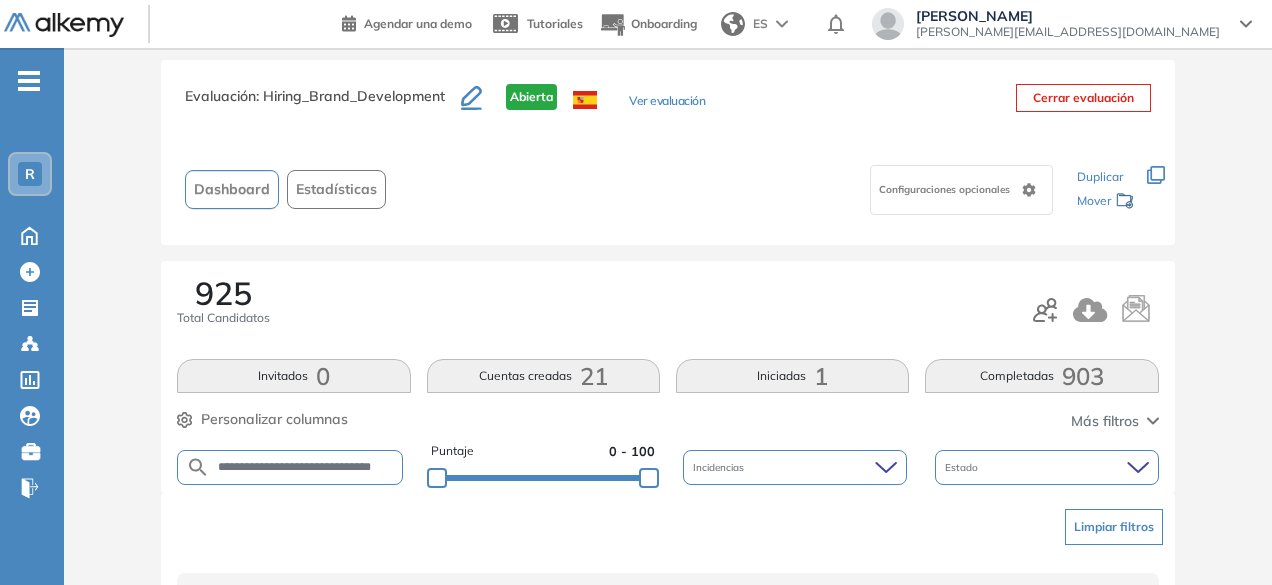 scroll, scrollTop: 0, scrollLeft: 23, axis: horizontal 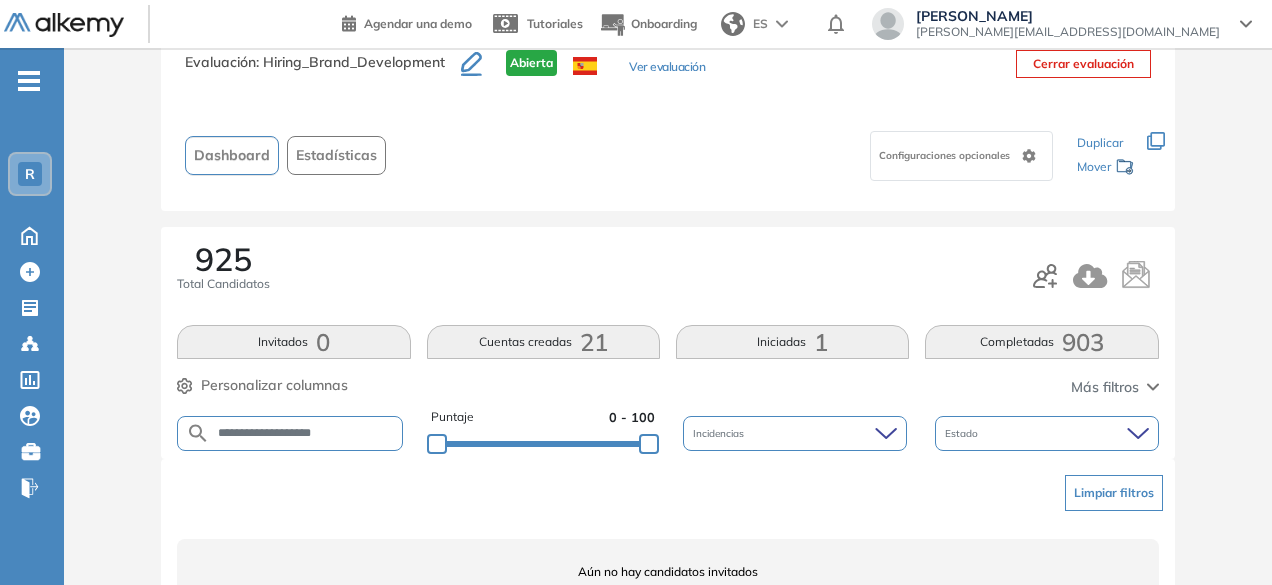 click on "**********" at bounding box center (306, 433) 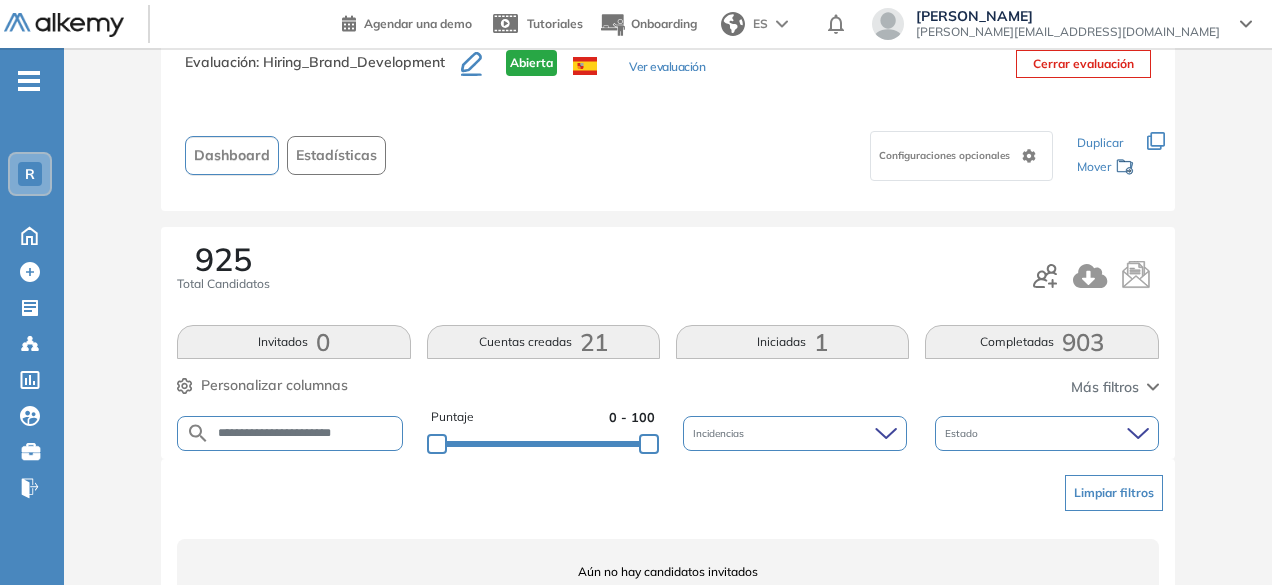 click on "**********" at bounding box center [306, 433] 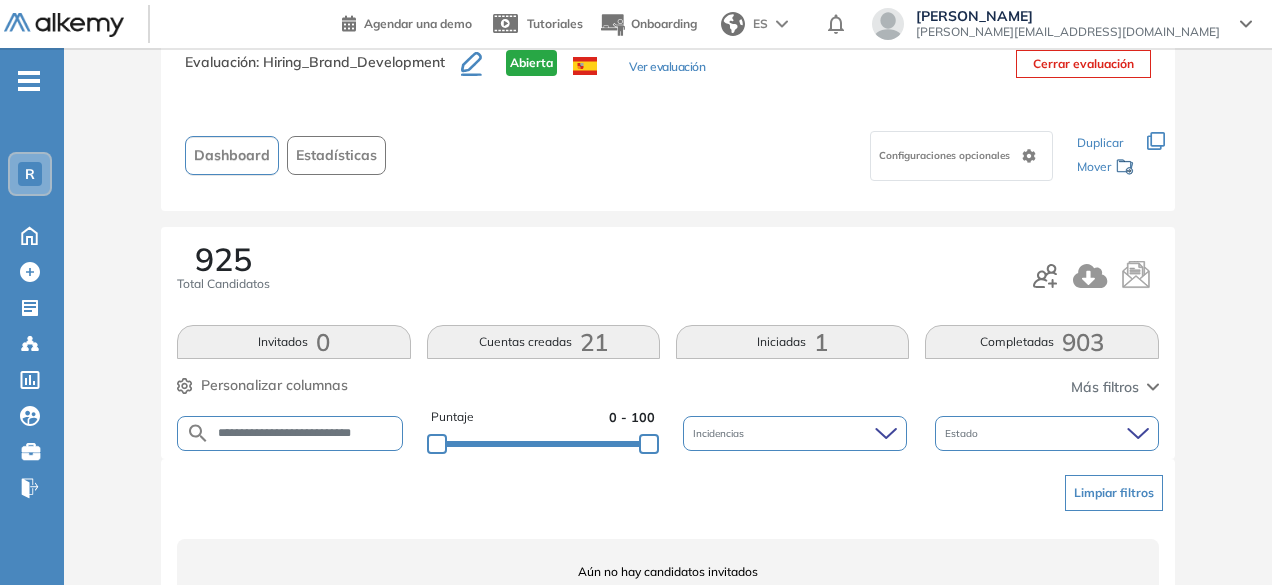 scroll, scrollTop: 0, scrollLeft: 0, axis: both 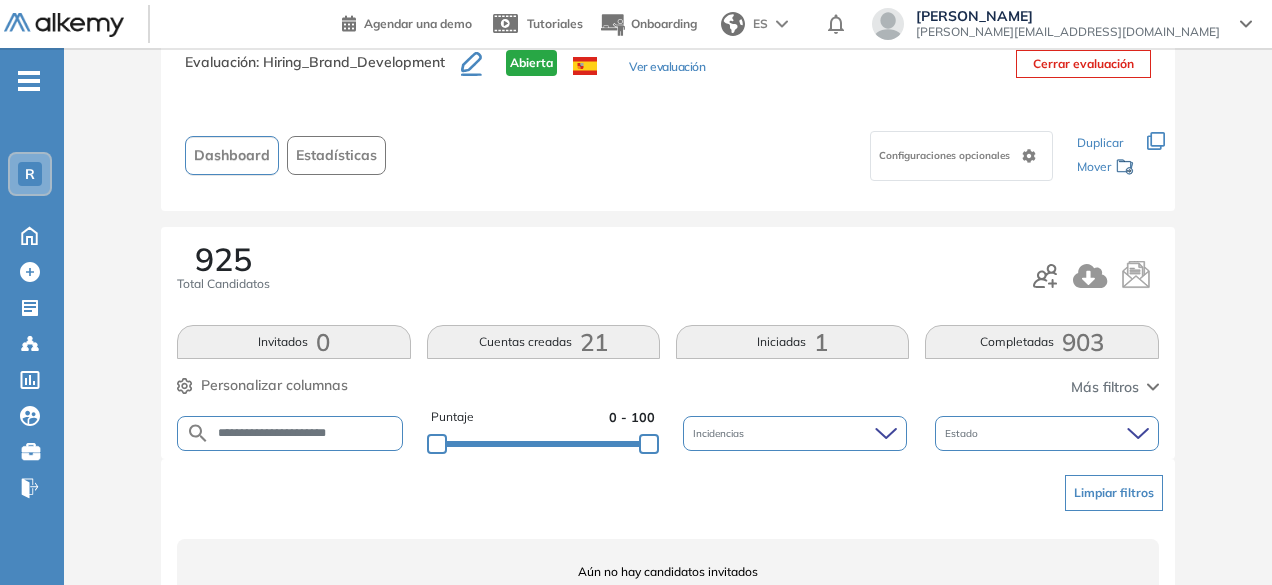 drag, startPoint x: 326, startPoint y: 432, endPoint x: 263, endPoint y: 429, distance: 63.07139 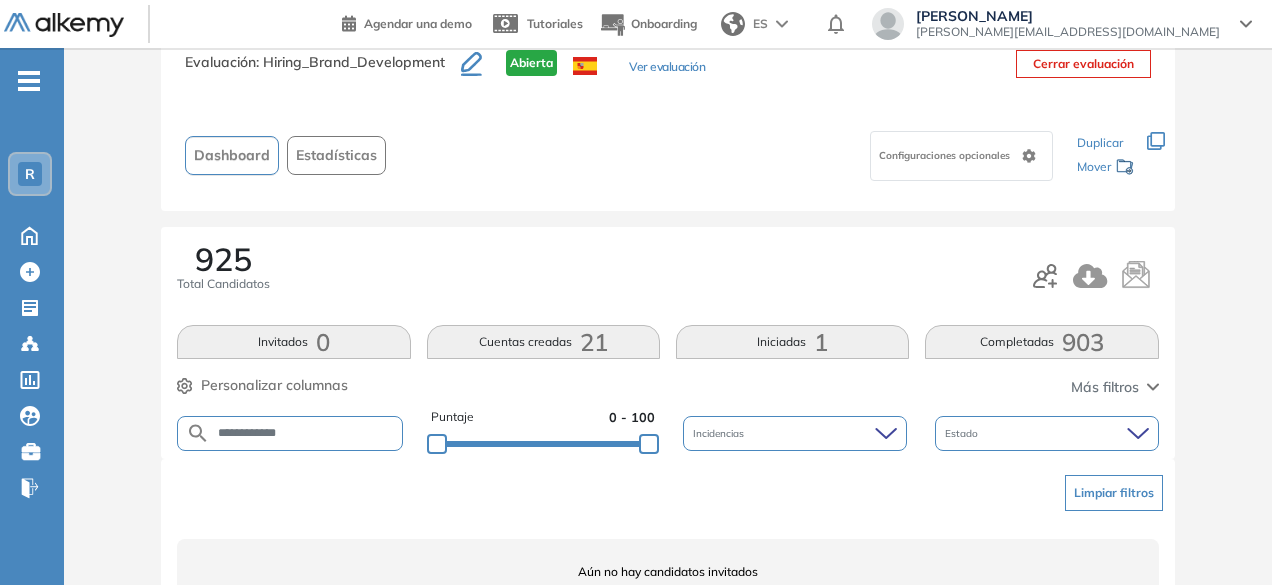 click on "**********" at bounding box center [306, 433] 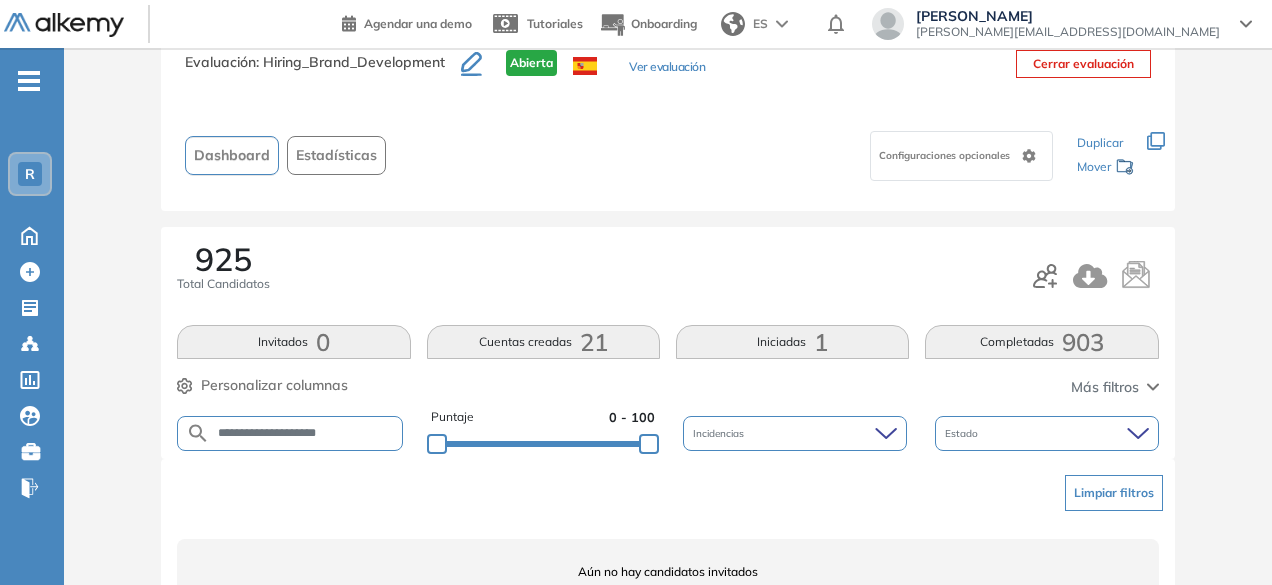 click on "**********" at bounding box center [306, 433] 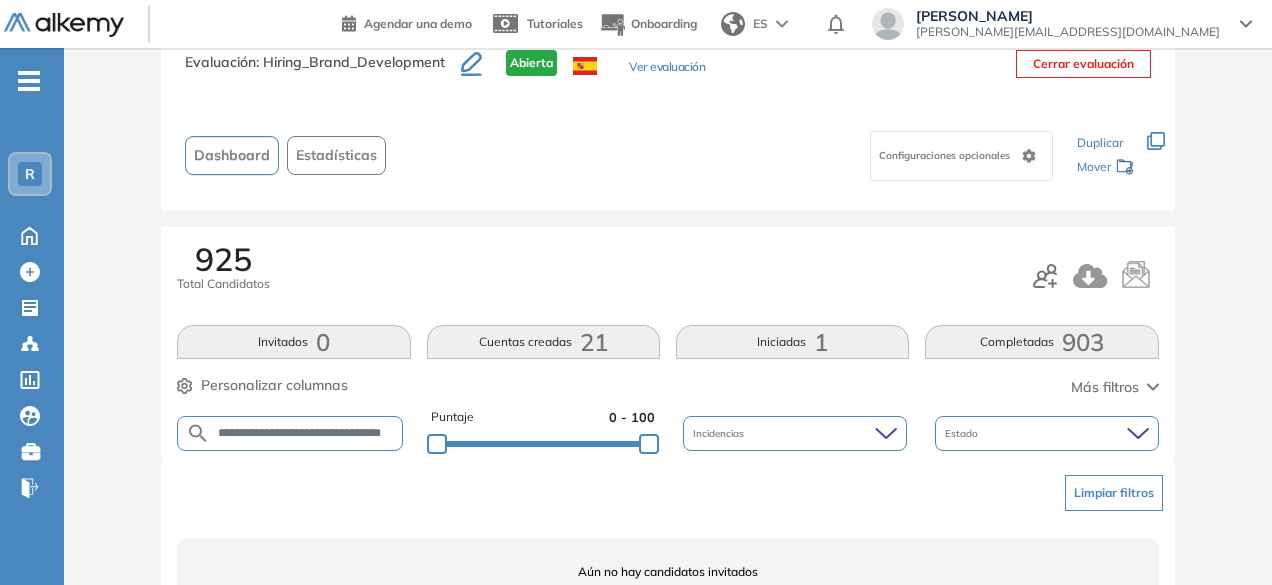 scroll, scrollTop: 0, scrollLeft: 76, axis: horizontal 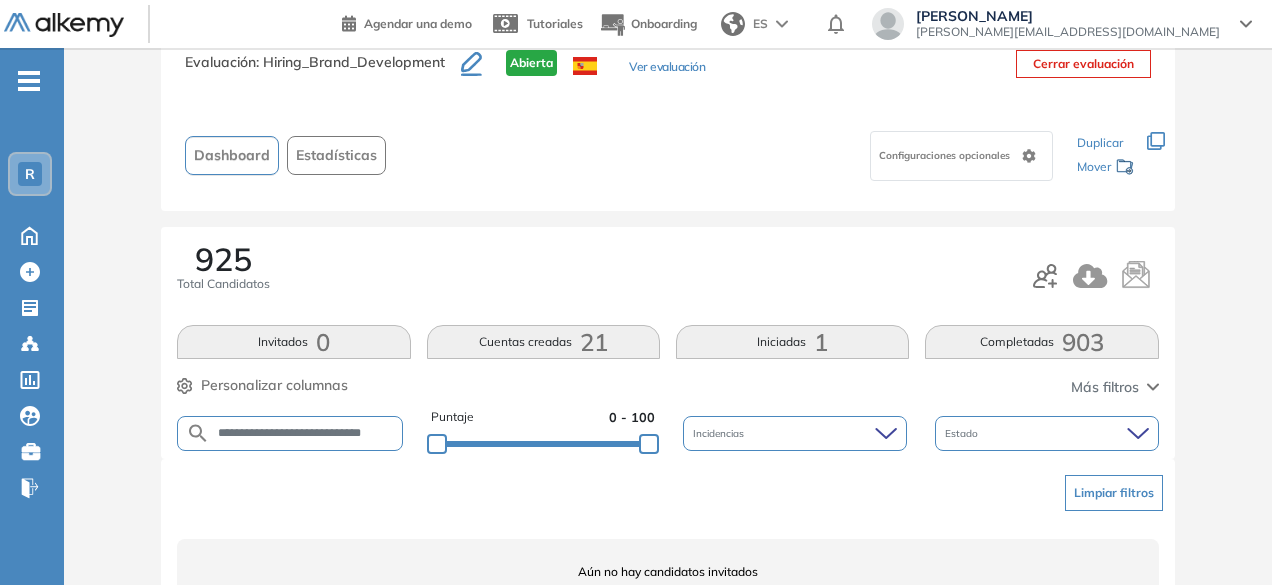 click on "**********" at bounding box center [306, 433] 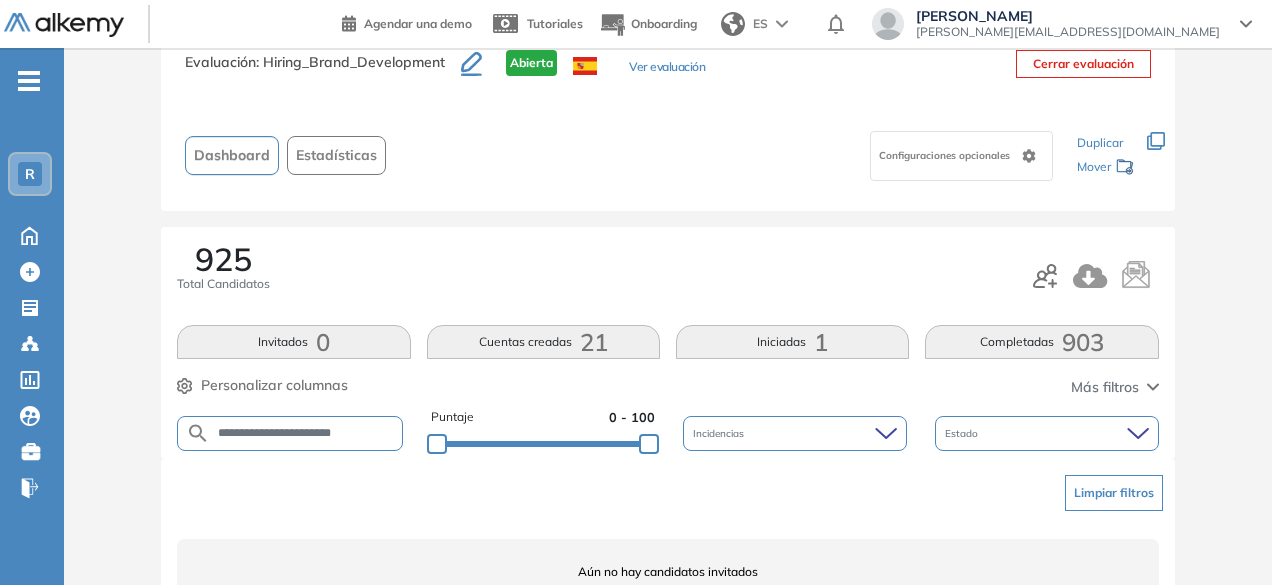 drag, startPoint x: 382, startPoint y: 441, endPoint x: 378, endPoint y: 431, distance: 10.770329 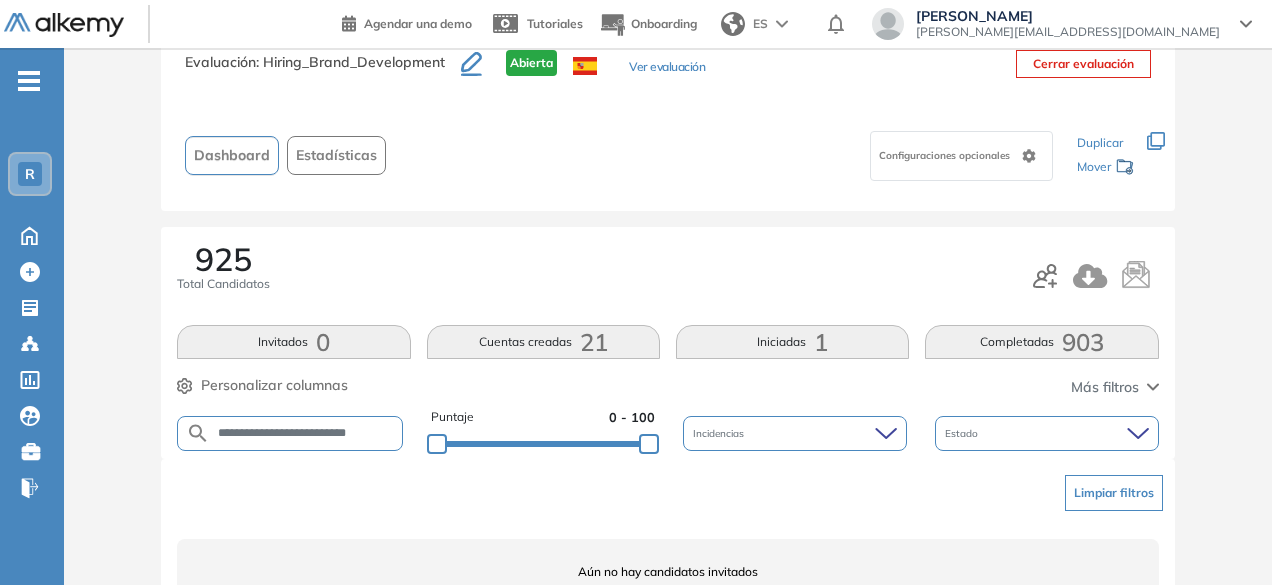 click on "**********" at bounding box center (306, 433) 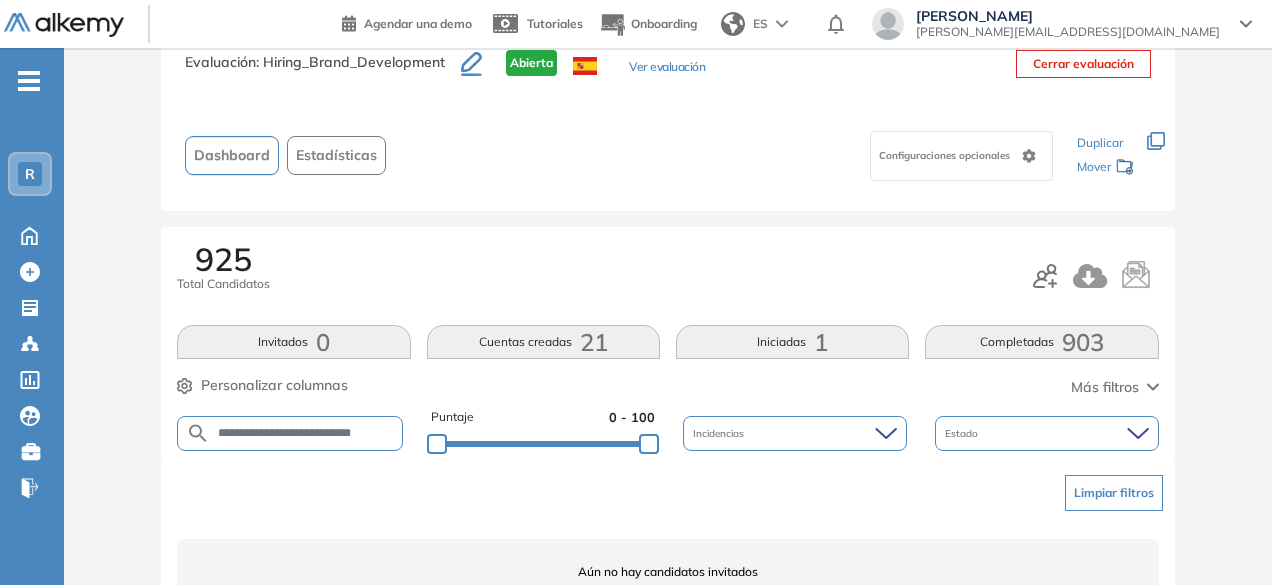 click on "**********" at bounding box center [306, 433] 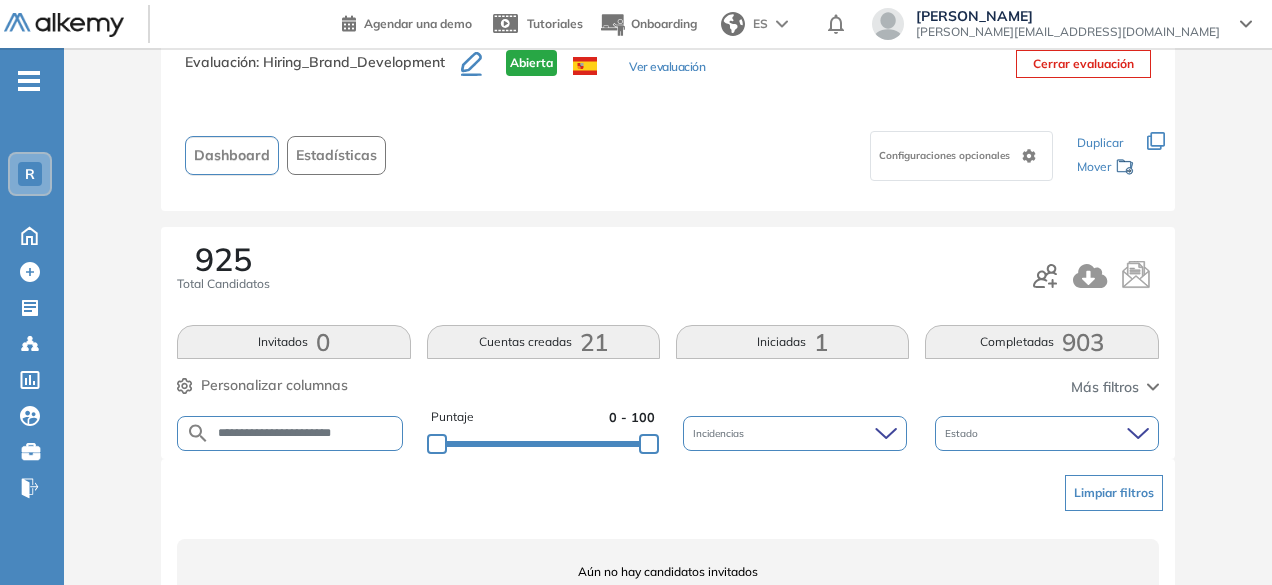 type on "**********" 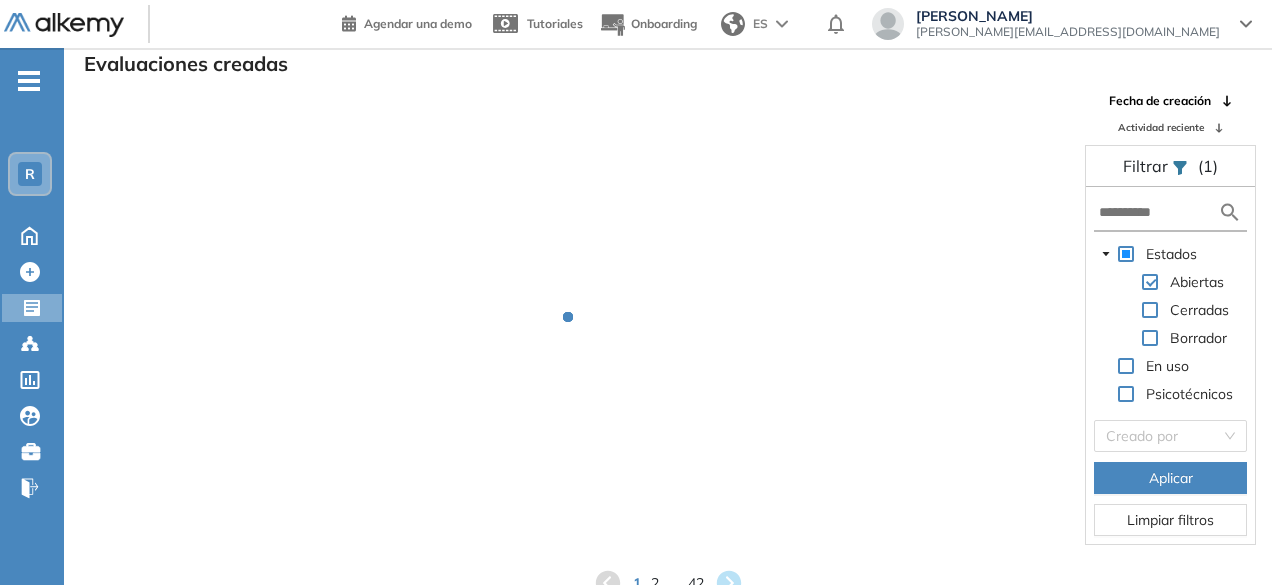 scroll, scrollTop: 48, scrollLeft: 0, axis: vertical 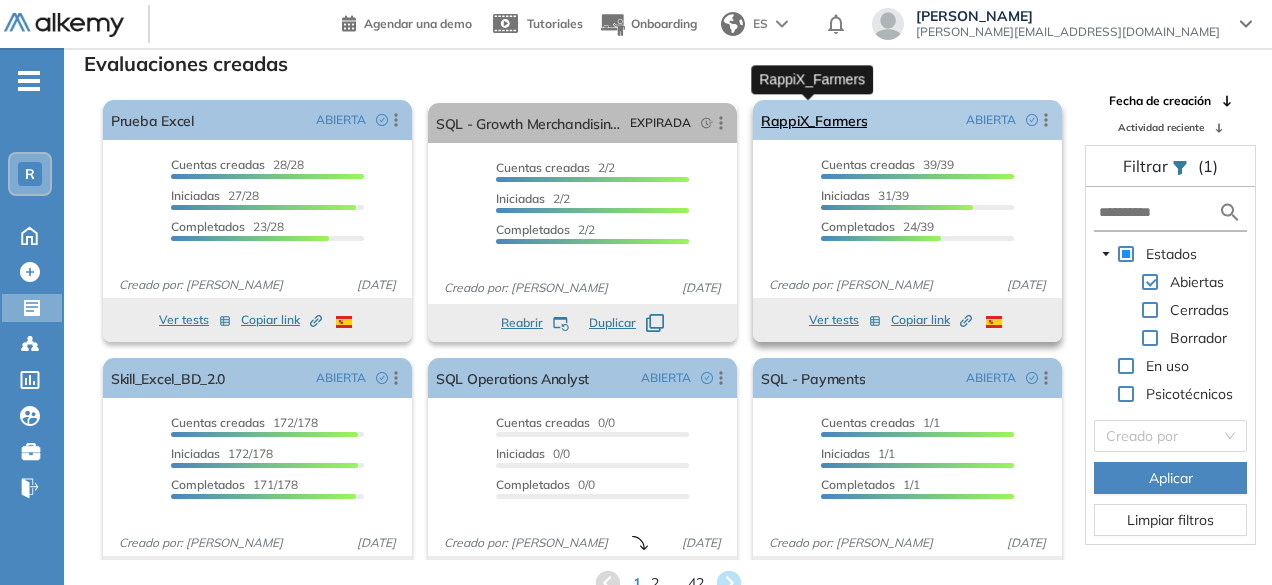 click on "RappiX_Farmers" at bounding box center (814, 120) 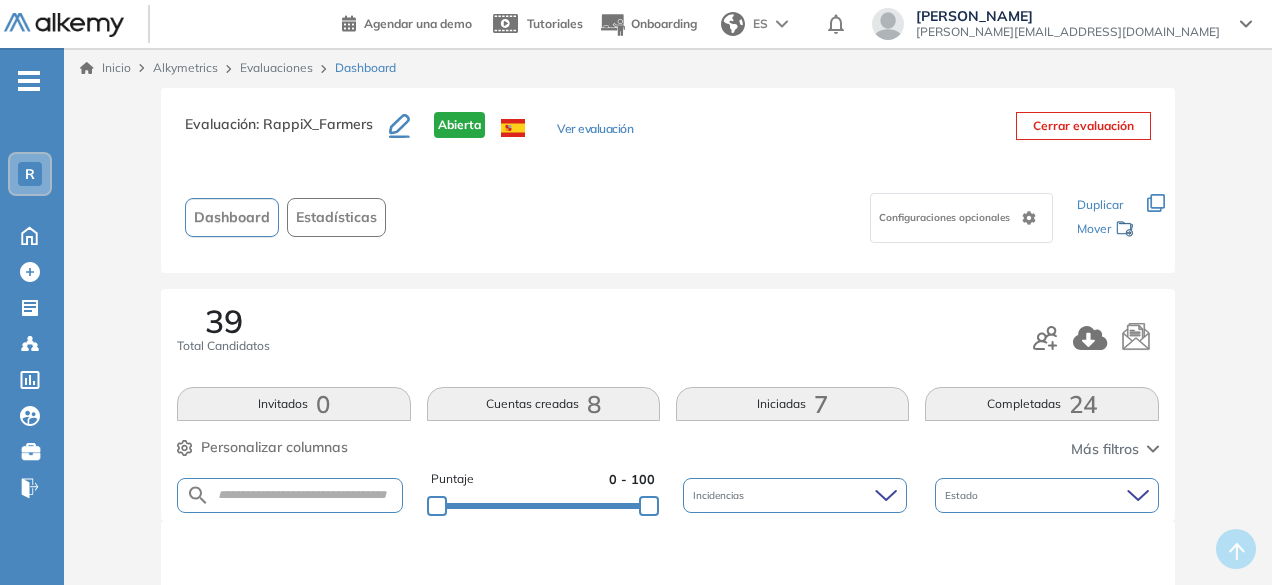 click on "Completadas 24" at bounding box center (1041, 404) 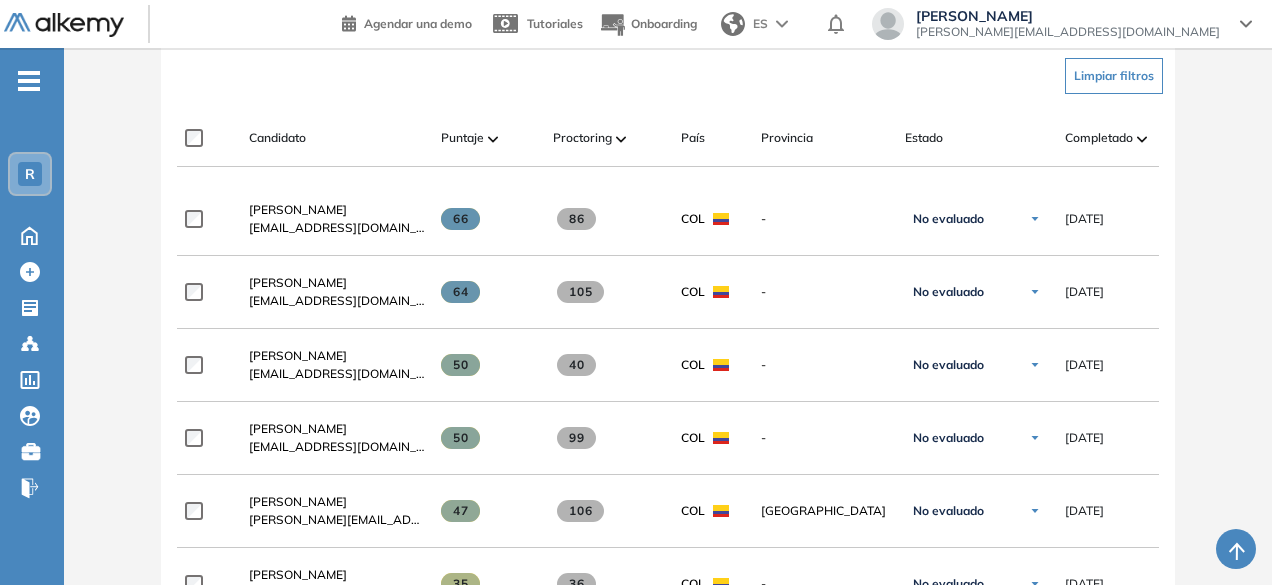 scroll, scrollTop: 474, scrollLeft: 0, axis: vertical 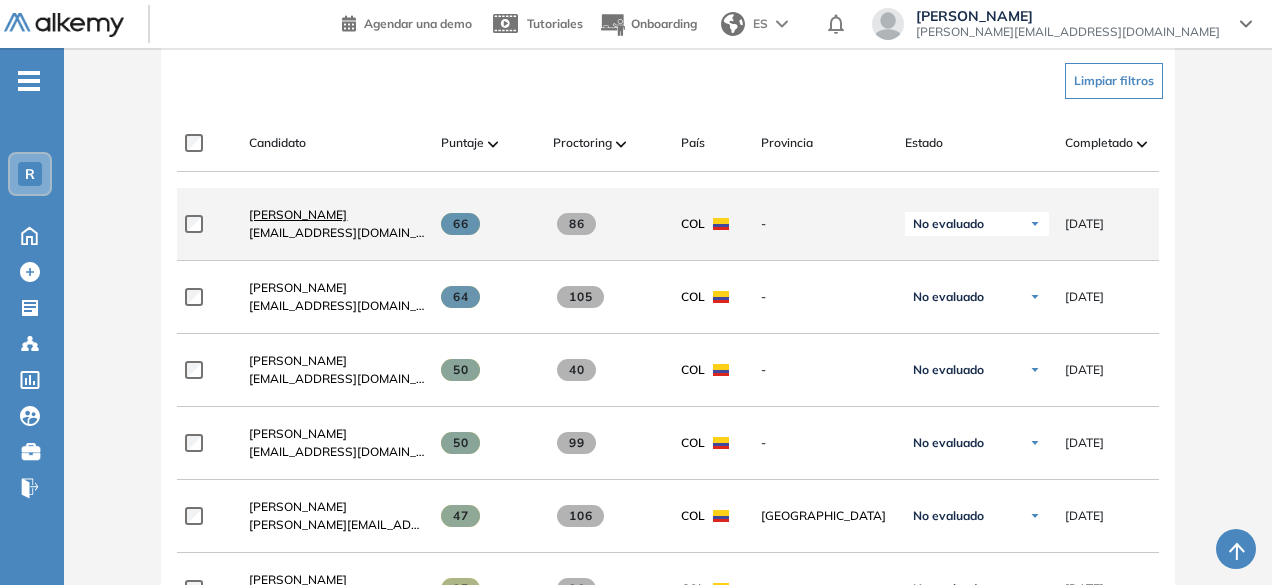 click on "Luis Guillermo Ruiz Pacheco luisguiruizpa@gmail.com" at bounding box center [337, 224] 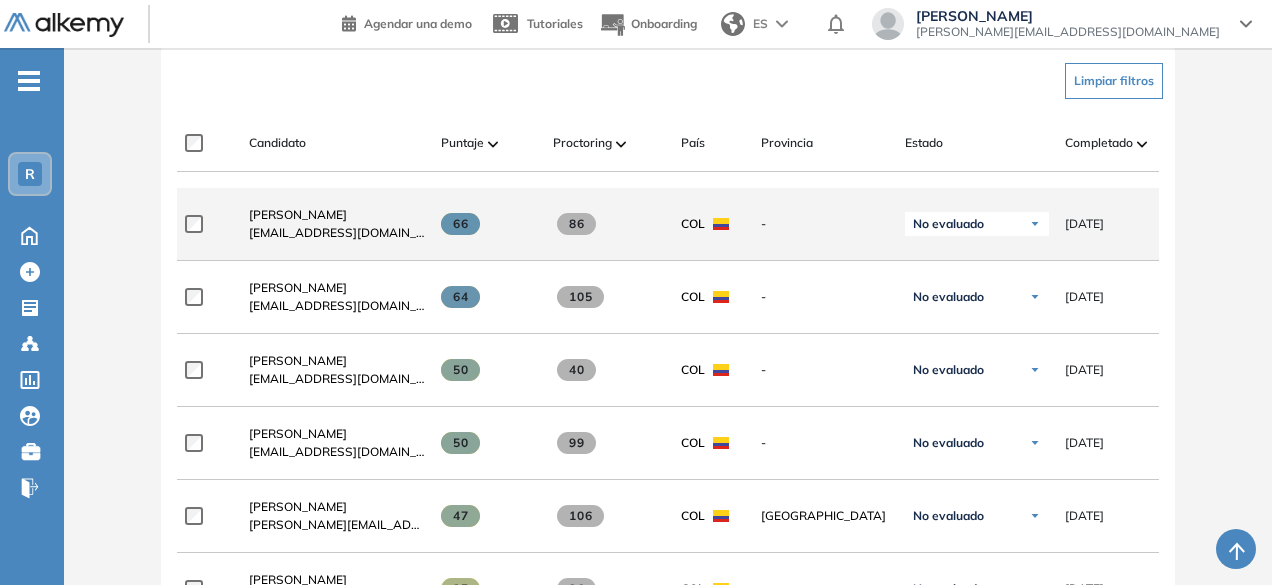 click on "luisguiruizpa@gmail.com" at bounding box center (337, 233) 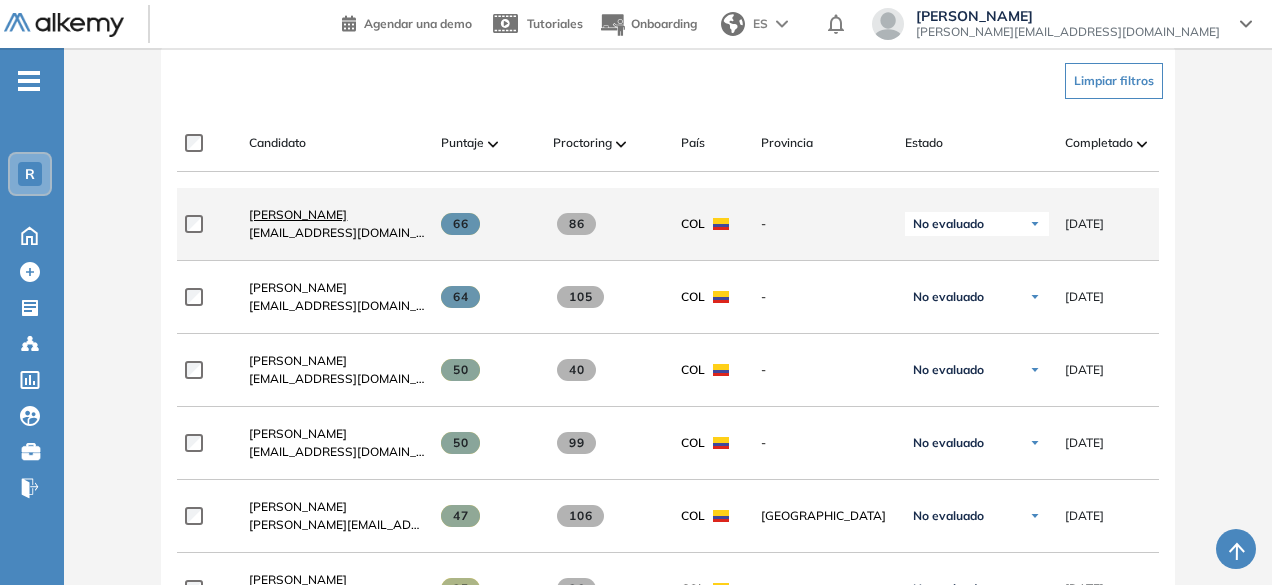 click on "Luis Guillermo Ruiz Pacheco" at bounding box center [298, 214] 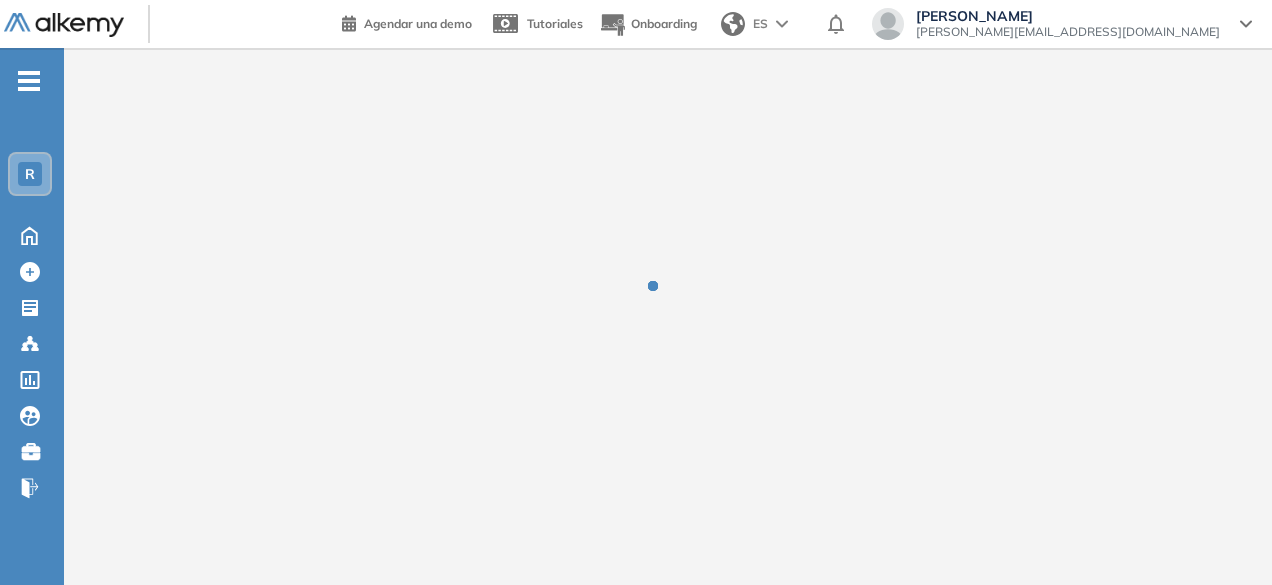 scroll, scrollTop: 0, scrollLeft: 0, axis: both 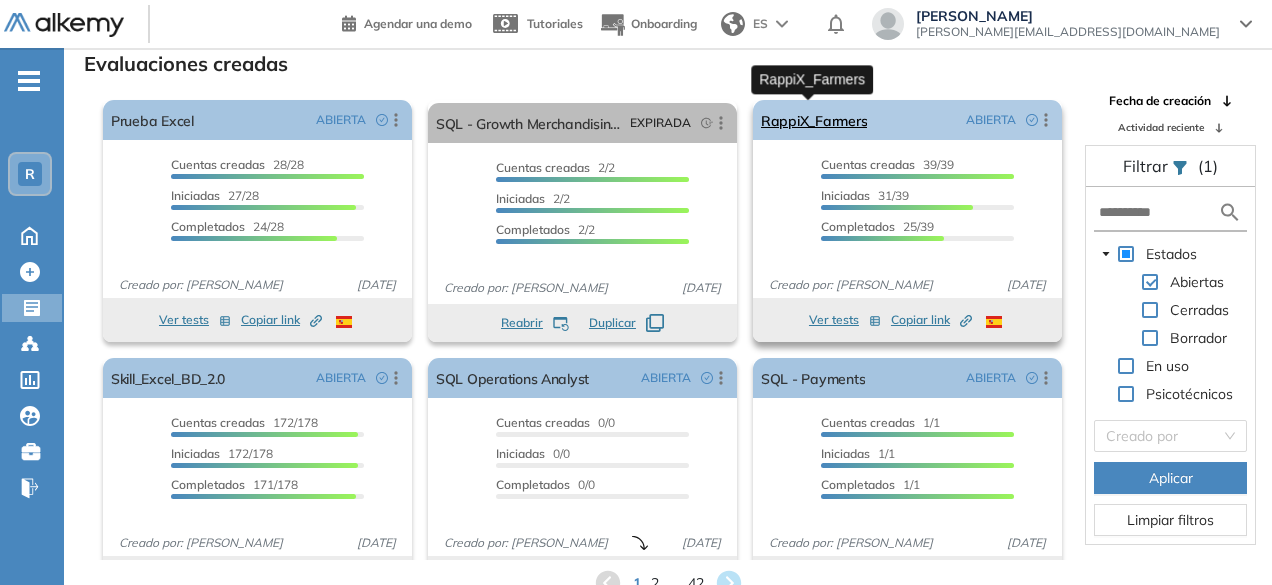 click on "RappiX_Farmers" at bounding box center (814, 120) 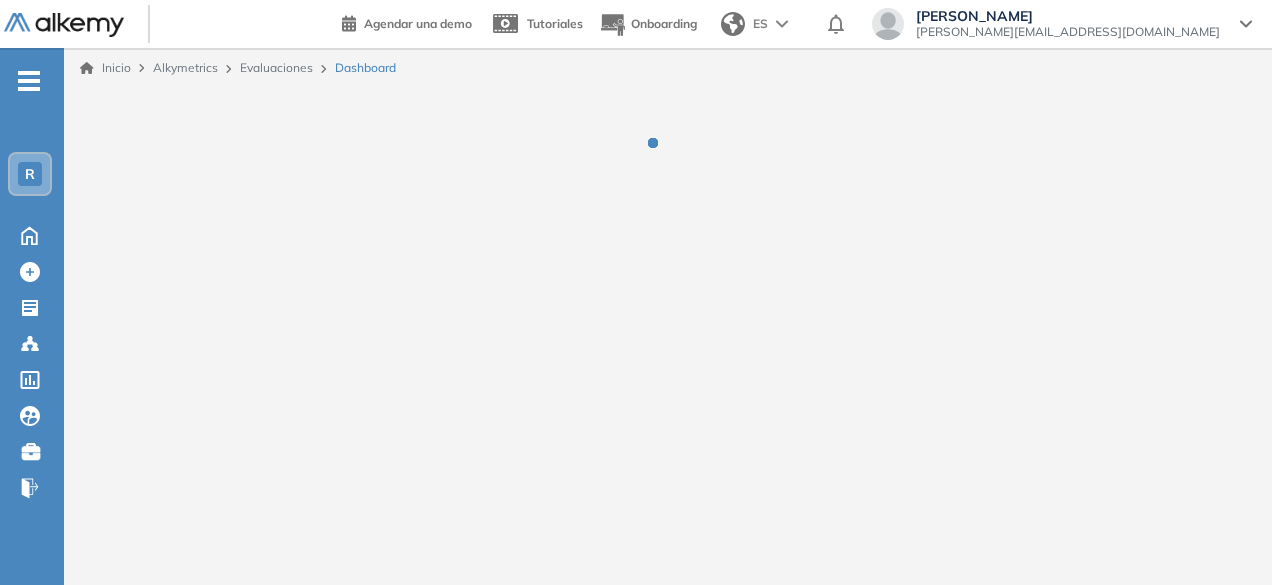 scroll, scrollTop: 0, scrollLeft: 0, axis: both 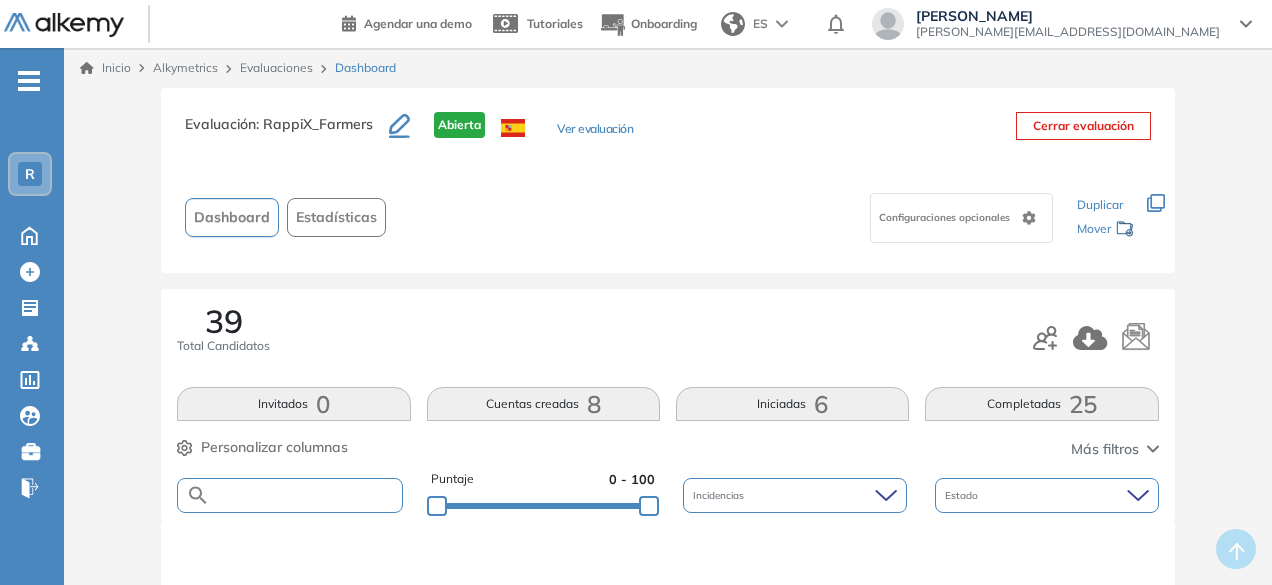 click at bounding box center (305, 495) 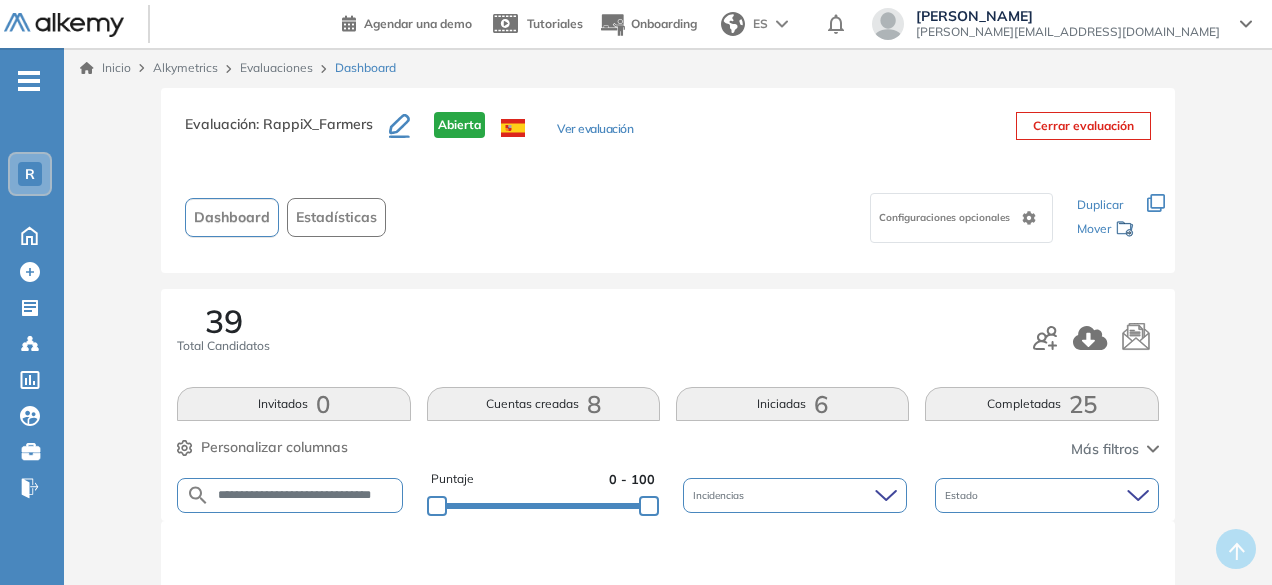 scroll, scrollTop: 0, scrollLeft: 16, axis: horizontal 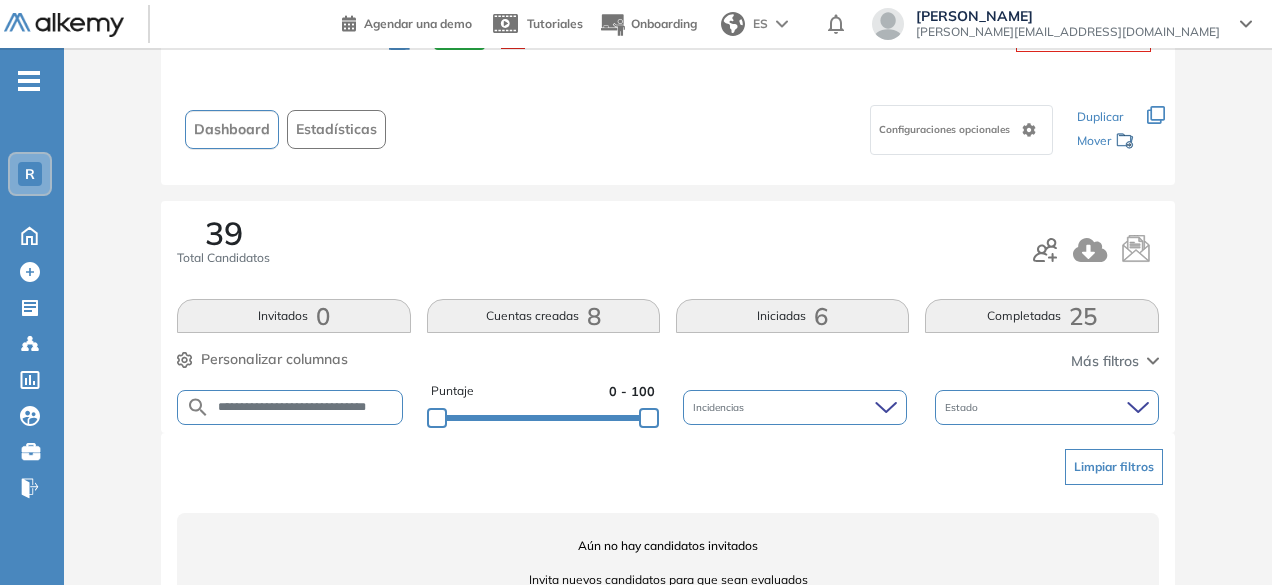 click on "**********" at bounding box center [306, 407] 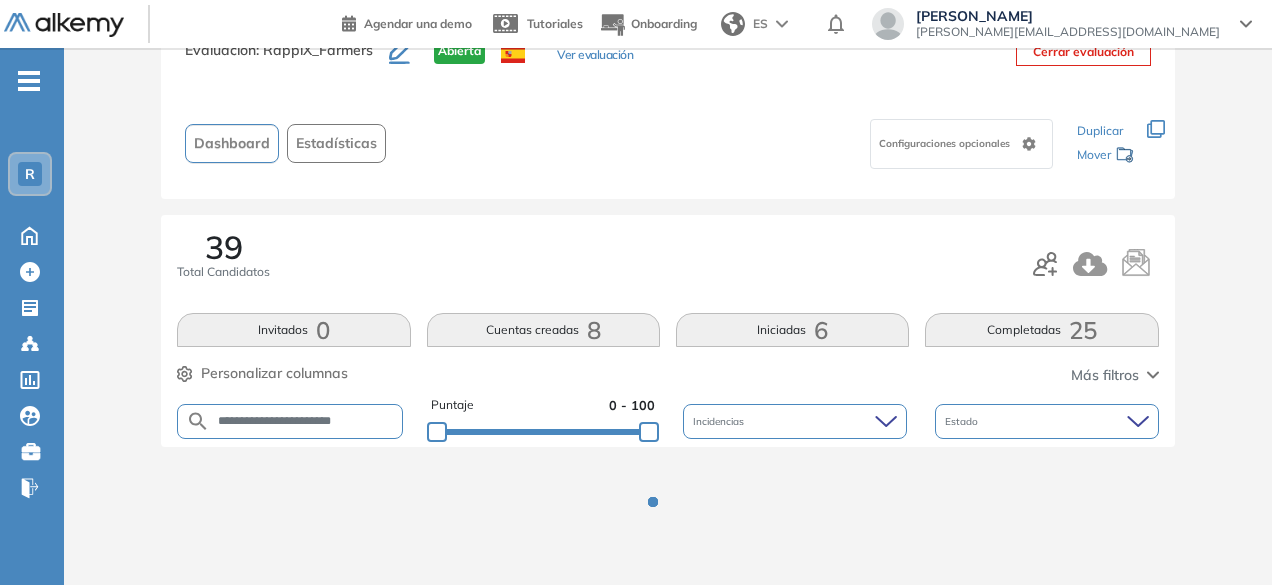 scroll, scrollTop: 88, scrollLeft: 0, axis: vertical 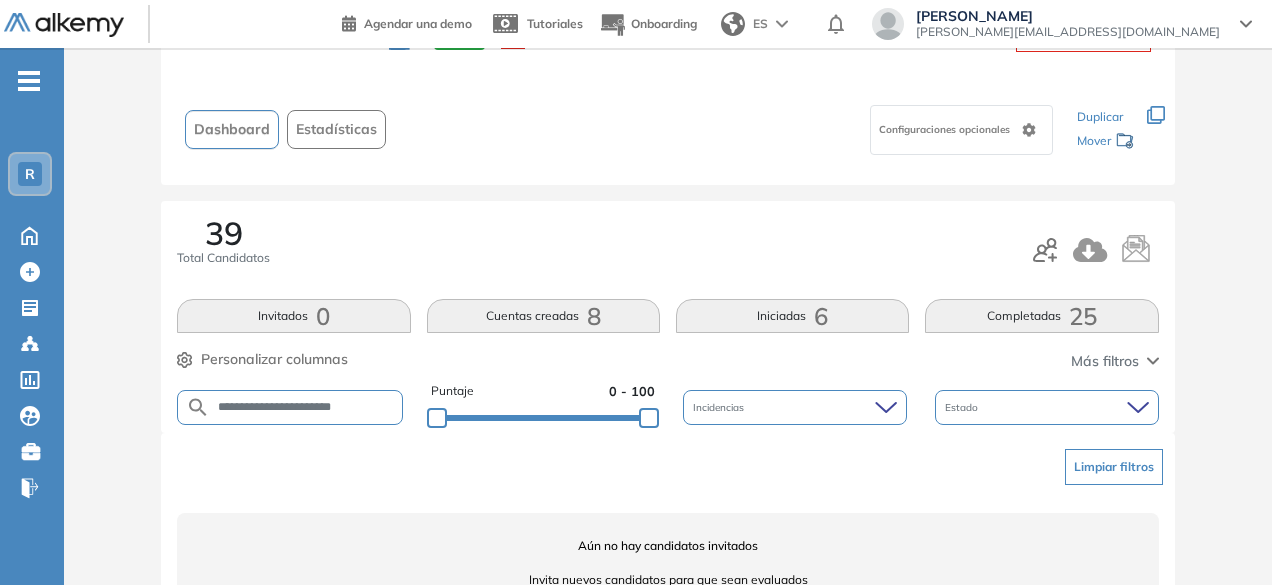 click on "**********" at bounding box center [306, 407] 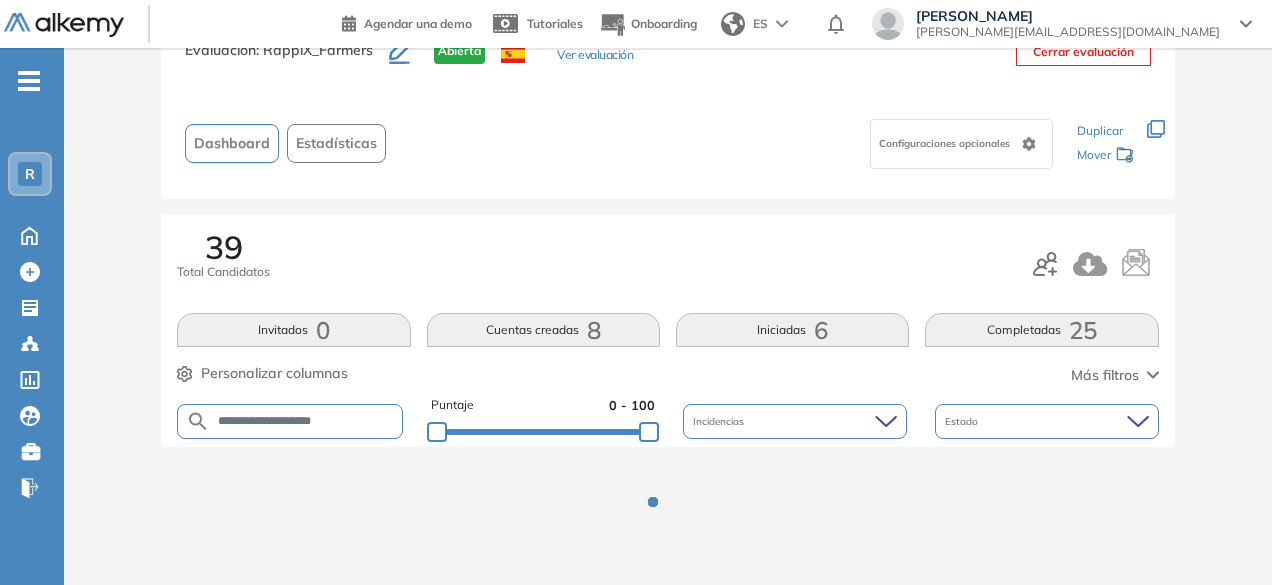 scroll, scrollTop: 88, scrollLeft: 0, axis: vertical 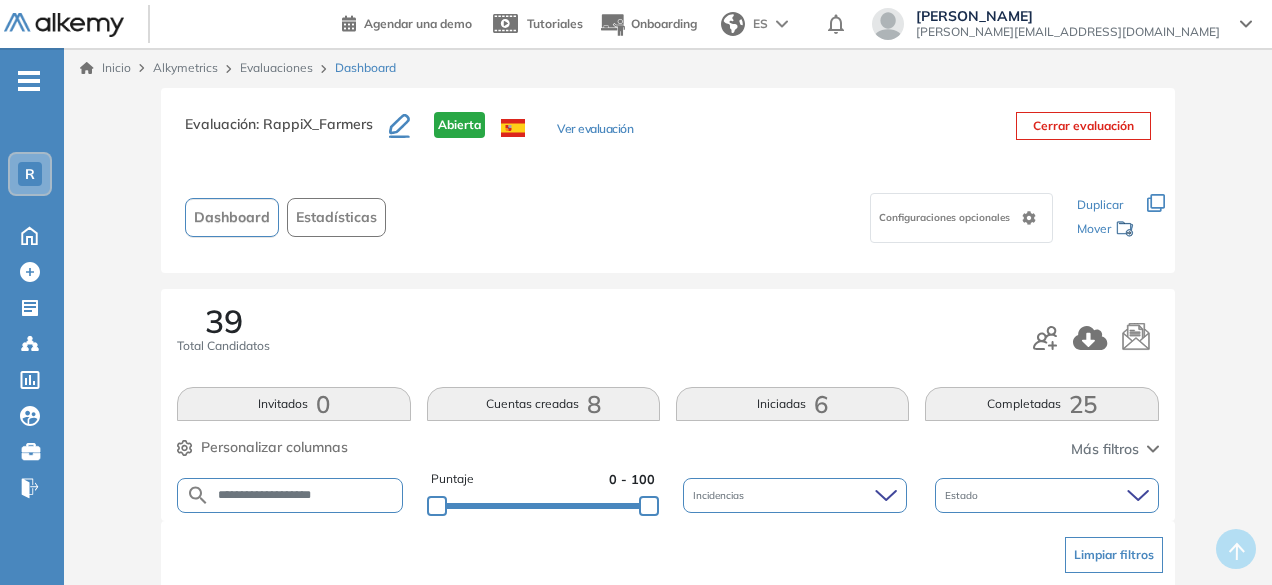 click on "**********" at bounding box center [306, 495] 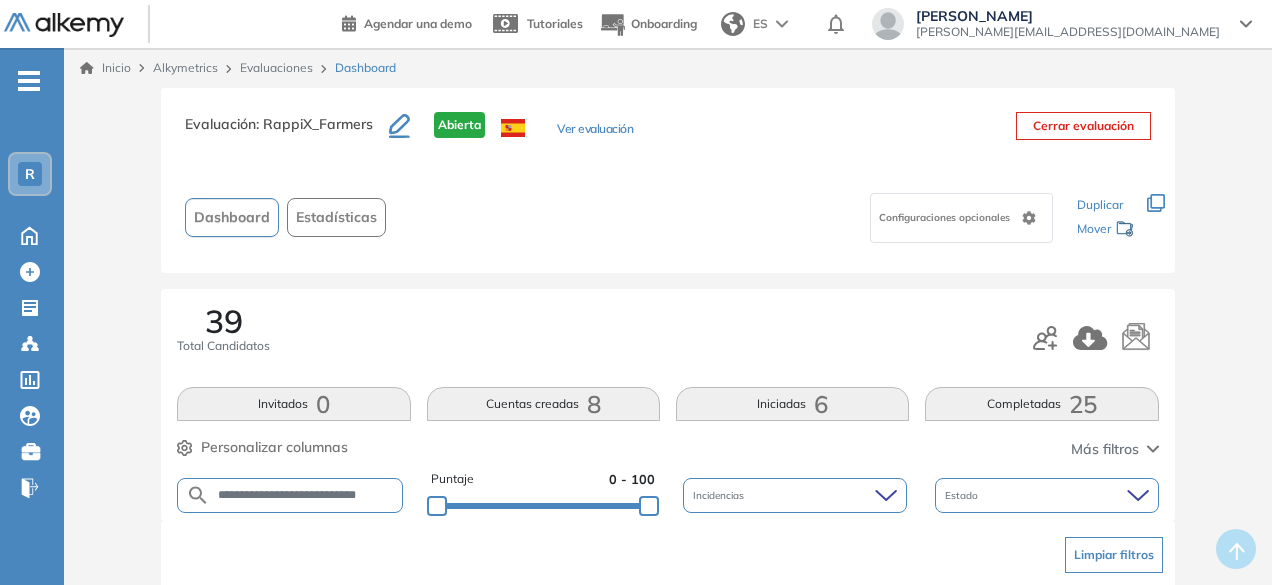 scroll, scrollTop: 0, scrollLeft: 12, axis: horizontal 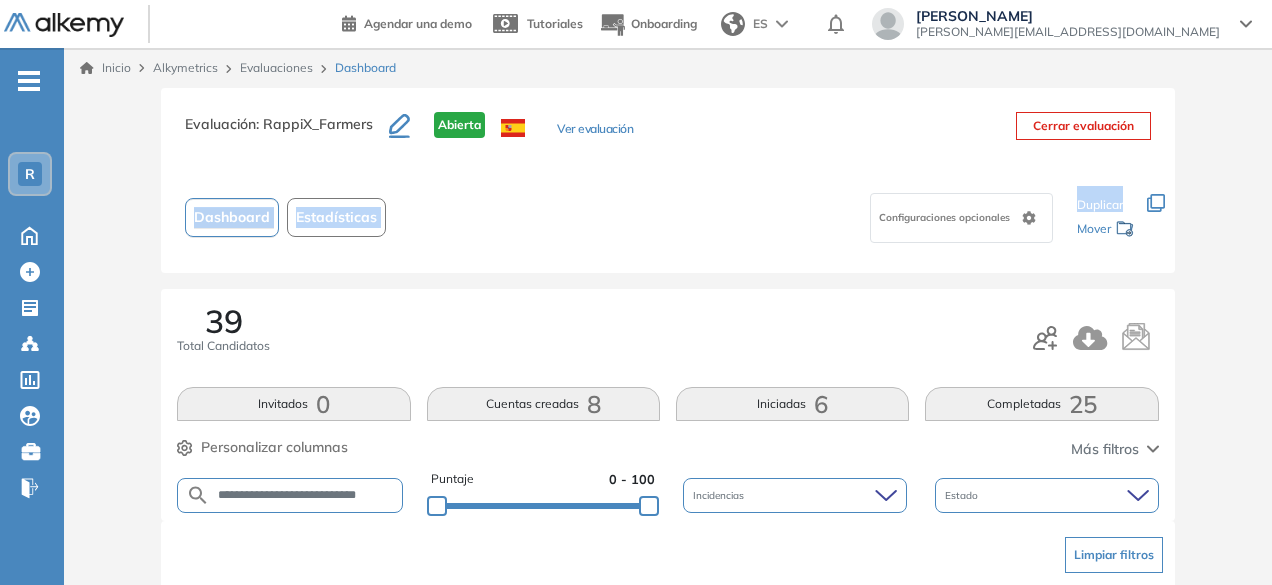 drag, startPoint x: 1270, startPoint y: 148, endPoint x: 1279, endPoint y: 193, distance: 45.891174 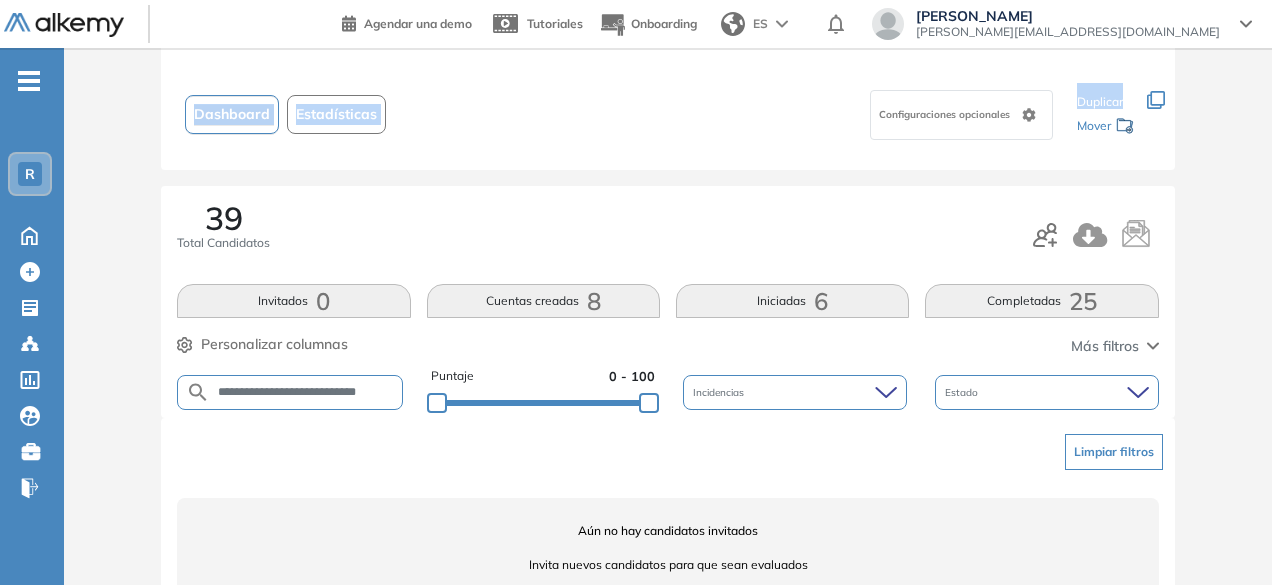 scroll, scrollTop: 99, scrollLeft: 0, axis: vertical 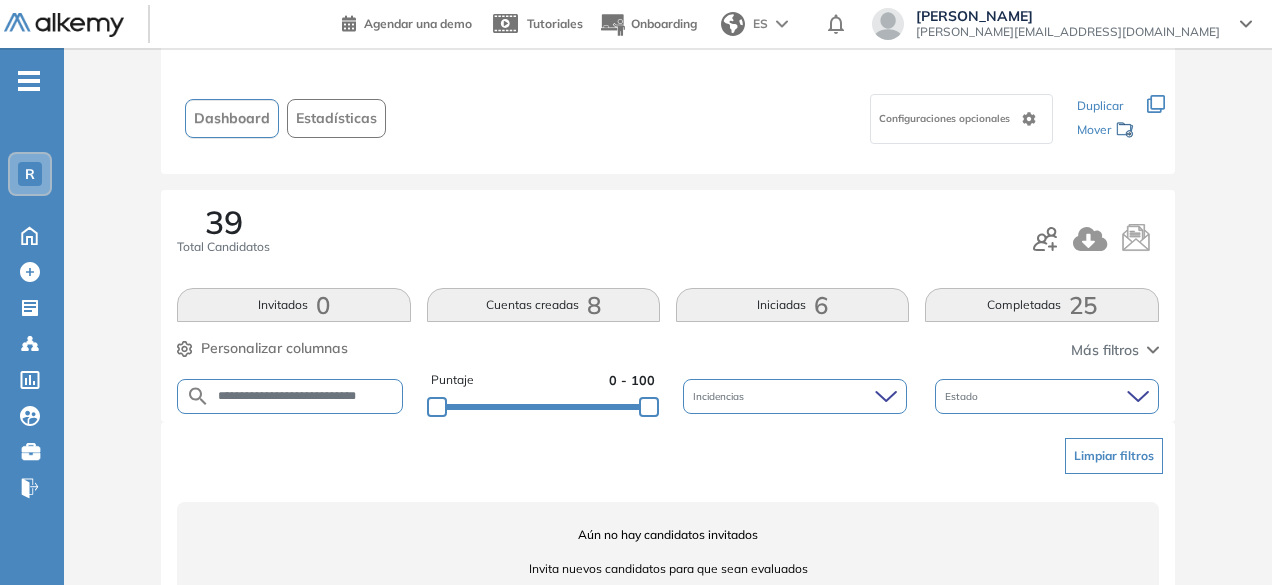 click on "**********" at bounding box center (306, 396) 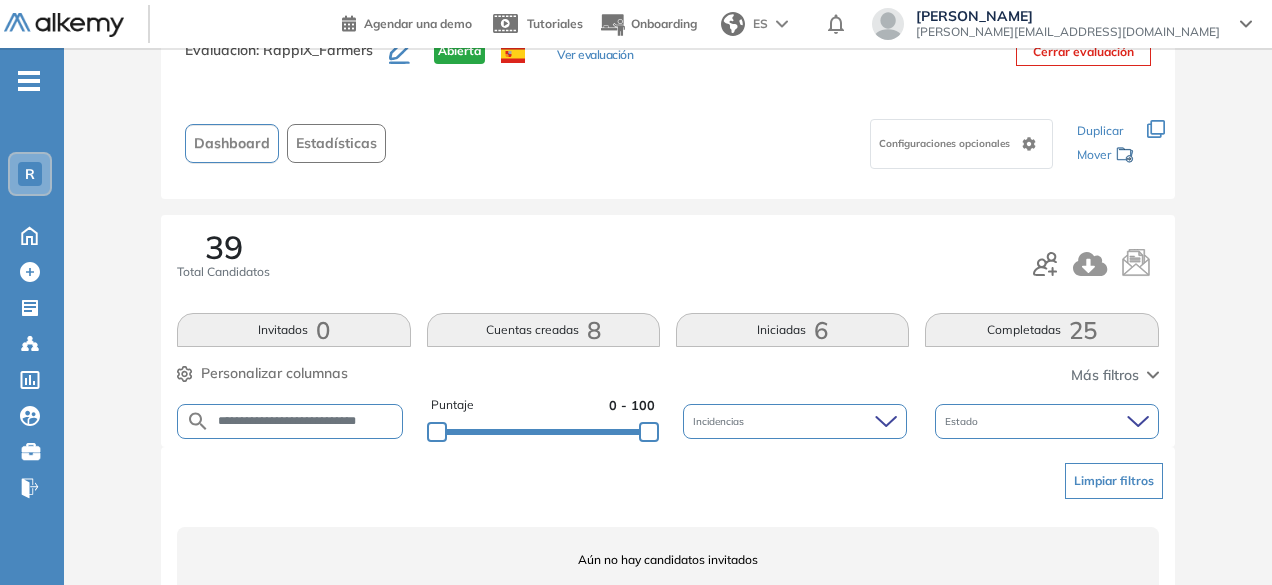 scroll, scrollTop: 99, scrollLeft: 0, axis: vertical 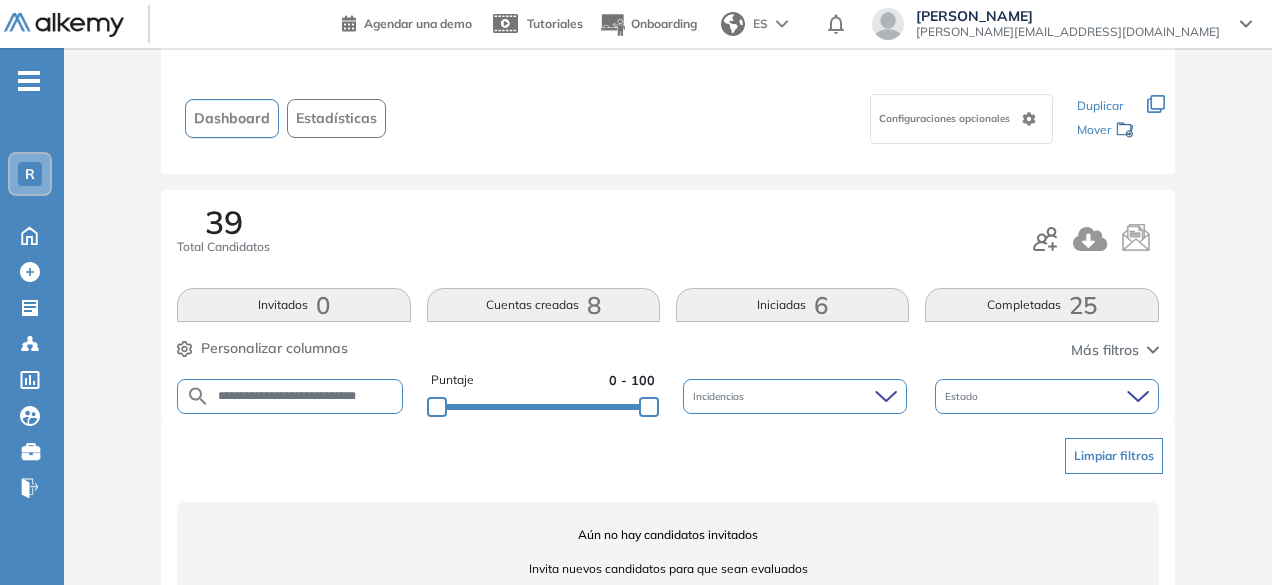 click on "**********" at bounding box center (306, 396) 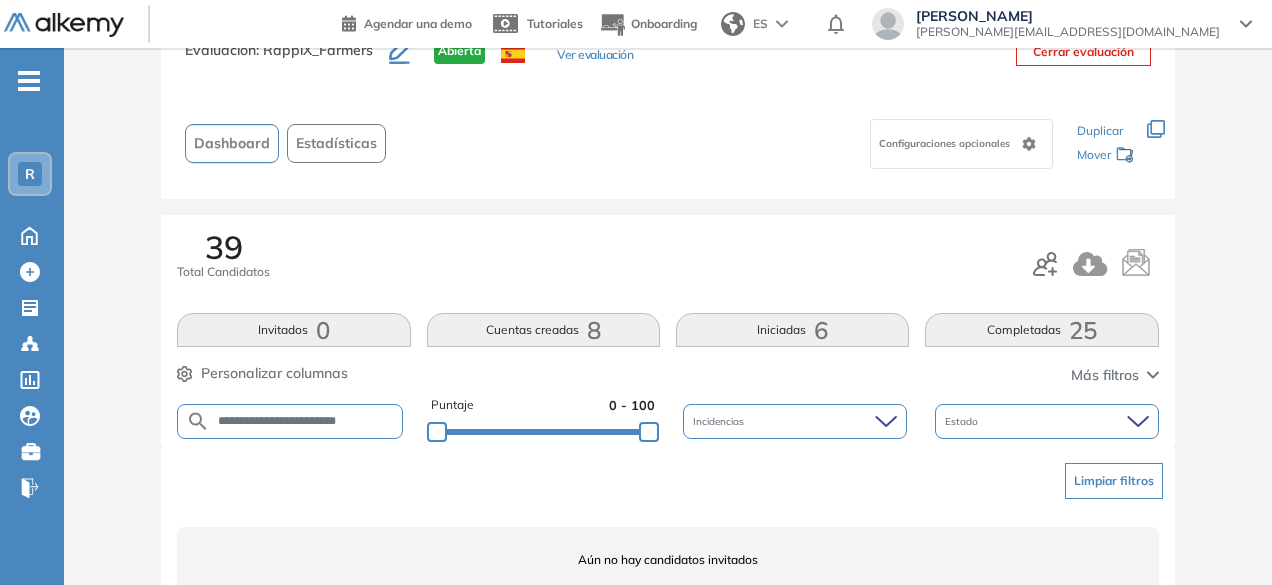 scroll, scrollTop: 99, scrollLeft: 0, axis: vertical 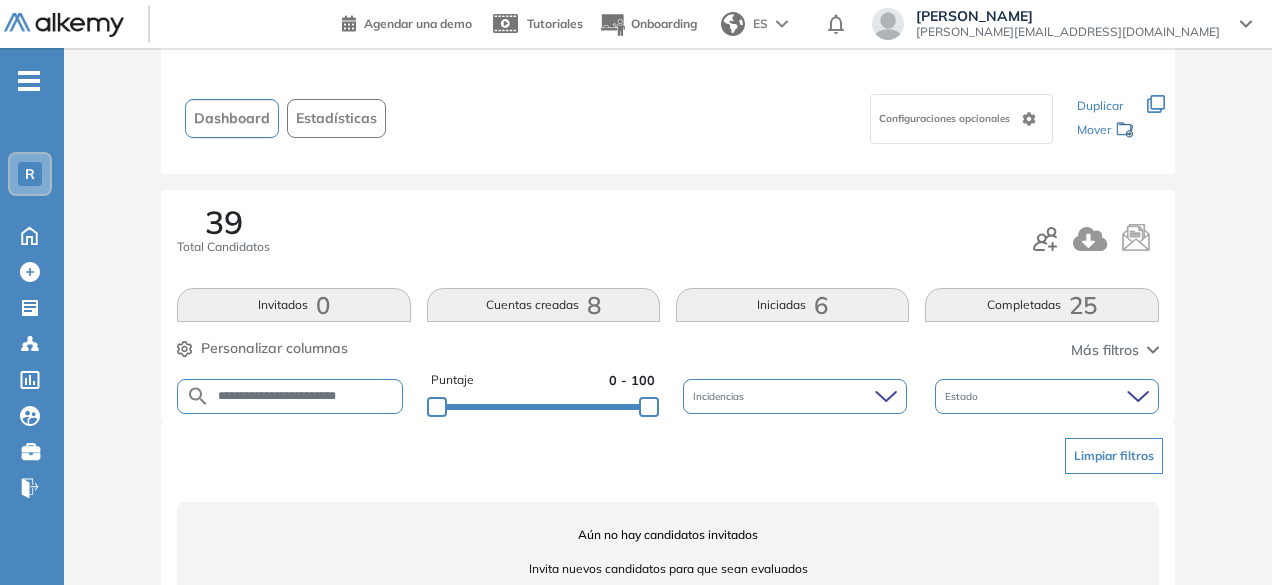 click on "**********" at bounding box center (306, 396) 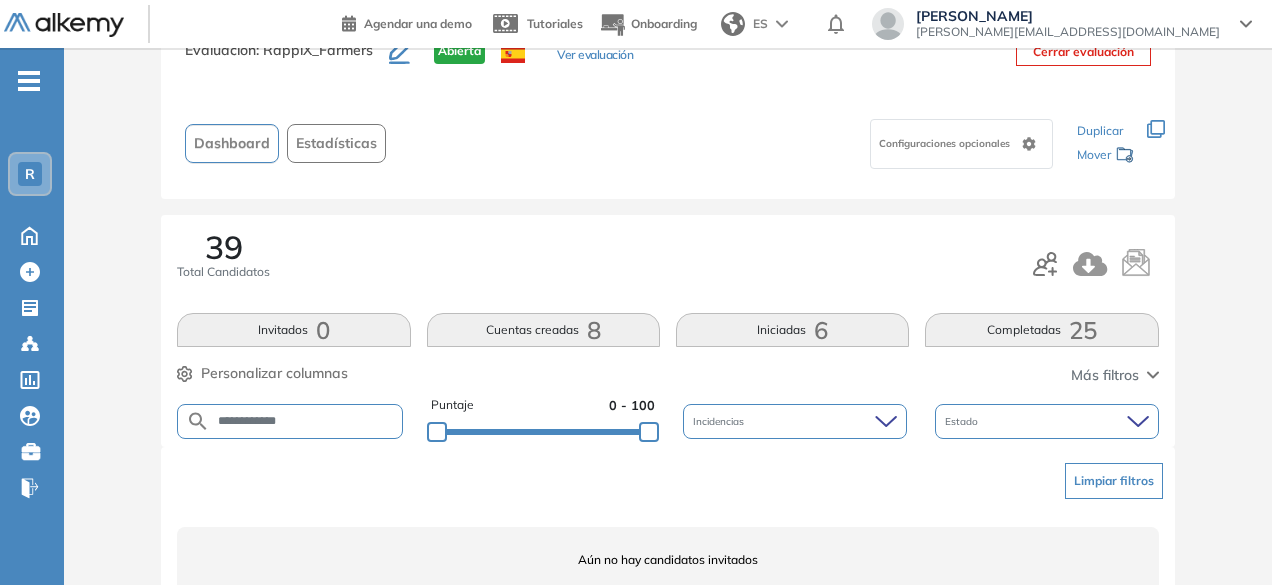scroll, scrollTop: 99, scrollLeft: 0, axis: vertical 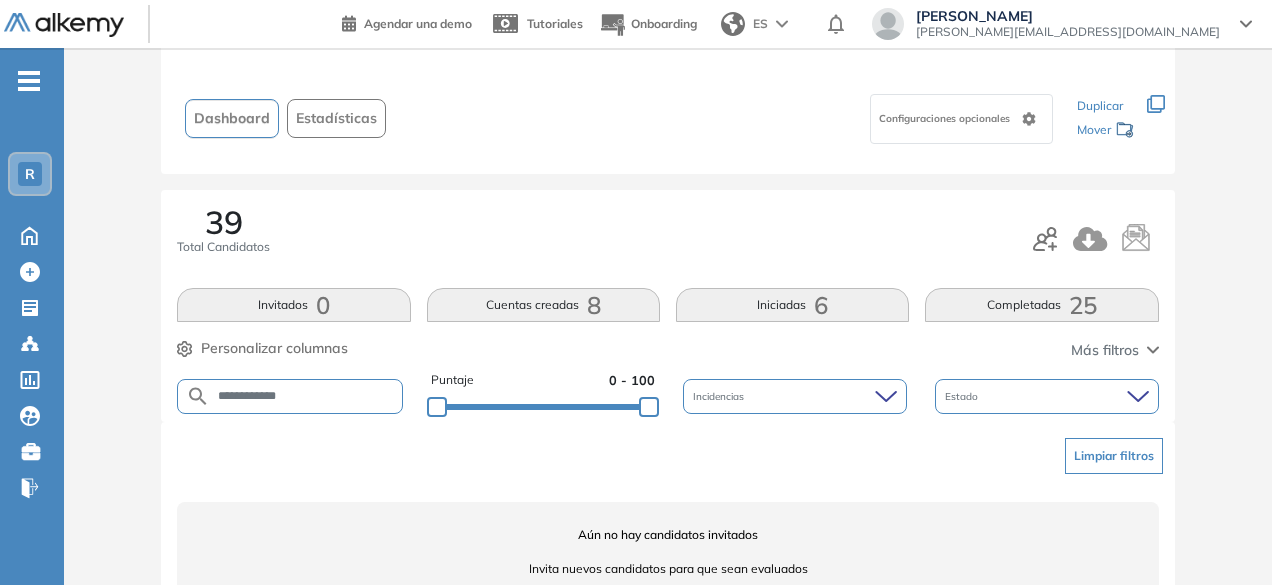 click on "**********" at bounding box center (306, 396) 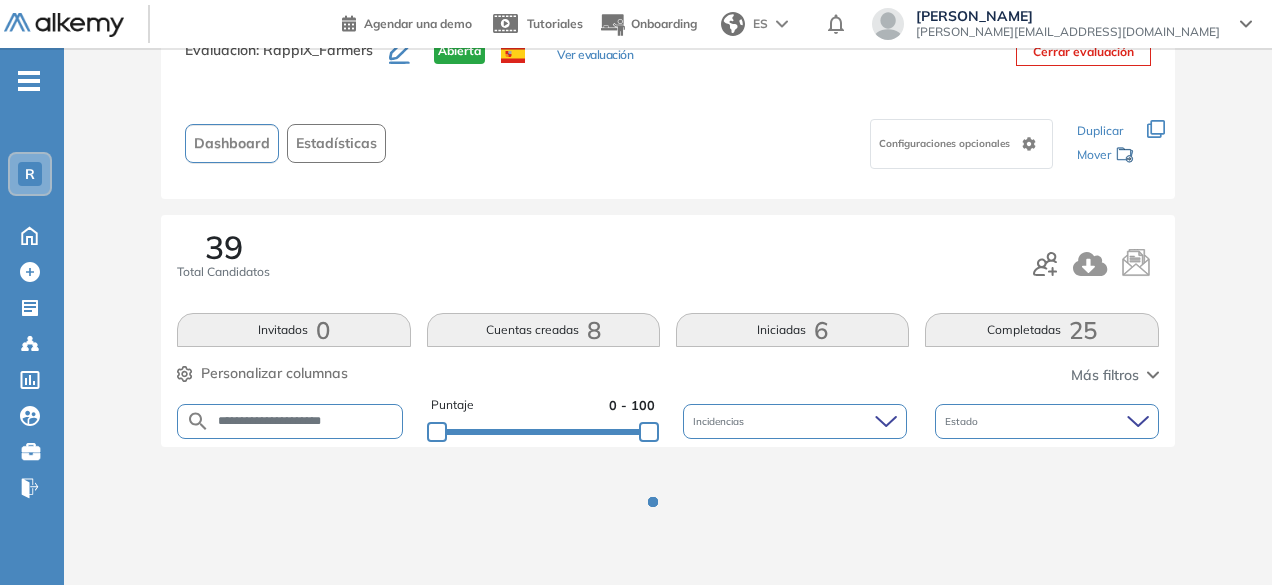scroll, scrollTop: 99, scrollLeft: 0, axis: vertical 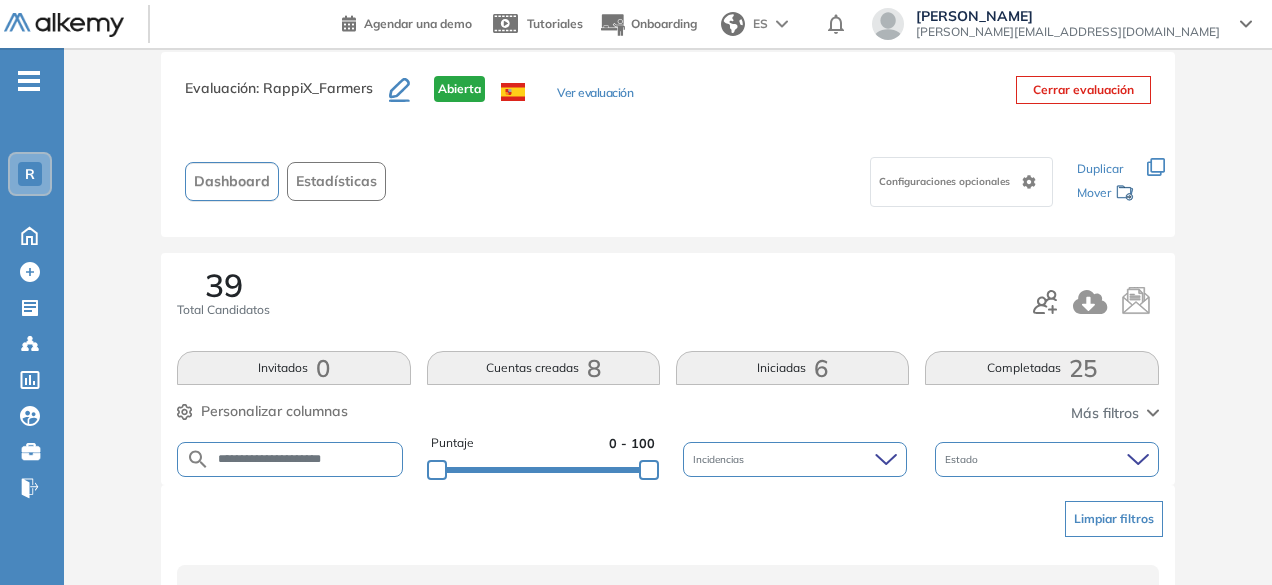 click on "**********" at bounding box center (306, 459) 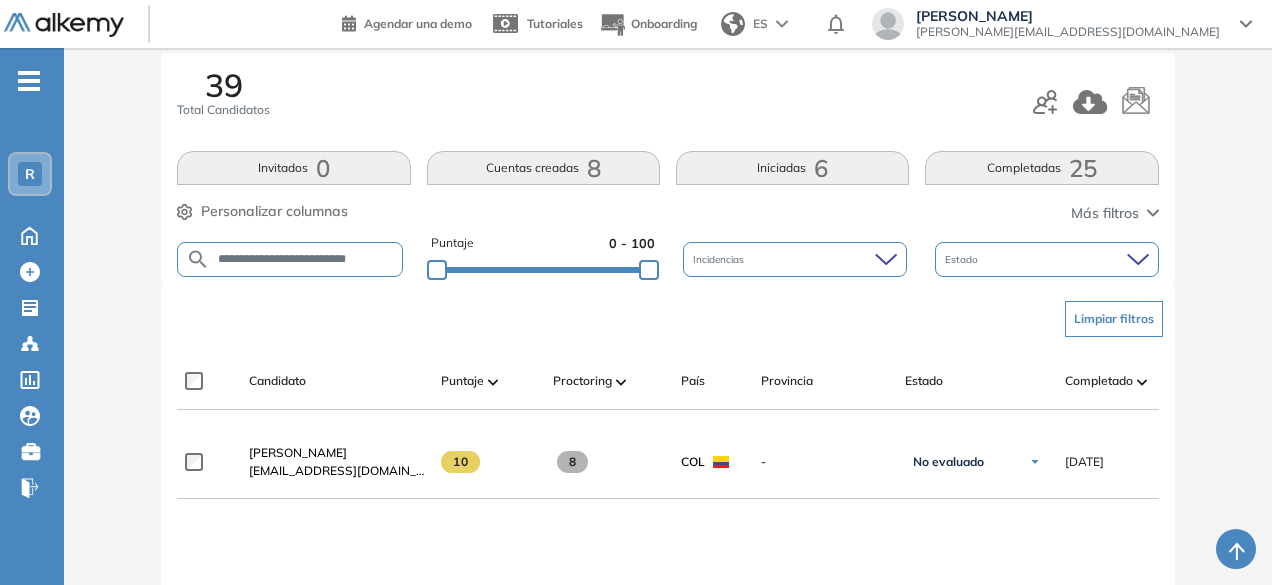 scroll, scrollTop: 242, scrollLeft: 0, axis: vertical 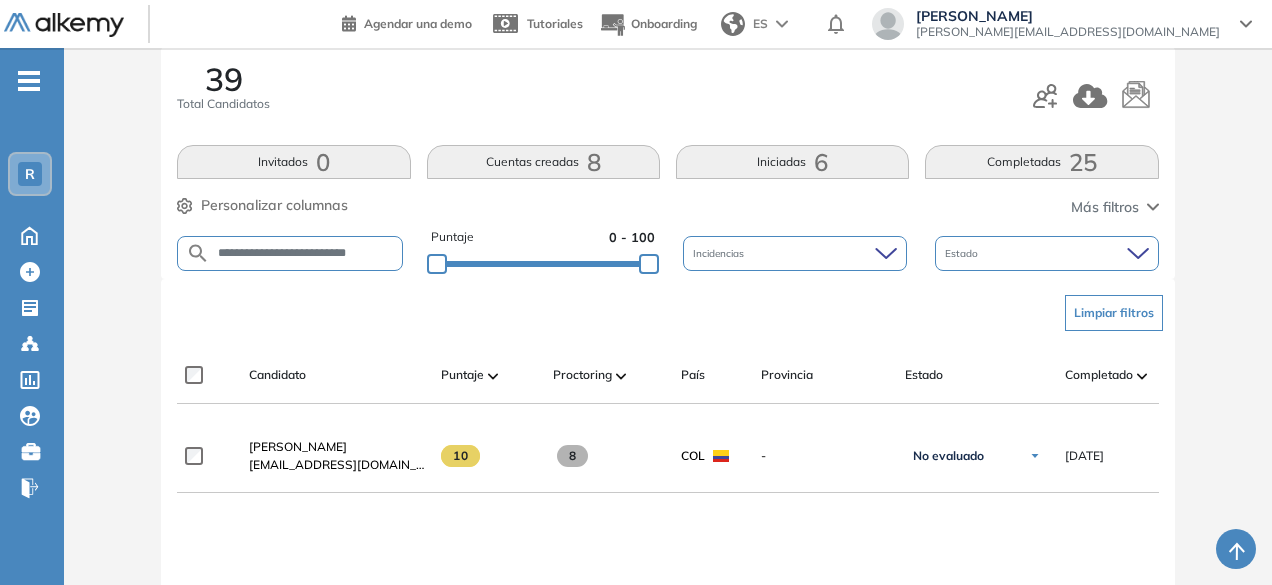 click on "**********" at bounding box center [306, 253] 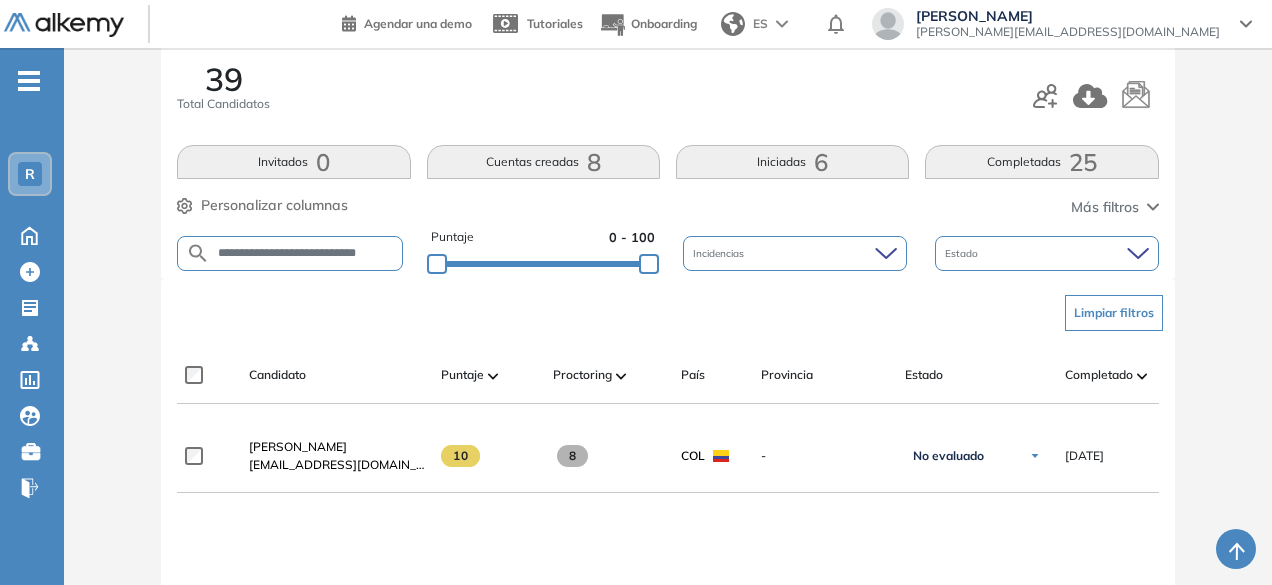 scroll, scrollTop: 0, scrollLeft: 6, axis: horizontal 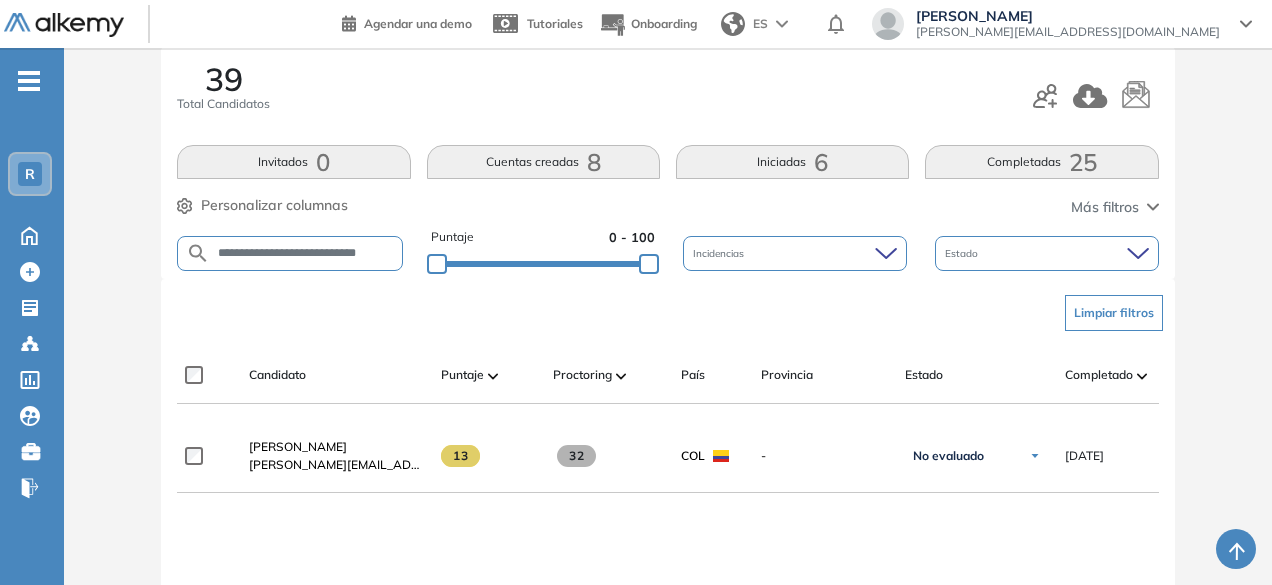 click on "**********" at bounding box center (306, 253) 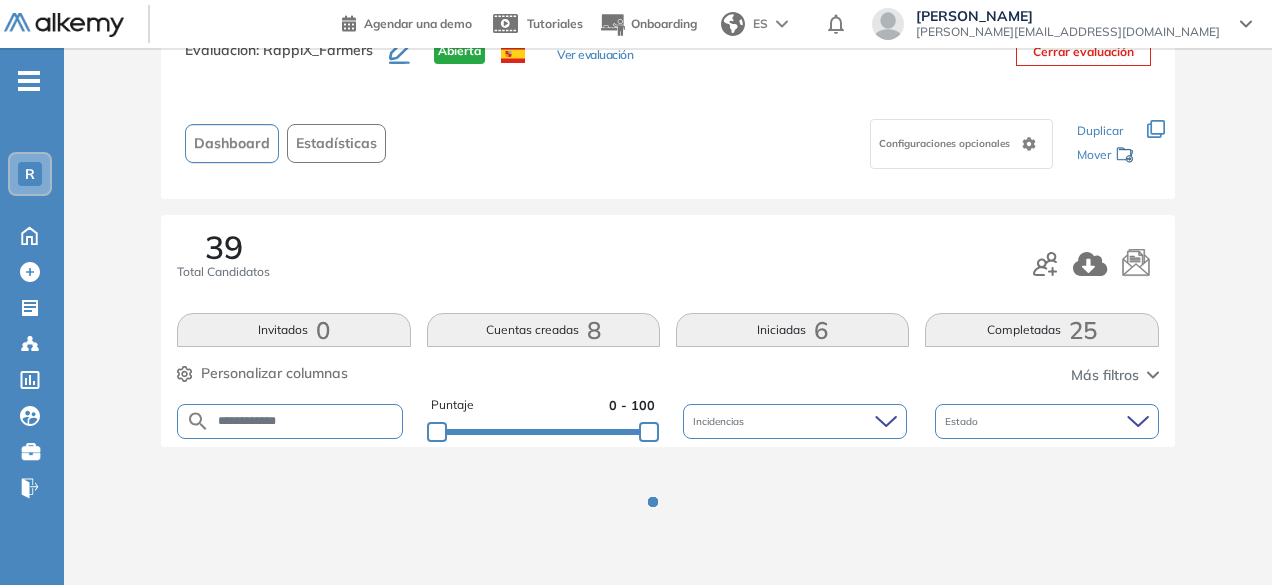 scroll, scrollTop: 154, scrollLeft: 0, axis: vertical 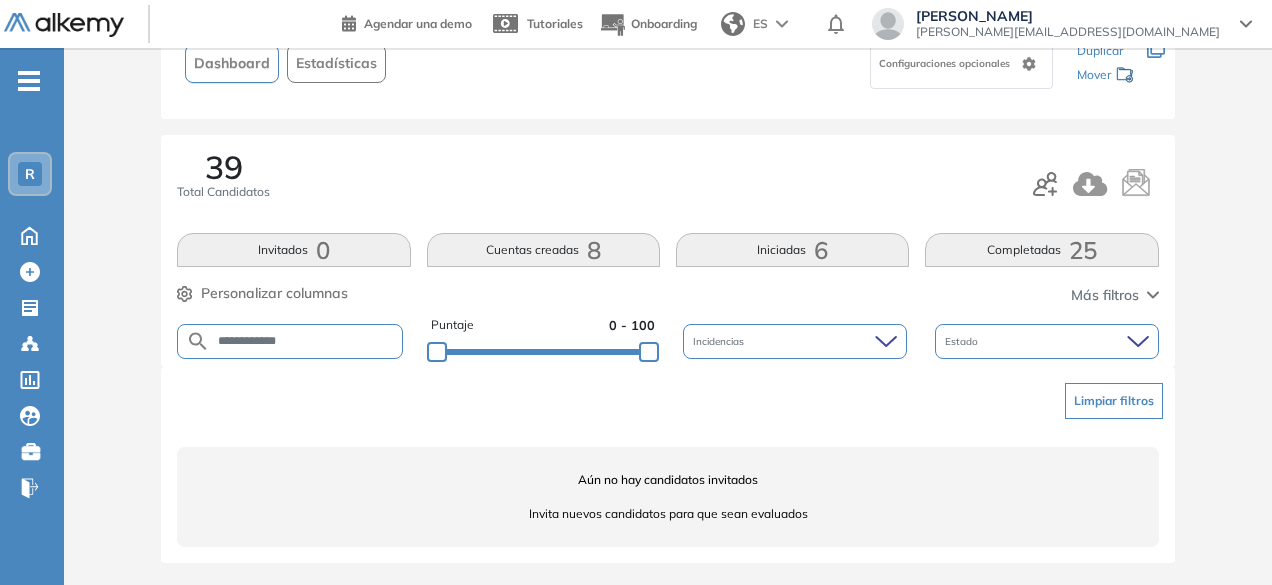 click on "**********" at bounding box center (306, 341) 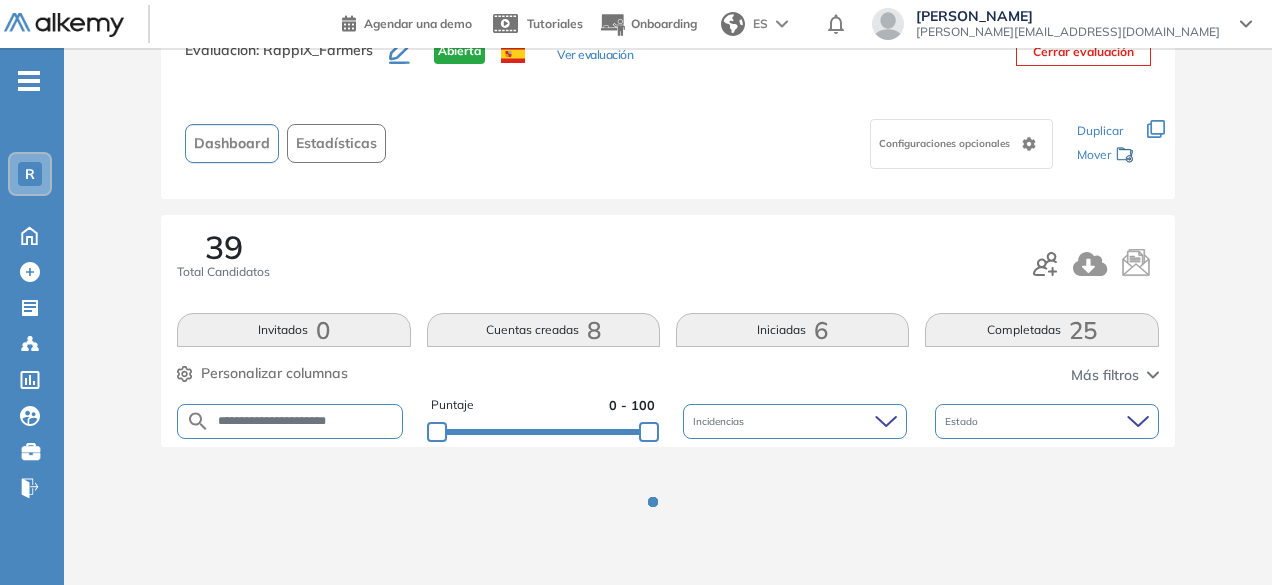 scroll, scrollTop: 154, scrollLeft: 0, axis: vertical 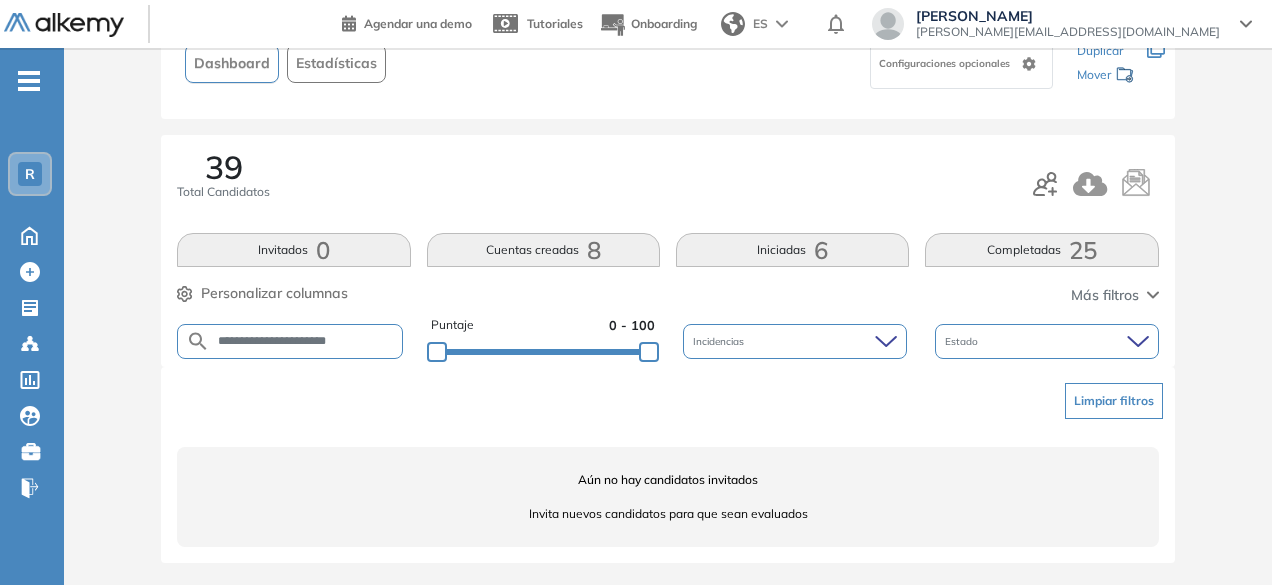 click on "**********" at bounding box center [306, 341] 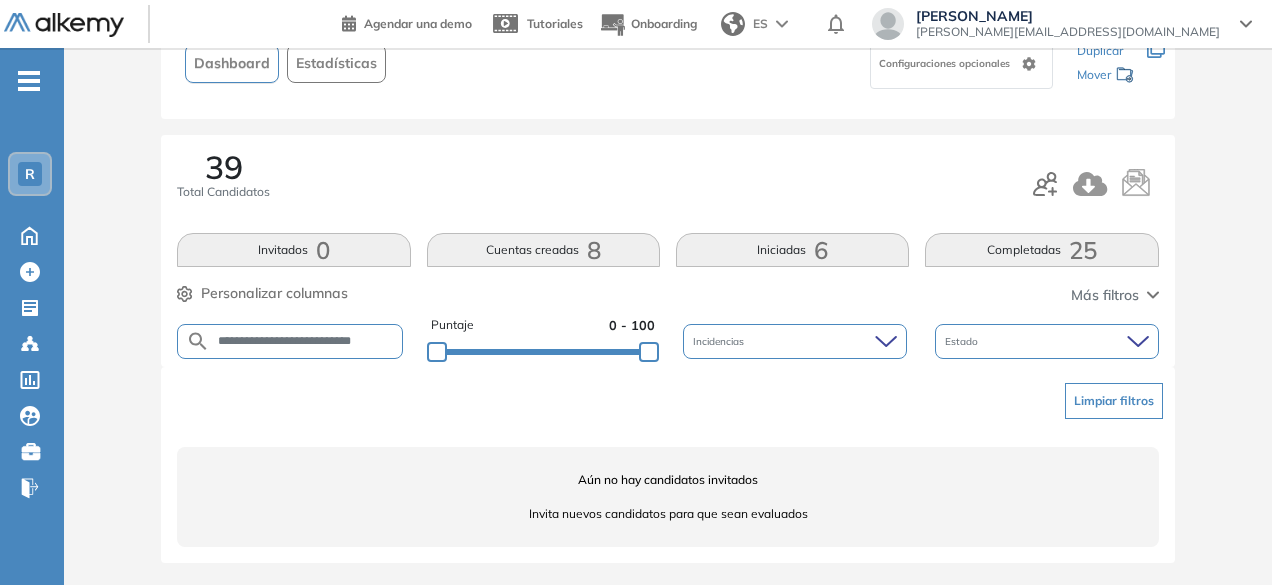 scroll, scrollTop: 0, scrollLeft: 7, axis: horizontal 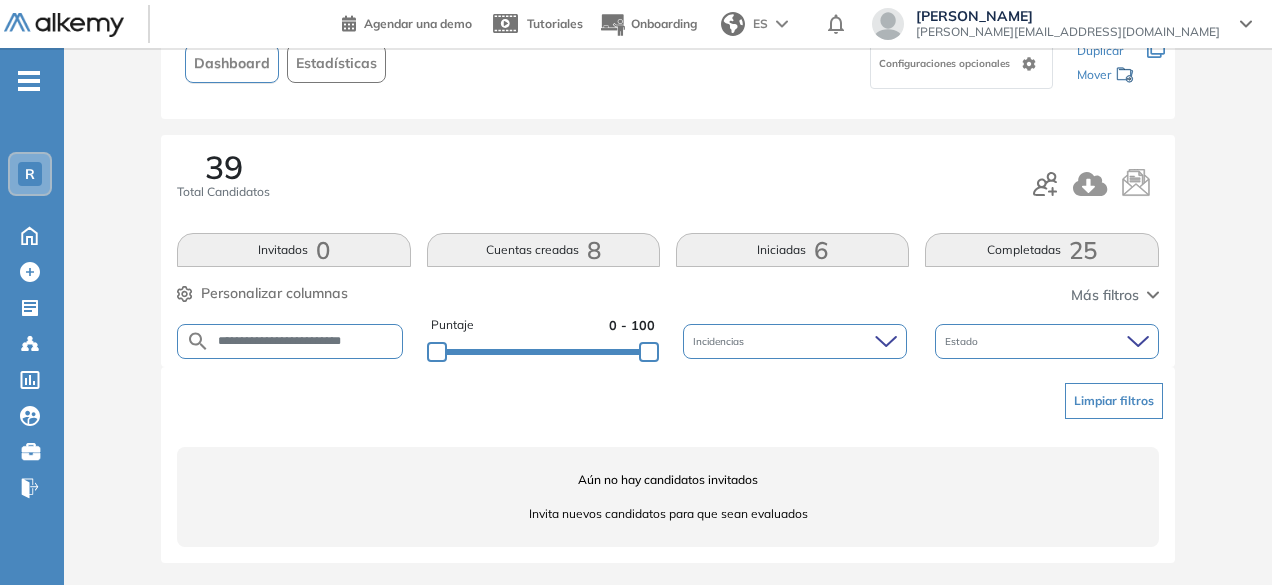 click on "**********" at bounding box center [306, 341] 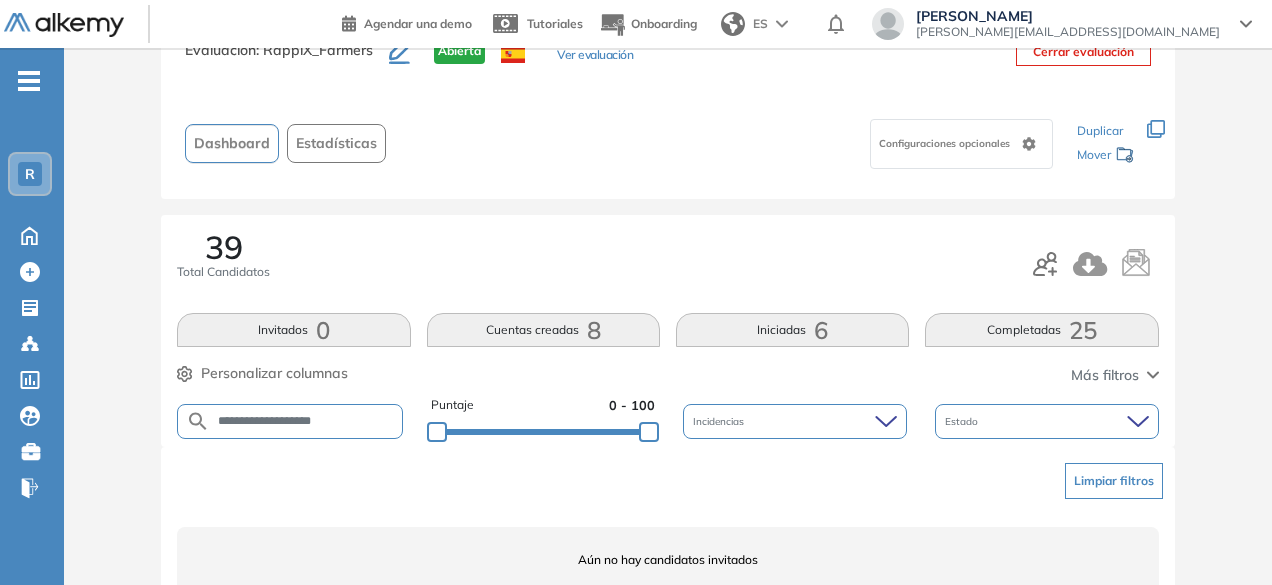 scroll, scrollTop: 154, scrollLeft: 0, axis: vertical 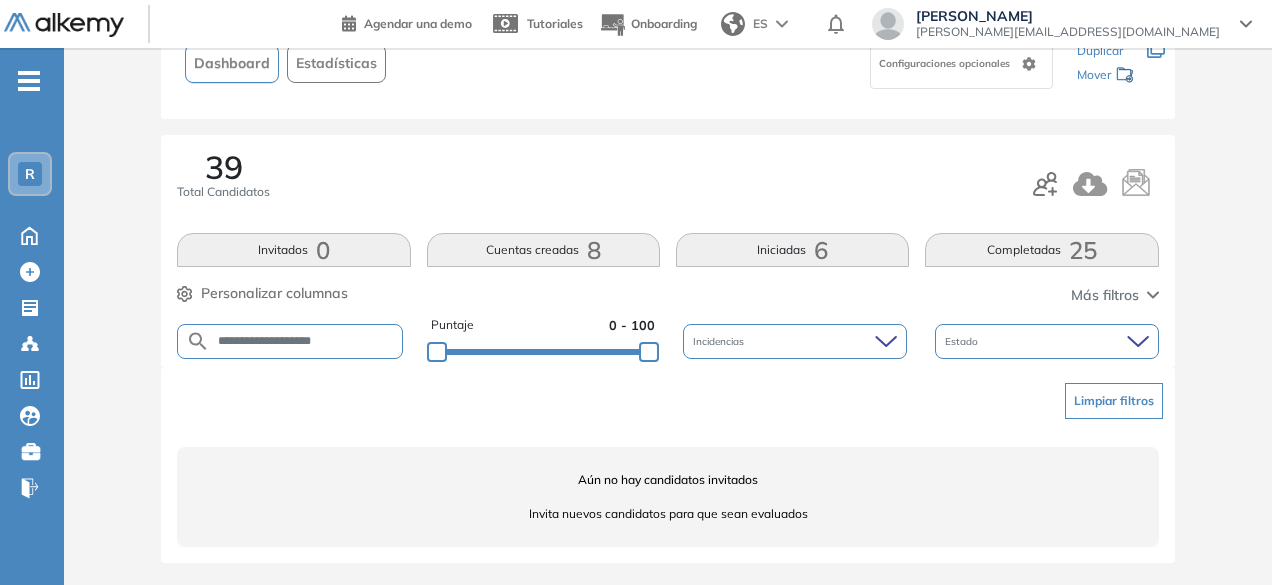 click on "**********" at bounding box center [306, 341] 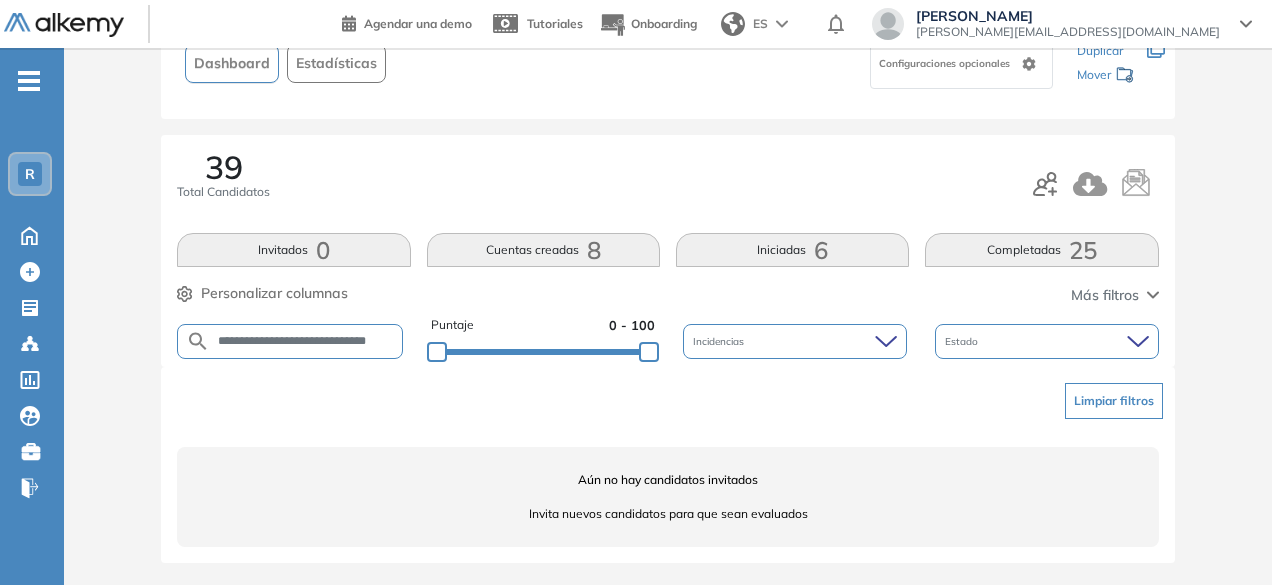 scroll, scrollTop: 0, scrollLeft: 44, axis: horizontal 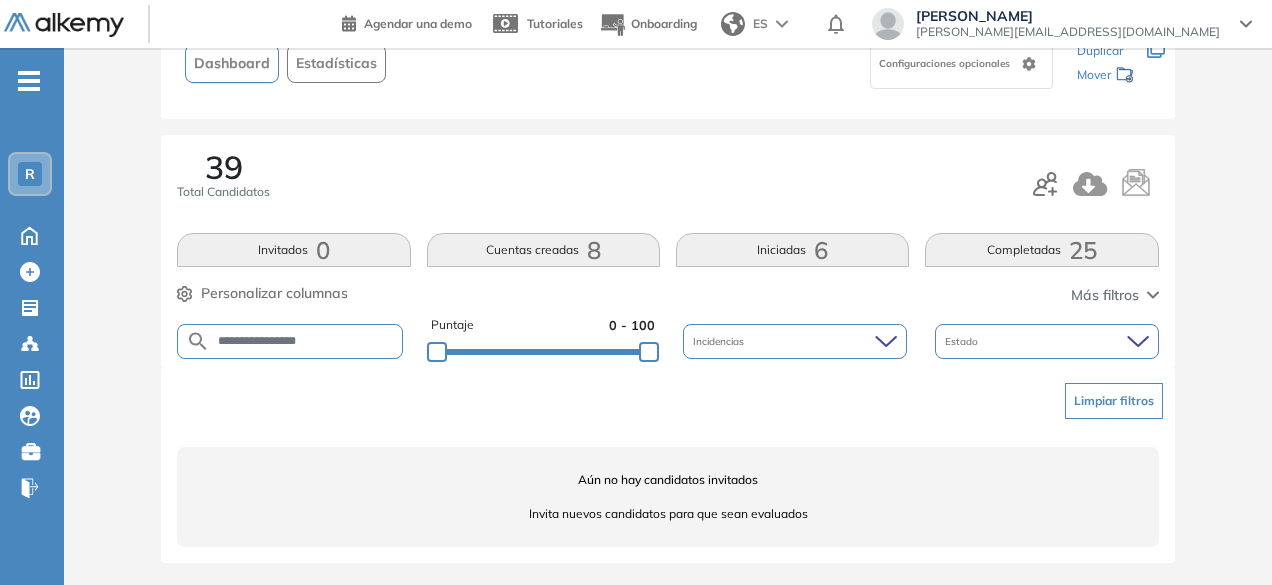 click on "**********" at bounding box center [306, 341] 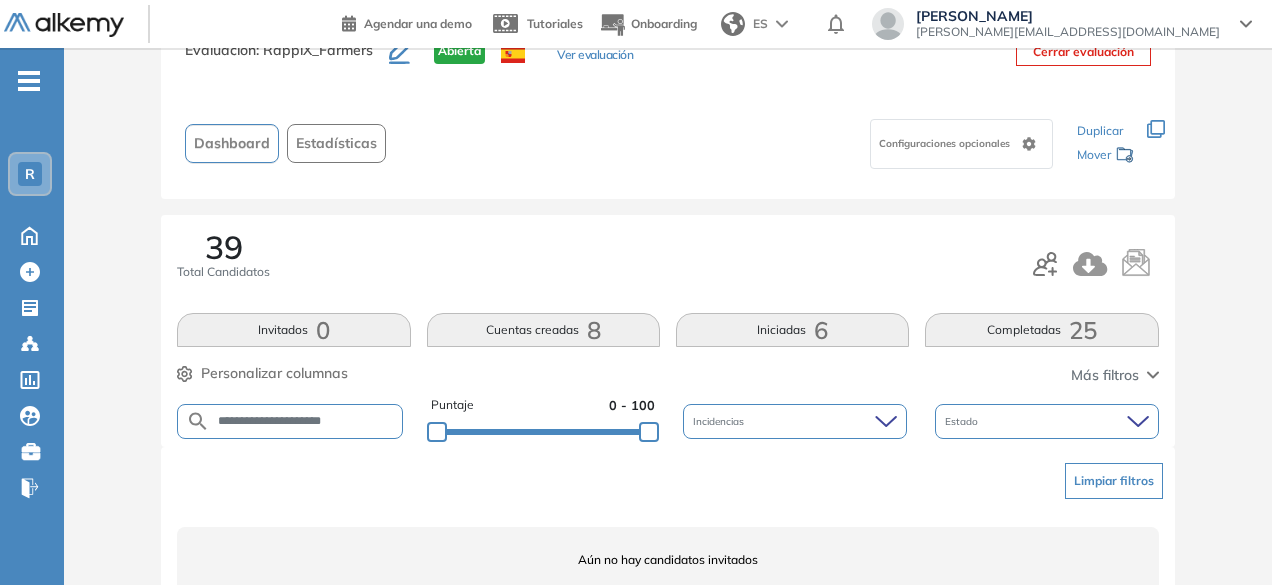 scroll, scrollTop: 154, scrollLeft: 0, axis: vertical 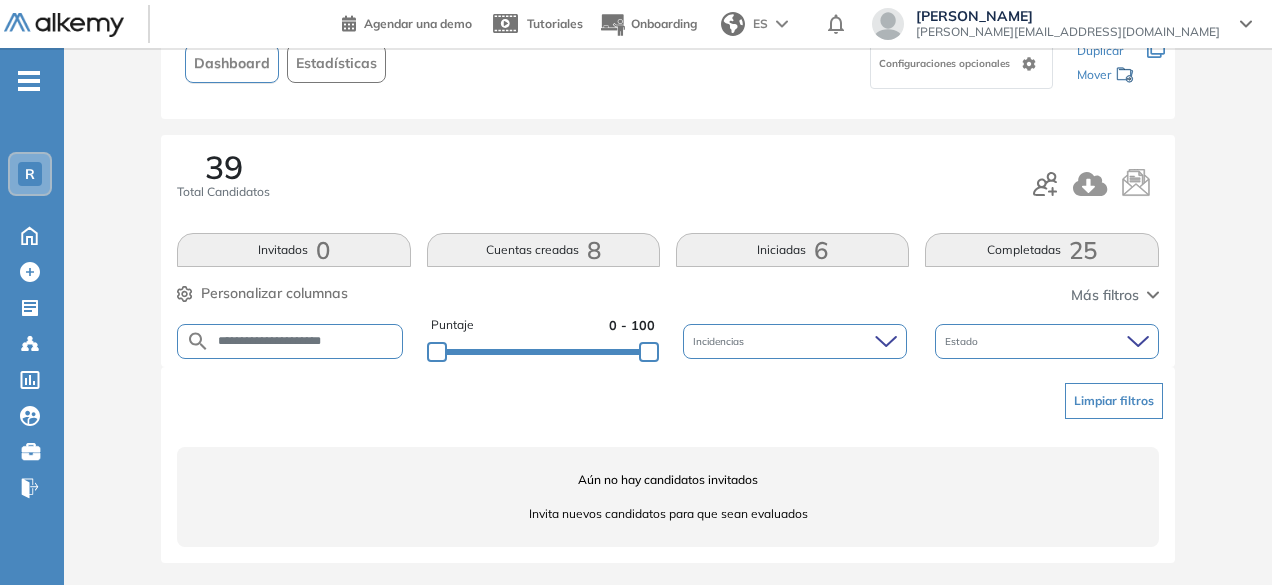 click on "**********" at bounding box center [306, 341] 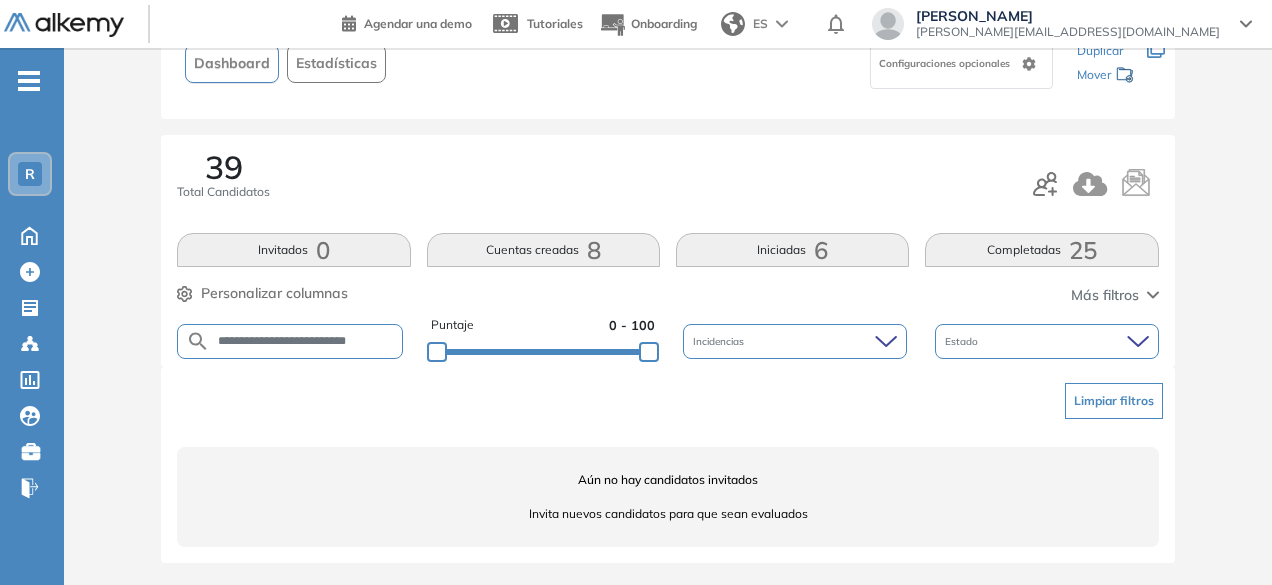 scroll, scrollTop: 0, scrollLeft: 0, axis: both 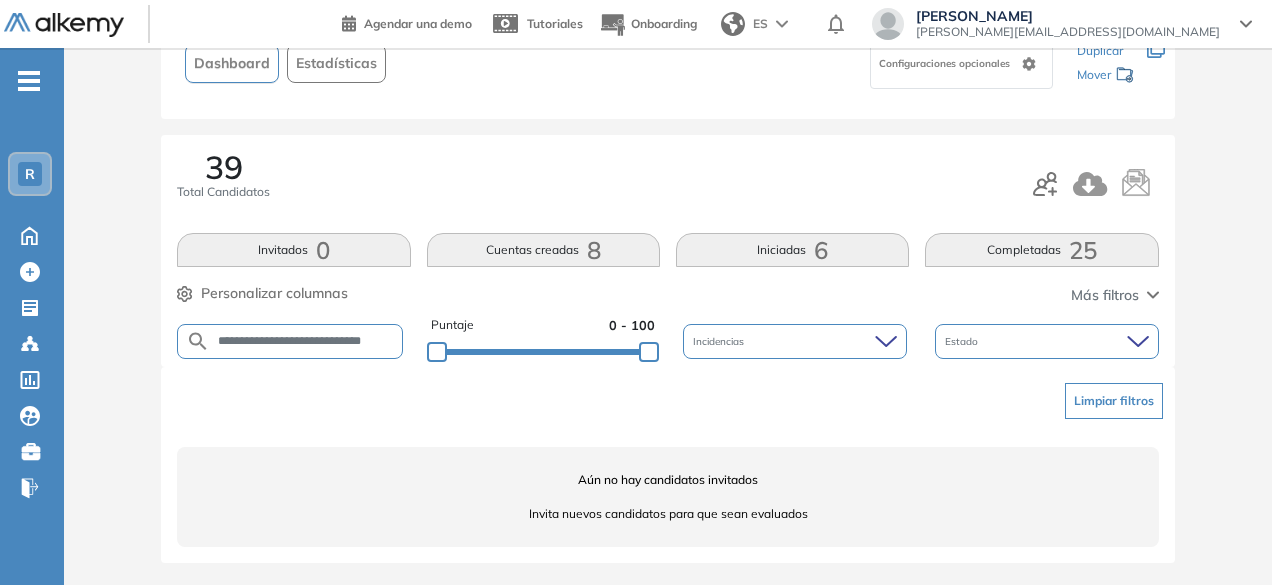 click on "**********" at bounding box center (306, 341) 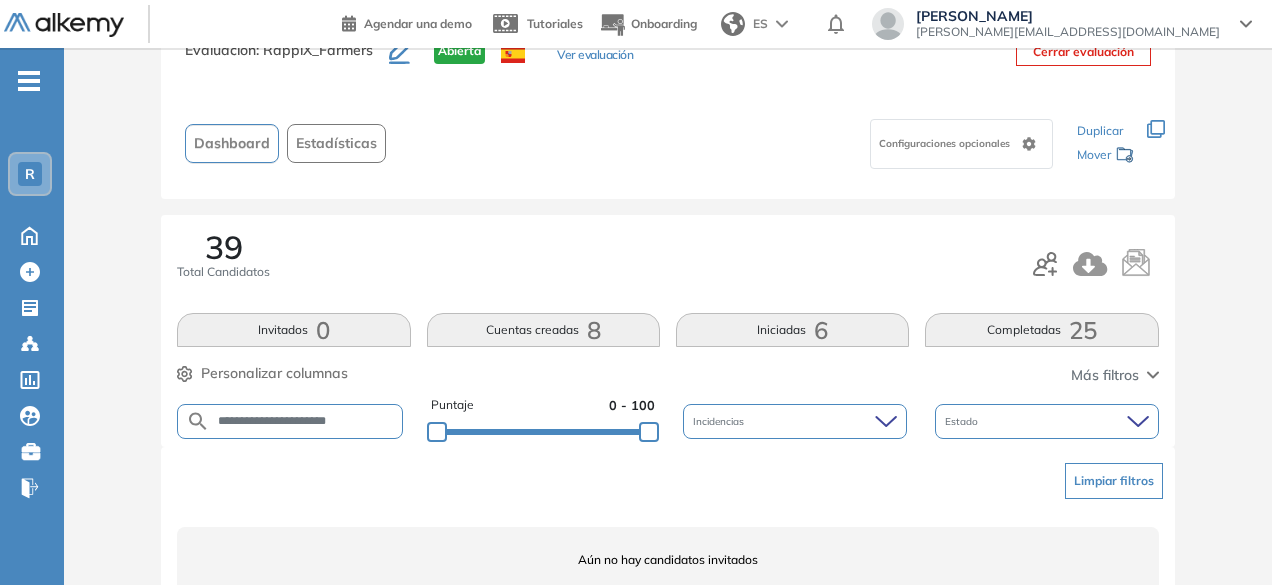scroll, scrollTop: 154, scrollLeft: 0, axis: vertical 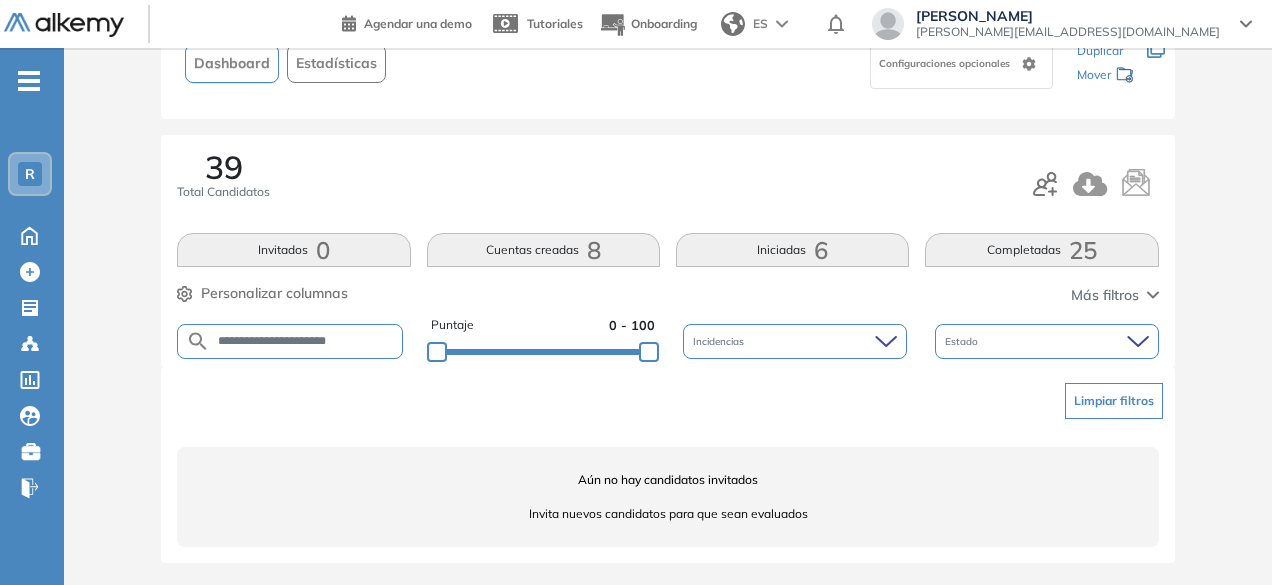 click on "**********" at bounding box center (306, 341) 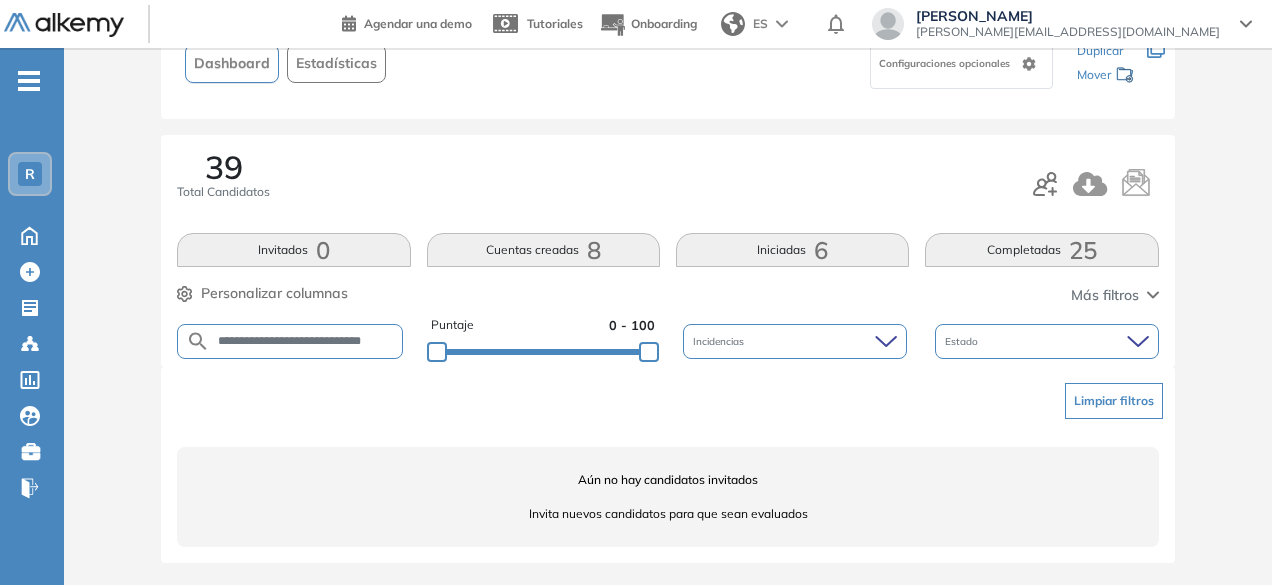 scroll, scrollTop: 0, scrollLeft: 4, axis: horizontal 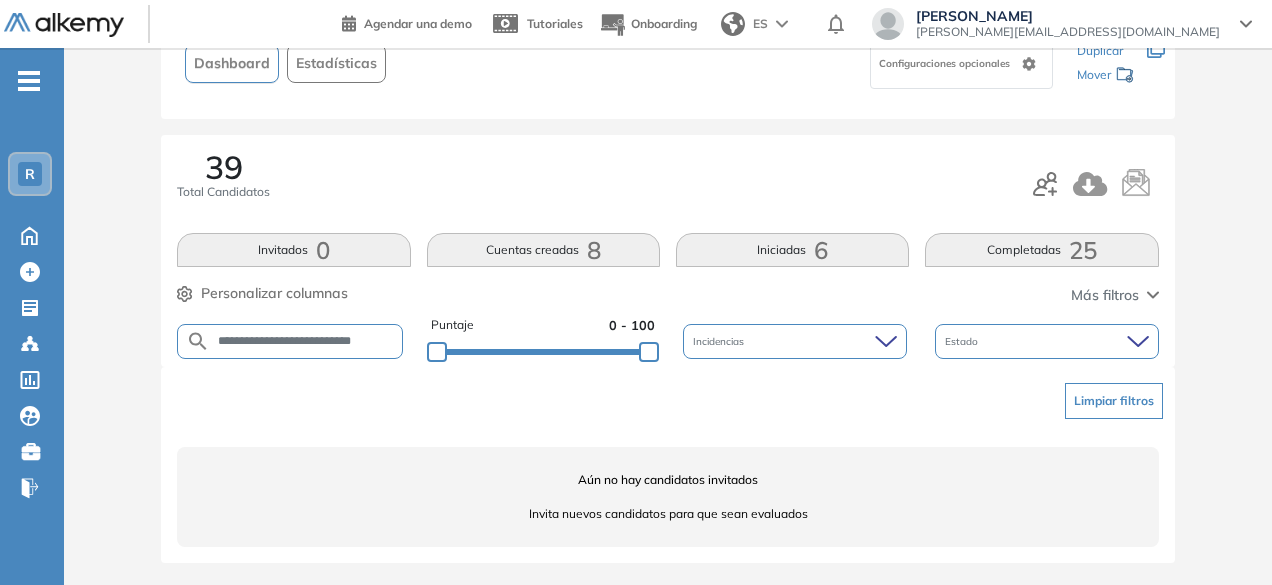 click on "**********" at bounding box center [306, 341] 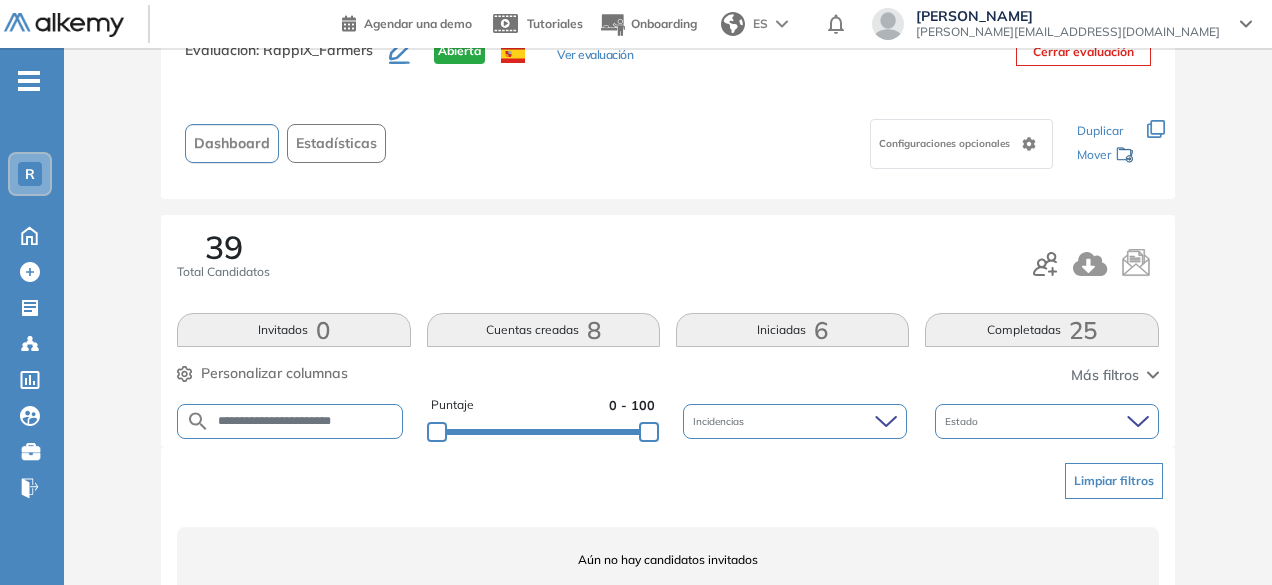 scroll, scrollTop: 154, scrollLeft: 0, axis: vertical 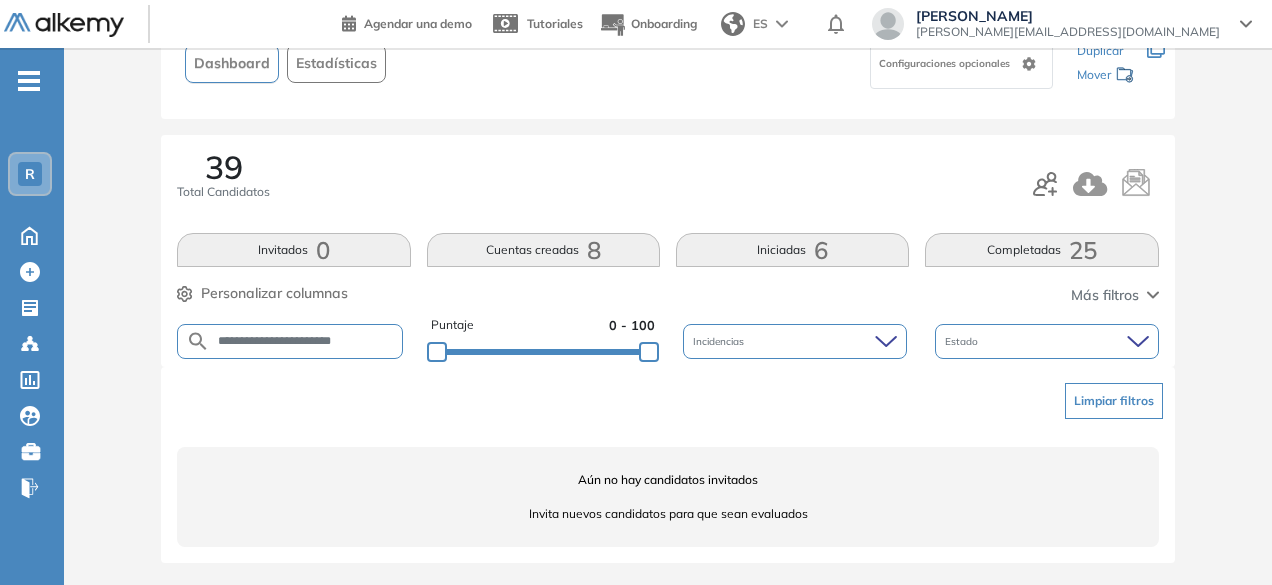 click on "**********" at bounding box center [306, 341] 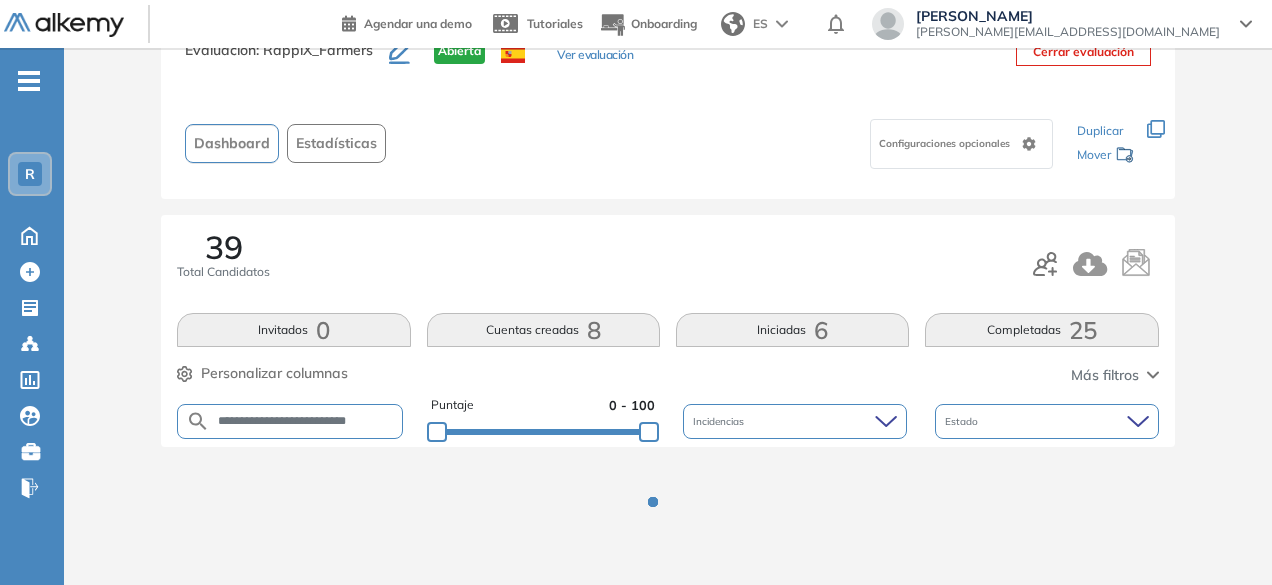 scroll, scrollTop: 154, scrollLeft: 0, axis: vertical 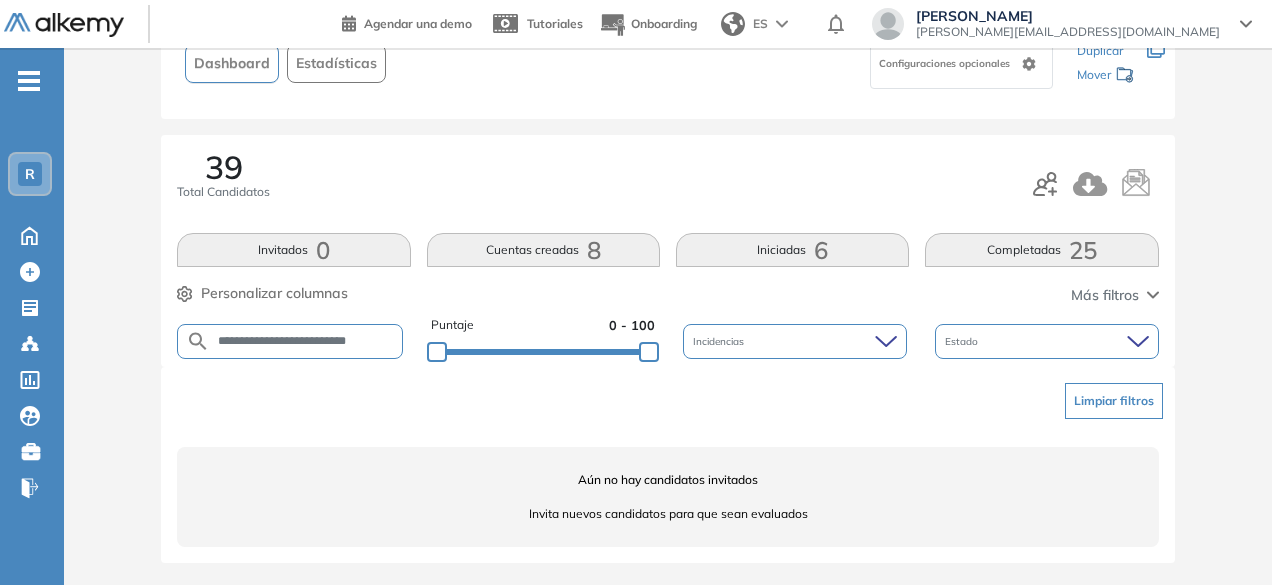 click on "**********" at bounding box center [306, 341] 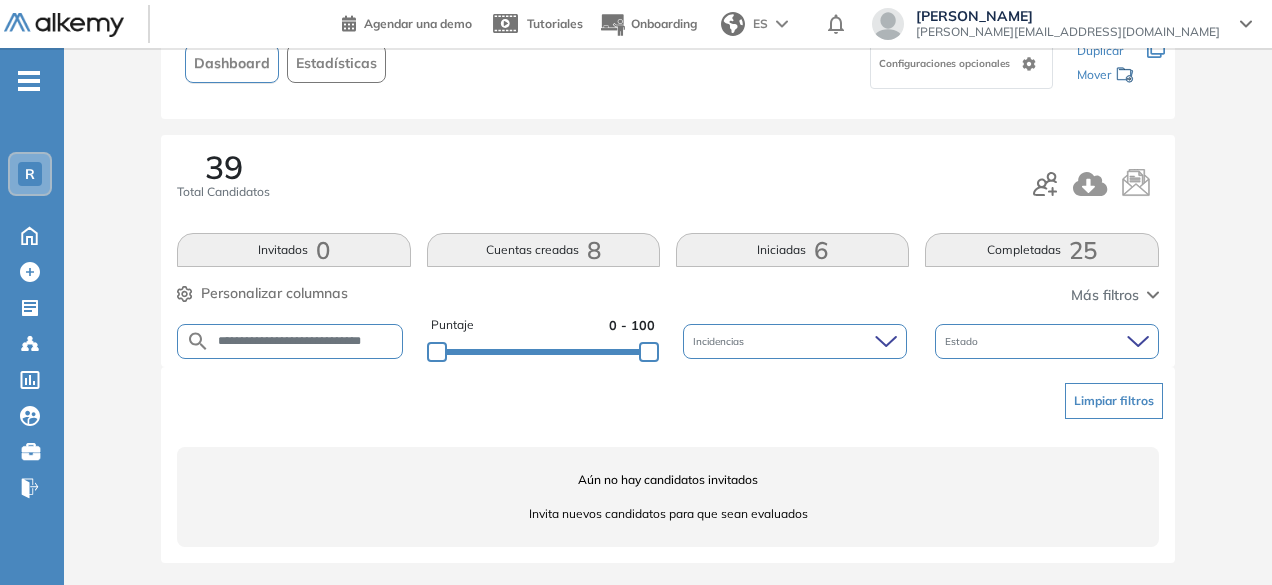 scroll, scrollTop: 0, scrollLeft: 10, axis: horizontal 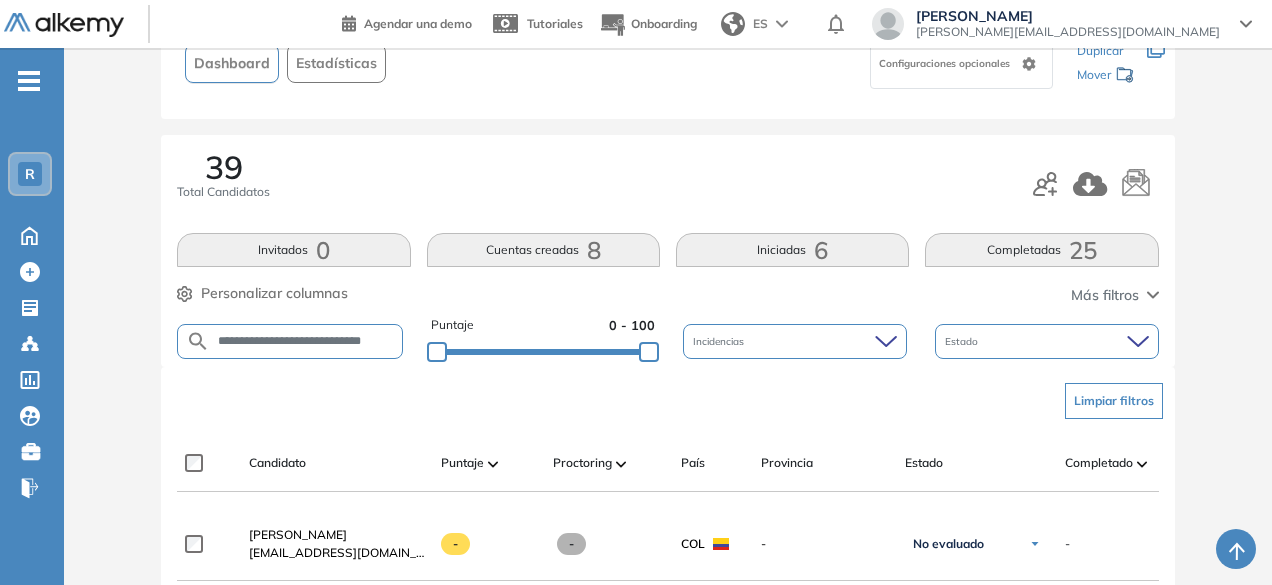 click on "**********" at bounding box center (290, 341) 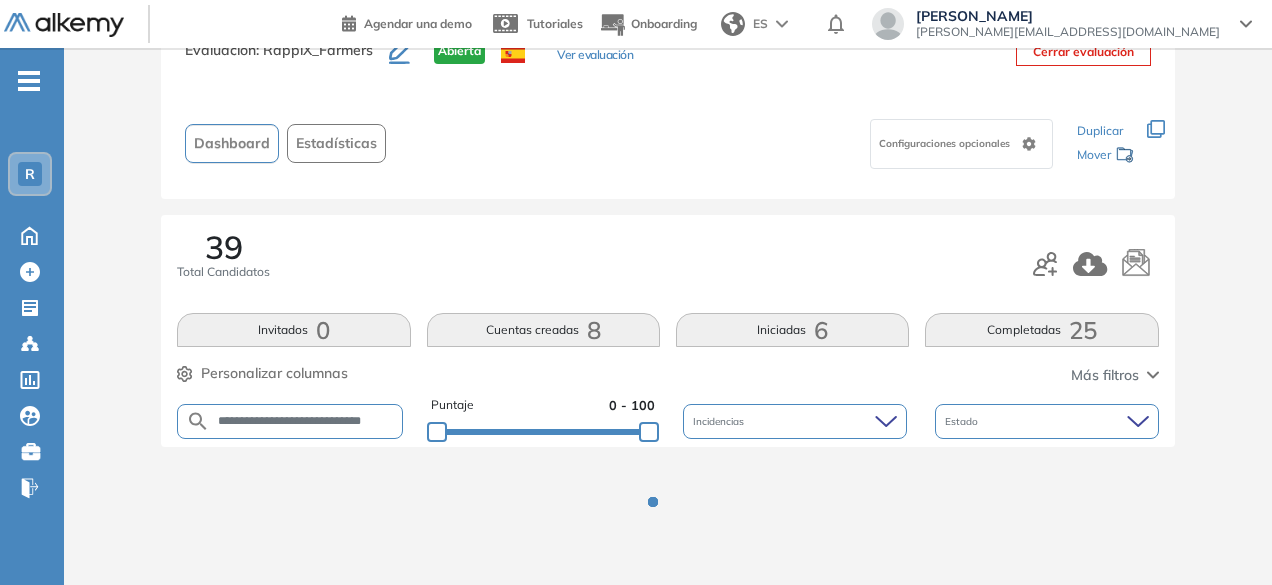 scroll, scrollTop: 154, scrollLeft: 0, axis: vertical 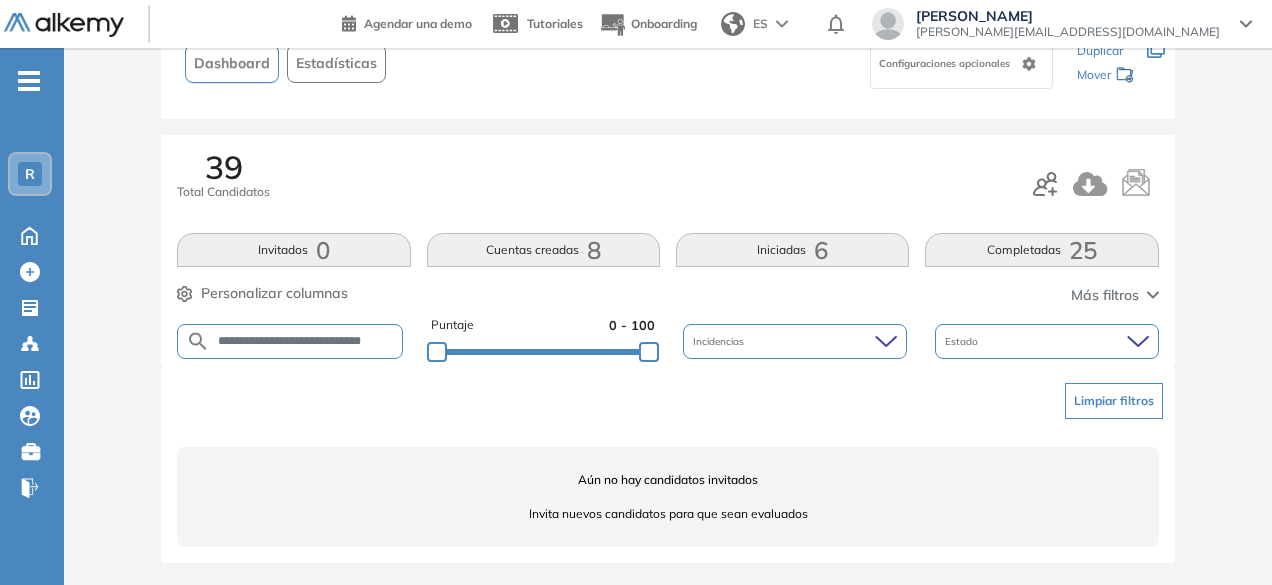 click on "**********" at bounding box center (306, 341) 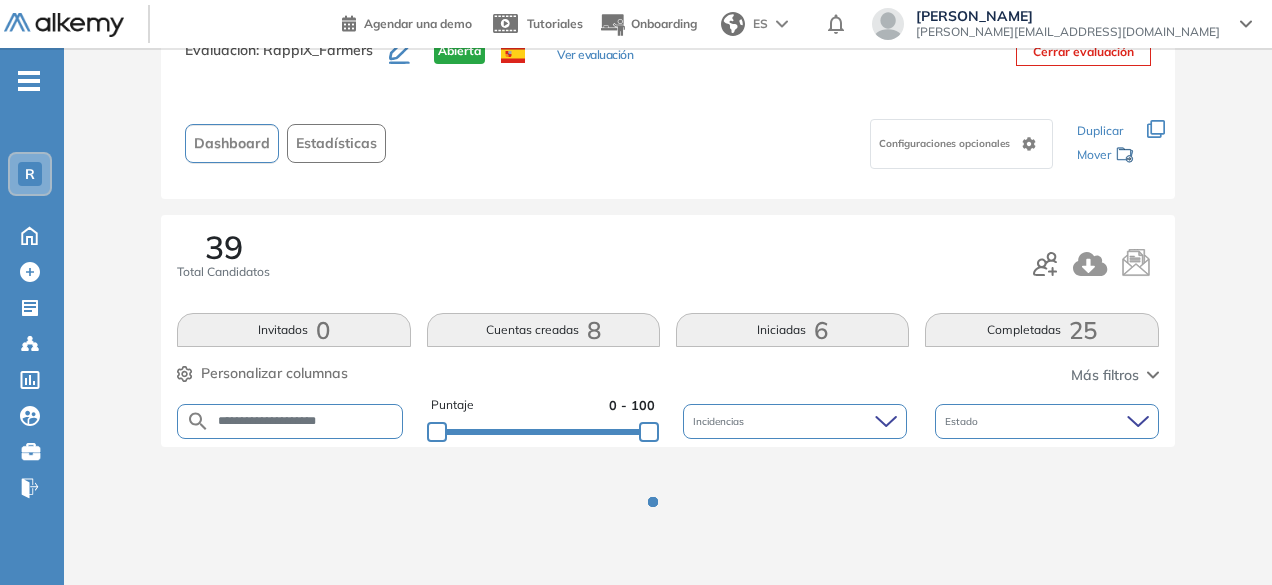 scroll, scrollTop: 154, scrollLeft: 0, axis: vertical 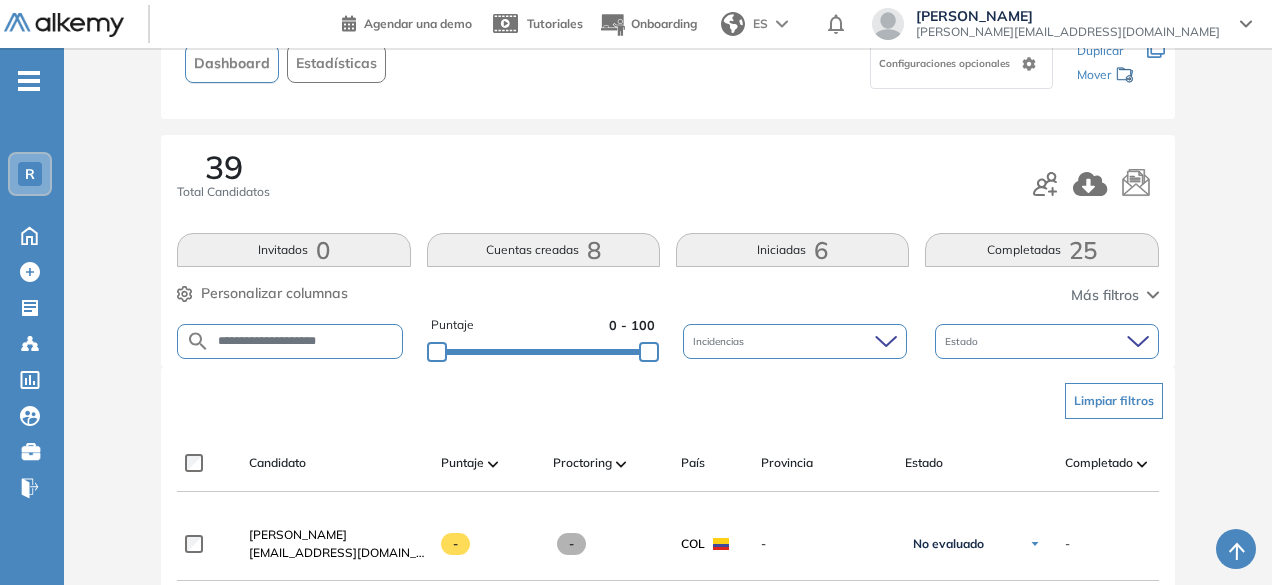 click on "**********" at bounding box center (306, 341) 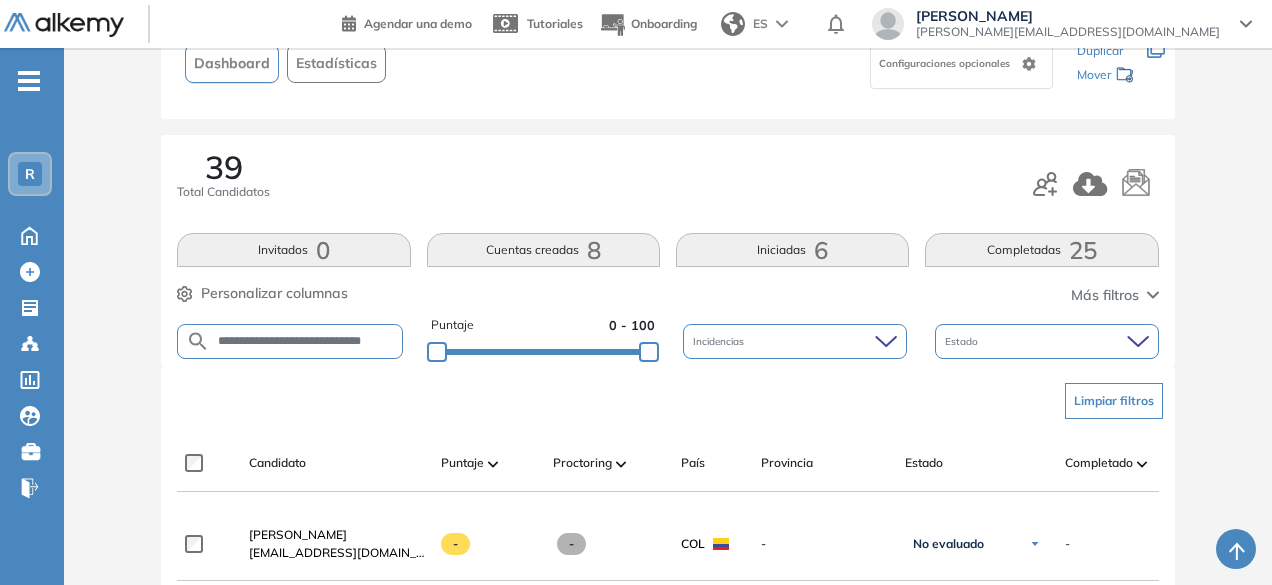 scroll, scrollTop: 0, scrollLeft: 1, axis: horizontal 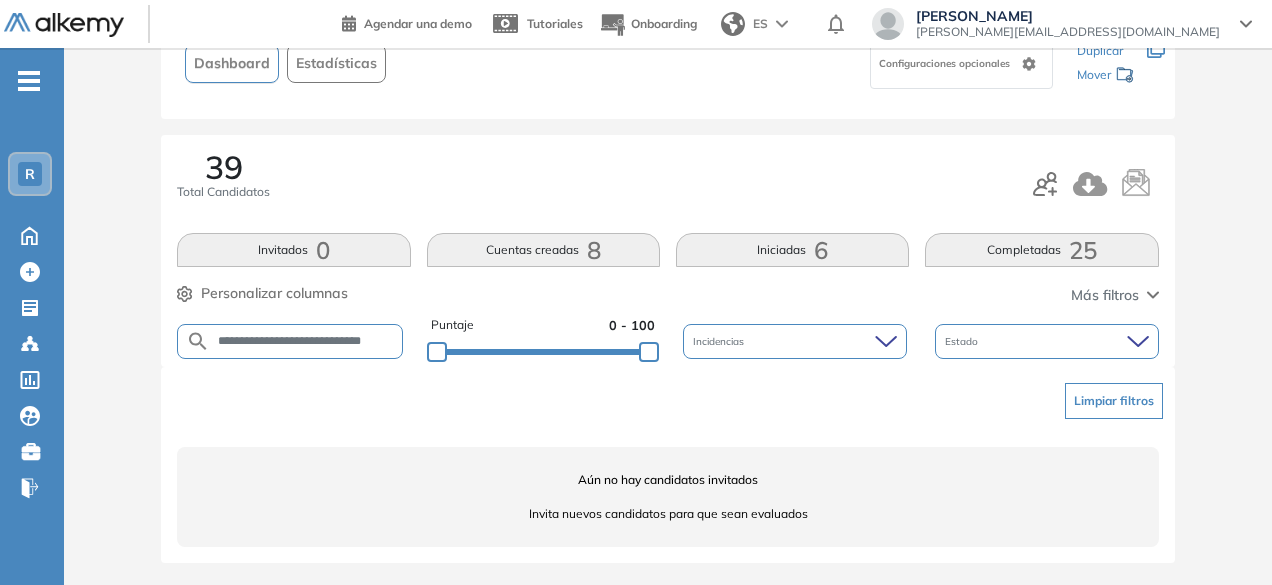 click on "**********" at bounding box center [306, 341] 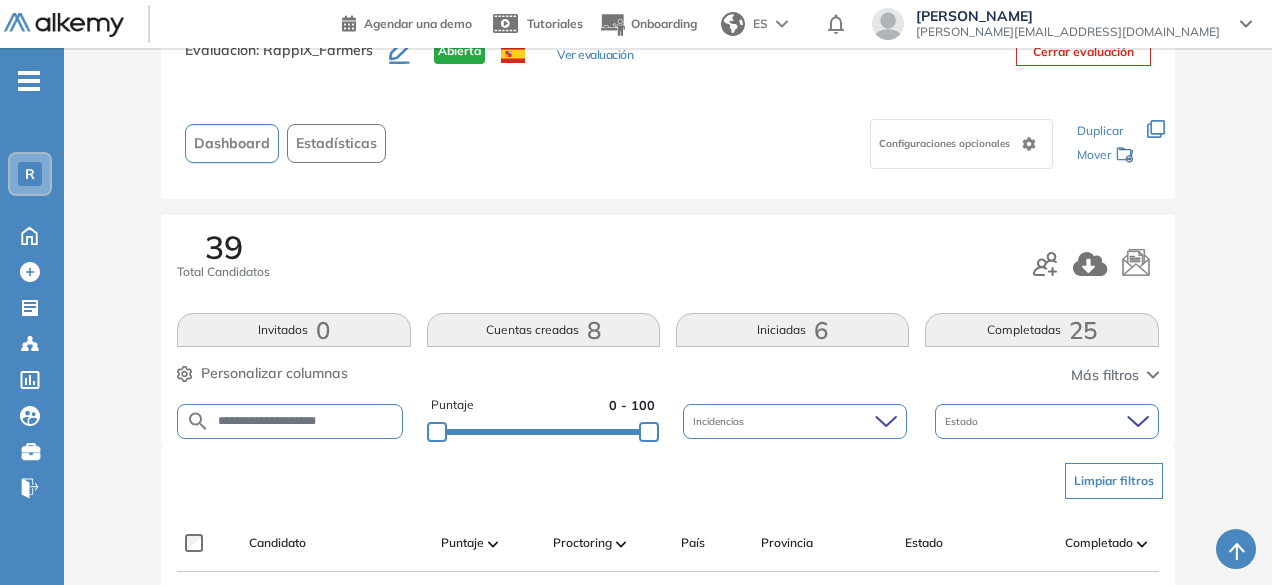 scroll, scrollTop: 154, scrollLeft: 0, axis: vertical 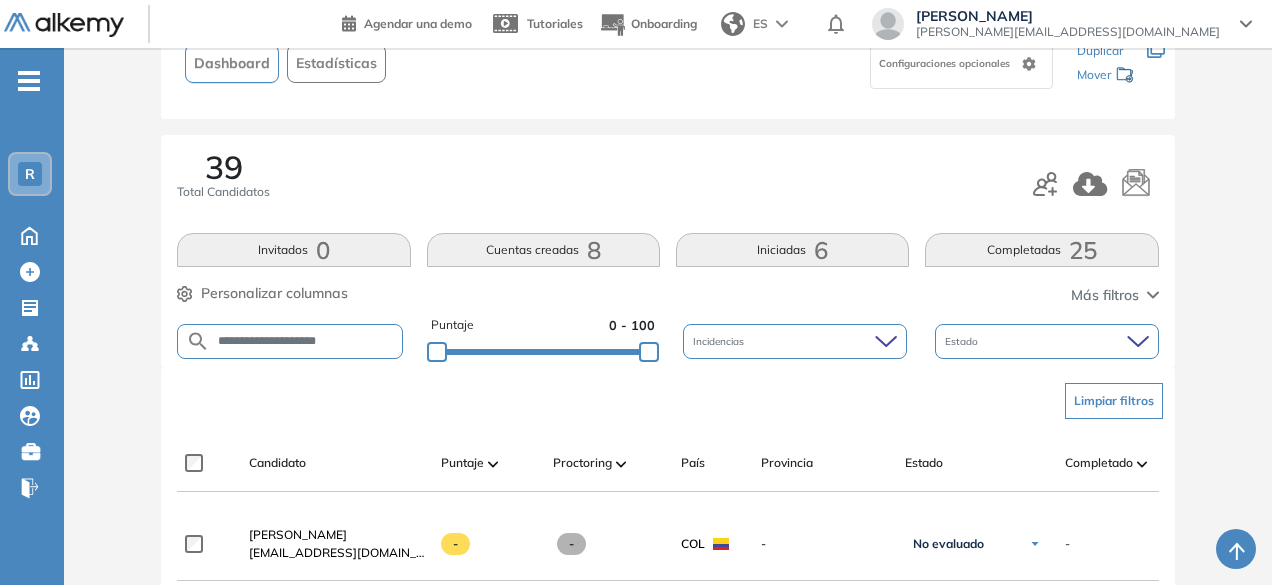 click on "**********" at bounding box center [306, 341] 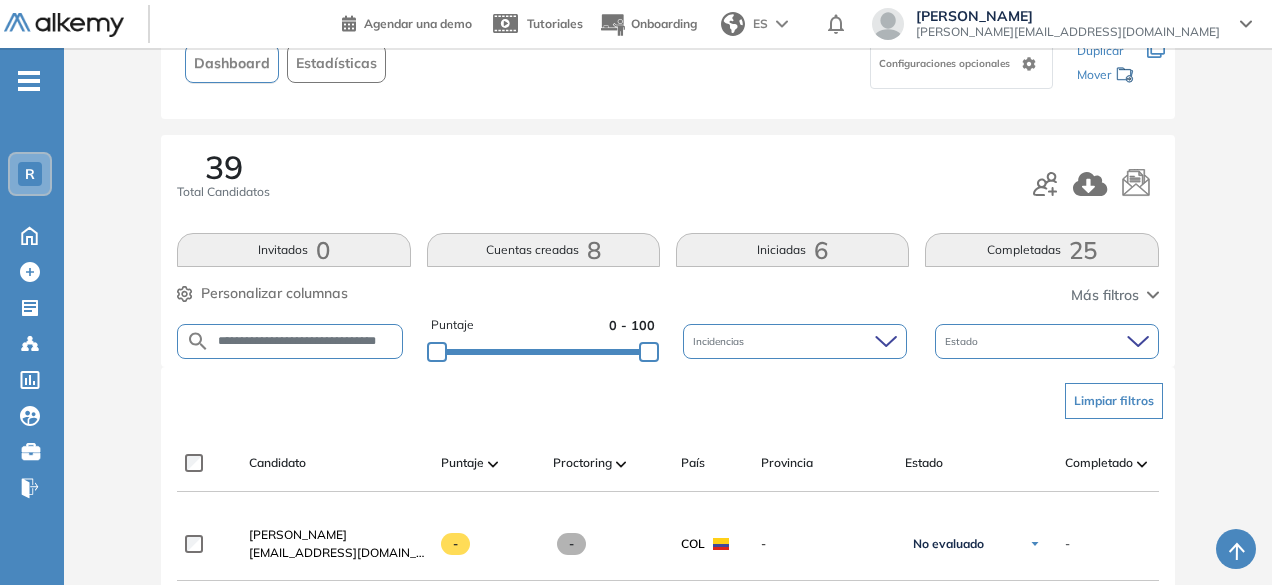 scroll, scrollTop: 0, scrollLeft: 18, axis: horizontal 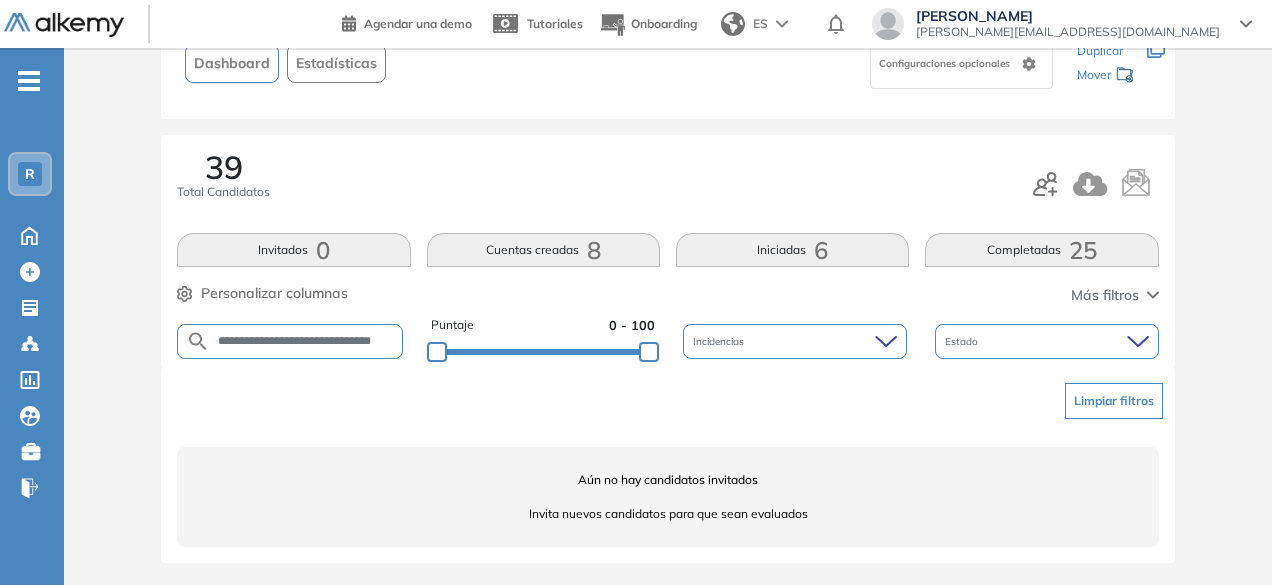 click on "**********" at bounding box center (306, 341) 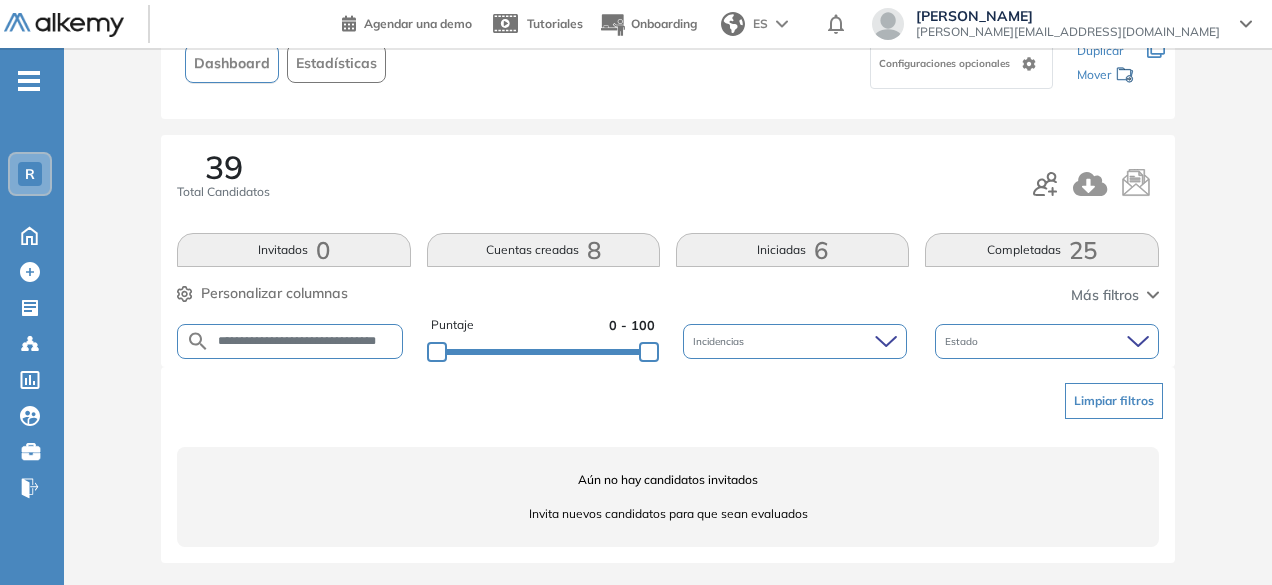 scroll, scrollTop: 0, scrollLeft: 30, axis: horizontal 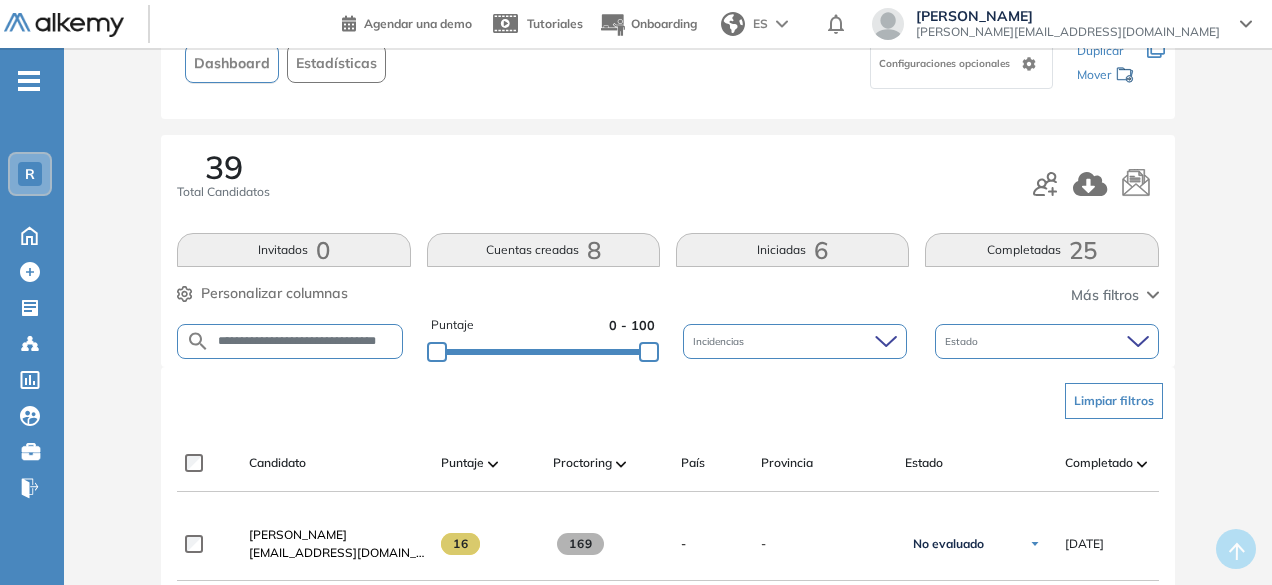 click on "**********" at bounding box center (306, 341) 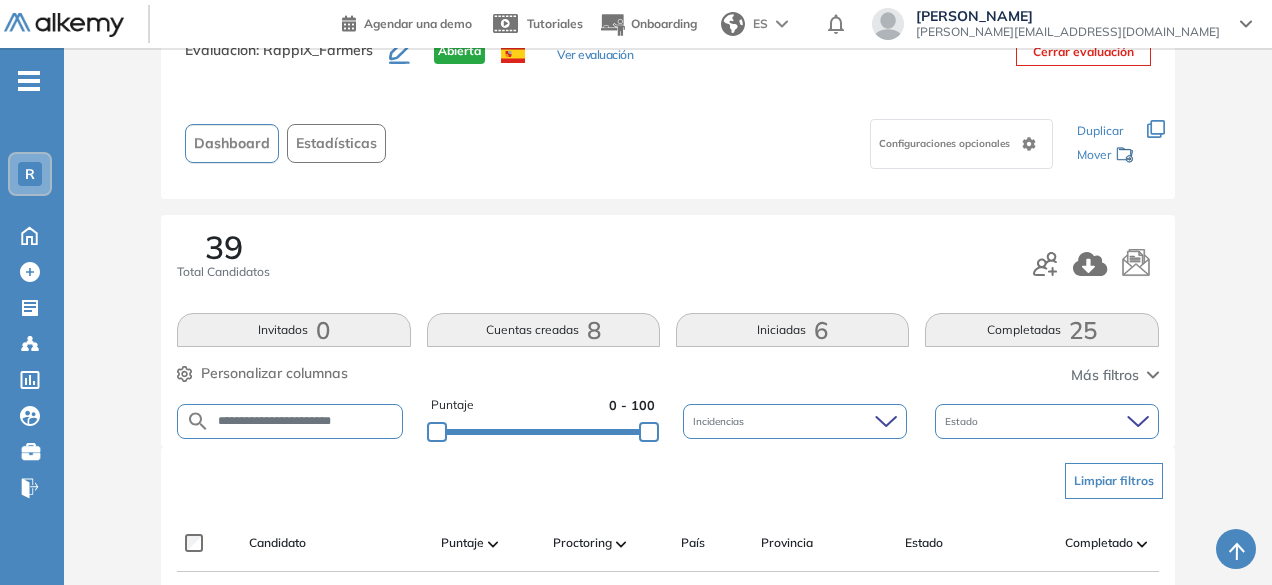scroll, scrollTop: 154, scrollLeft: 0, axis: vertical 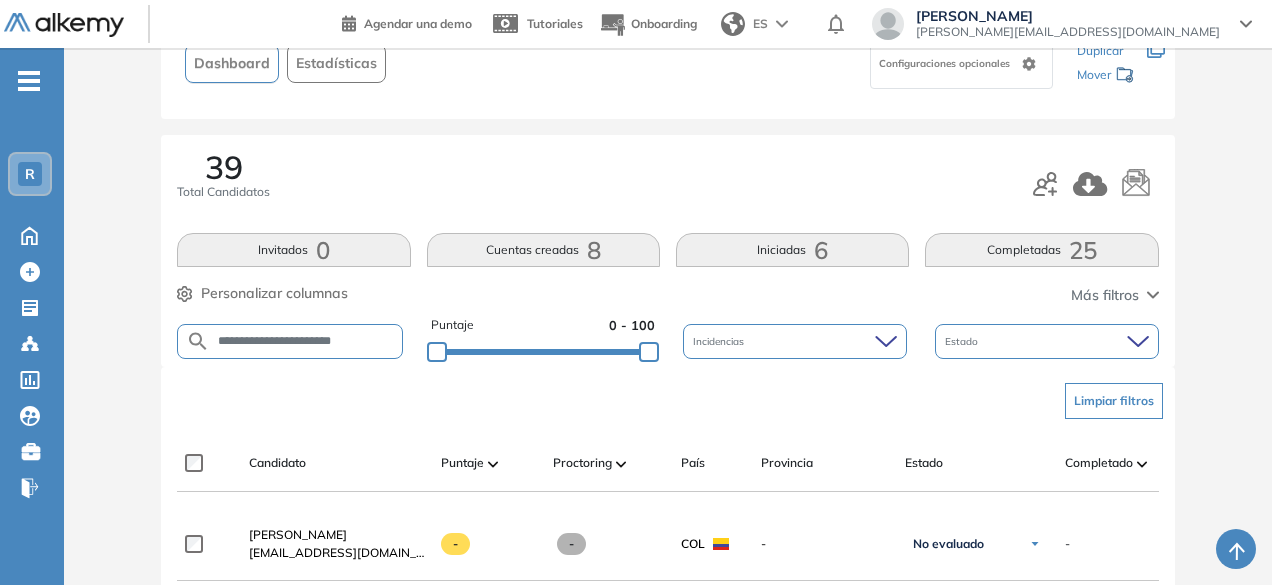 click on "**********" at bounding box center (306, 341) 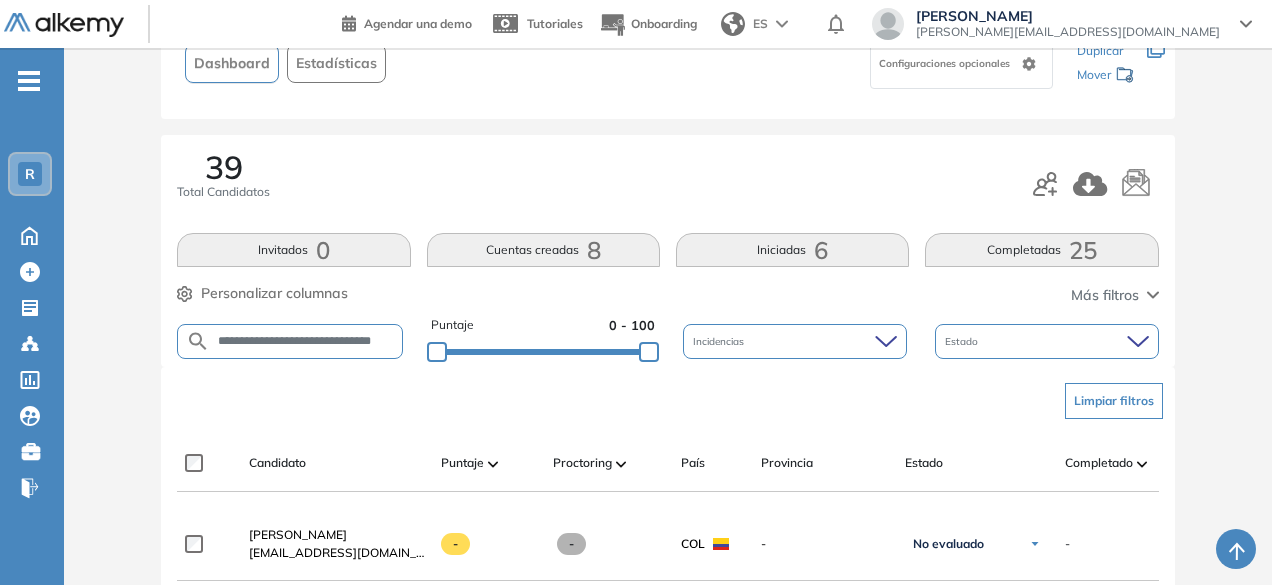 scroll, scrollTop: 0, scrollLeft: 18, axis: horizontal 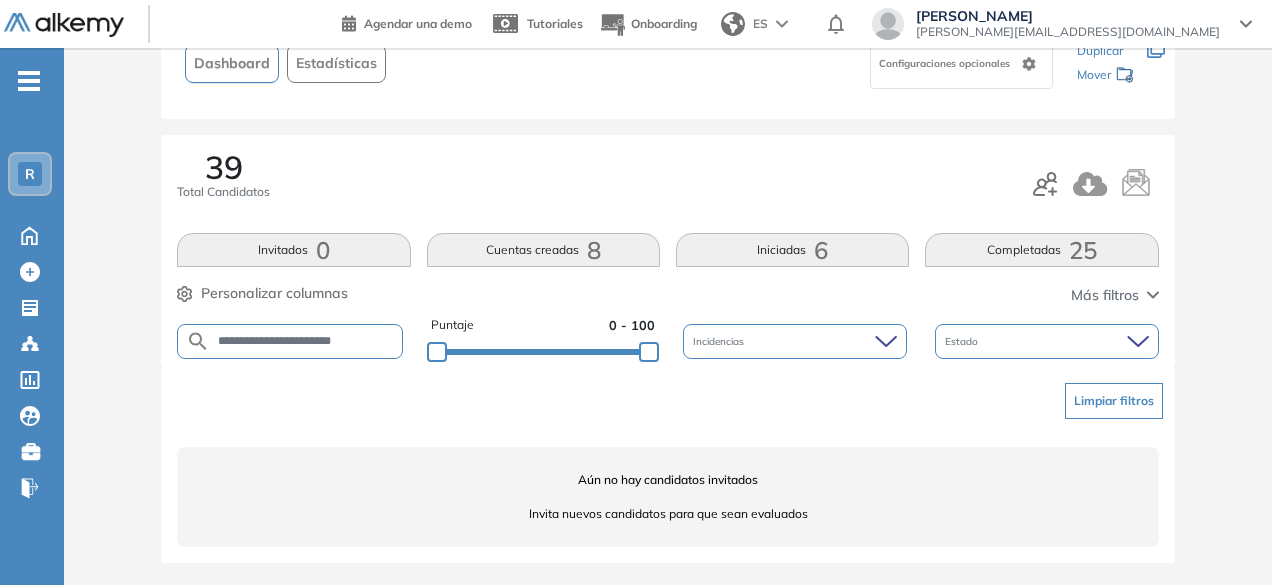 drag, startPoint x: 293, startPoint y: 339, endPoint x: 254, endPoint y: 333, distance: 39.45884 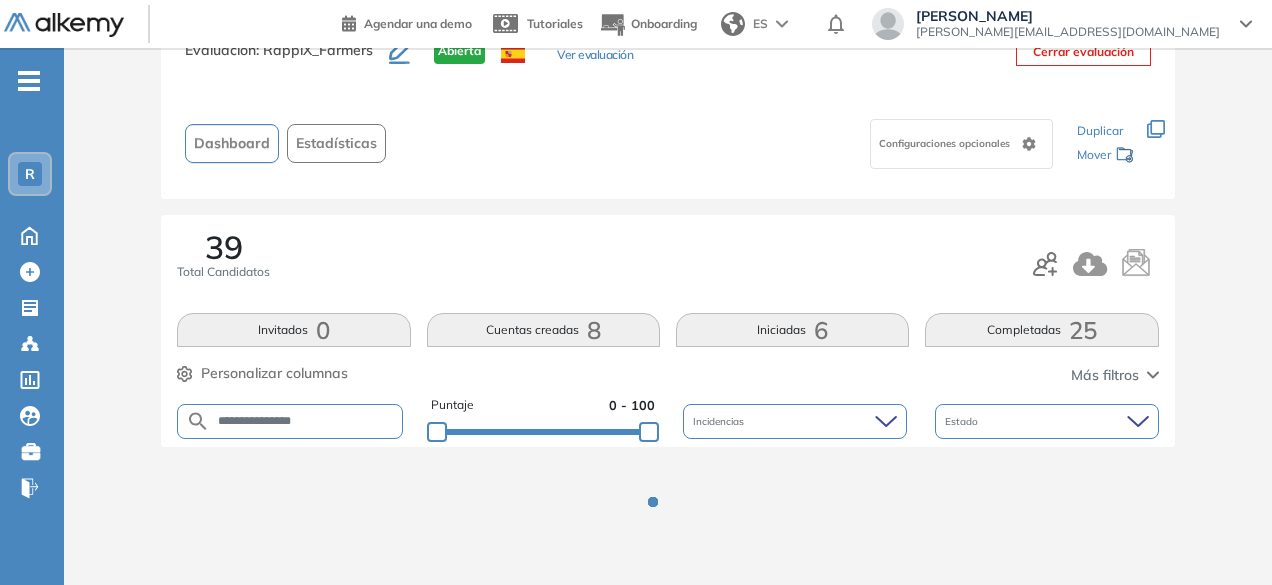 scroll, scrollTop: 154, scrollLeft: 0, axis: vertical 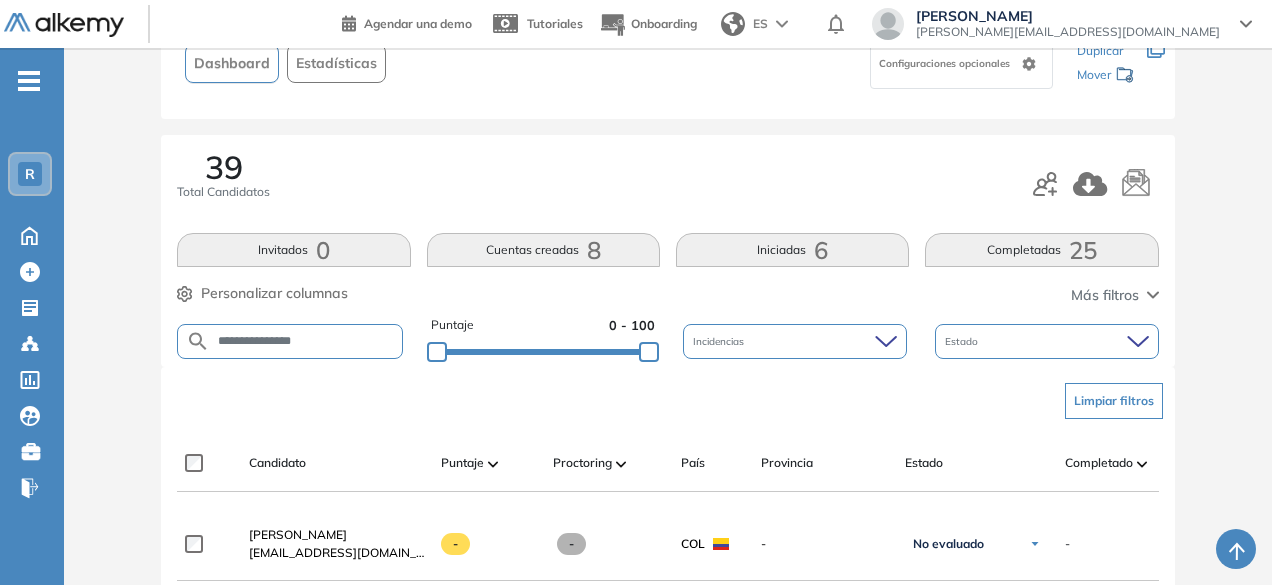 click on "**********" at bounding box center (290, 341) 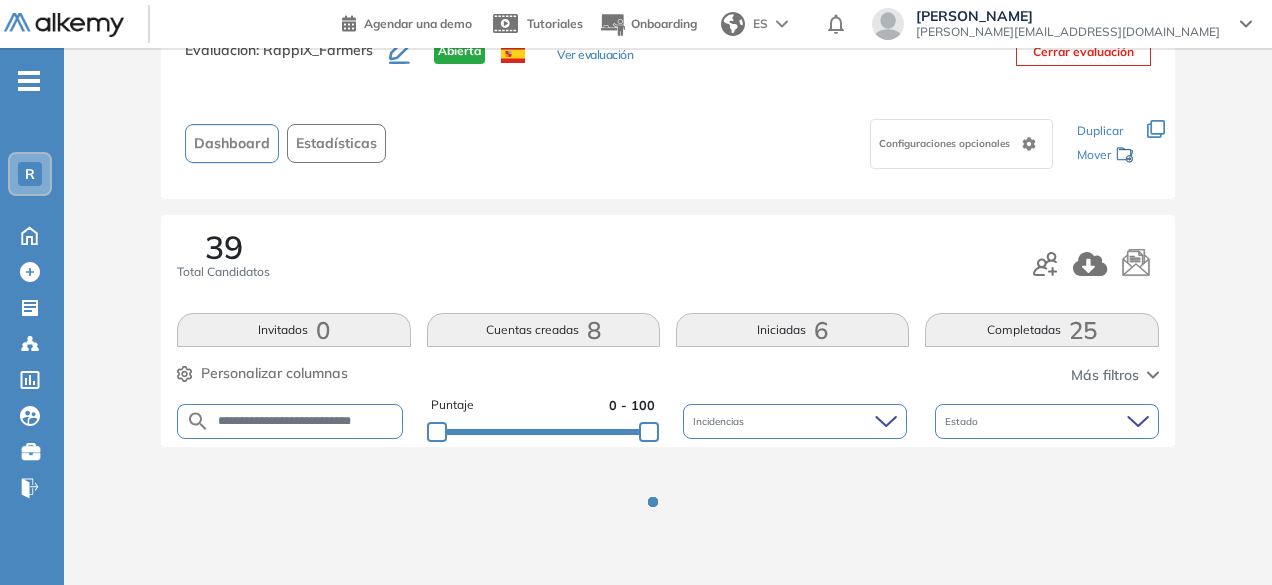 scroll, scrollTop: 154, scrollLeft: 0, axis: vertical 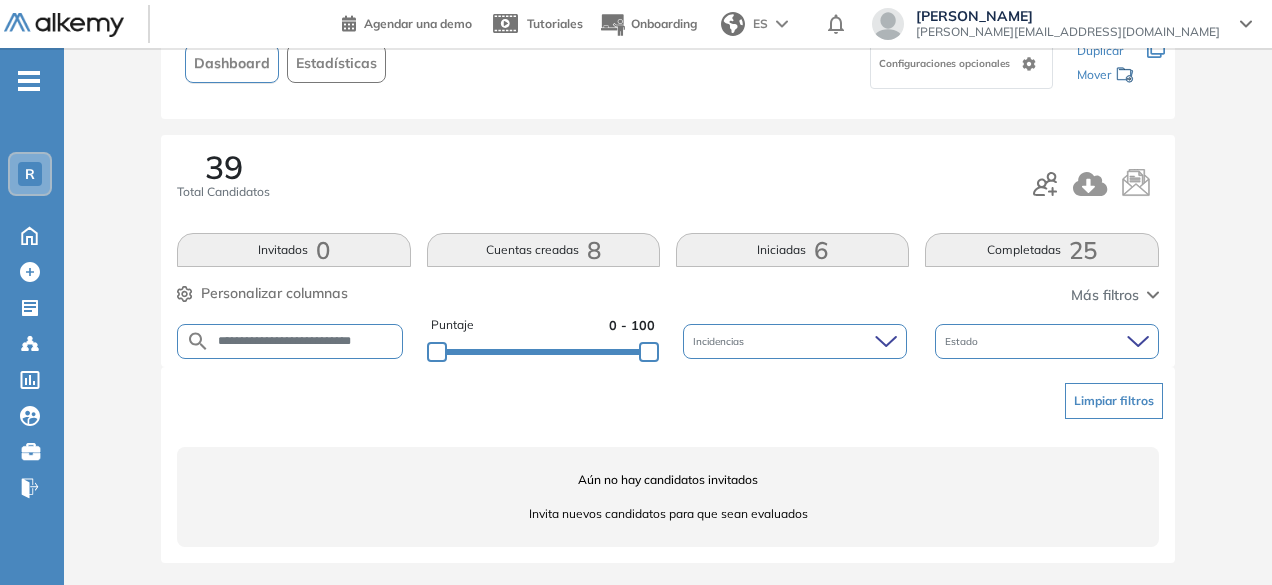 click on "**********" at bounding box center (306, 341) 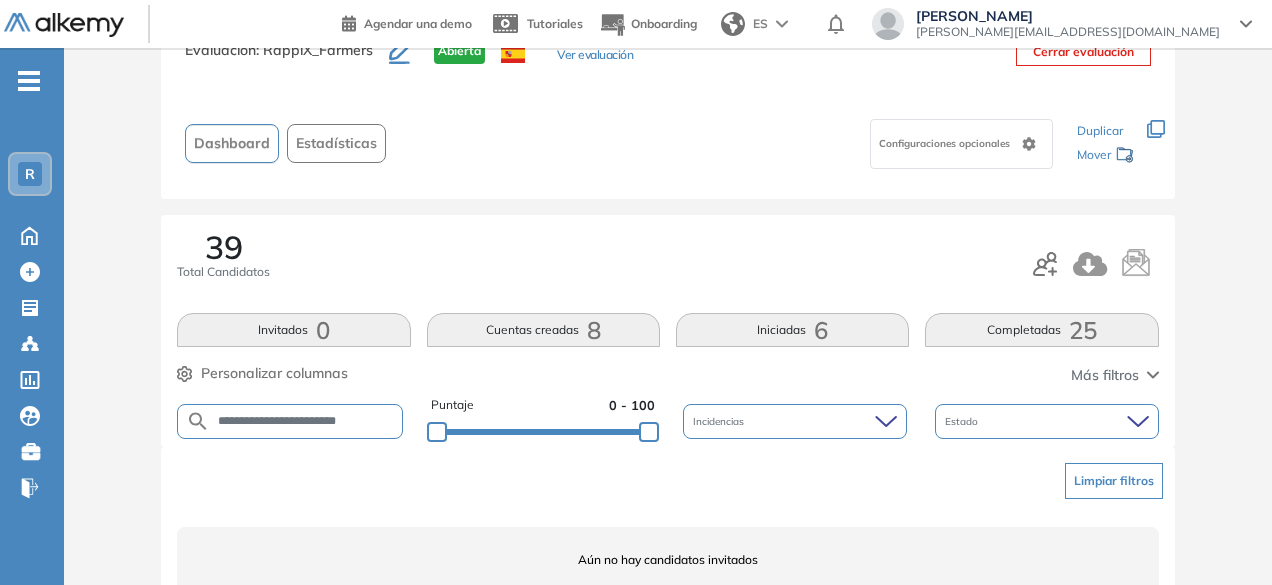 scroll, scrollTop: 154, scrollLeft: 0, axis: vertical 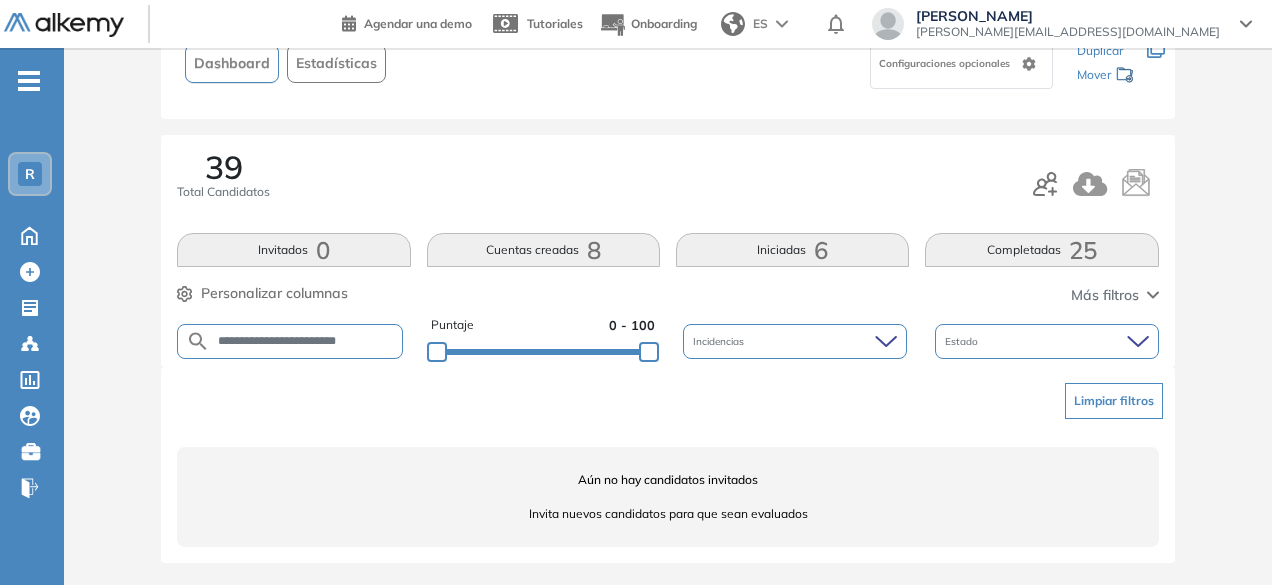 click on "**********" at bounding box center (290, 341) 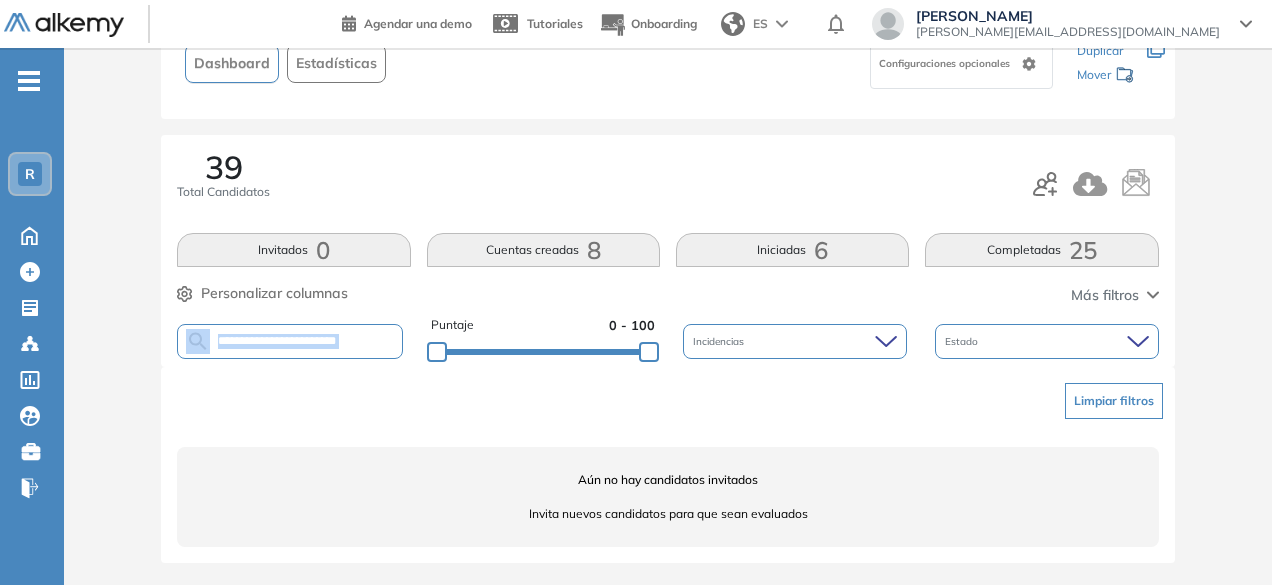 click on "**********" at bounding box center [290, 341] 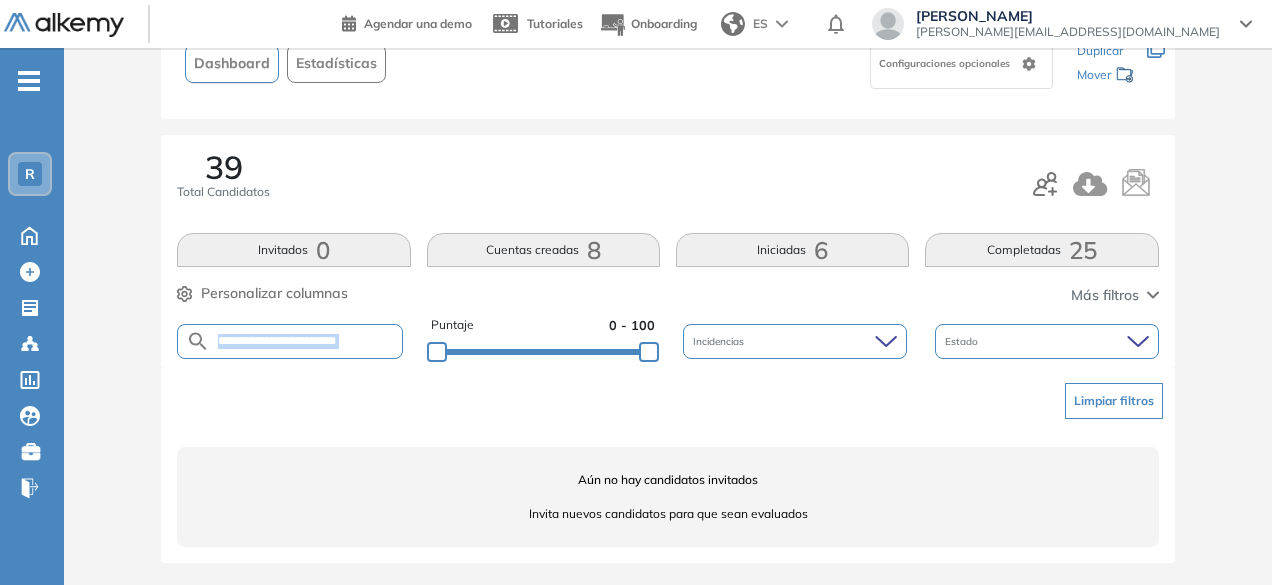 click on "**********" at bounding box center [290, 341] 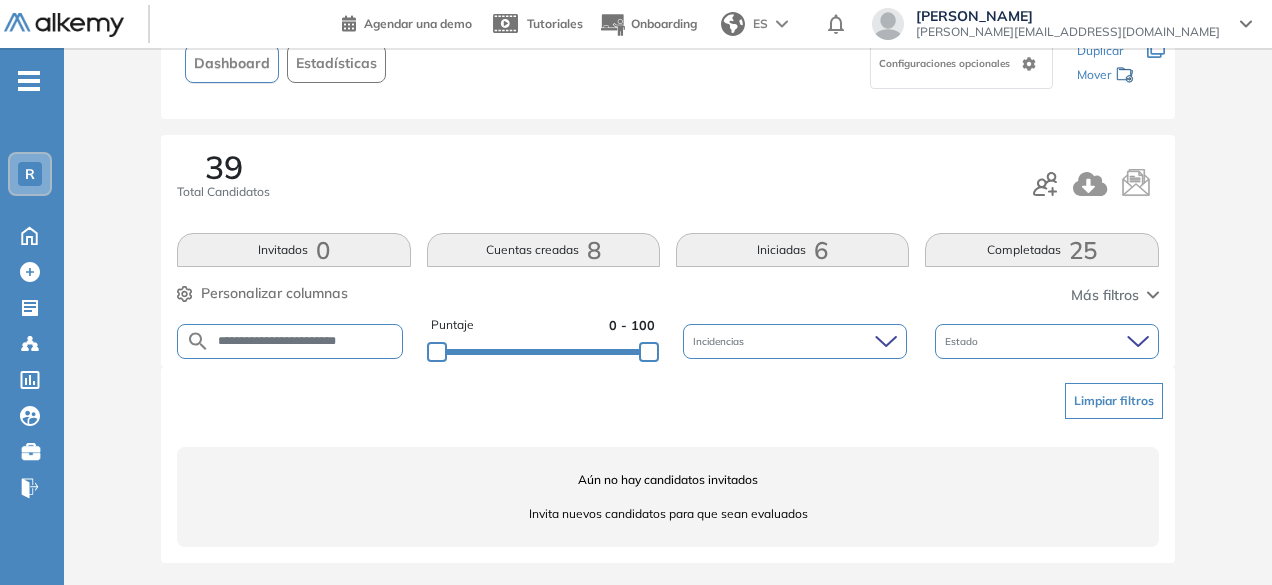 click on "**********" at bounding box center (306, 341) 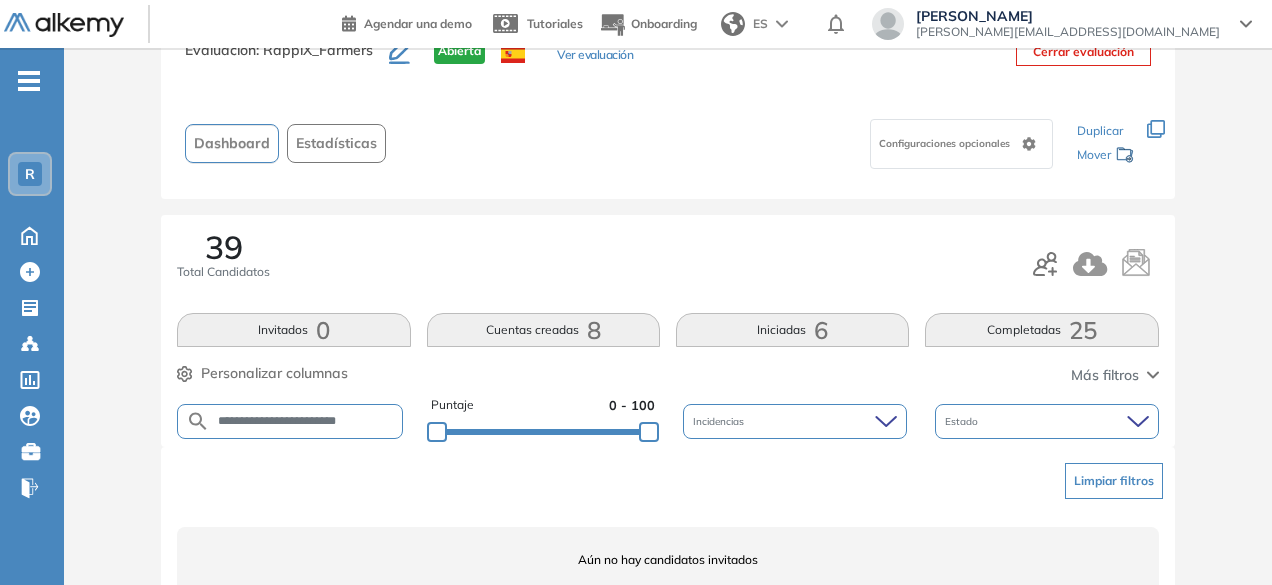 scroll, scrollTop: 154, scrollLeft: 0, axis: vertical 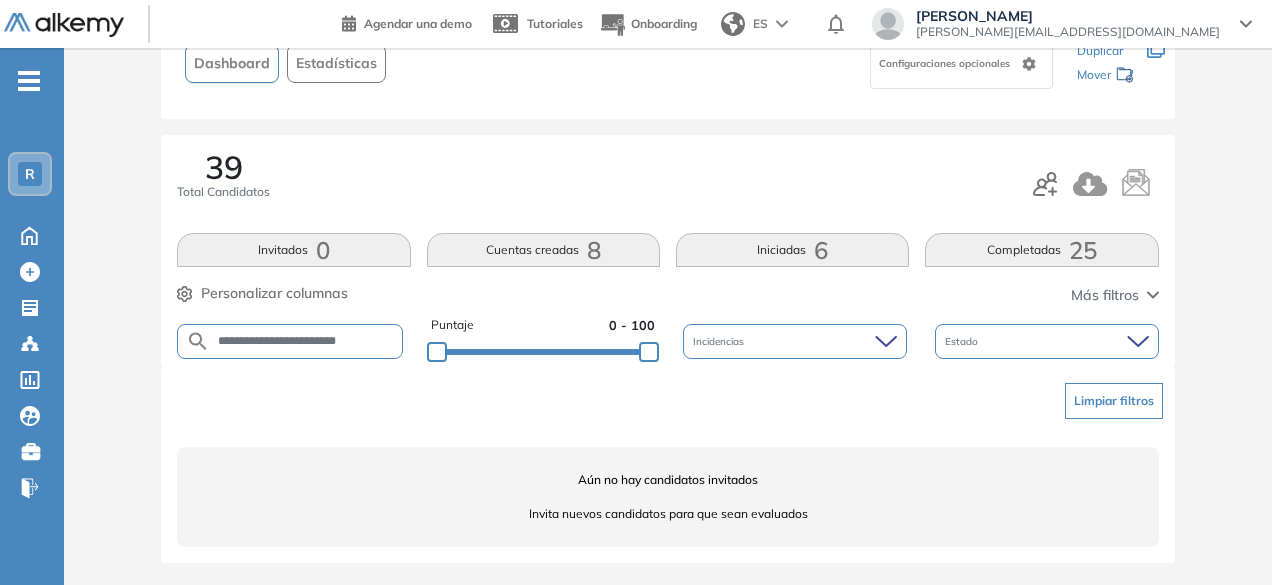 click on "**********" at bounding box center [306, 341] 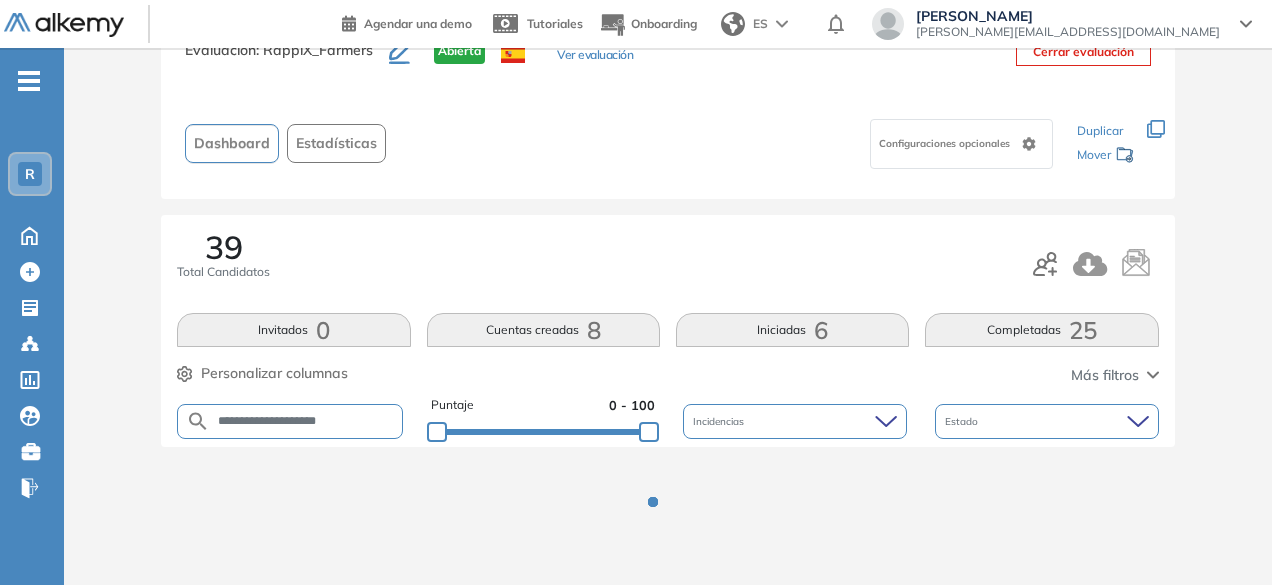 scroll, scrollTop: 154, scrollLeft: 0, axis: vertical 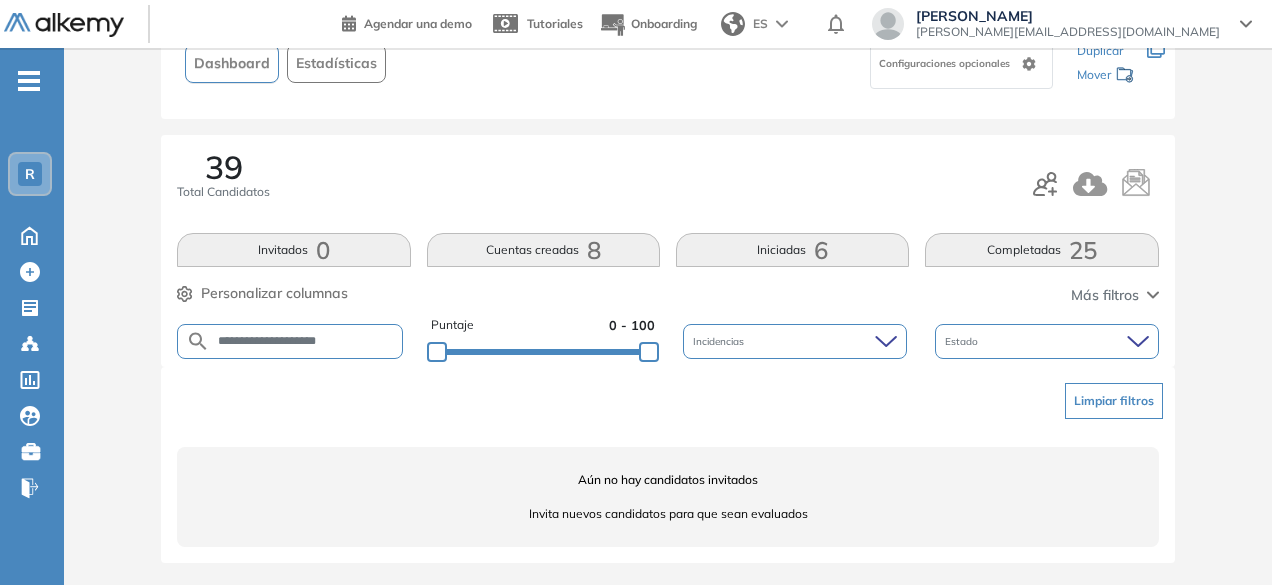 drag, startPoint x: 304, startPoint y: 343, endPoint x: 264, endPoint y: 333, distance: 41.231056 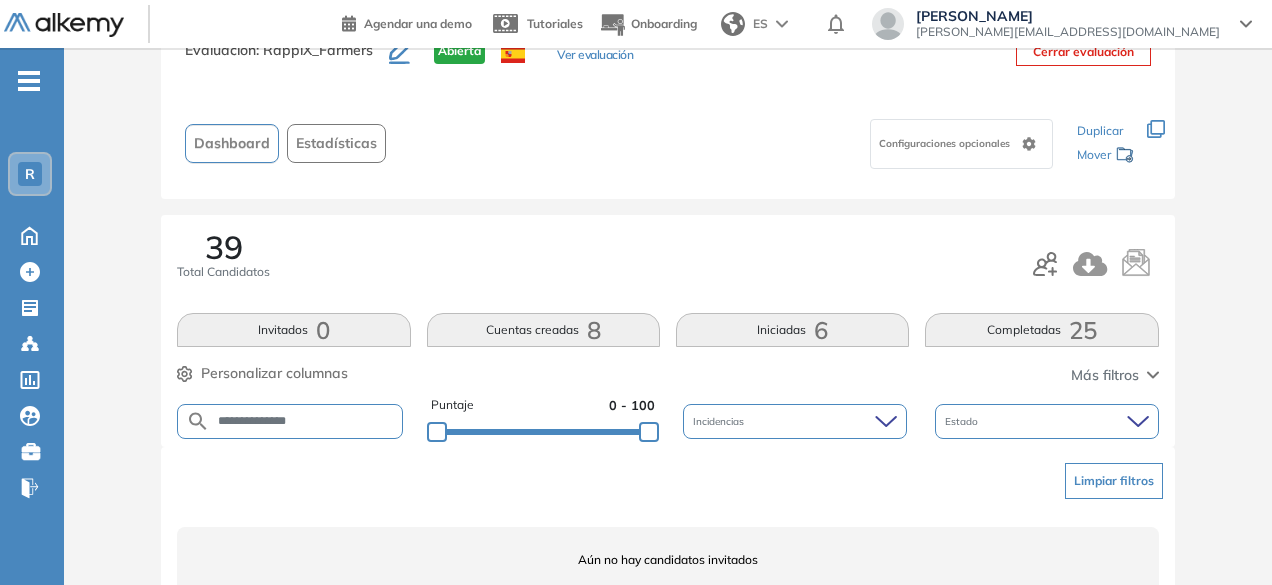 scroll, scrollTop: 154, scrollLeft: 0, axis: vertical 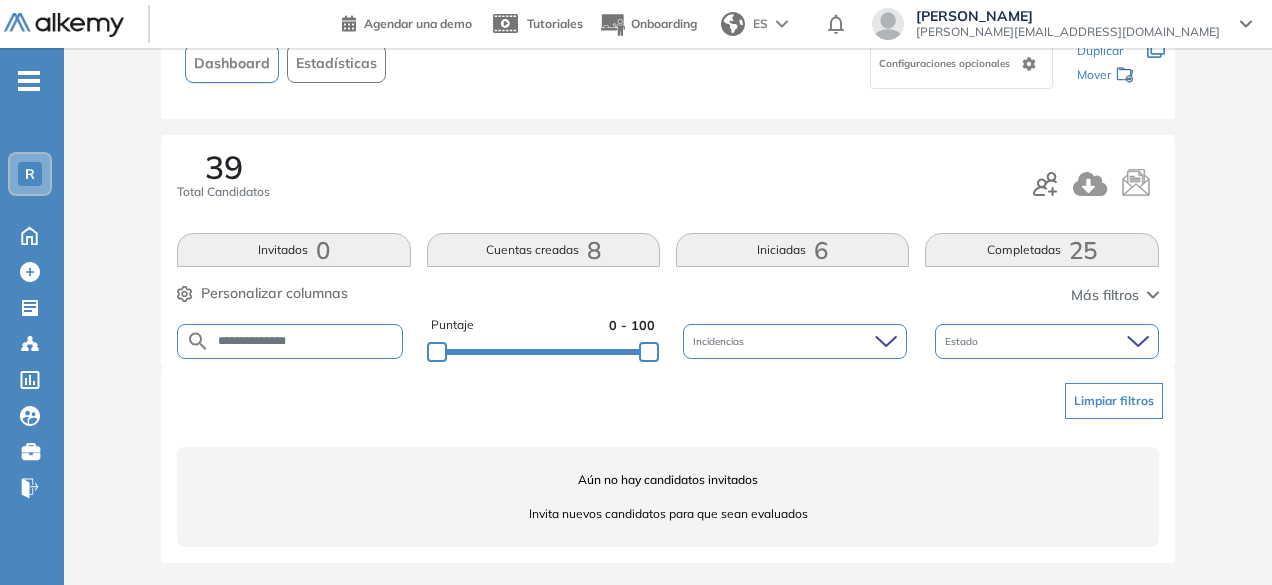 click on "**********" at bounding box center (306, 341) 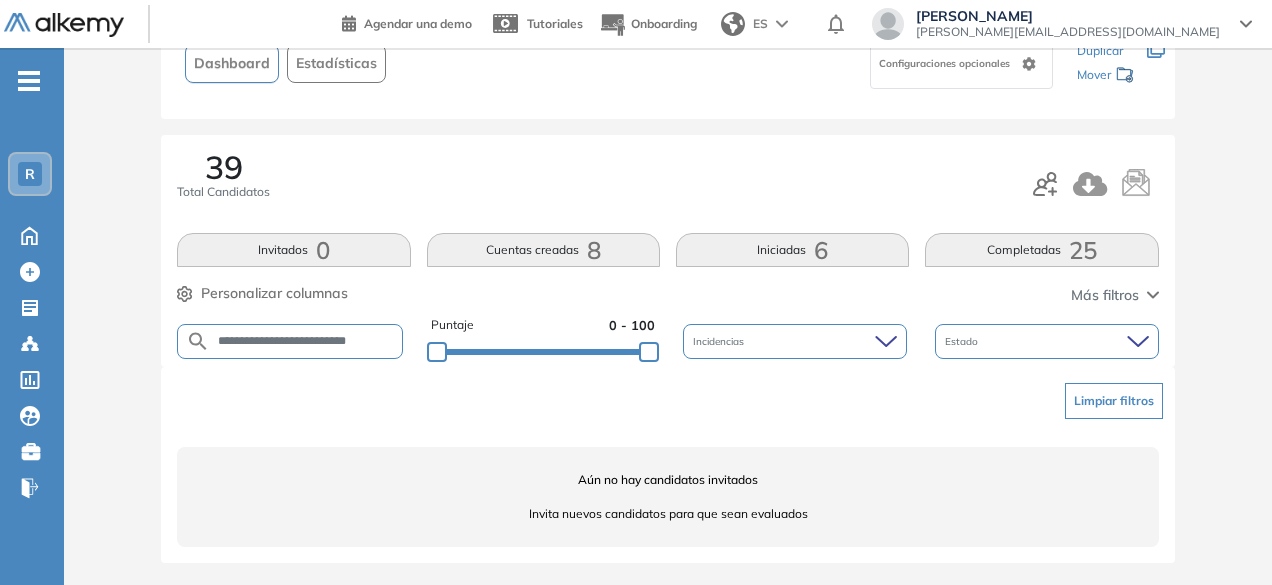 scroll, scrollTop: 0, scrollLeft: 6, axis: horizontal 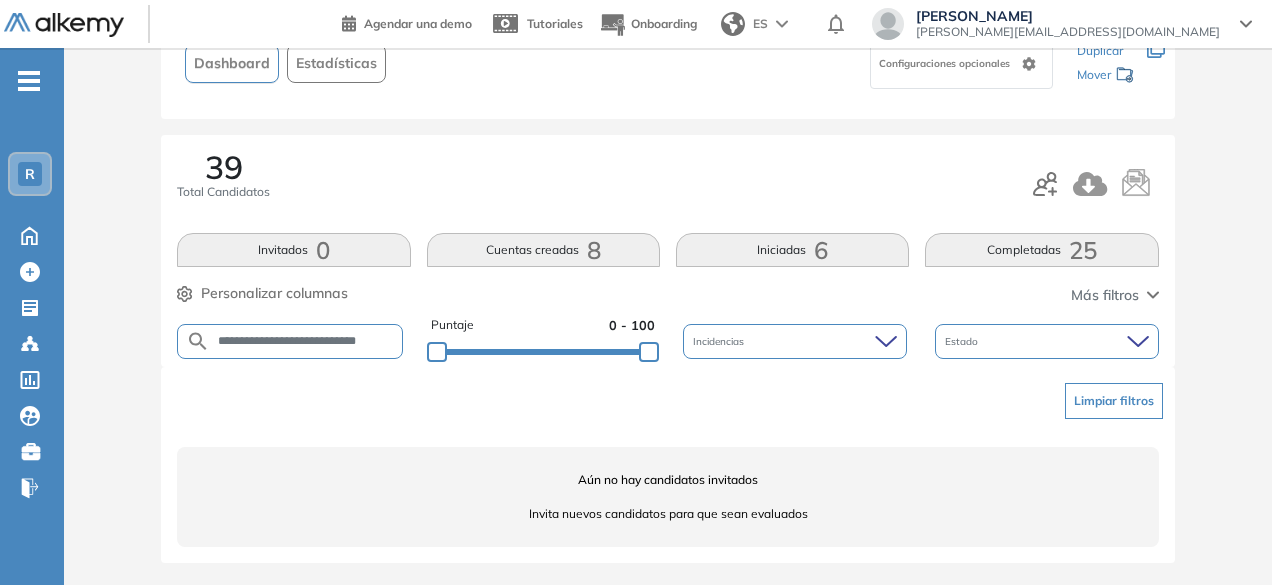 click on "**********" at bounding box center (306, 341) 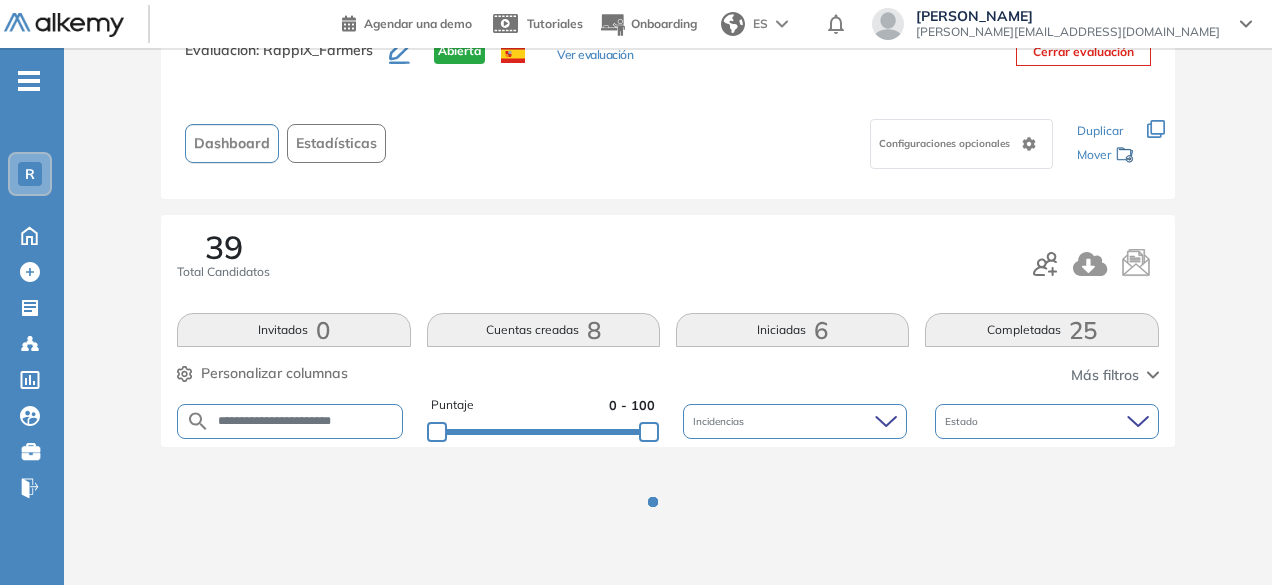 scroll, scrollTop: 154, scrollLeft: 0, axis: vertical 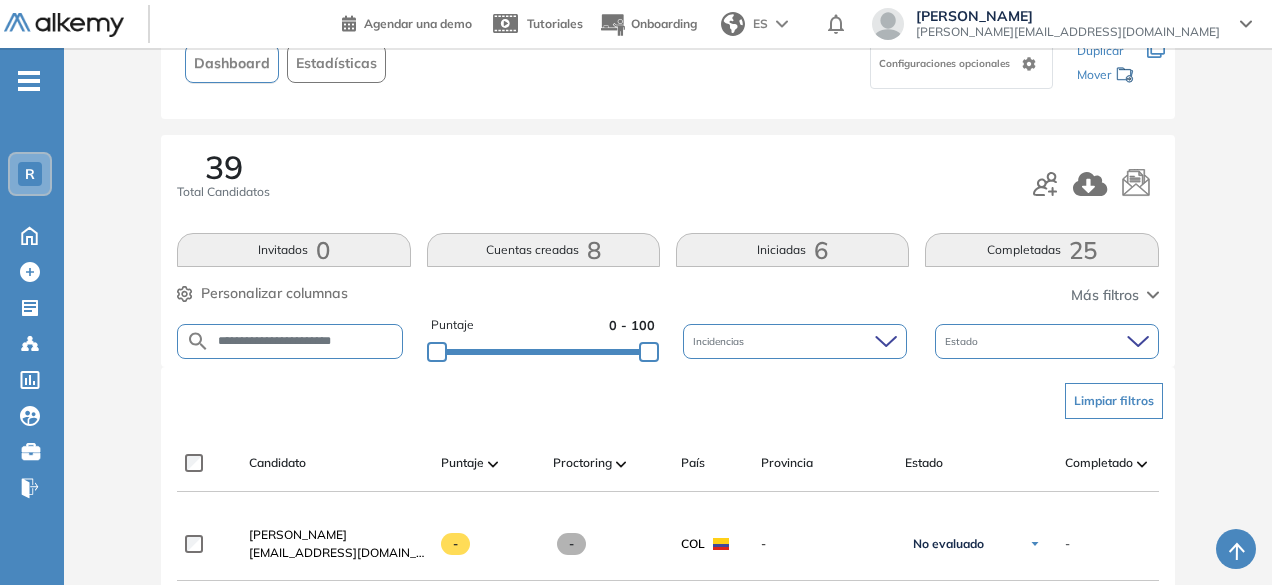 click on "**********" at bounding box center (306, 341) 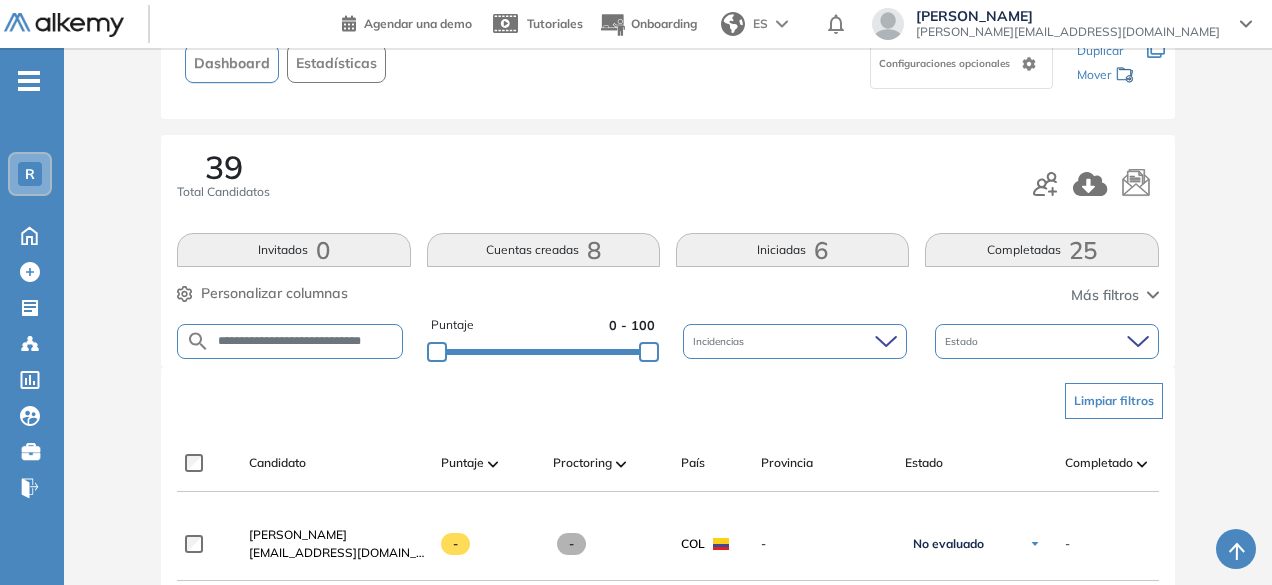scroll, scrollTop: 0, scrollLeft: 26, axis: horizontal 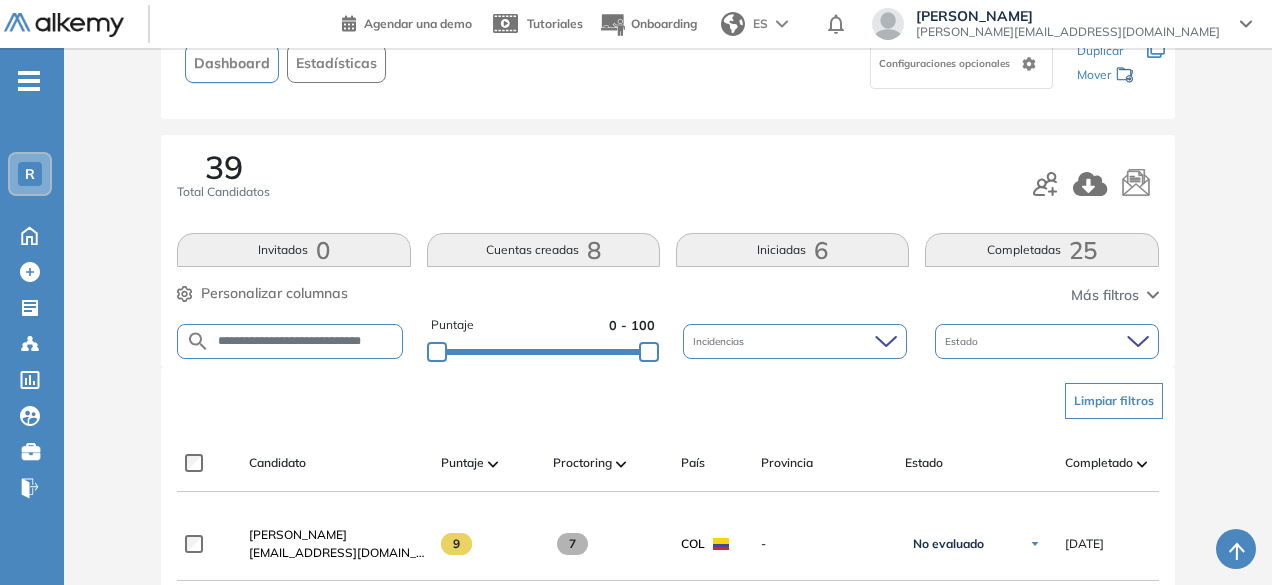 click on "**********" at bounding box center [306, 341] 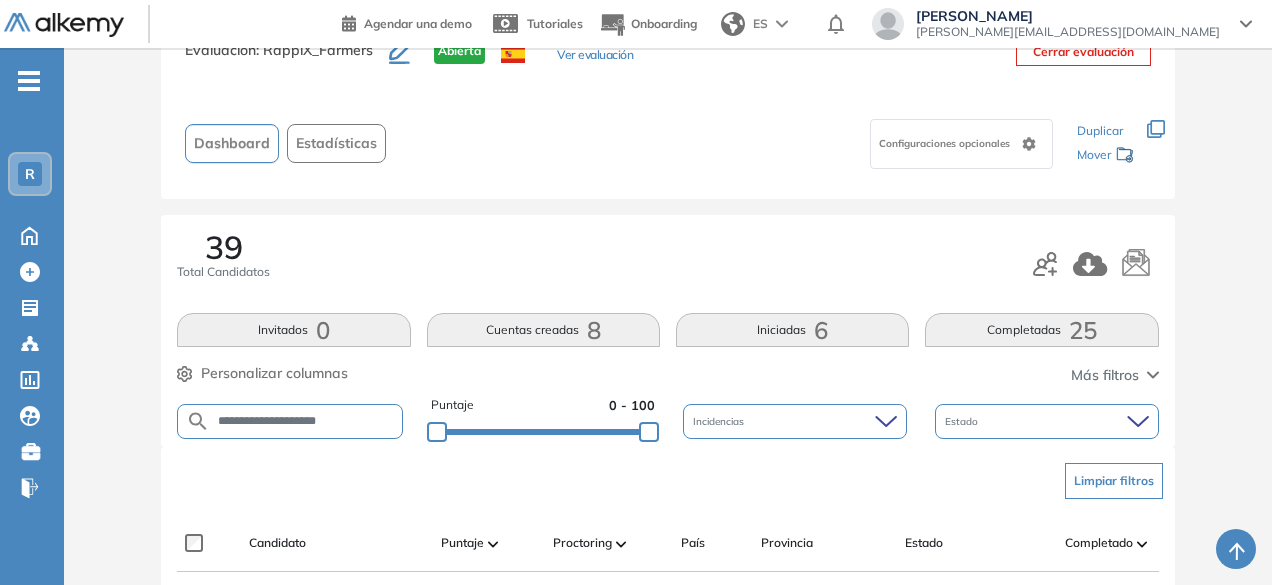 scroll, scrollTop: 154, scrollLeft: 0, axis: vertical 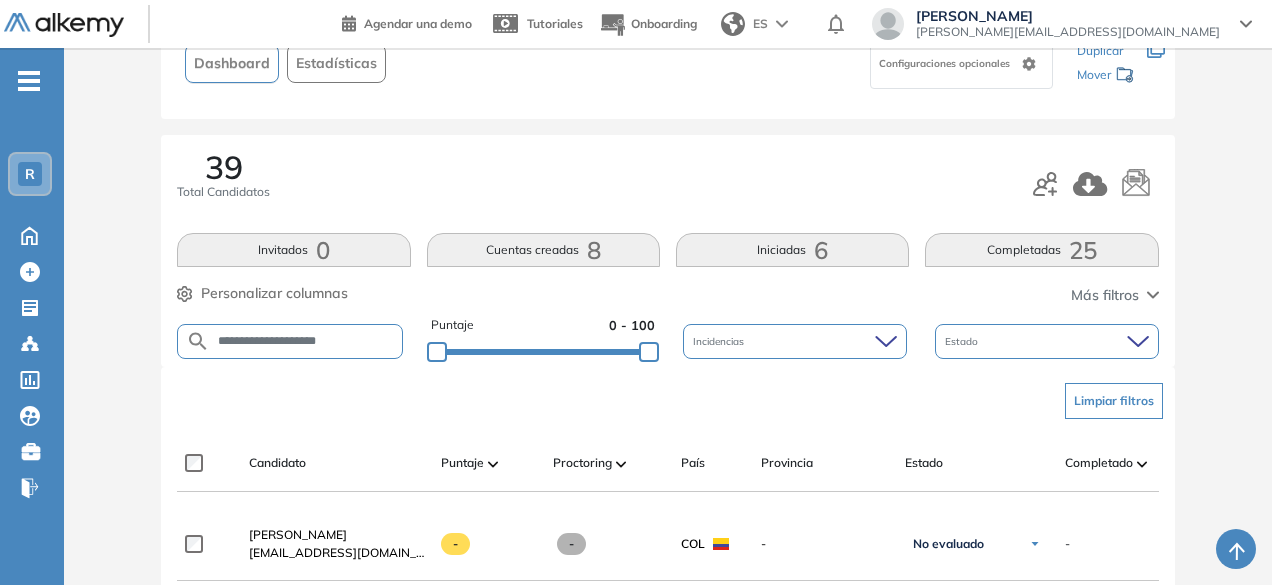 click on "**********" at bounding box center [306, 341] 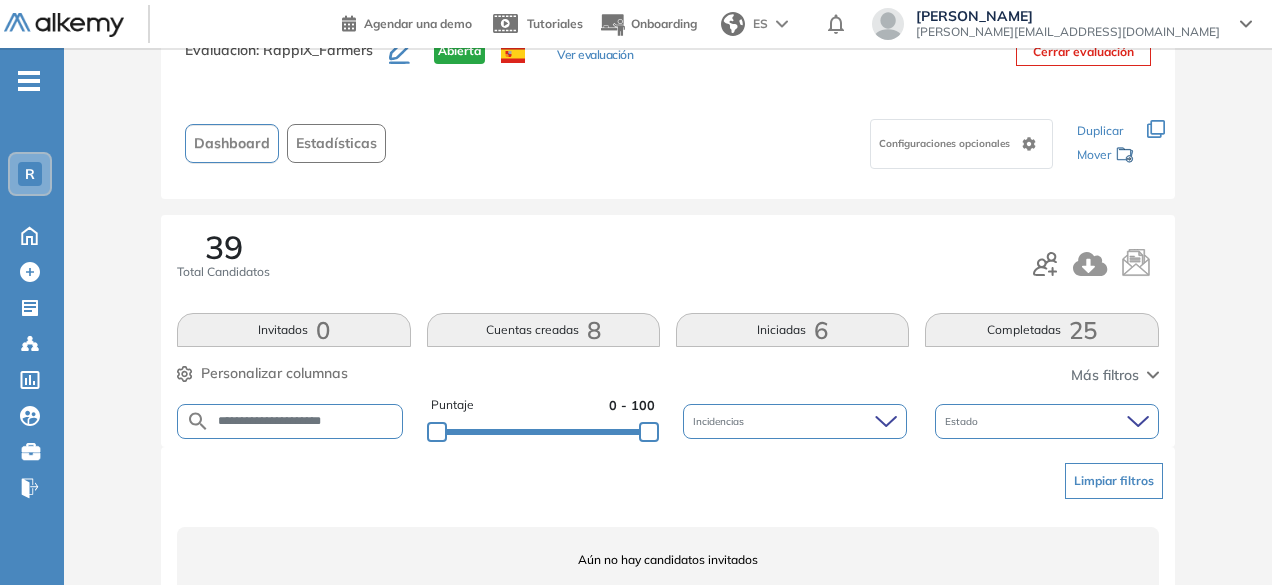scroll, scrollTop: 154, scrollLeft: 0, axis: vertical 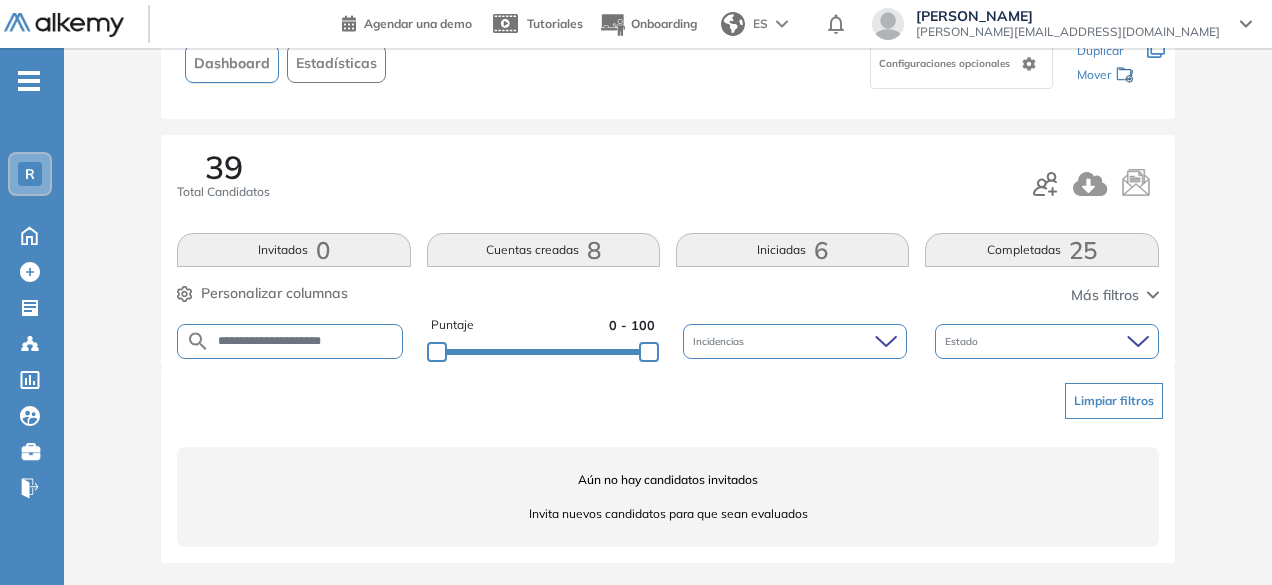 click on "**********" at bounding box center (290, 341) 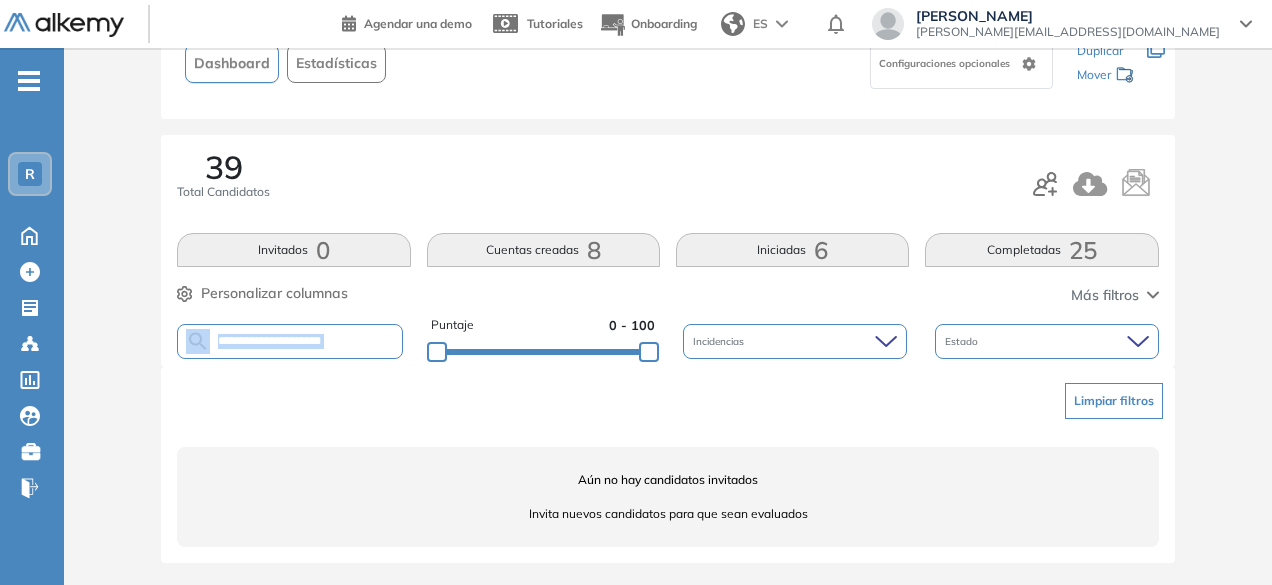 click on "**********" at bounding box center [290, 341] 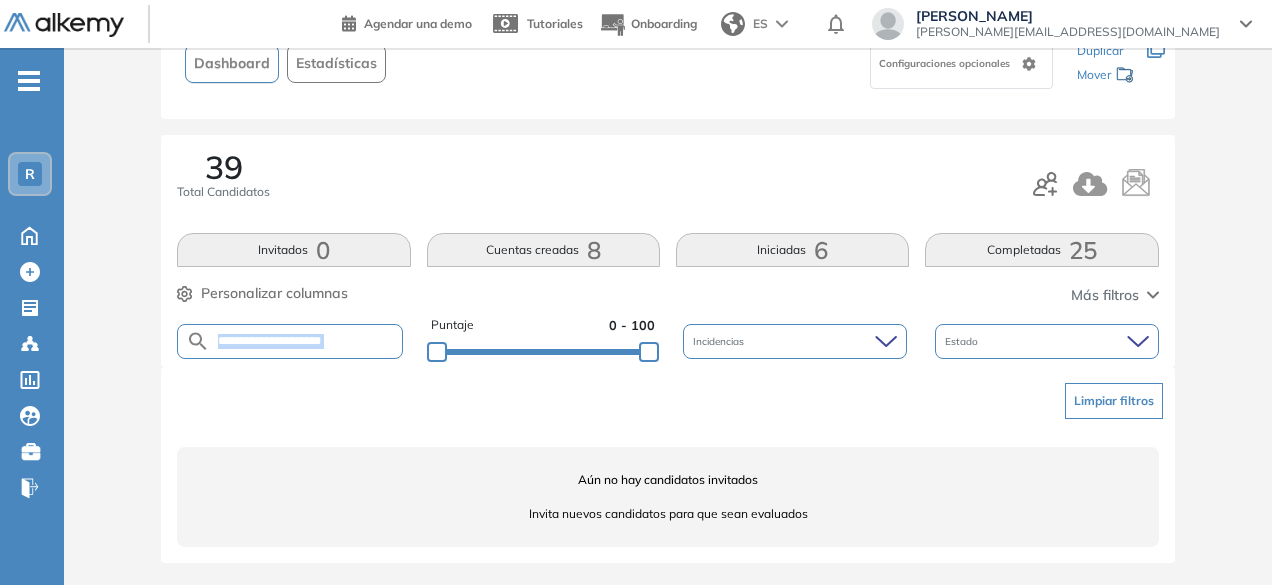click on "**********" at bounding box center [290, 341] 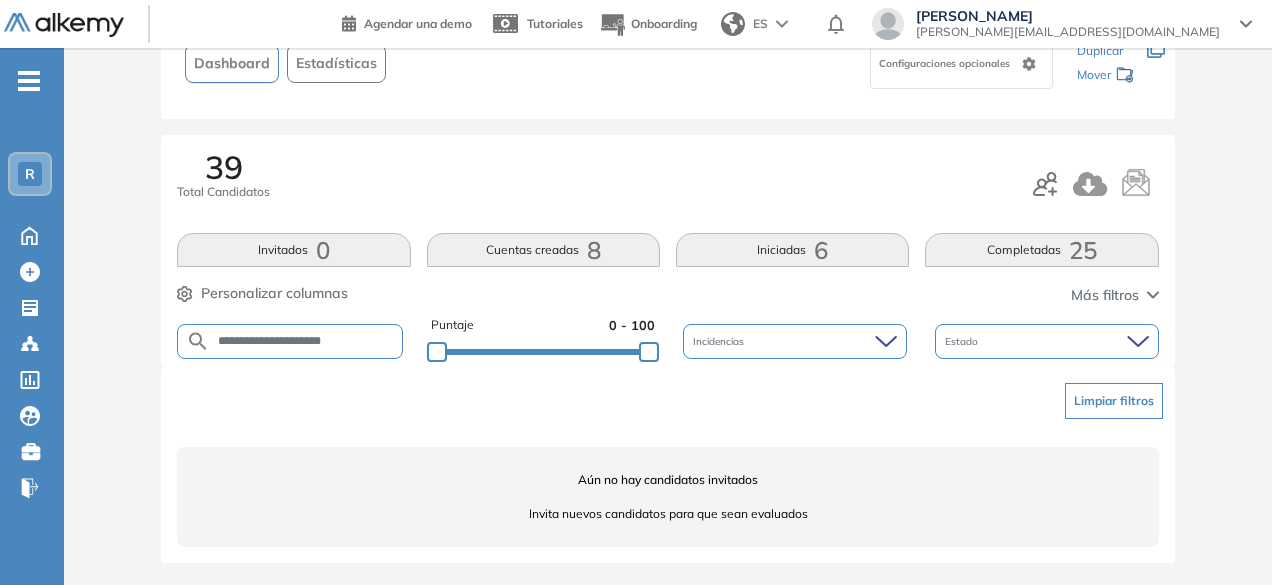 click on "**********" at bounding box center [306, 341] 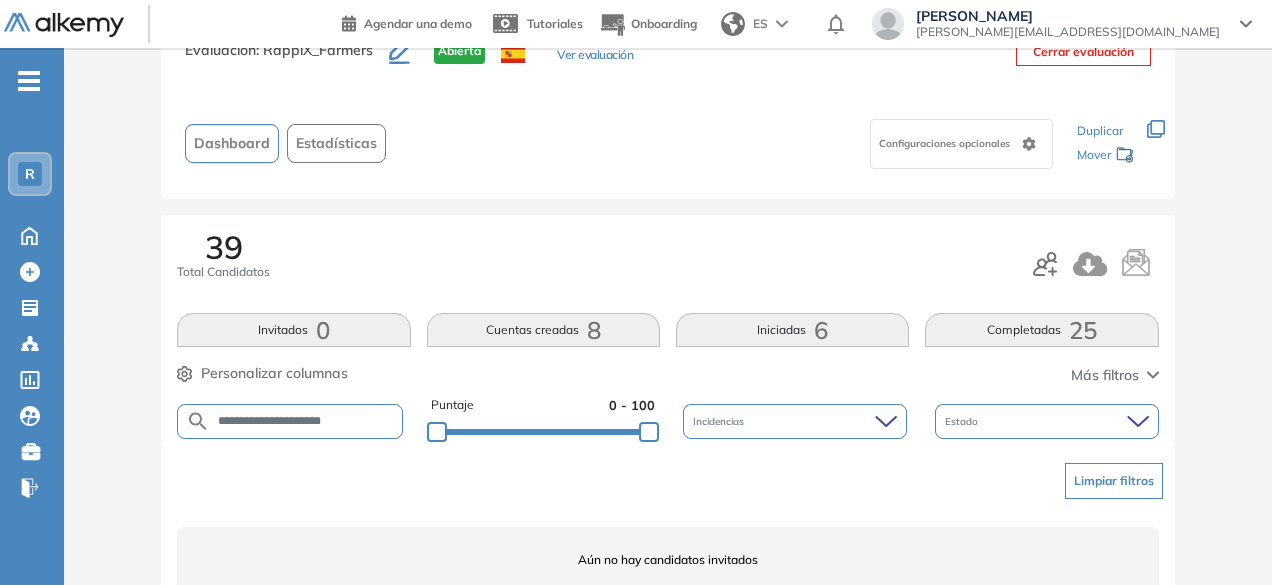 scroll, scrollTop: 154, scrollLeft: 0, axis: vertical 